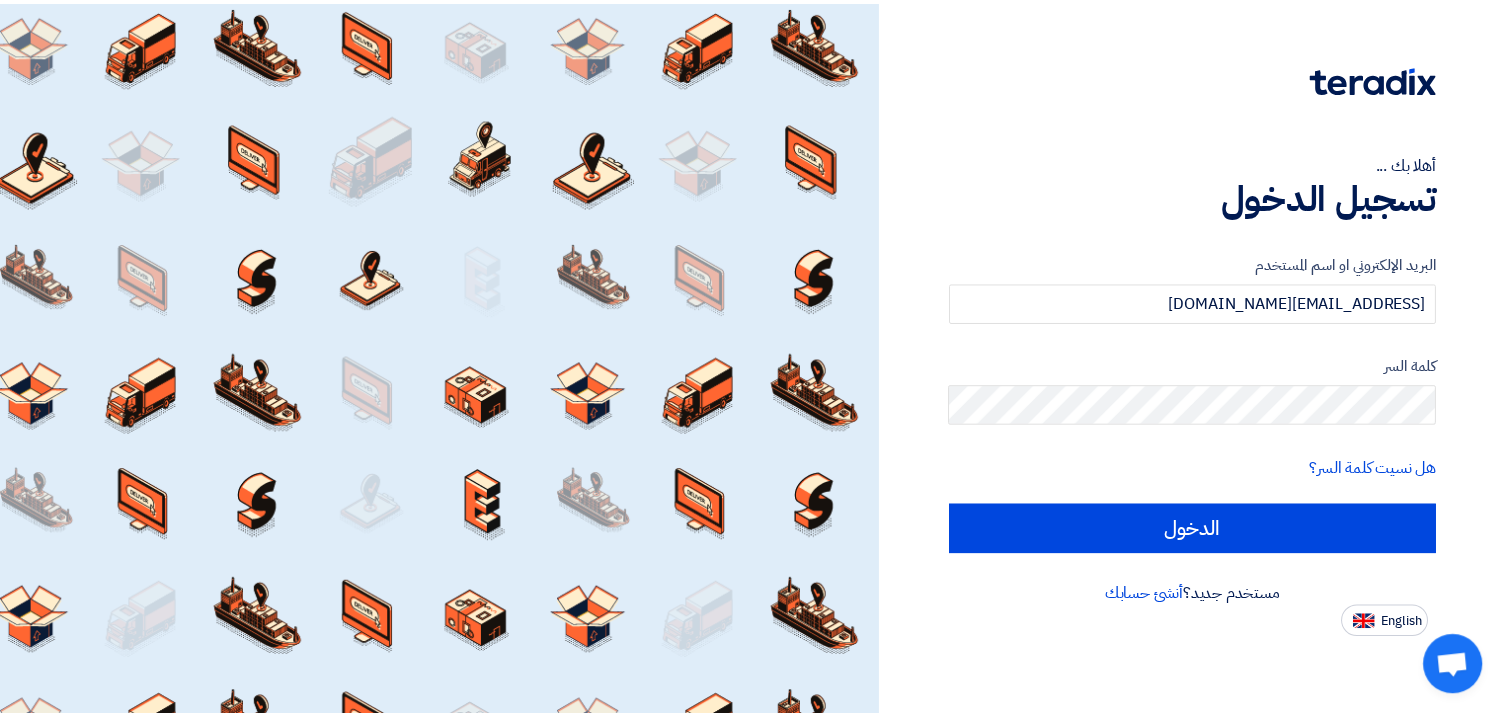 scroll, scrollTop: 0, scrollLeft: 0, axis: both 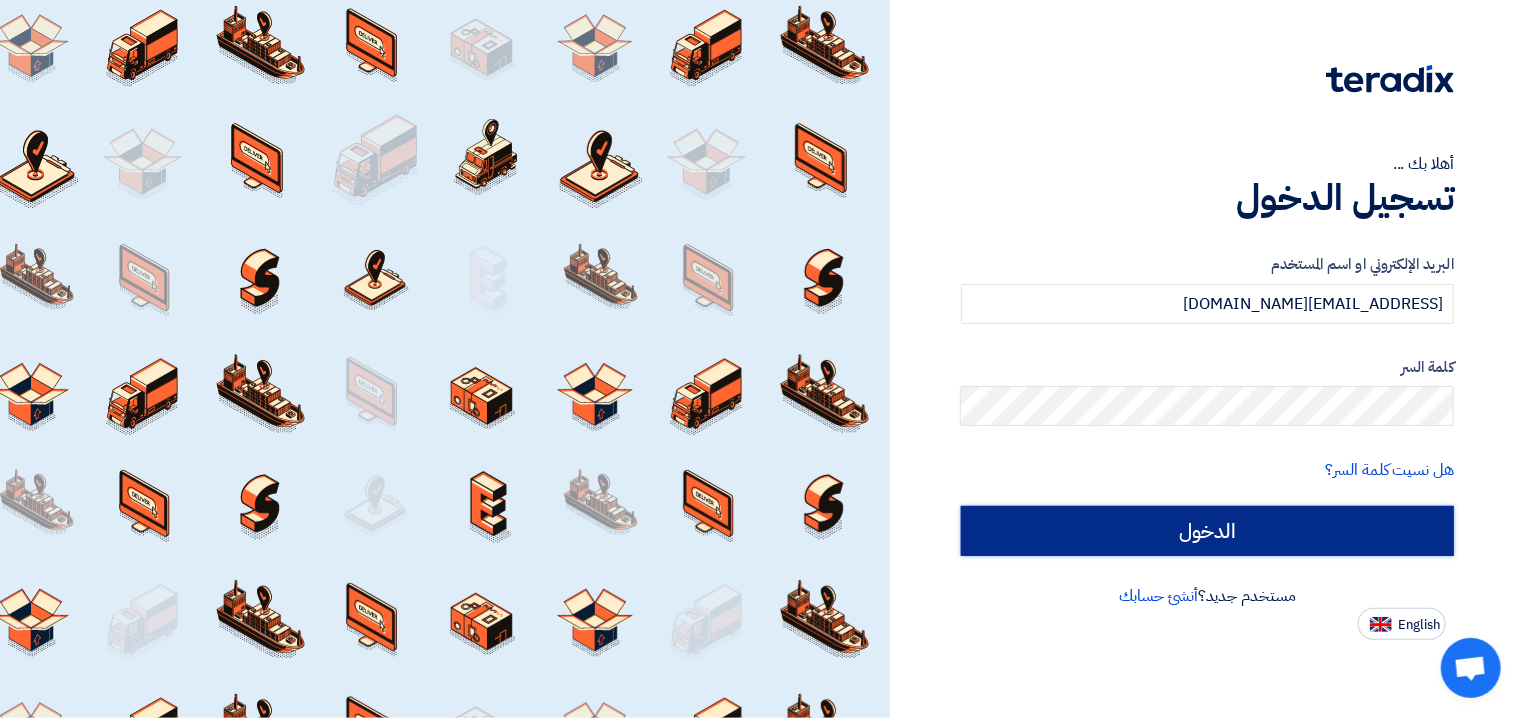 click on "الدخول" 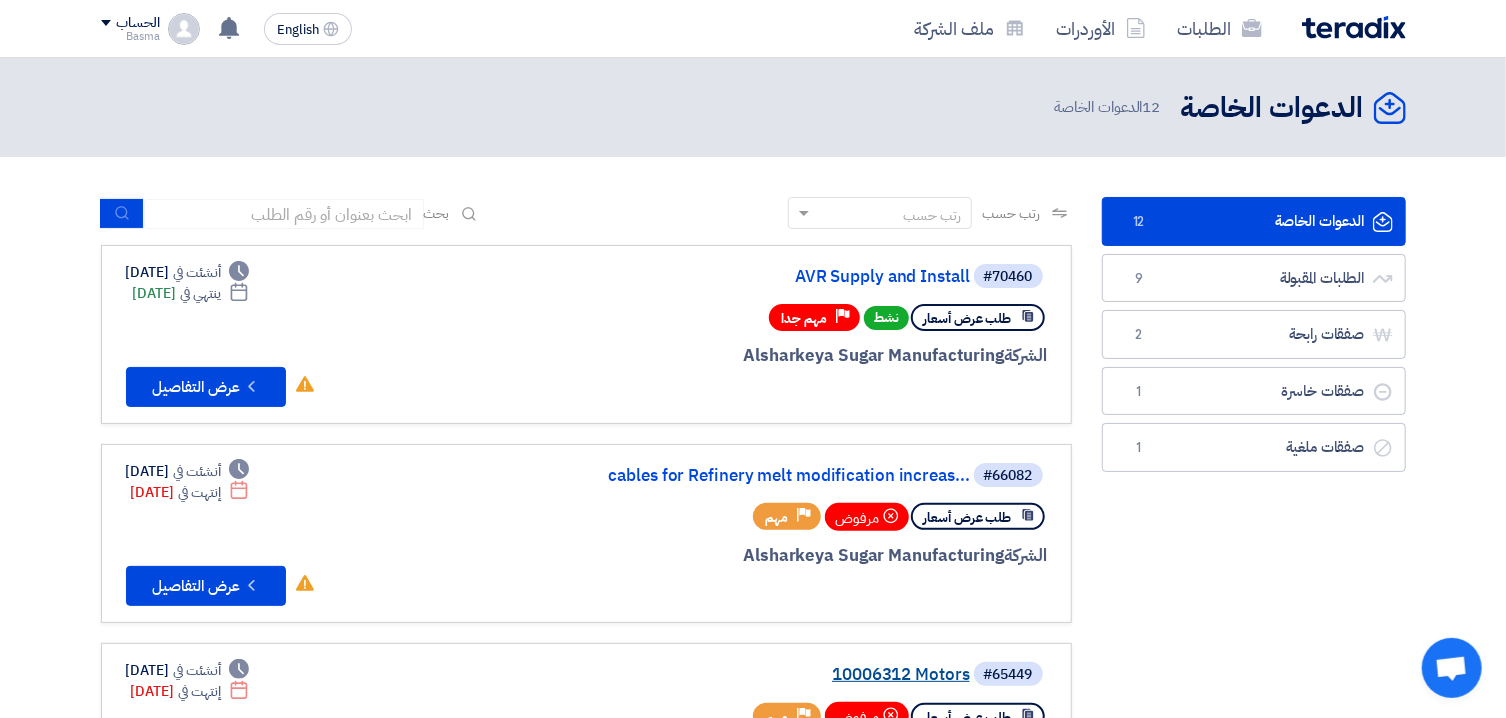 click on "10006312 Motors" 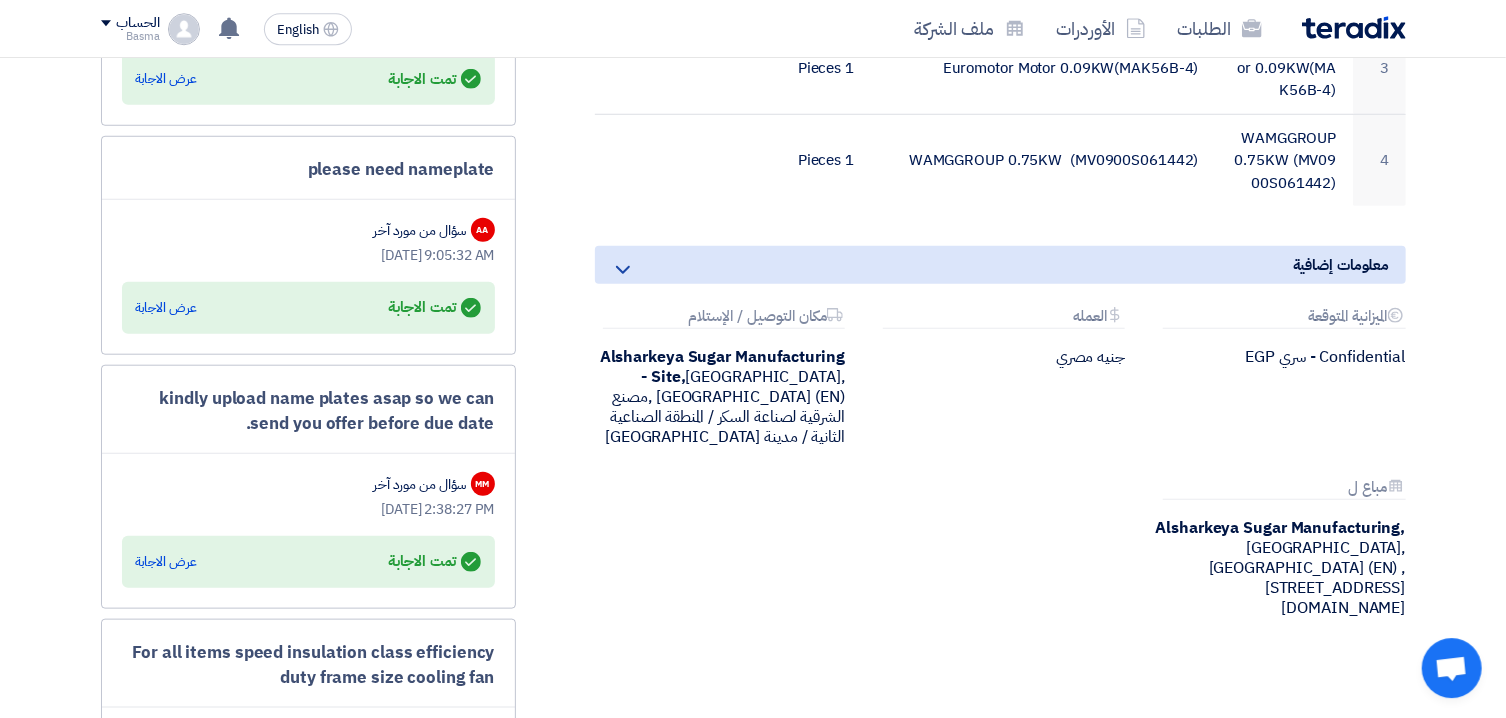 scroll, scrollTop: 0, scrollLeft: 0, axis: both 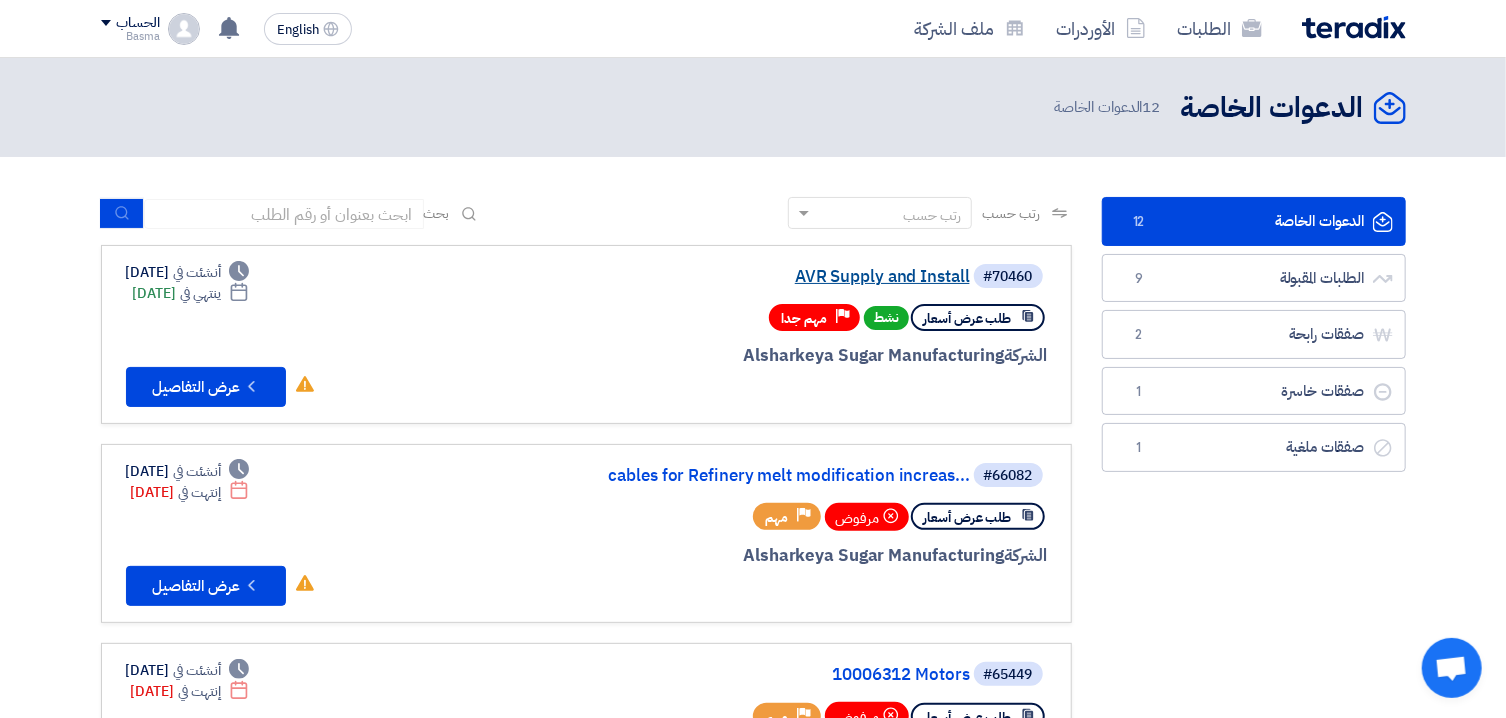 click on "AVR Supply and Install" 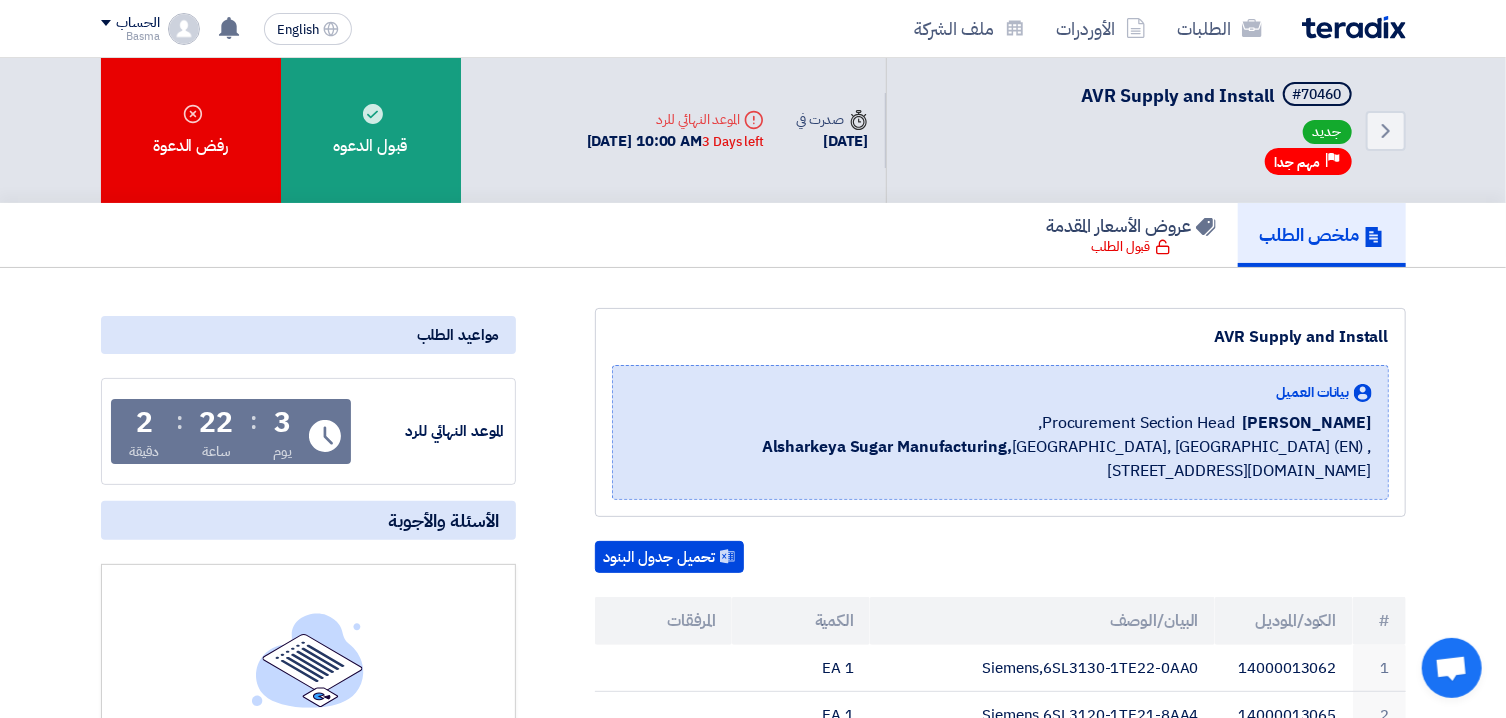 scroll, scrollTop: 139, scrollLeft: 0, axis: vertical 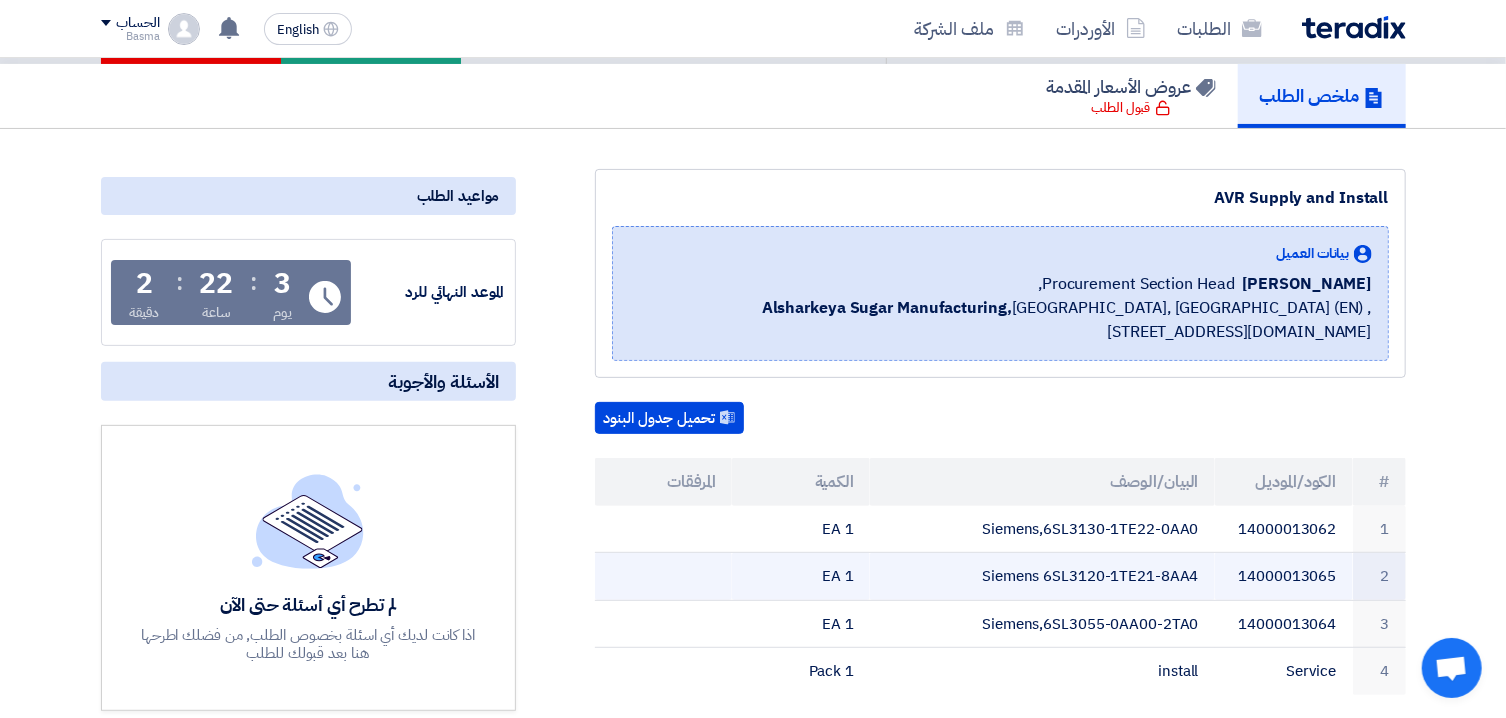 drag, startPoint x: 1044, startPoint y: 572, endPoint x: 1204, endPoint y: 573, distance: 160.00313 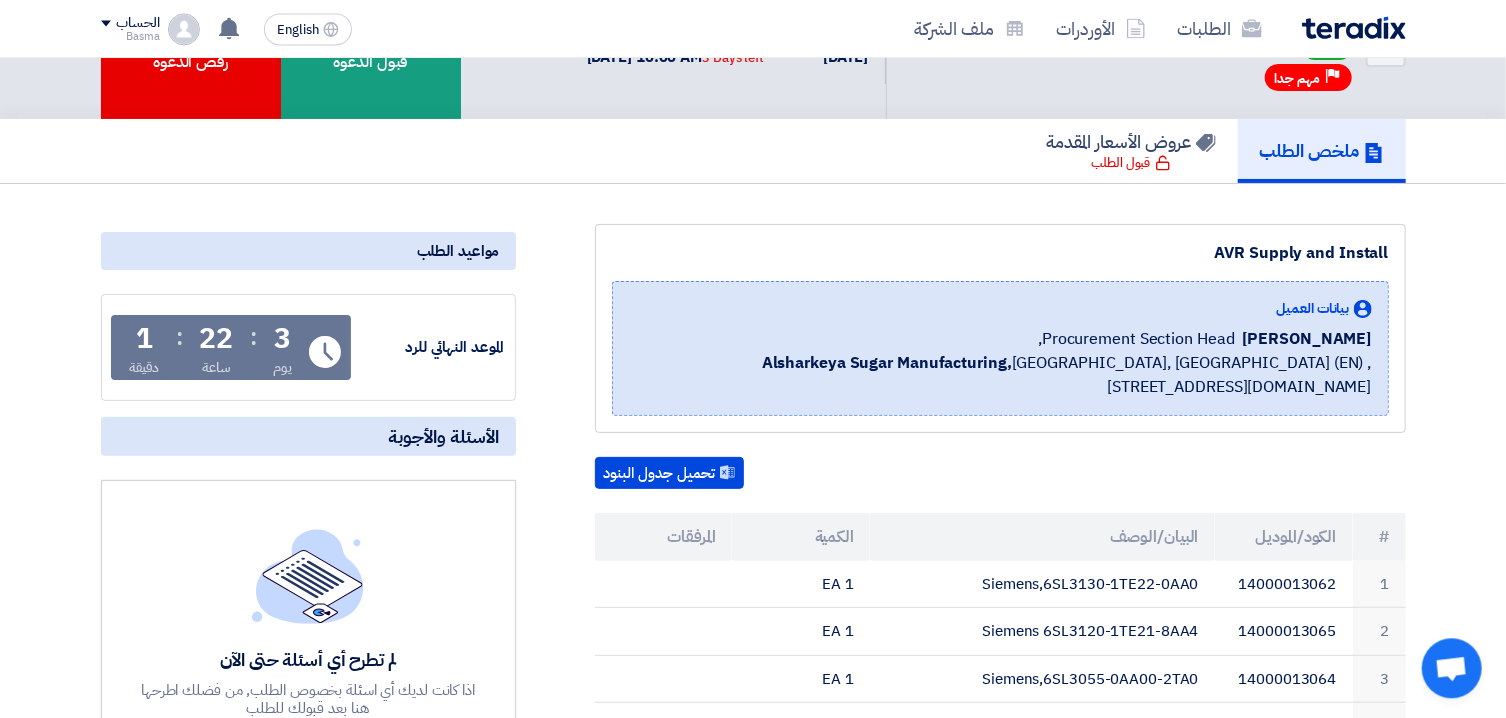 scroll, scrollTop: 88, scrollLeft: 0, axis: vertical 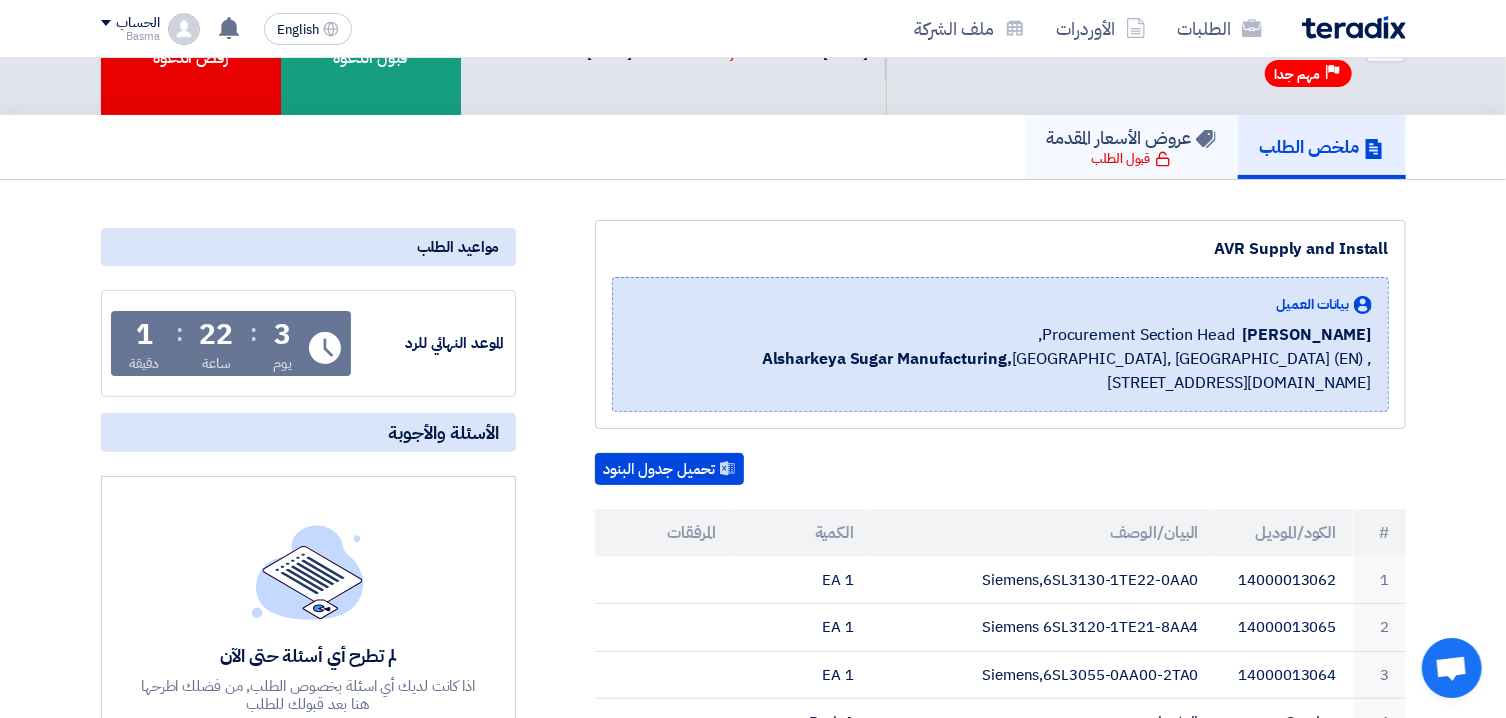 click on "عروض الأسعار المقدمة
قبول الطلب" 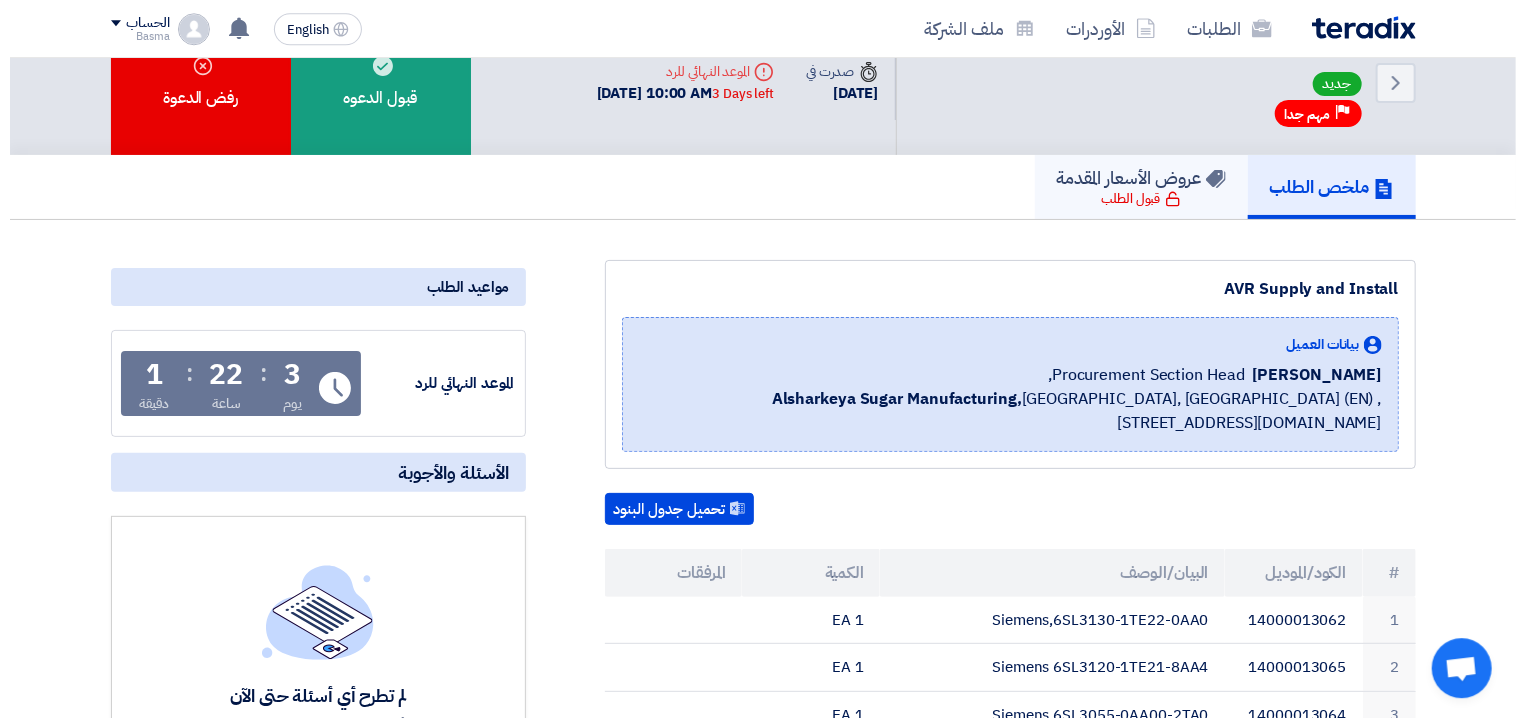 scroll, scrollTop: 43, scrollLeft: 0, axis: vertical 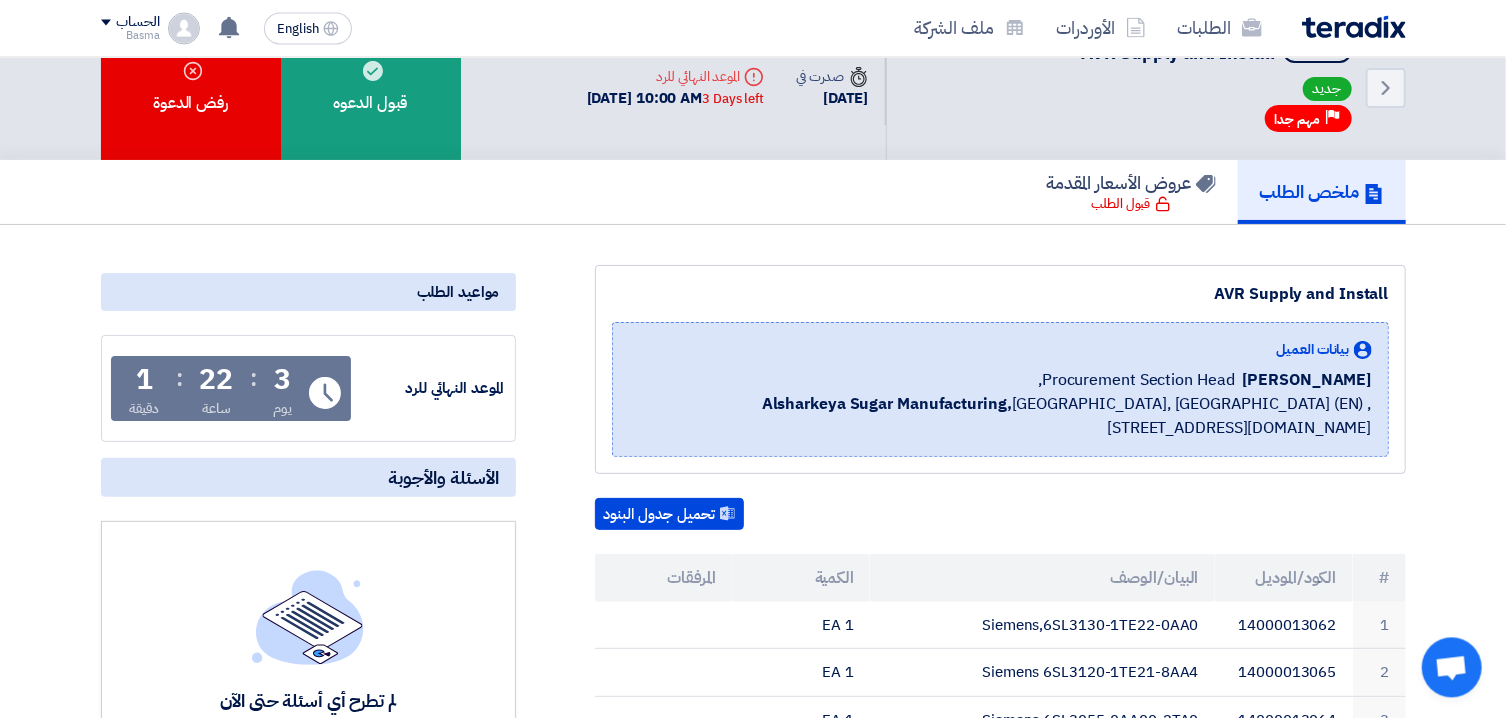 click on "Alsharkeya Sugar Manufacturing,  [GEOGRAPHIC_DATA], [GEOGRAPHIC_DATA] (EN)
,[STREET_ADDRESS][DOMAIN_NAME]" 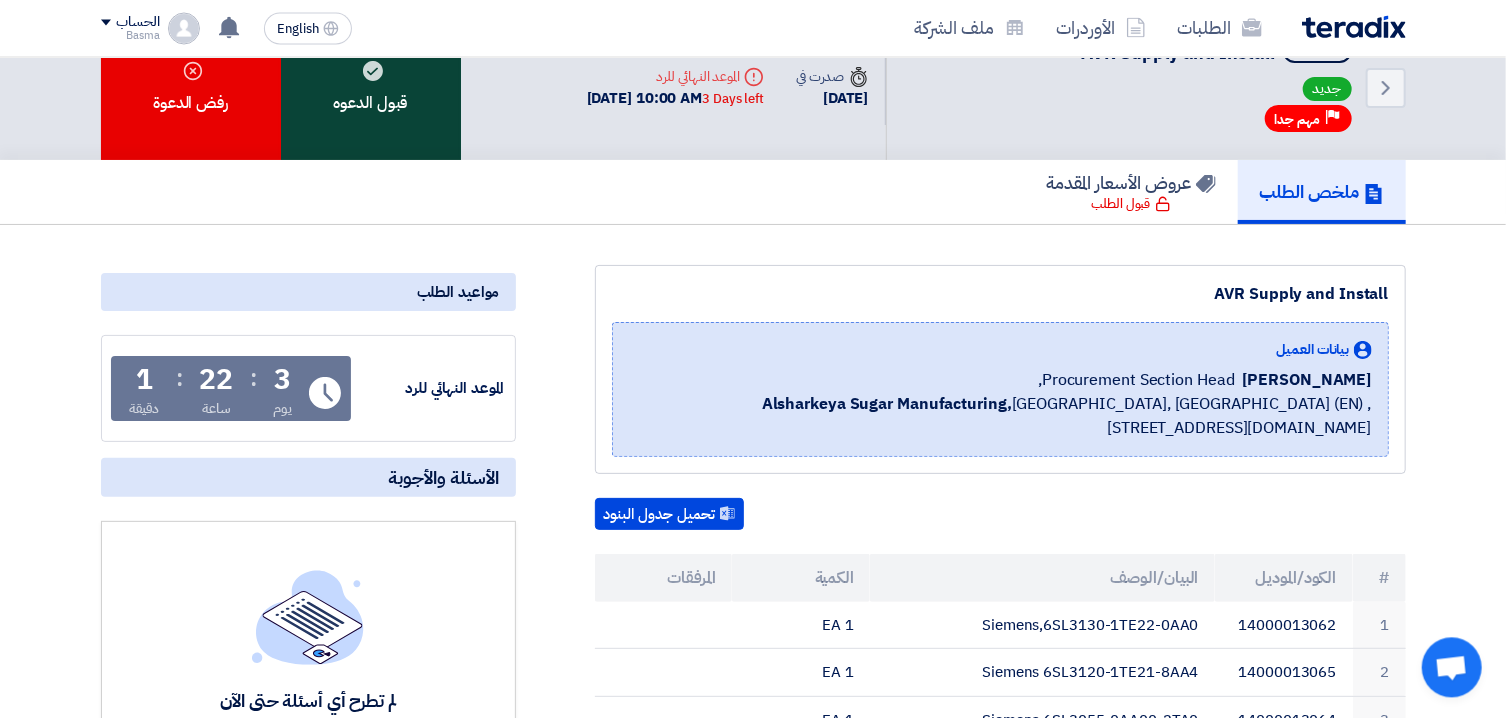 click on "قبول الدعوه" 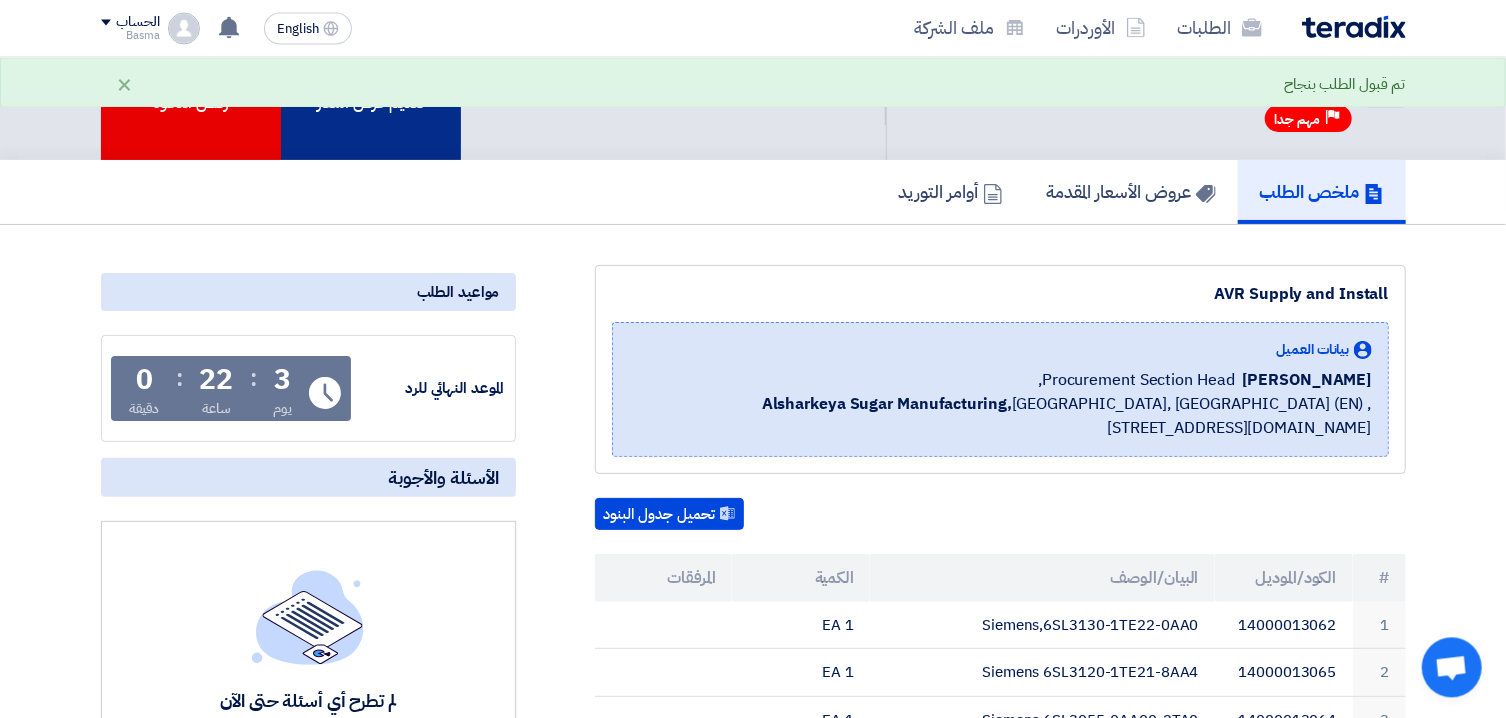 click on "تقديم عرض أسعار" 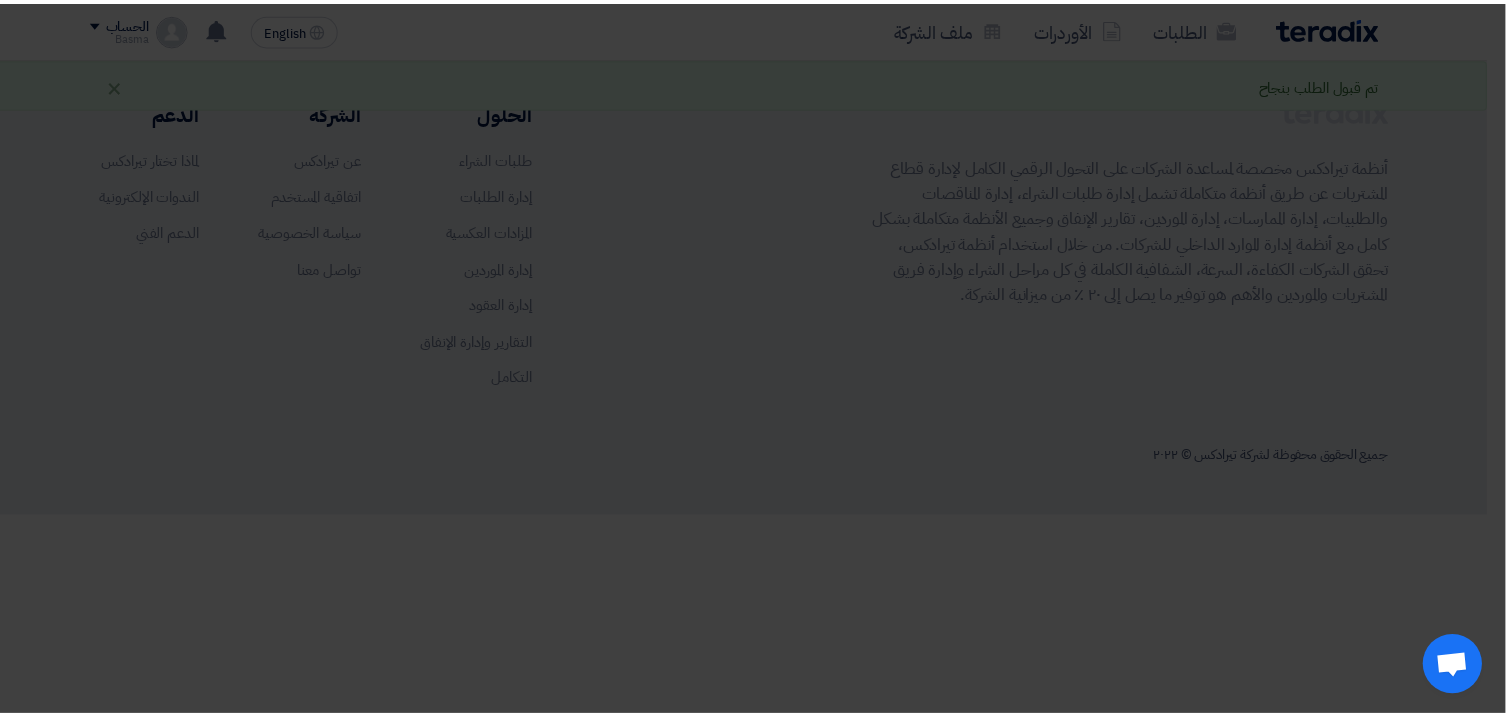 scroll, scrollTop: 0, scrollLeft: 0, axis: both 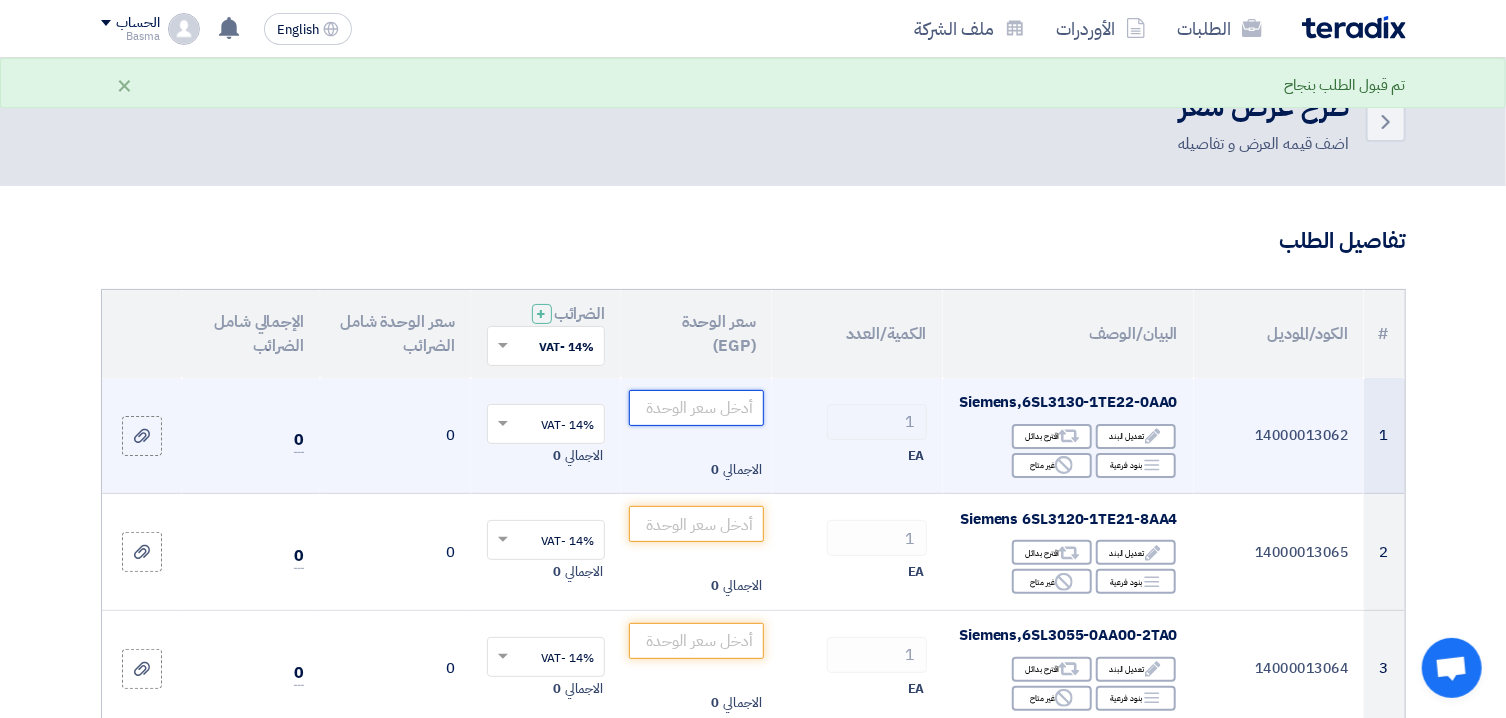 click 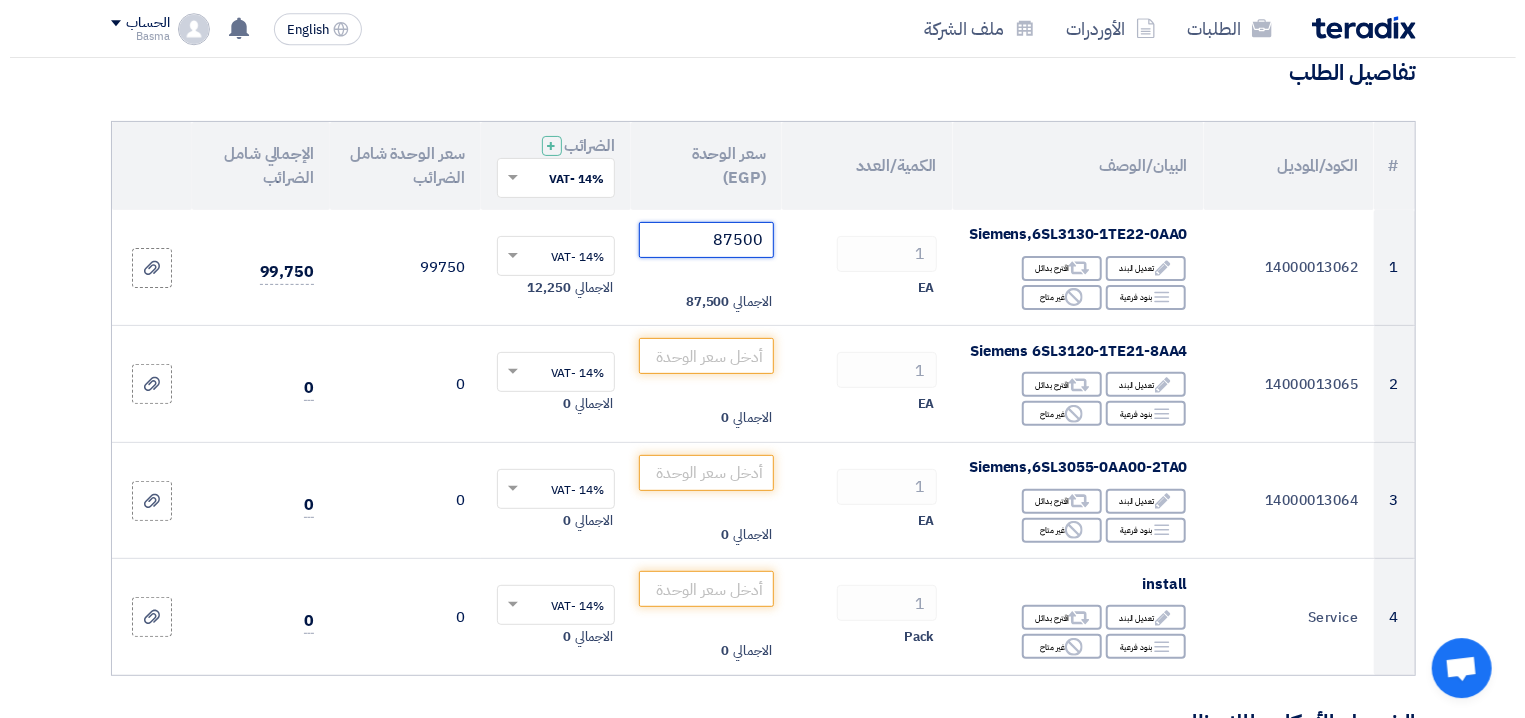 scroll, scrollTop: 177, scrollLeft: 0, axis: vertical 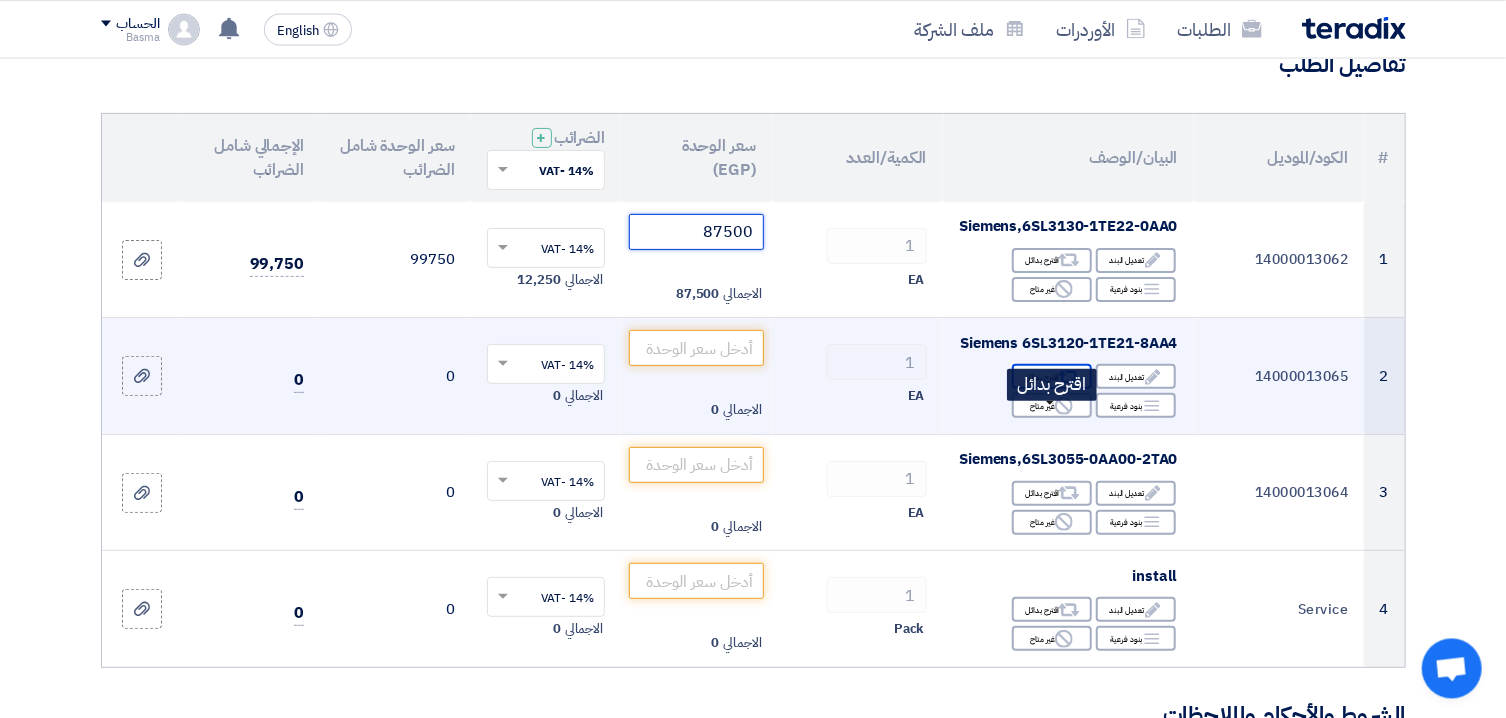 type on "87500" 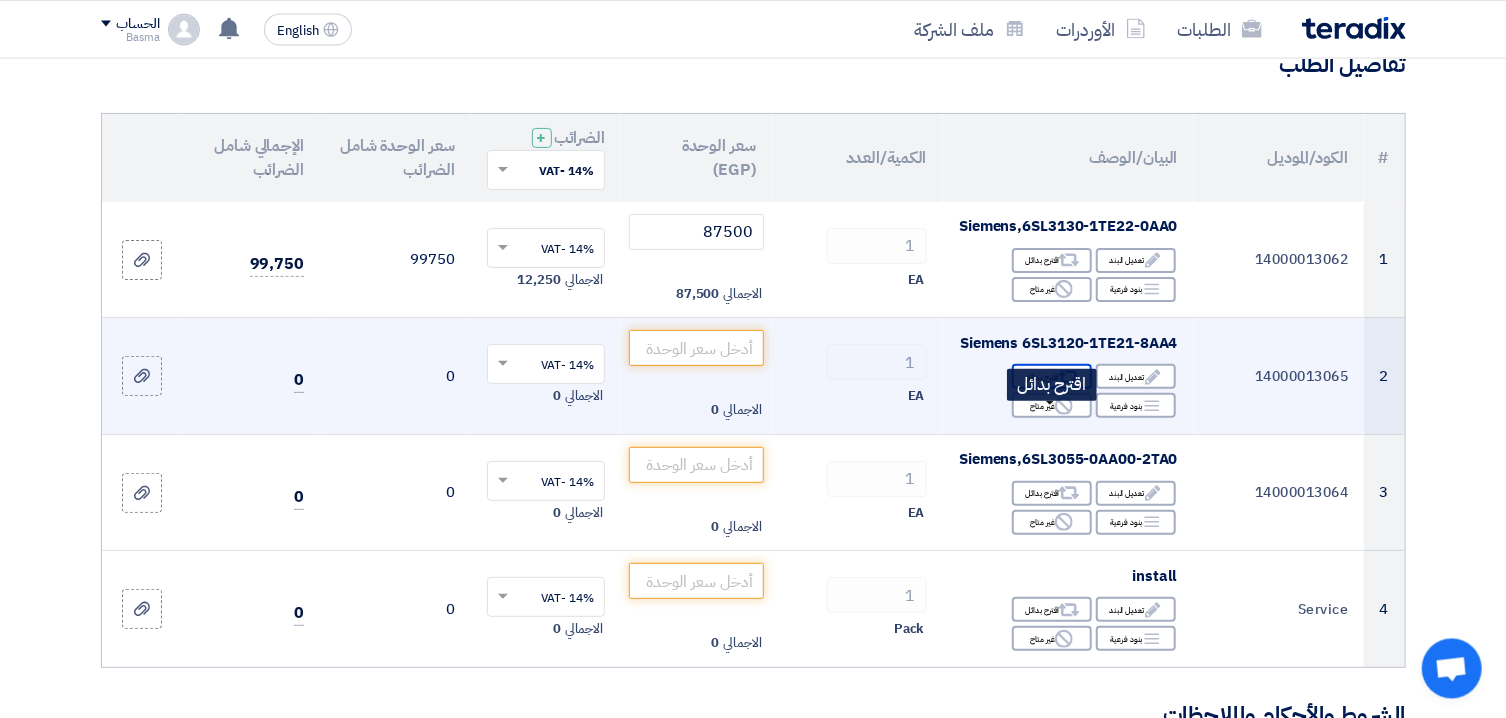 click on "Alternative
اقترح بدائل" 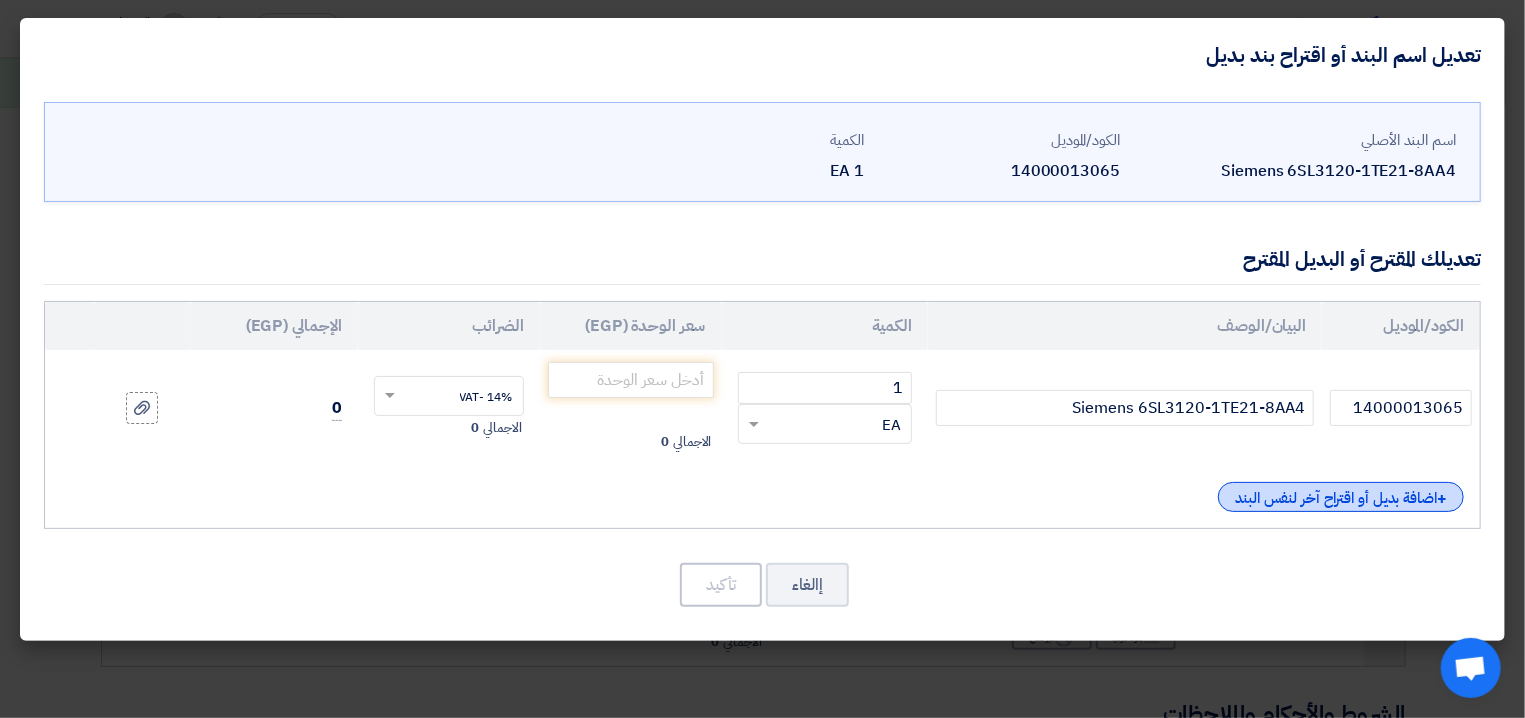 click on "+
اضافة بديل أو اقتراح آخر لنفس البند" 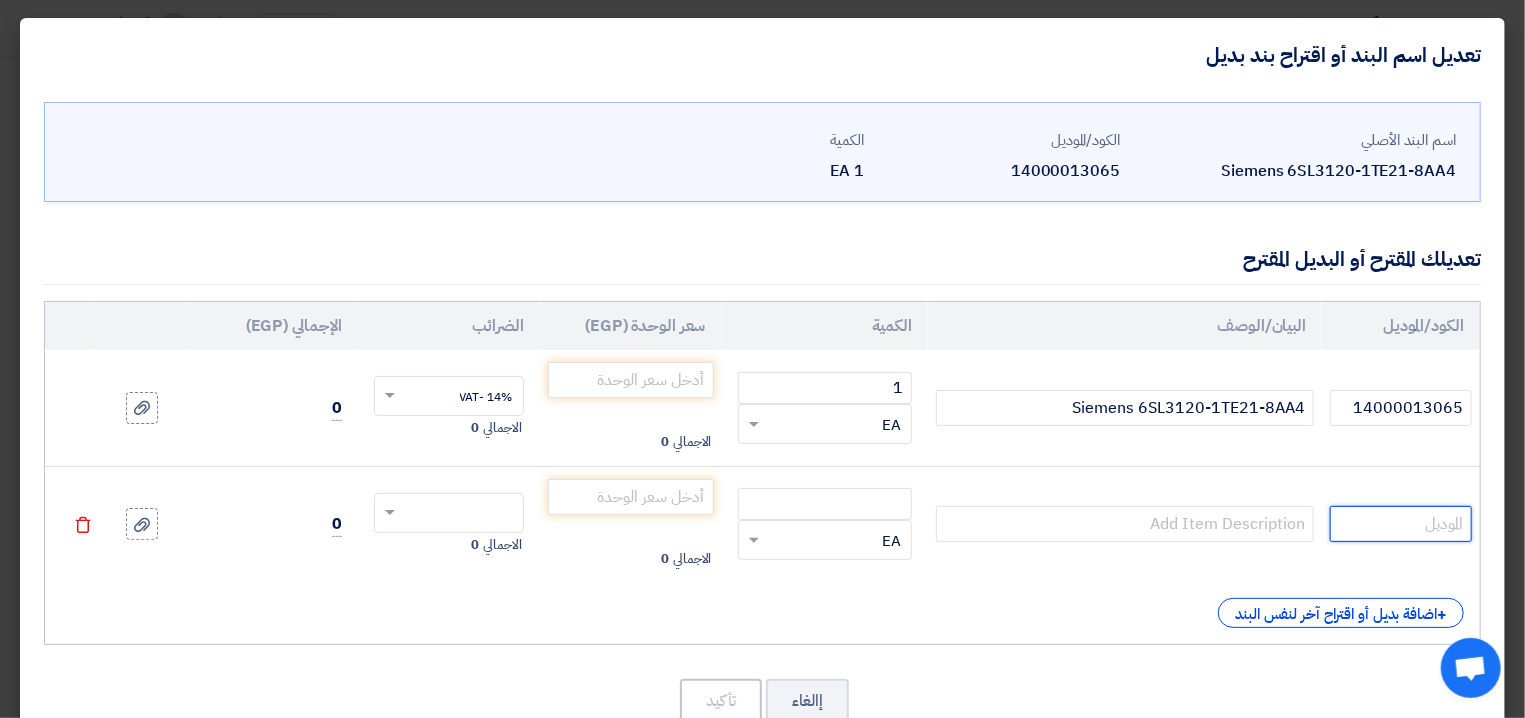 click 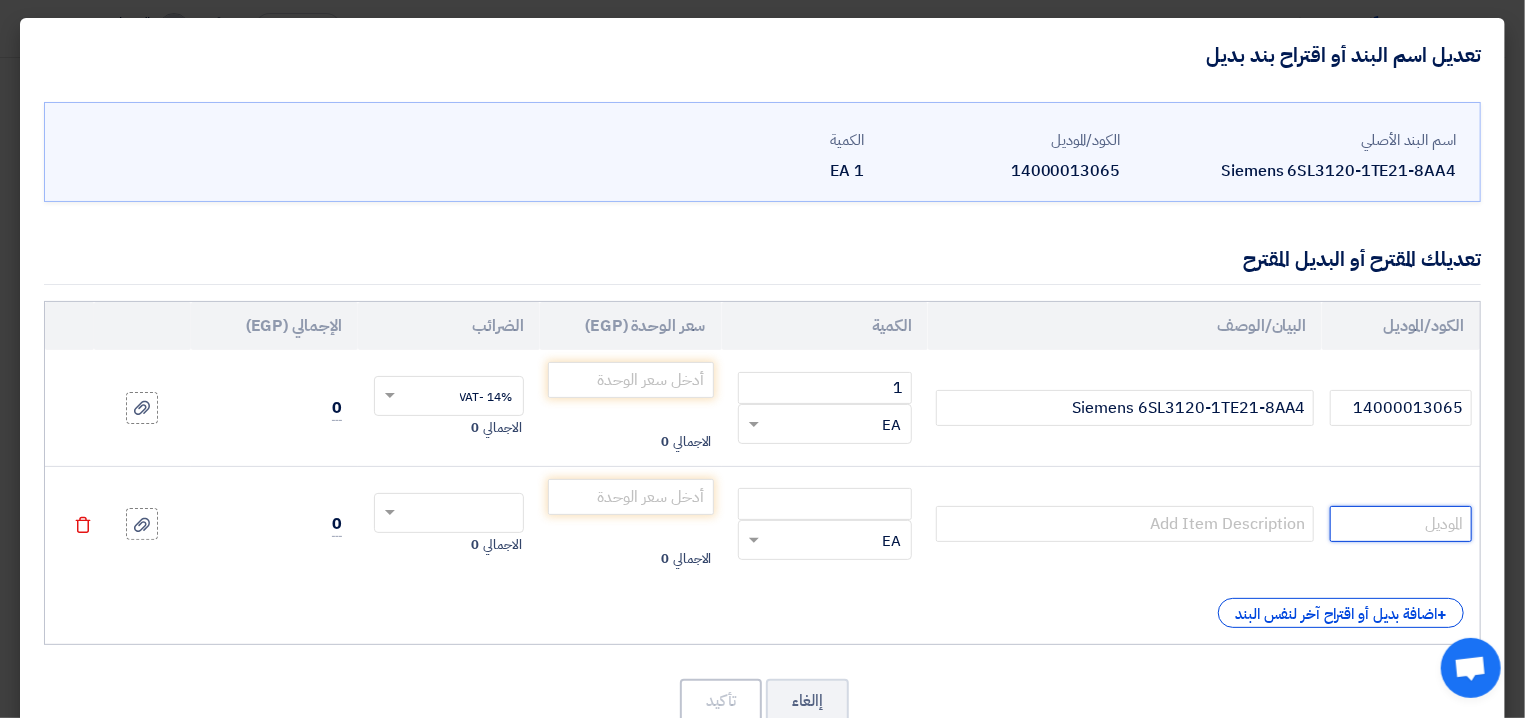 paste on "6SL3120-1TE21-8AD0" 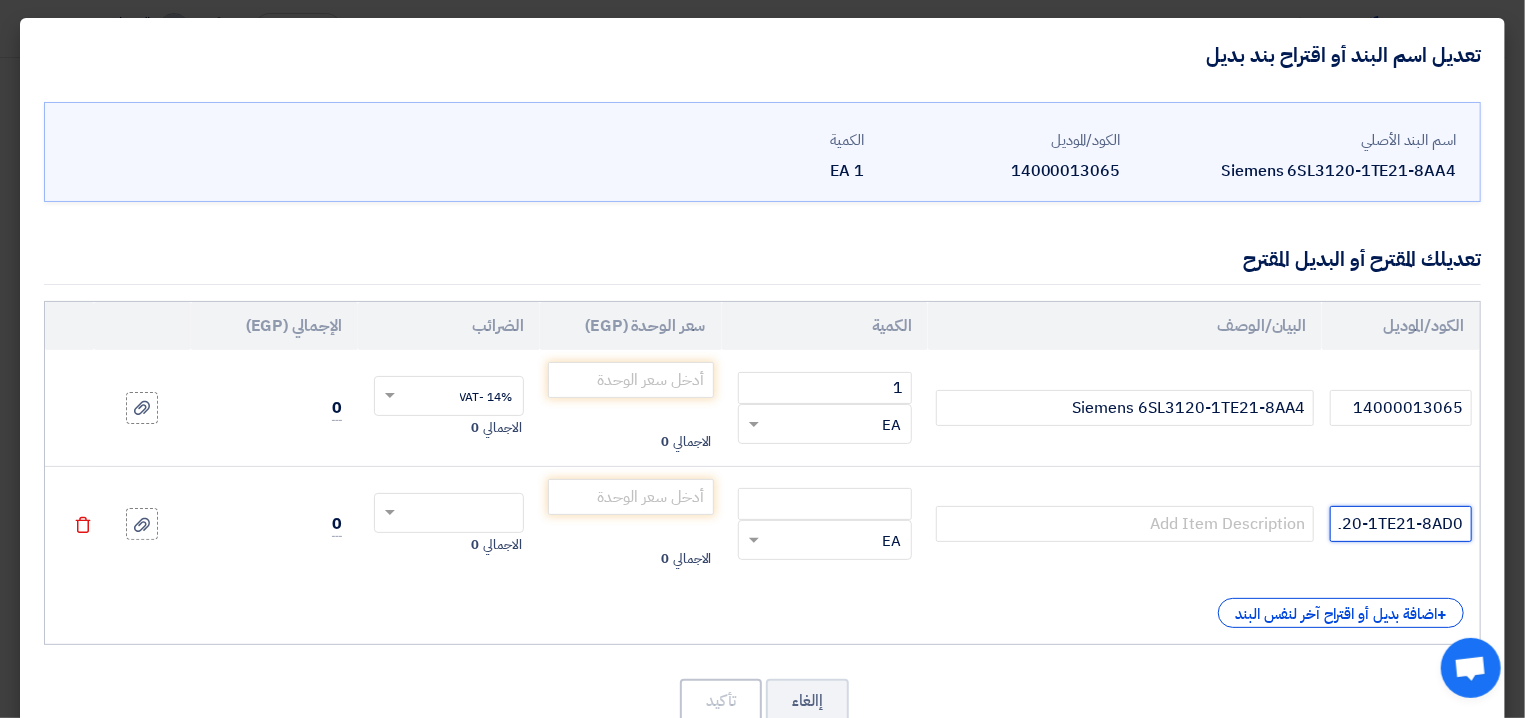 type on "6SL3120-1TE21-8AD0" 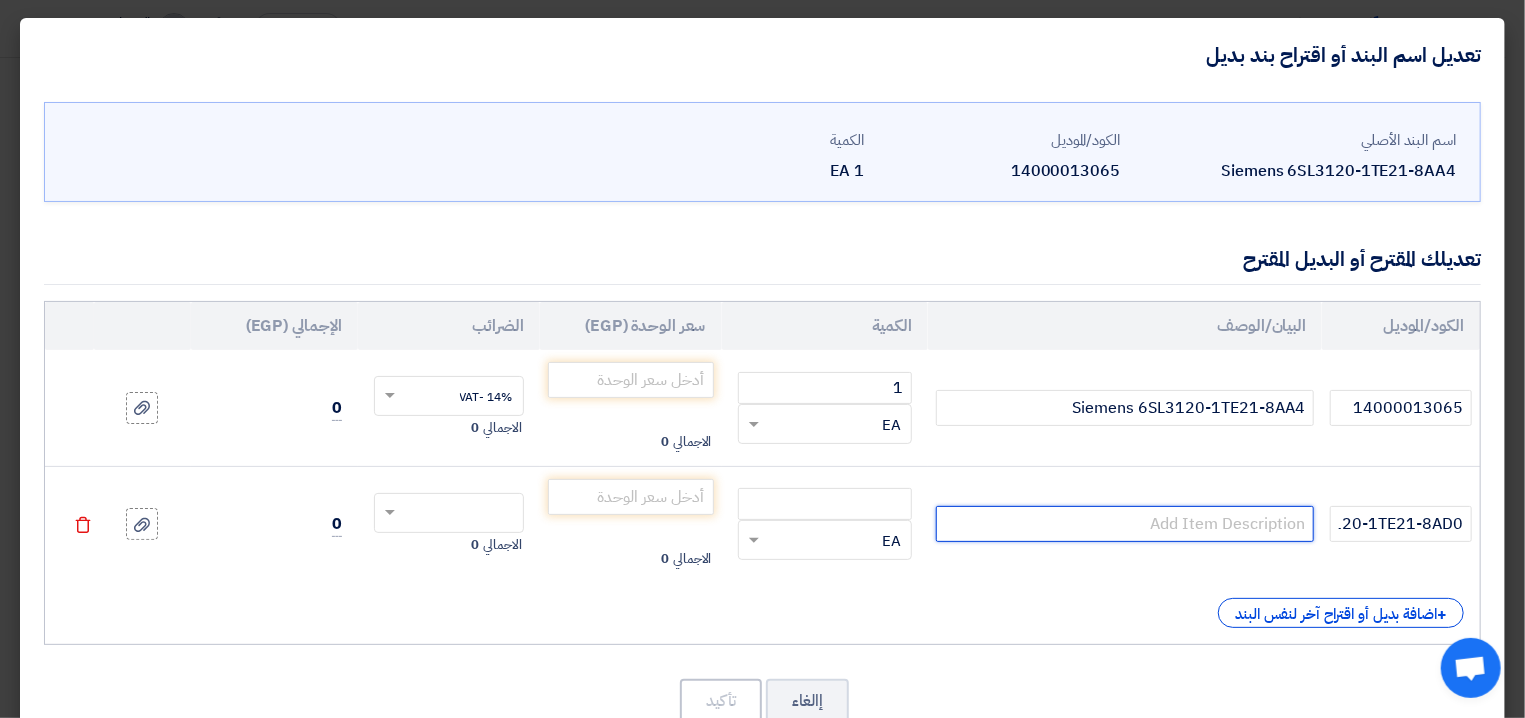 click 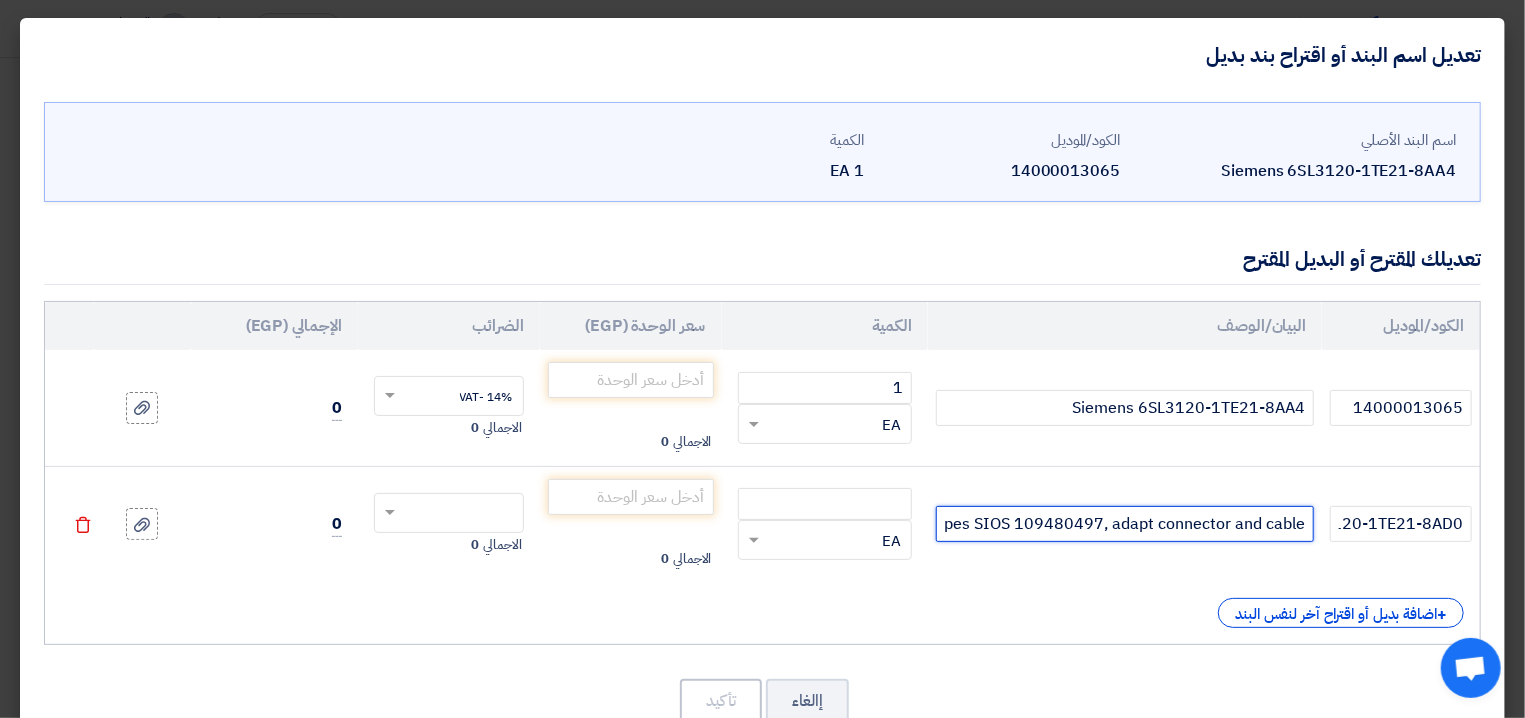 paste on "SINAMICS S120 single motor module input: 600 V DC output: 400 V 3 AC, 18 A design: booksize D type internal air cooling optimized pulse patterns and support of the extended Safety Integrated functions incl. DRIVE-CLiQ cable" 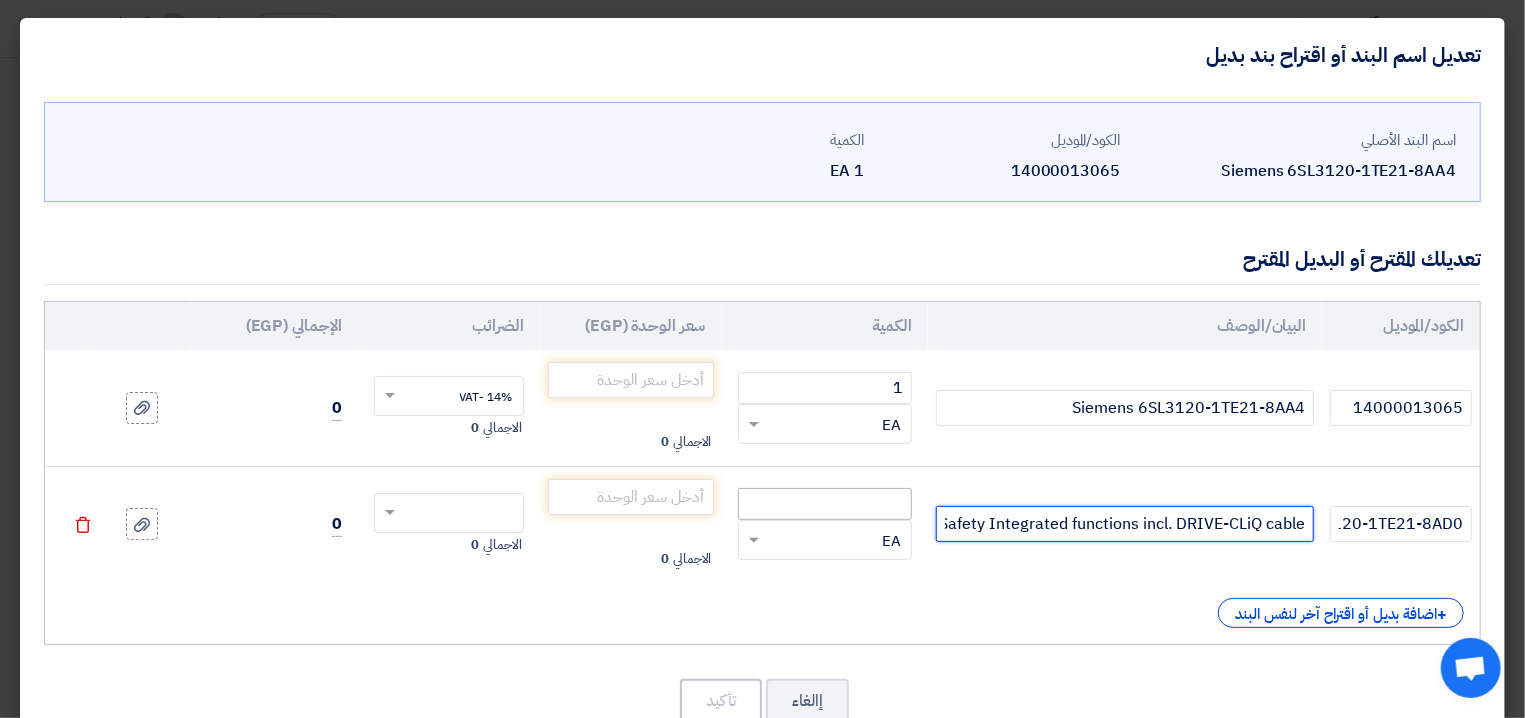 type on "Product is no longer available Successor:Successor 6SL3120-1TE21-8AD0 C/D-types SIOS 109480497, adapt connector and cableSINAMICS S120 single motor module input: 600 V DC output: 400 V 3 AC, 18 A design: booksize D type internal air cooling optimized pulse patterns and support of the extended Safety Integrated functions incl. DRIVE-CLiQ cable" 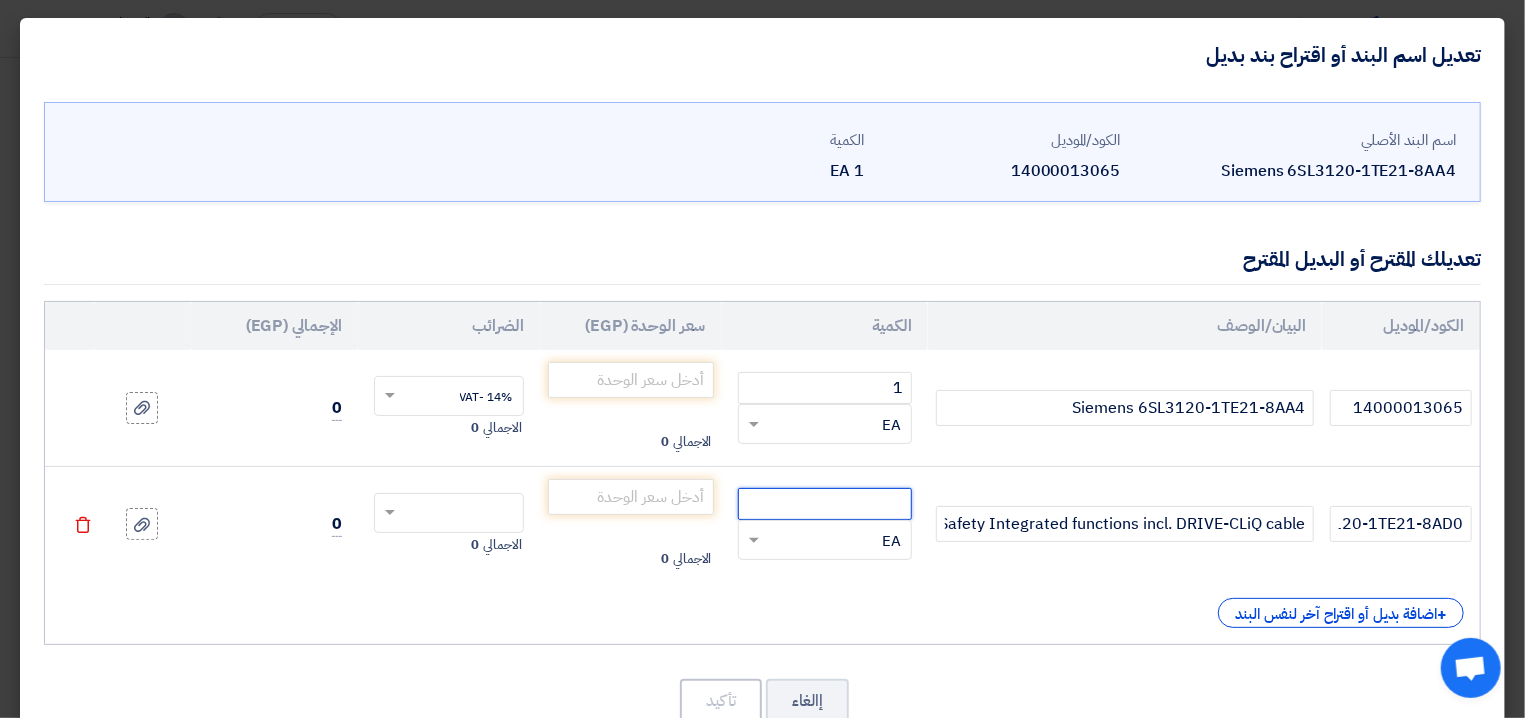 click 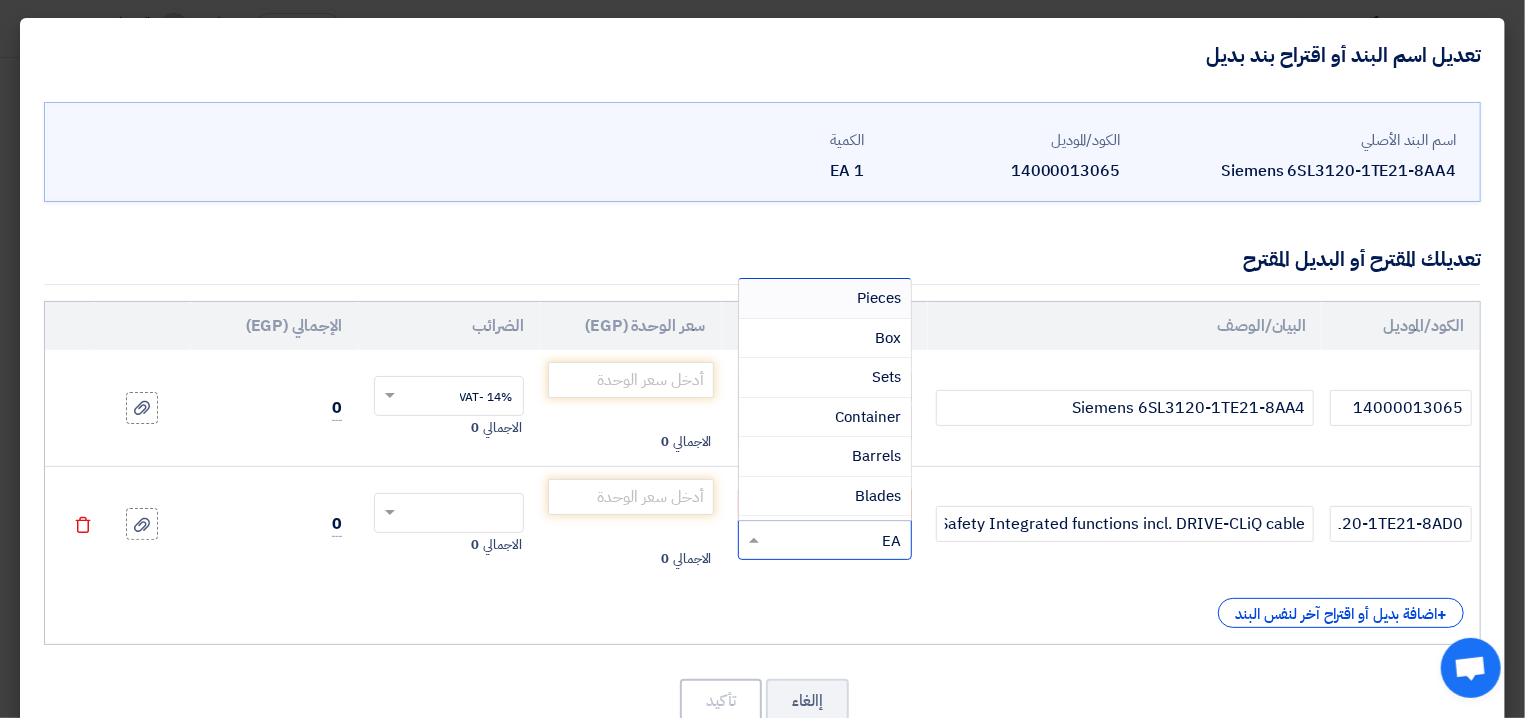 click 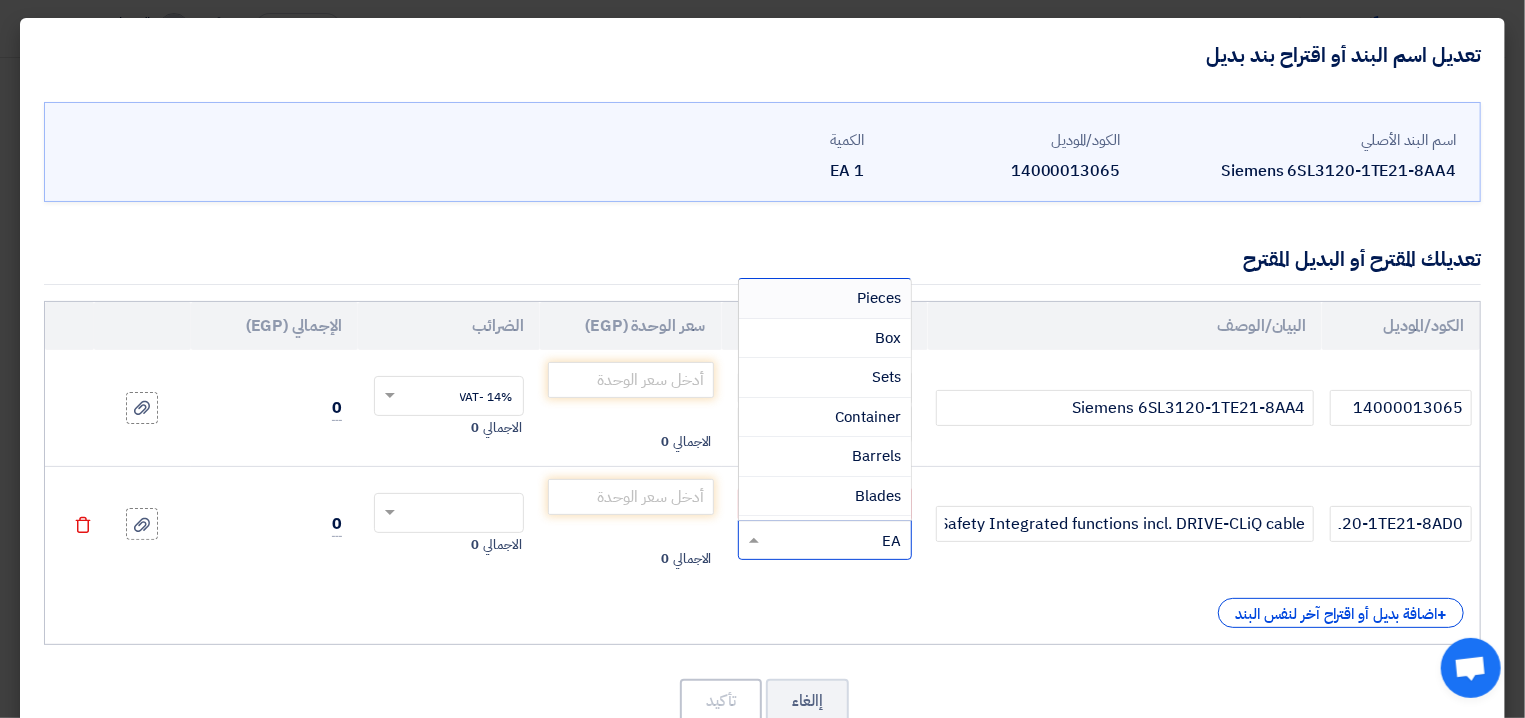 click on "Pieces" at bounding box center (879, 298) 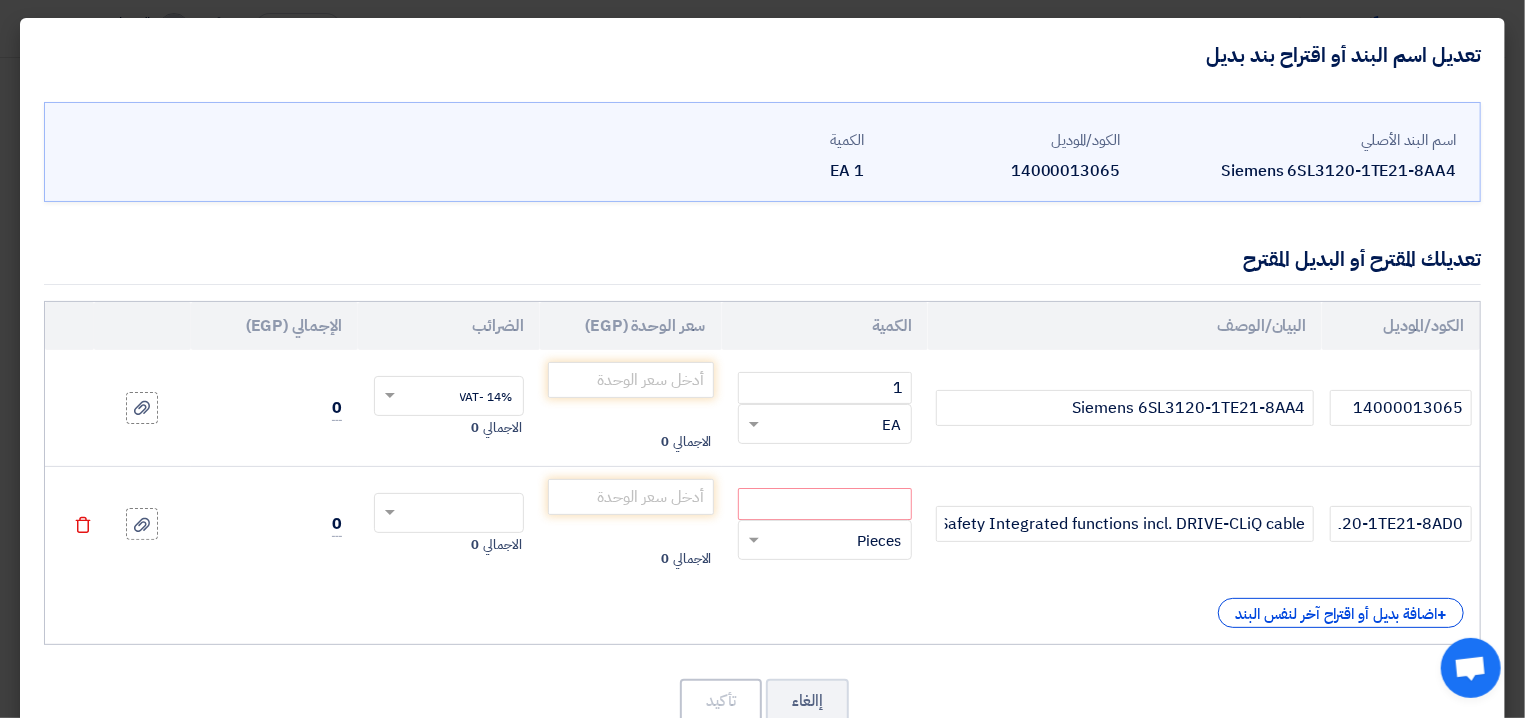 click 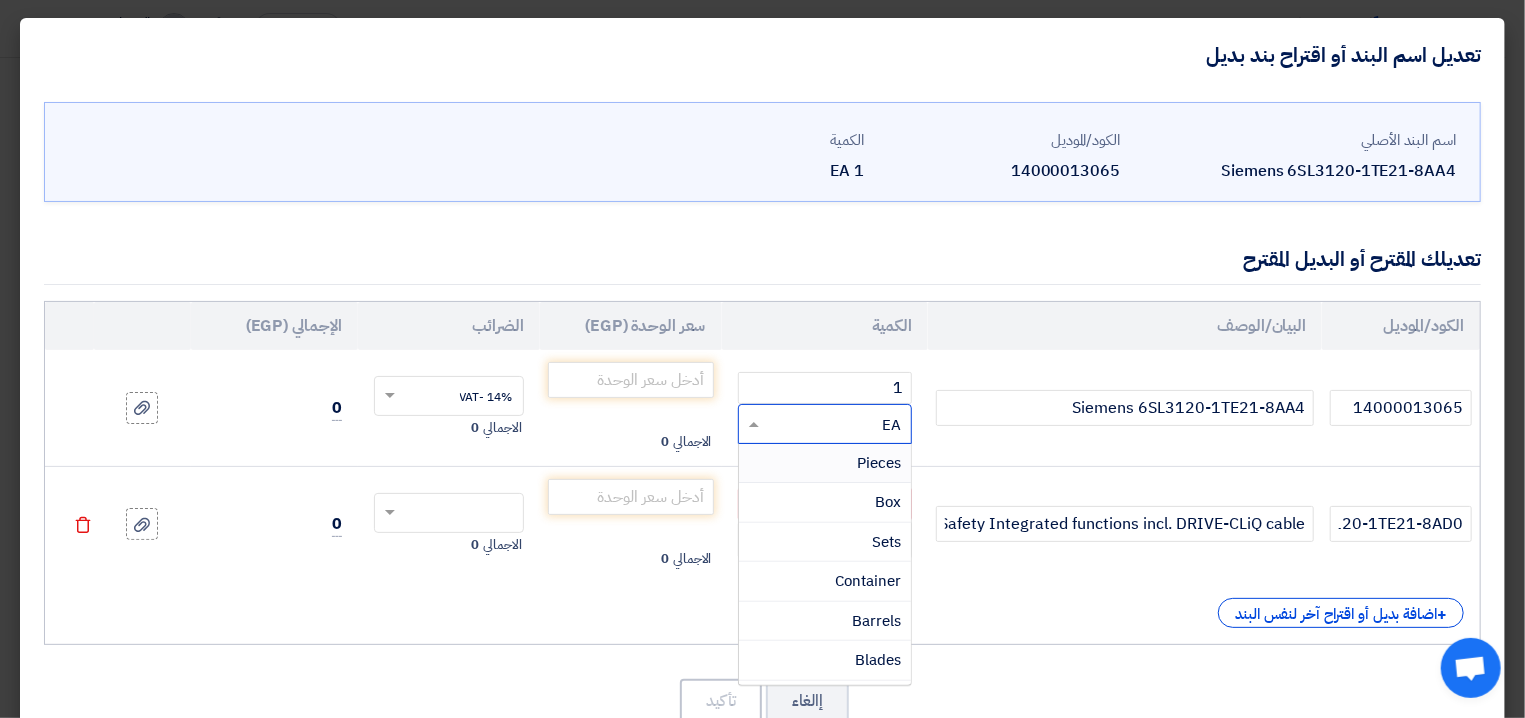 click on "Pieces" at bounding box center (879, 463) 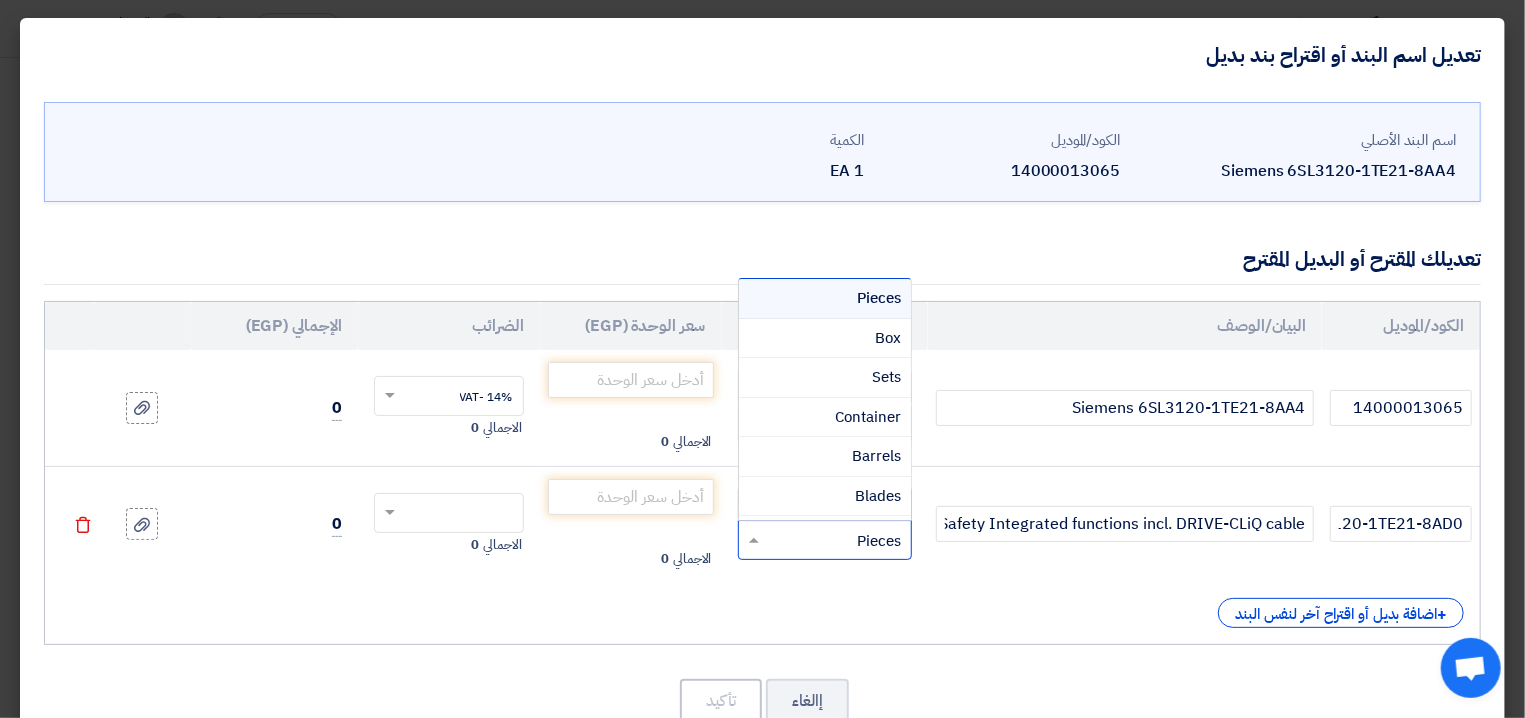 click on "RFQ_STEP1.ITEMS.2.TYPE_PLACEHOLDER
×
Pieces" 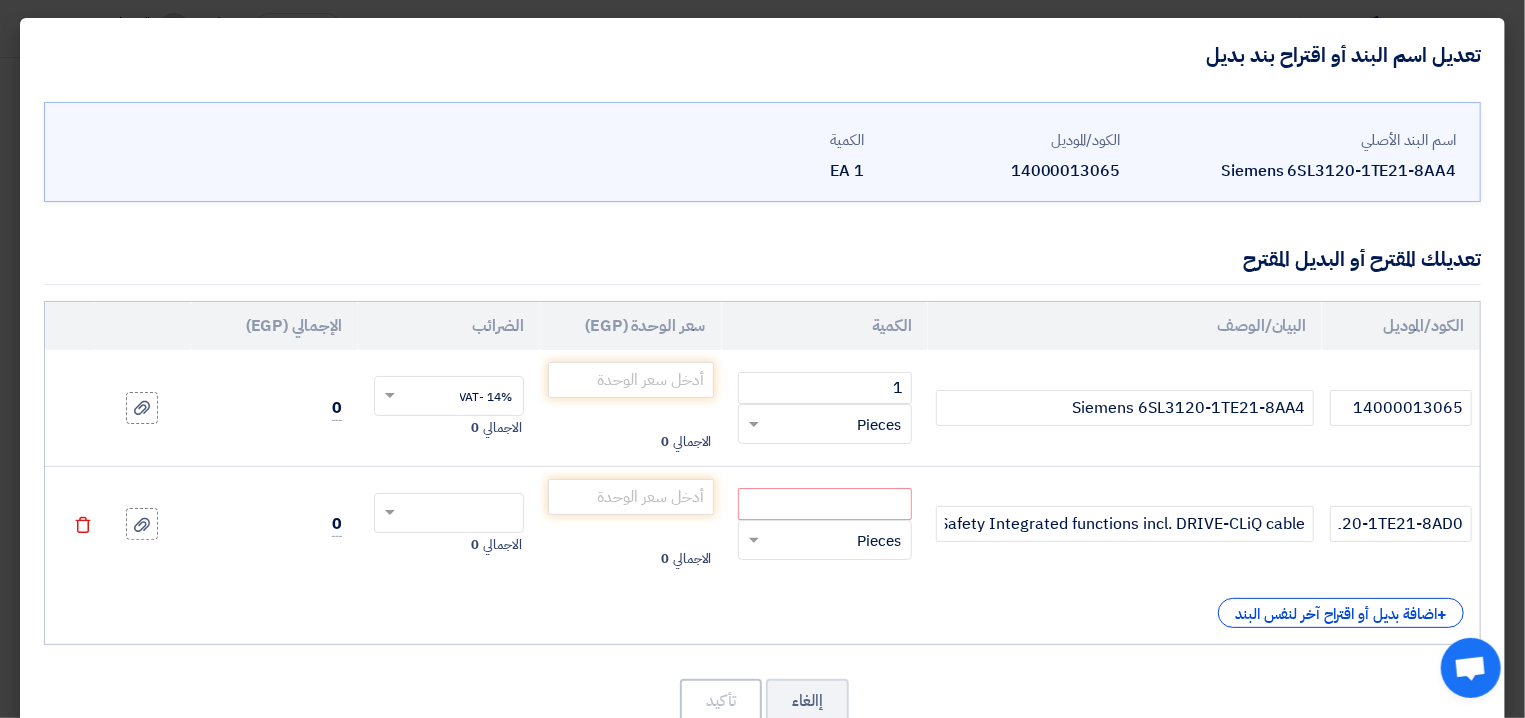 click on "الكود/الموديل
البيان/الوصف
الكمية
سعر الوحدة (EGP)
[DEMOGRAPHIC_DATA]
الإجمالي ([GEOGRAPHIC_DATA])
14000013065 1
×" 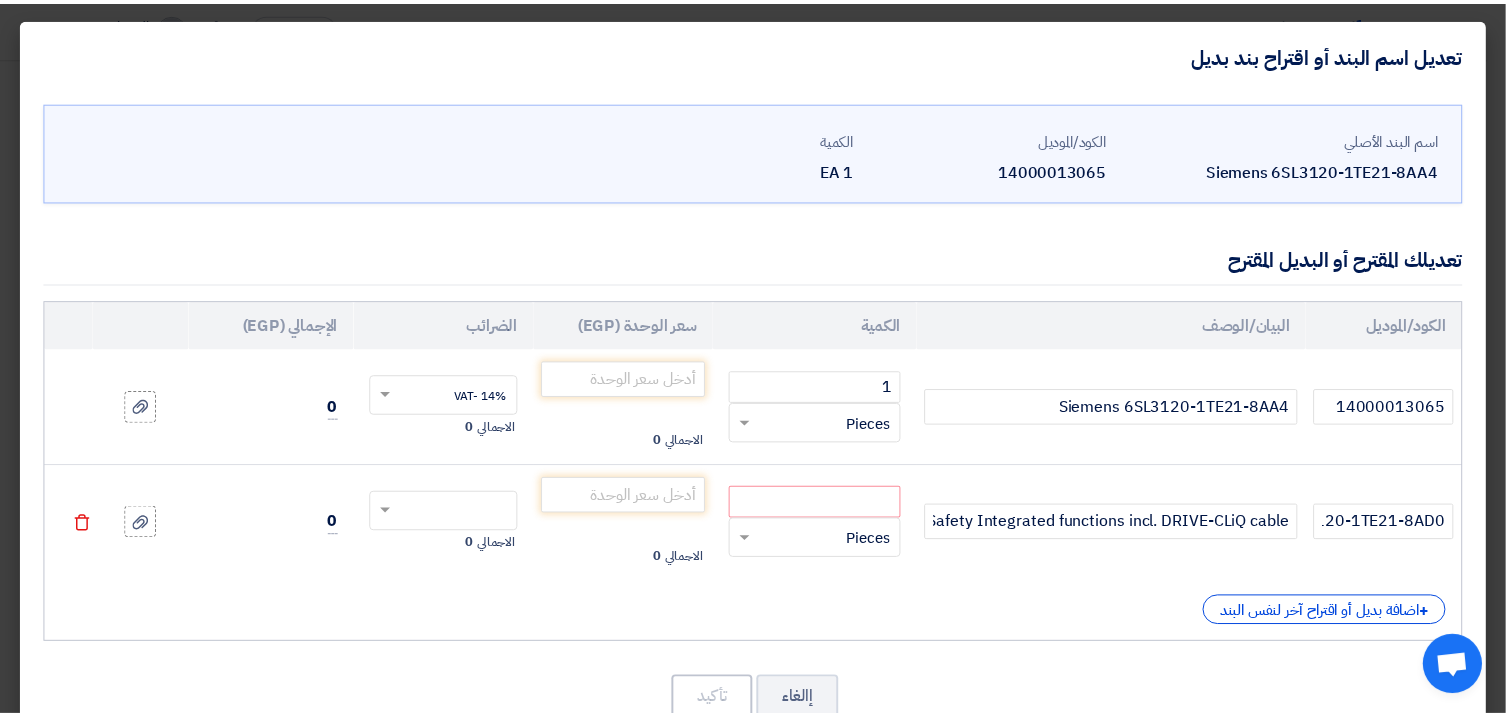 scroll, scrollTop: 56, scrollLeft: 0, axis: vertical 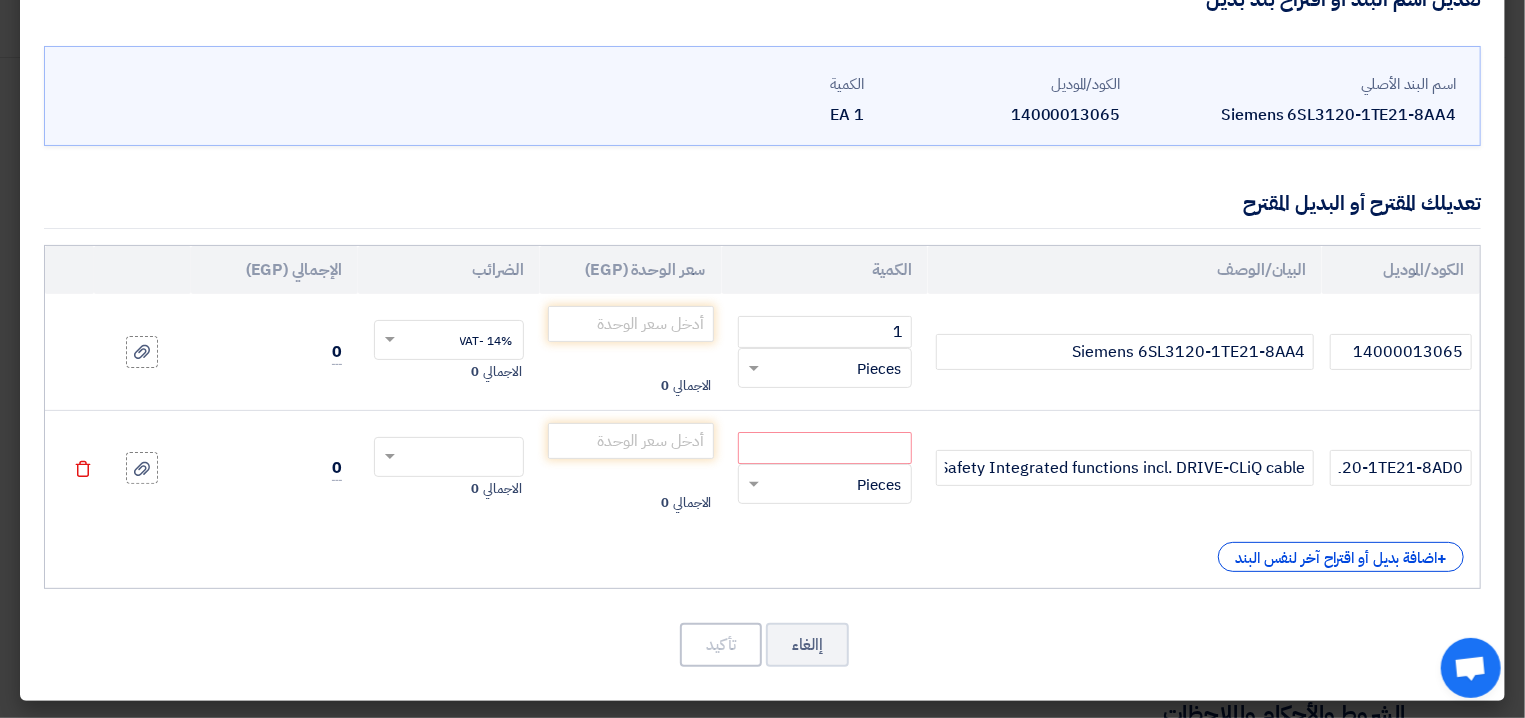 click on "RFQ_STEP1.ITEMS.2.TYPE_PLACEHOLDER
×
Pieces" 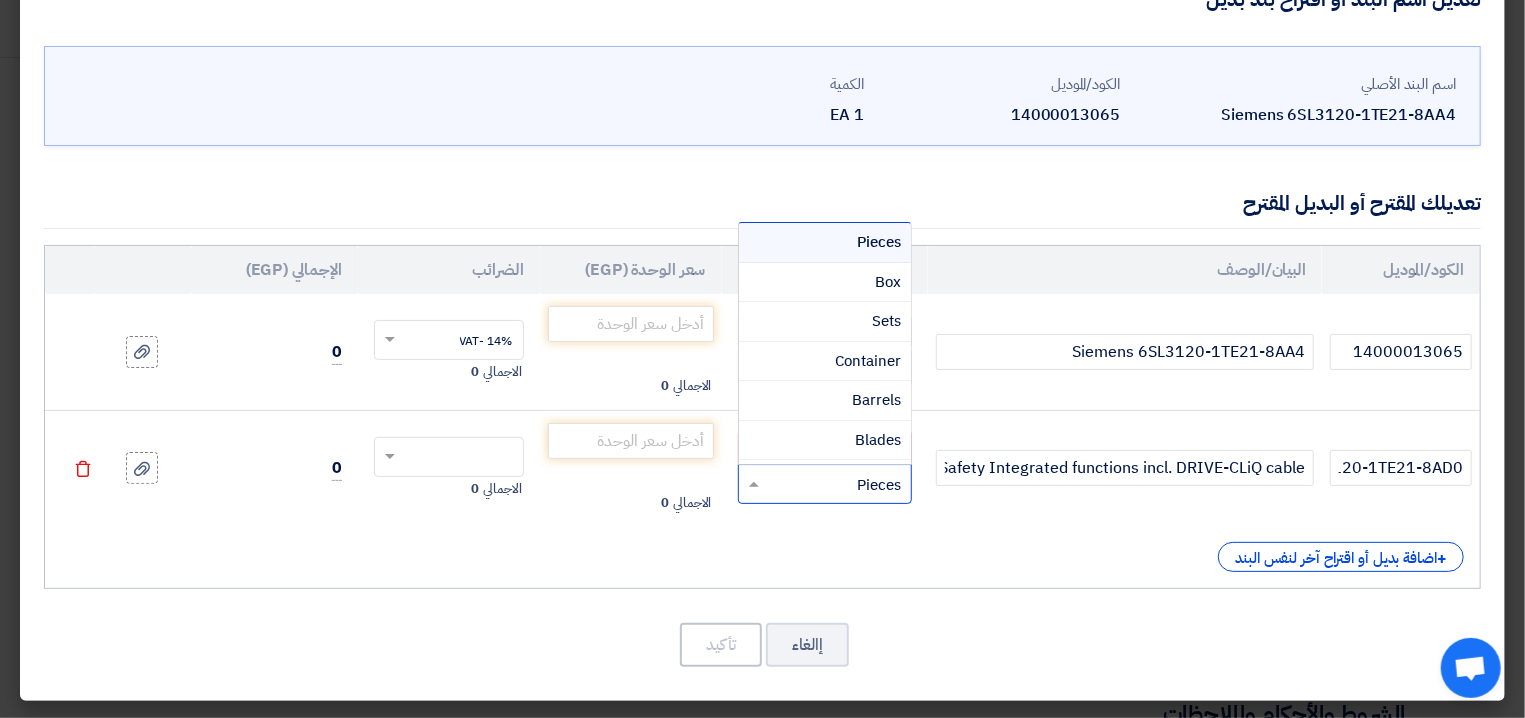 click on "Pieces" at bounding box center (825, 243) 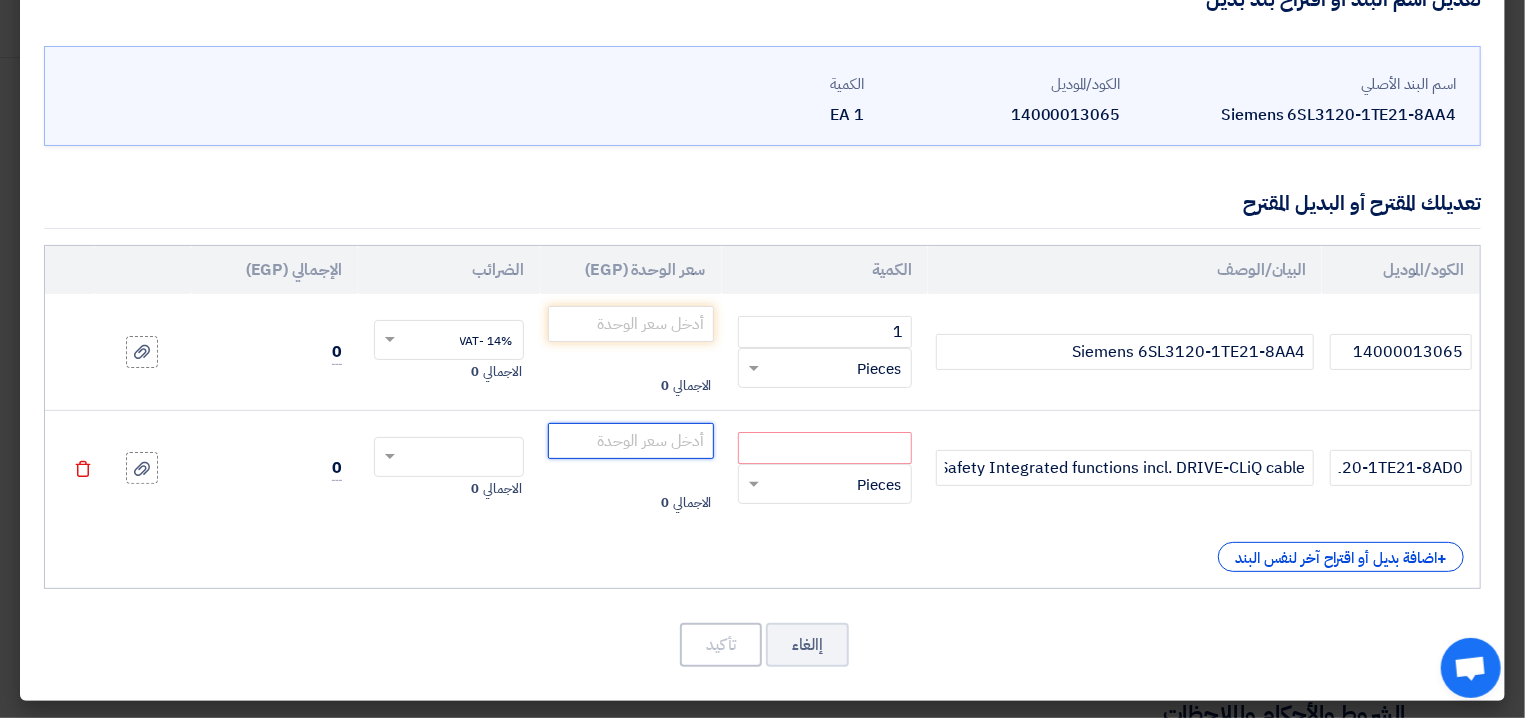 click 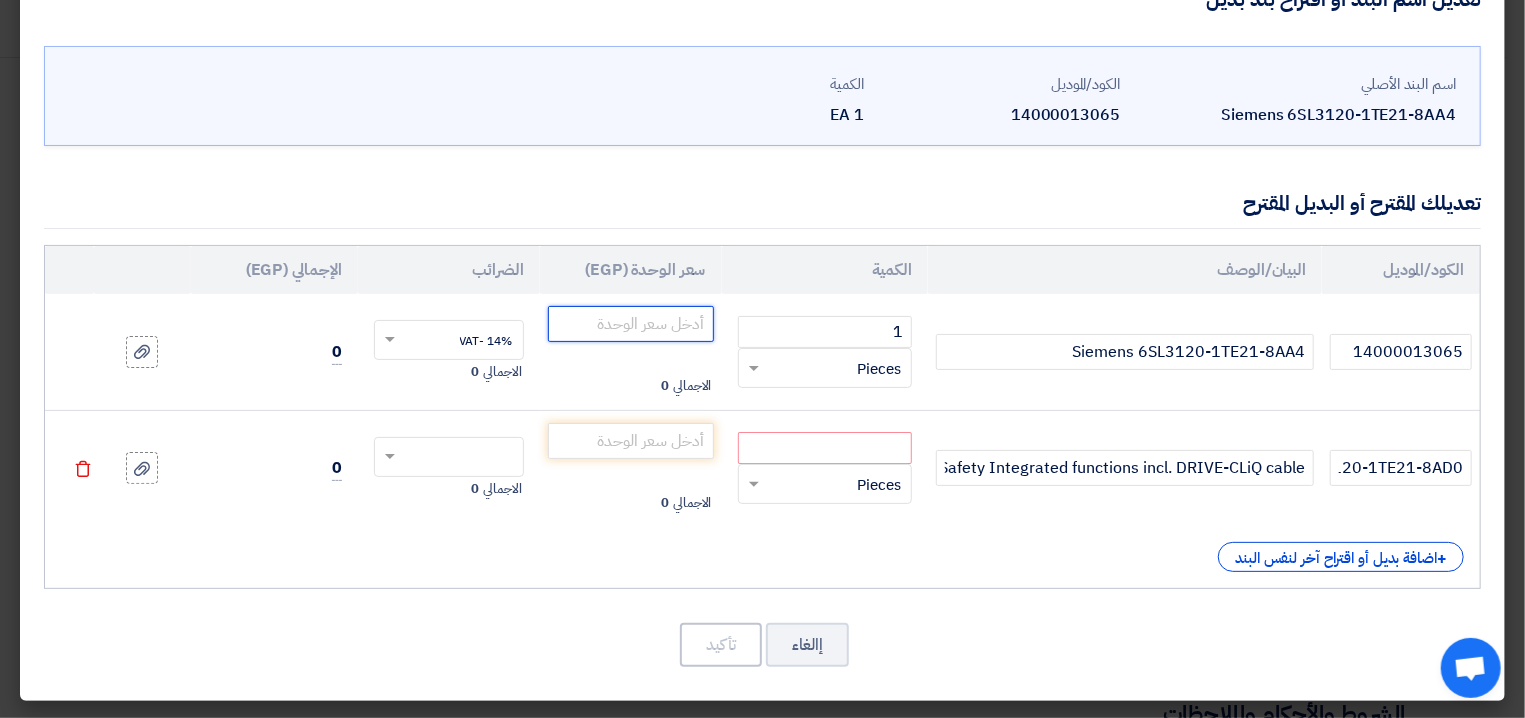 click 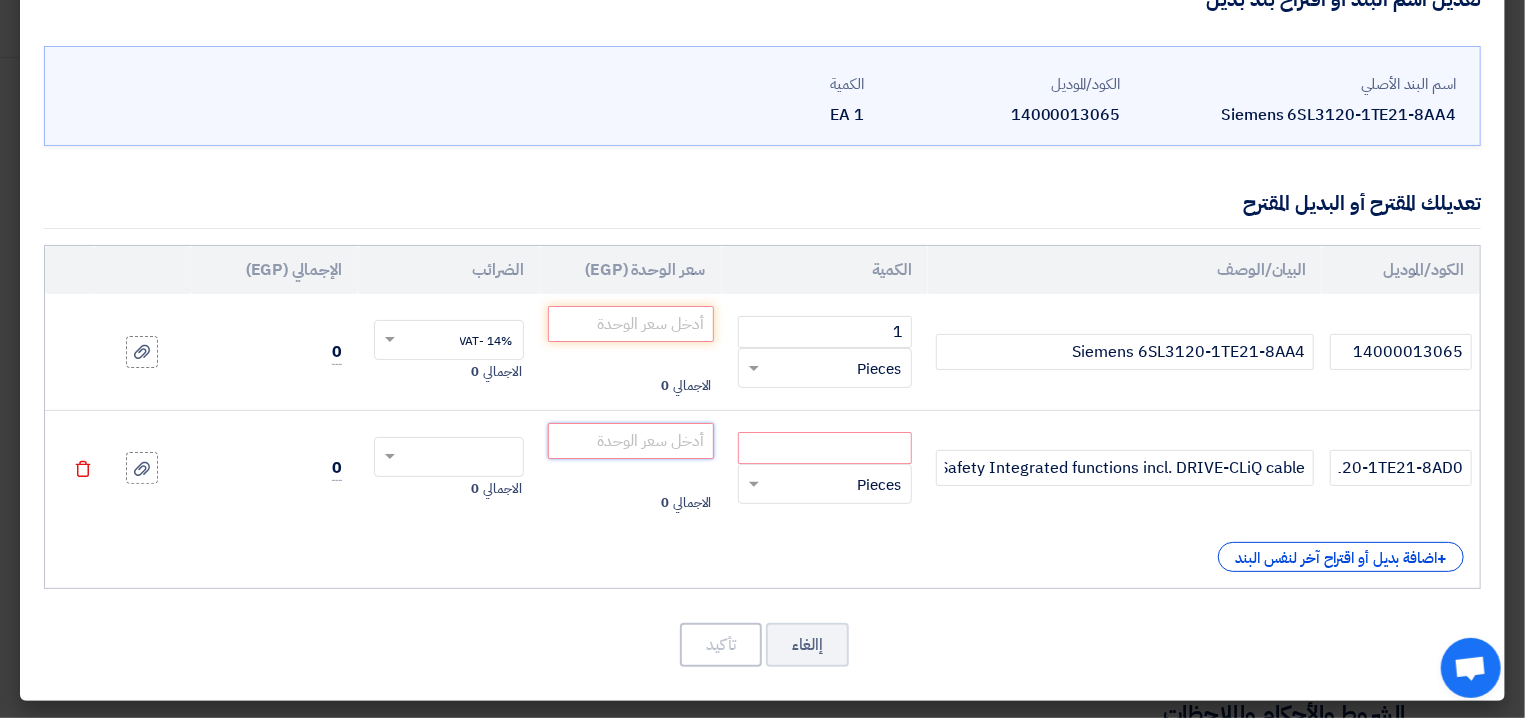 click 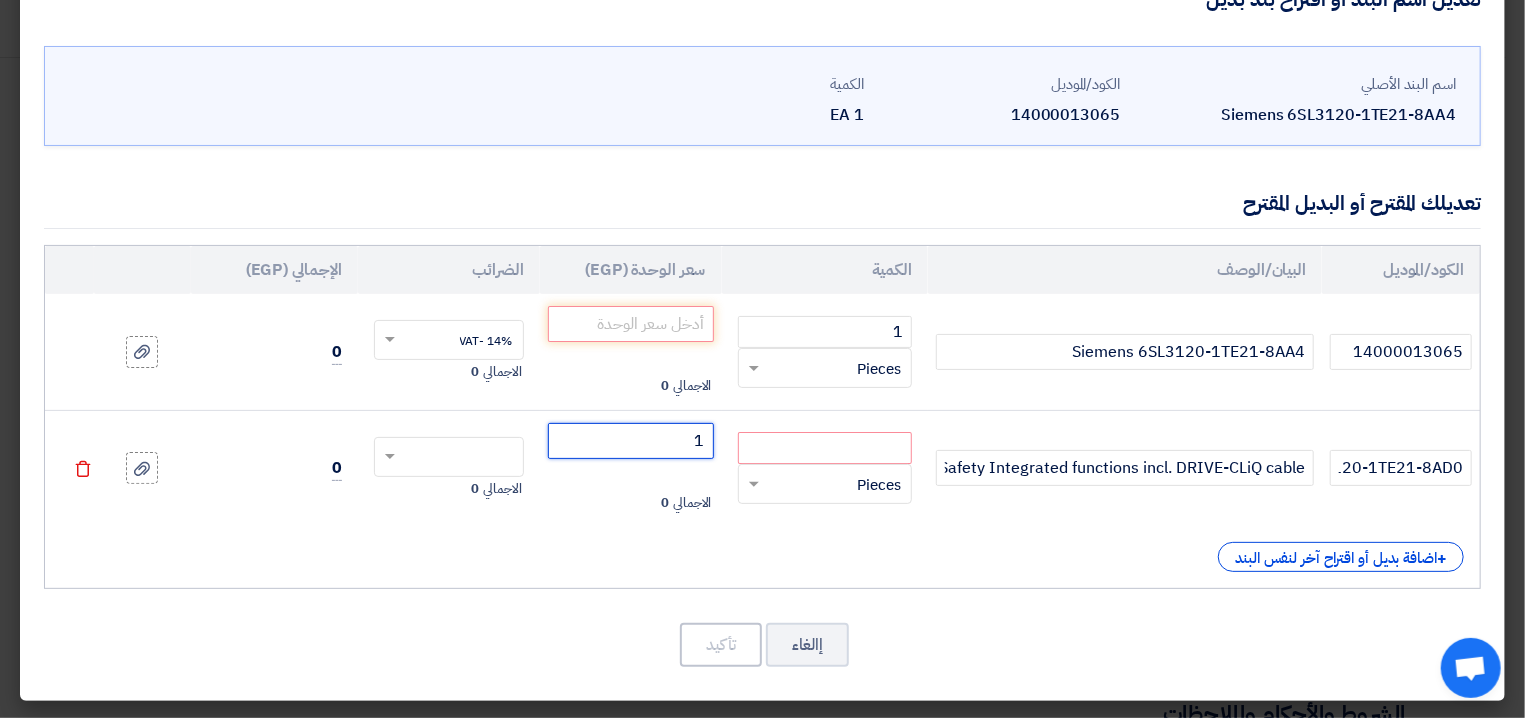 click on "1" 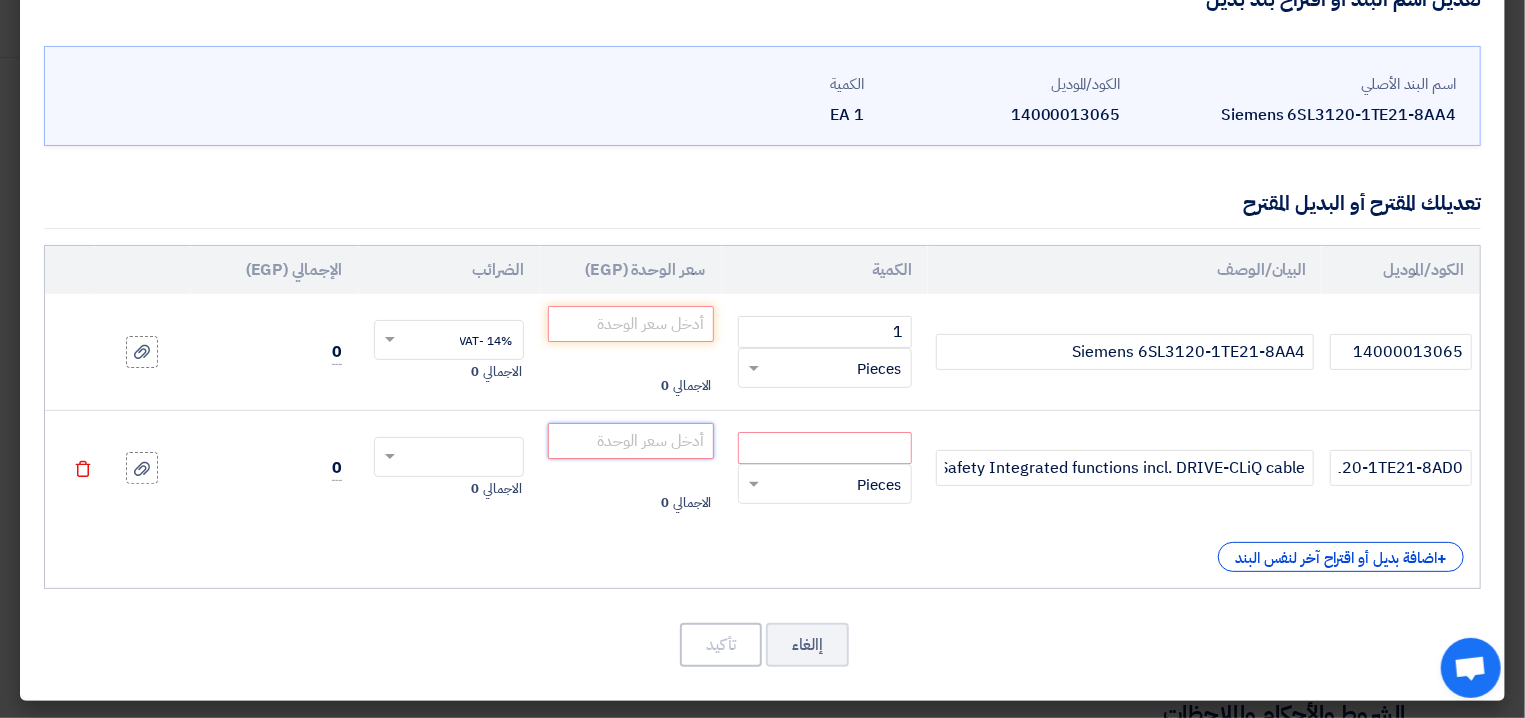 type on "1" 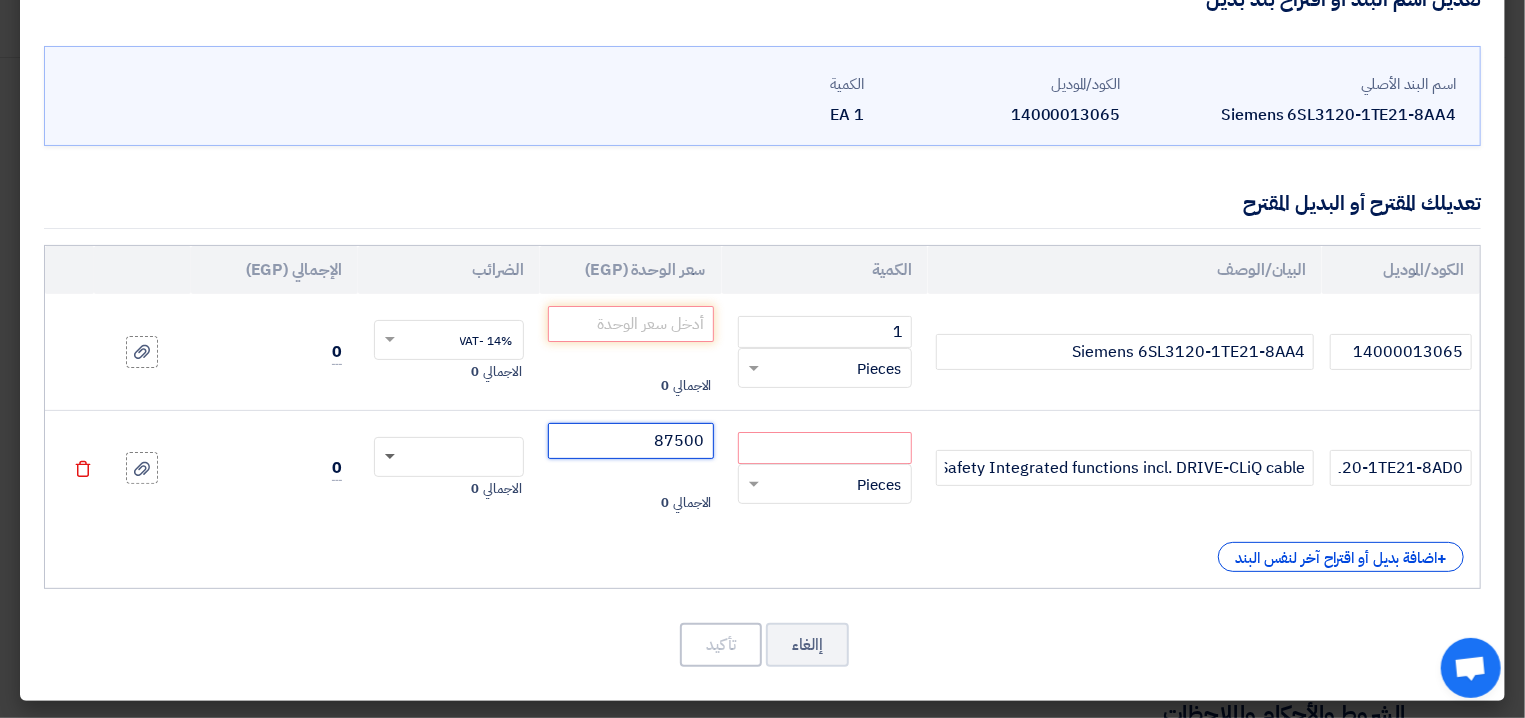 type on "87500" 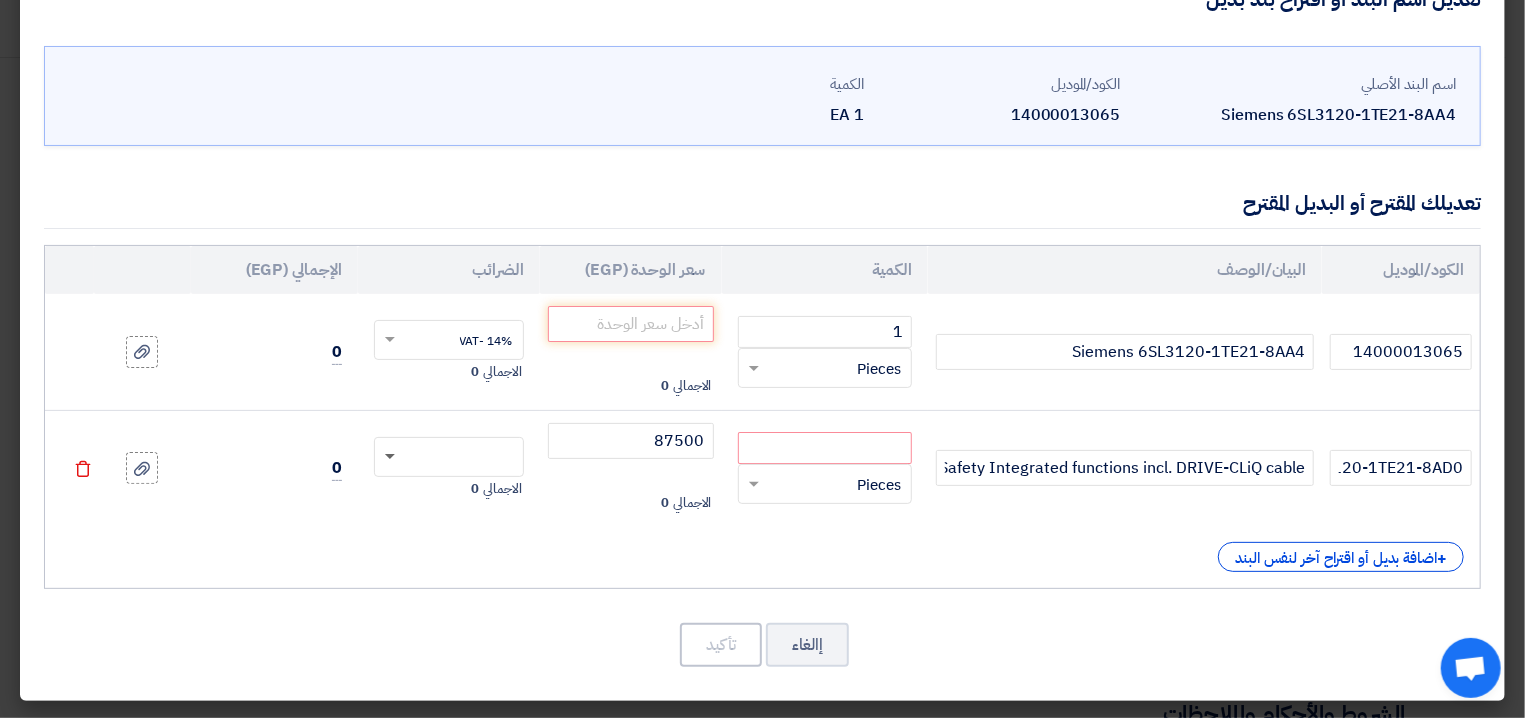 click 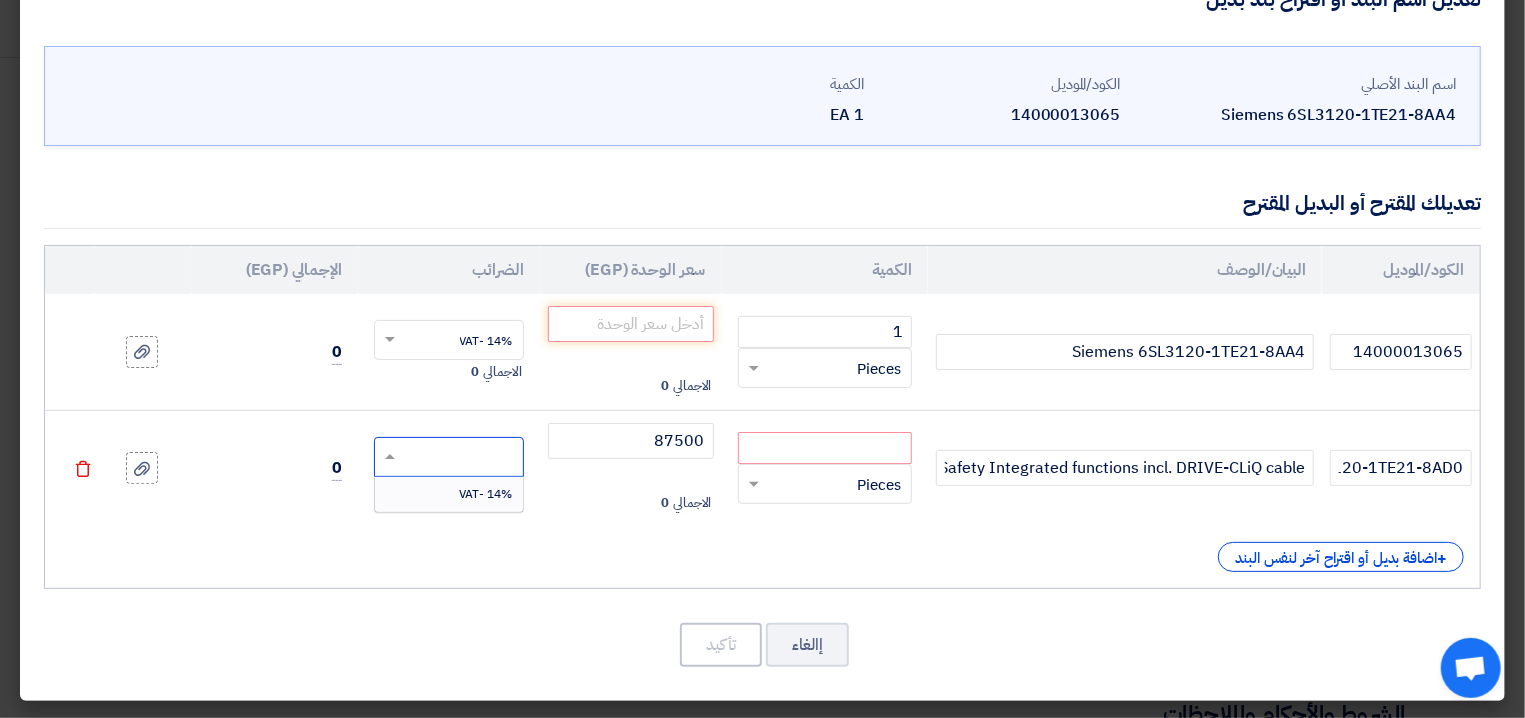 click on "14% -VAT" at bounding box center (449, 494) 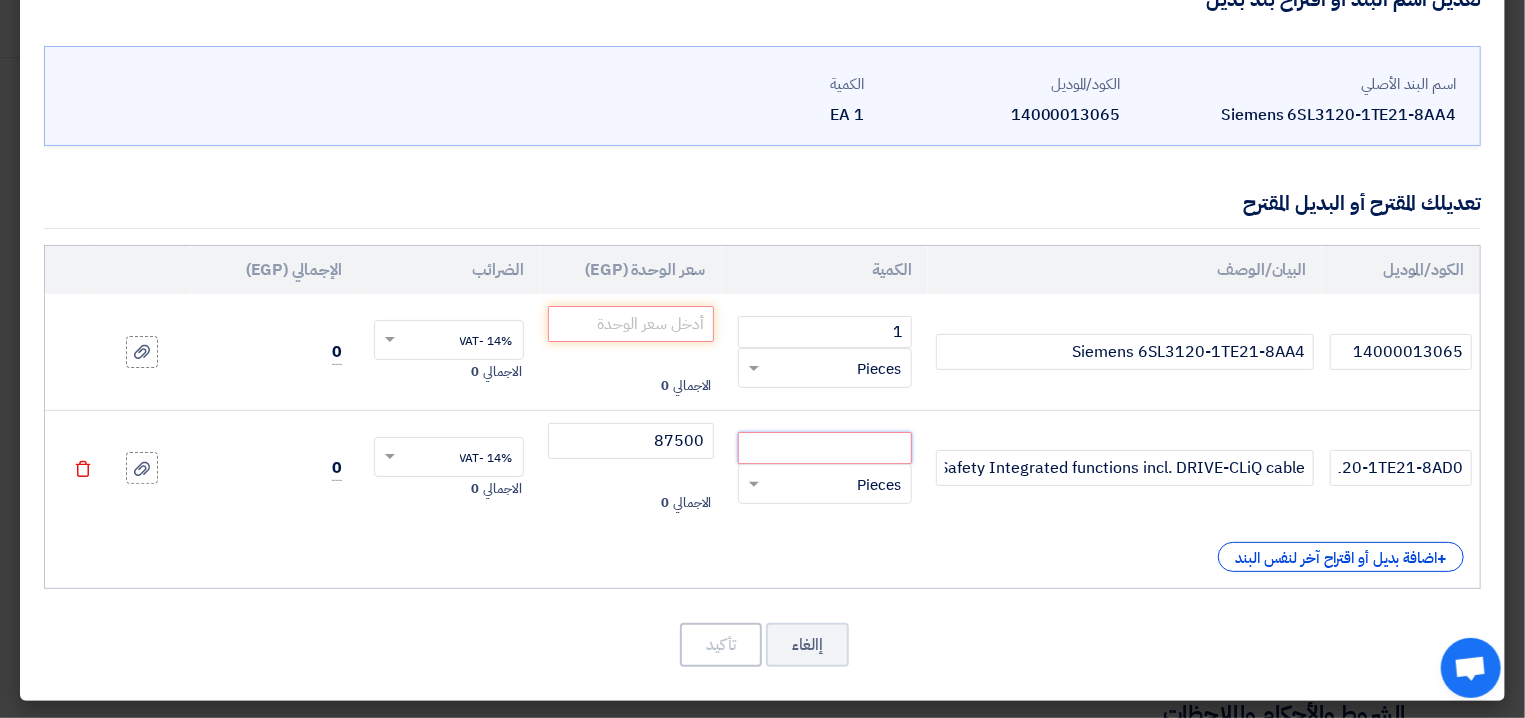 click 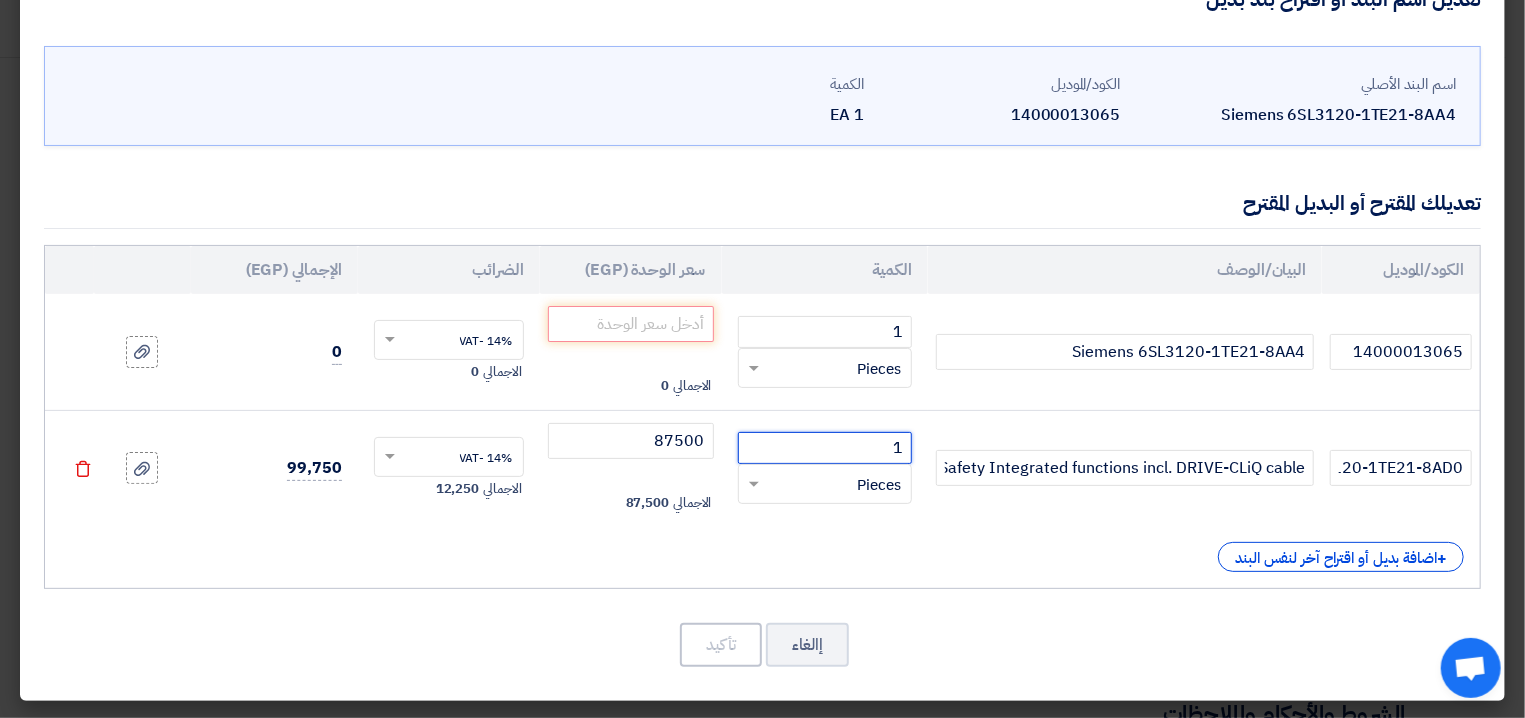 type on "1" 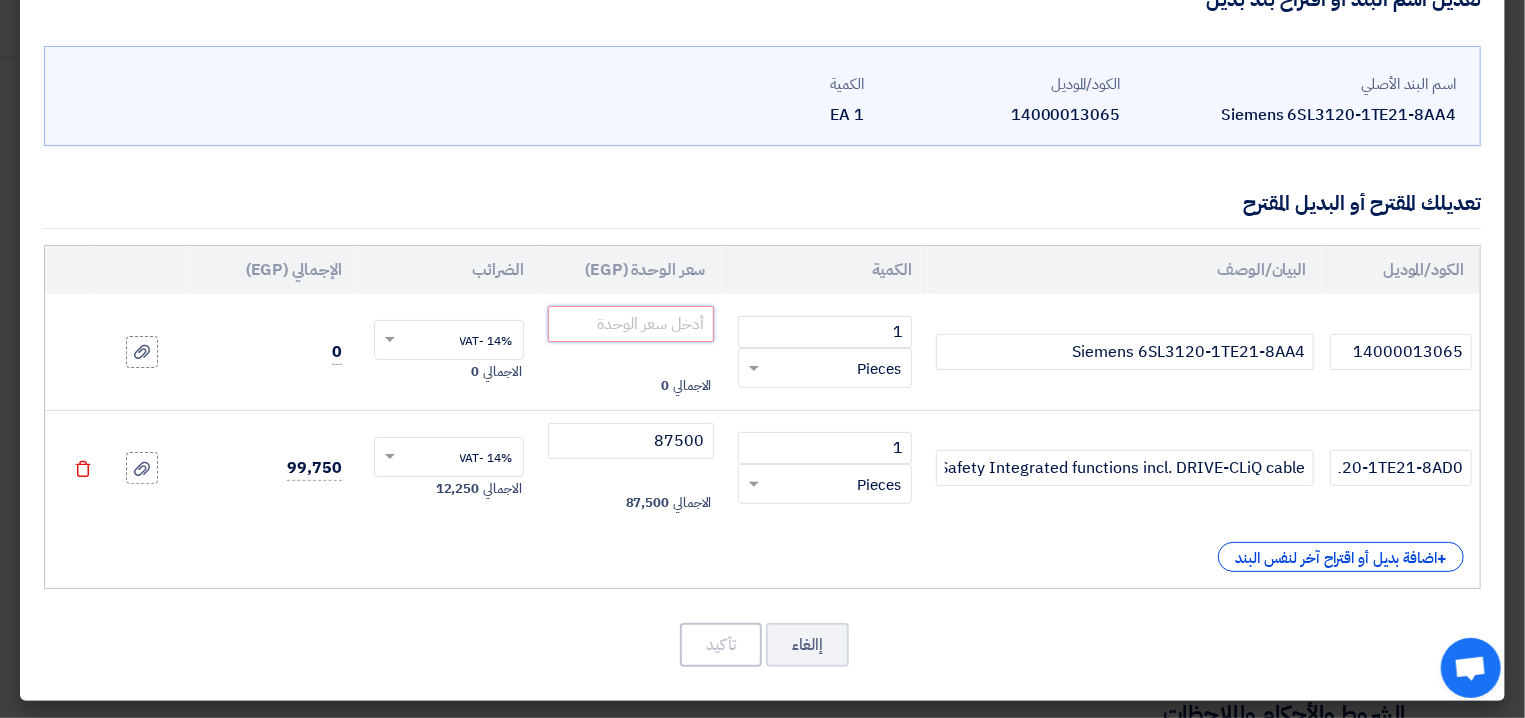 click 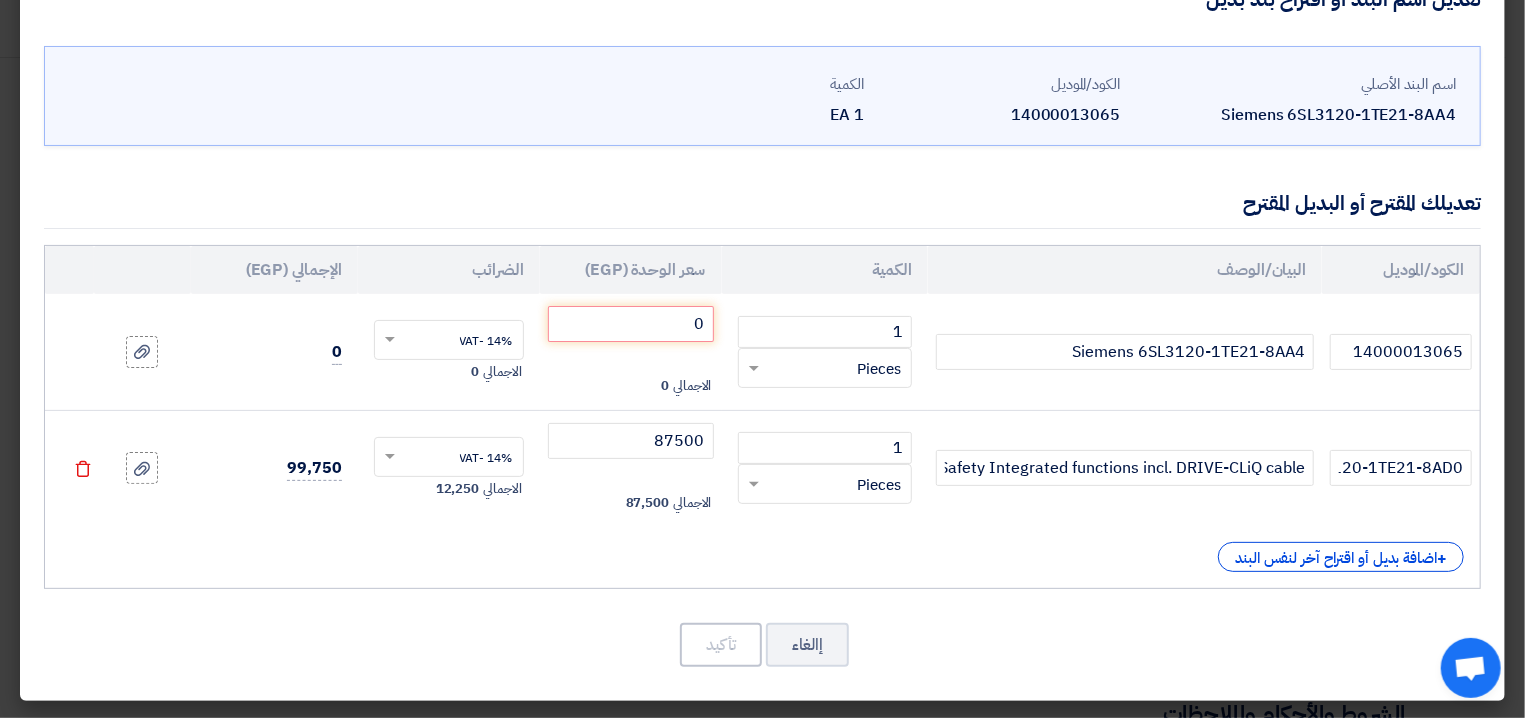 click on "الكود/الموديل
البيان/الوصف
الكمية
سعر الوحدة (EGP)
[DEMOGRAPHIC_DATA]
الإجمالي ([GEOGRAPHIC_DATA])
14000013065 1
×" 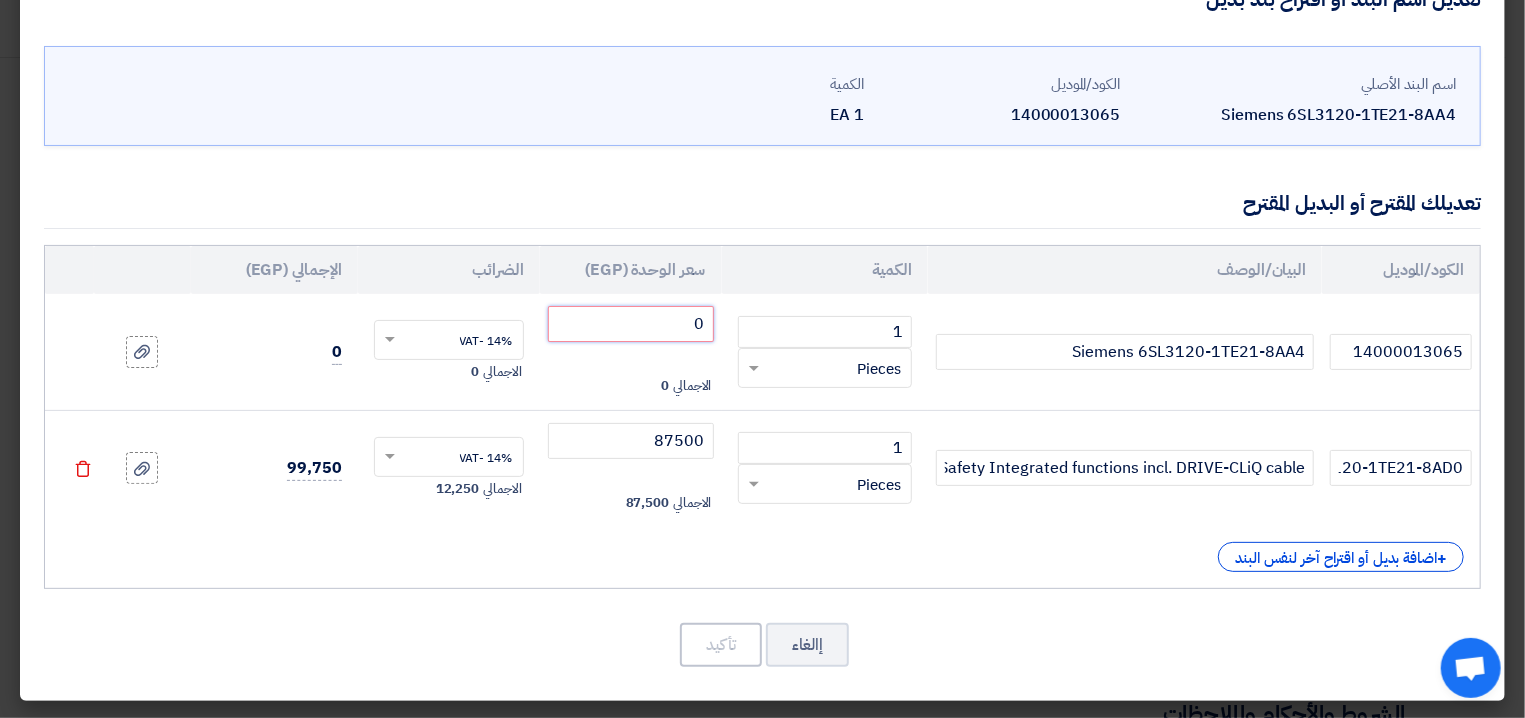 click on "0" 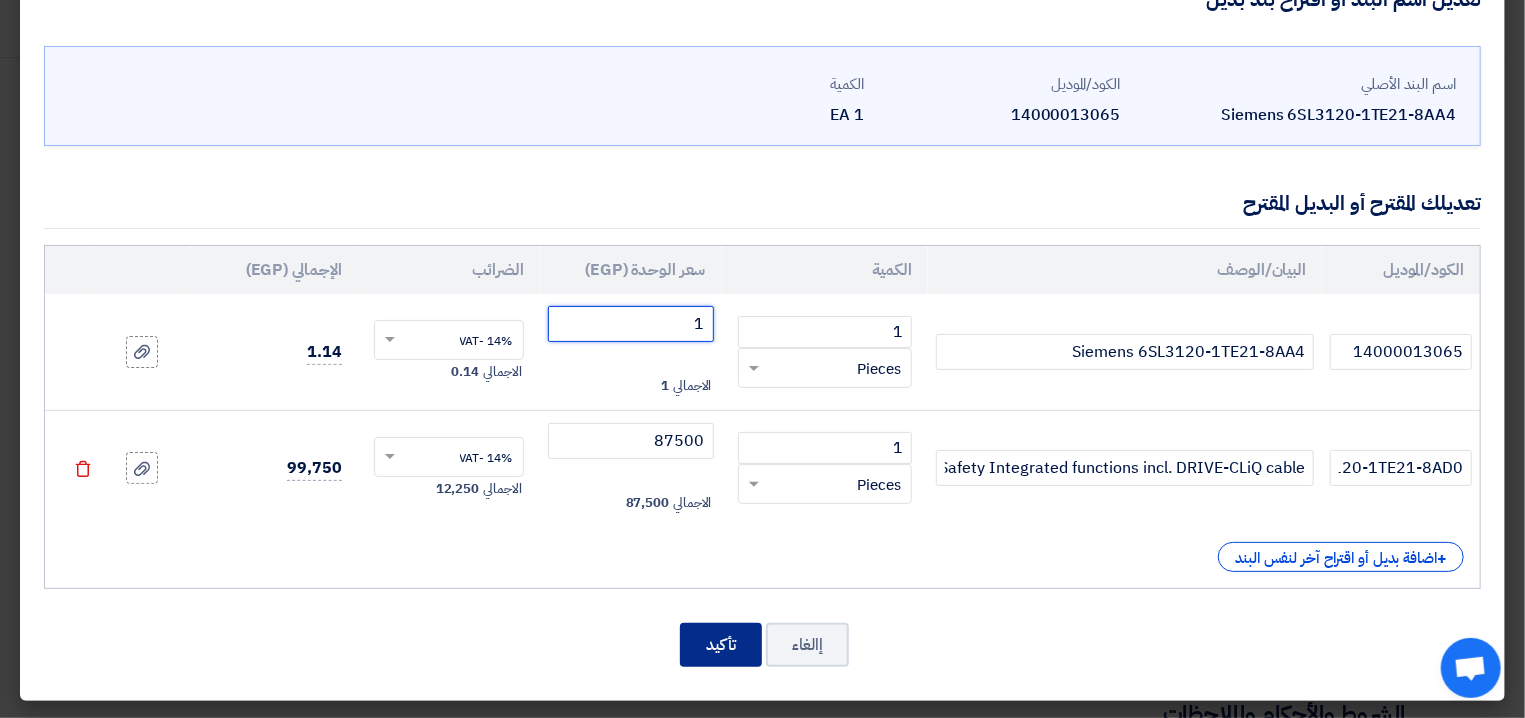 type on "1" 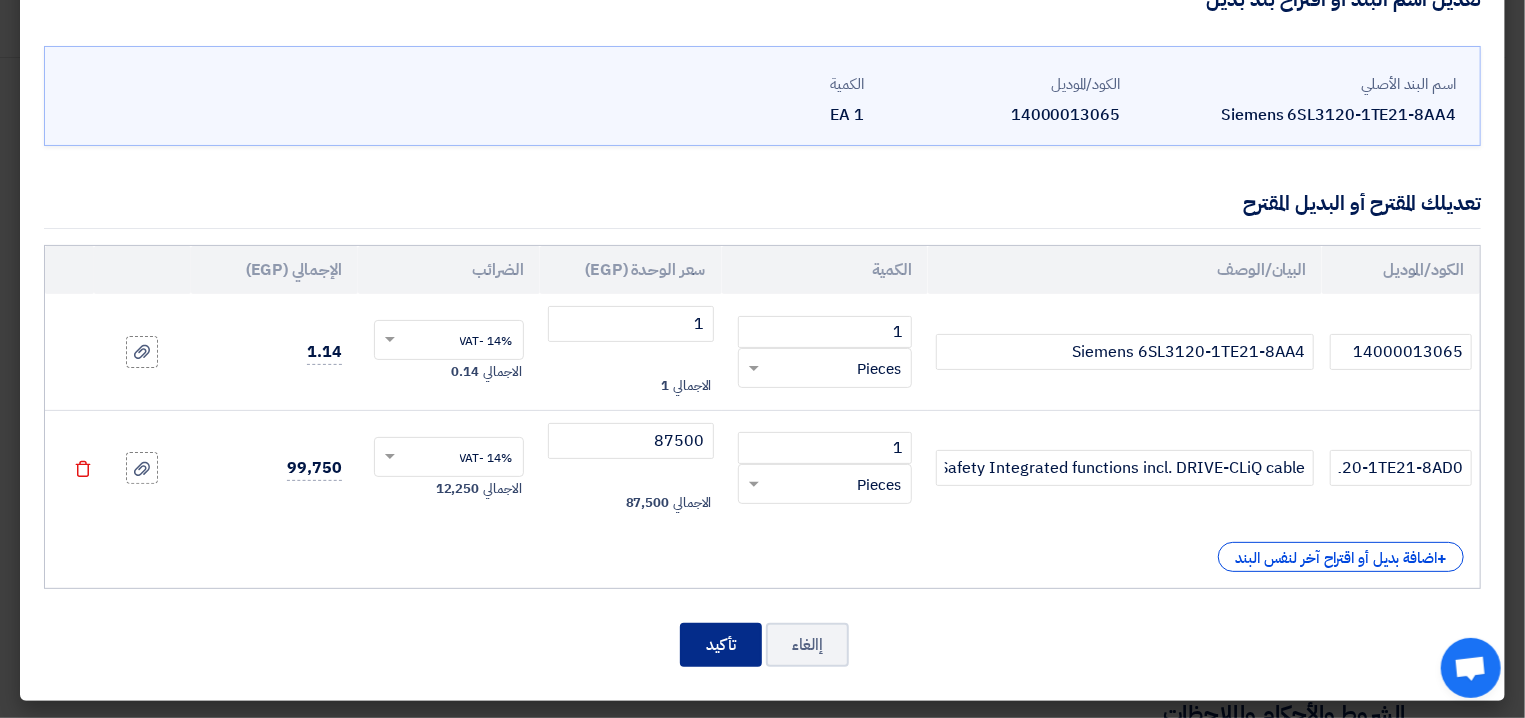 click on "تأكيد" 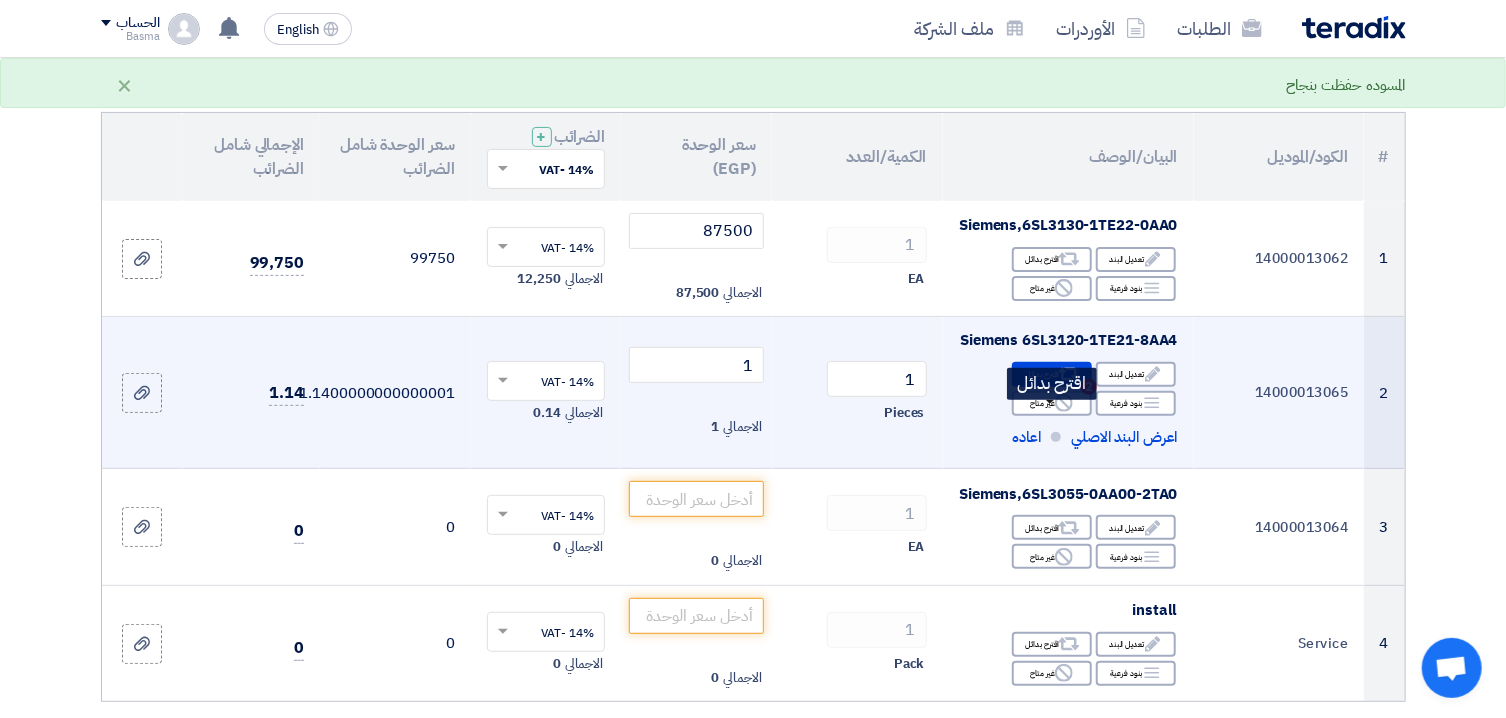 click on "Alternative
اقترح بدائل
2" 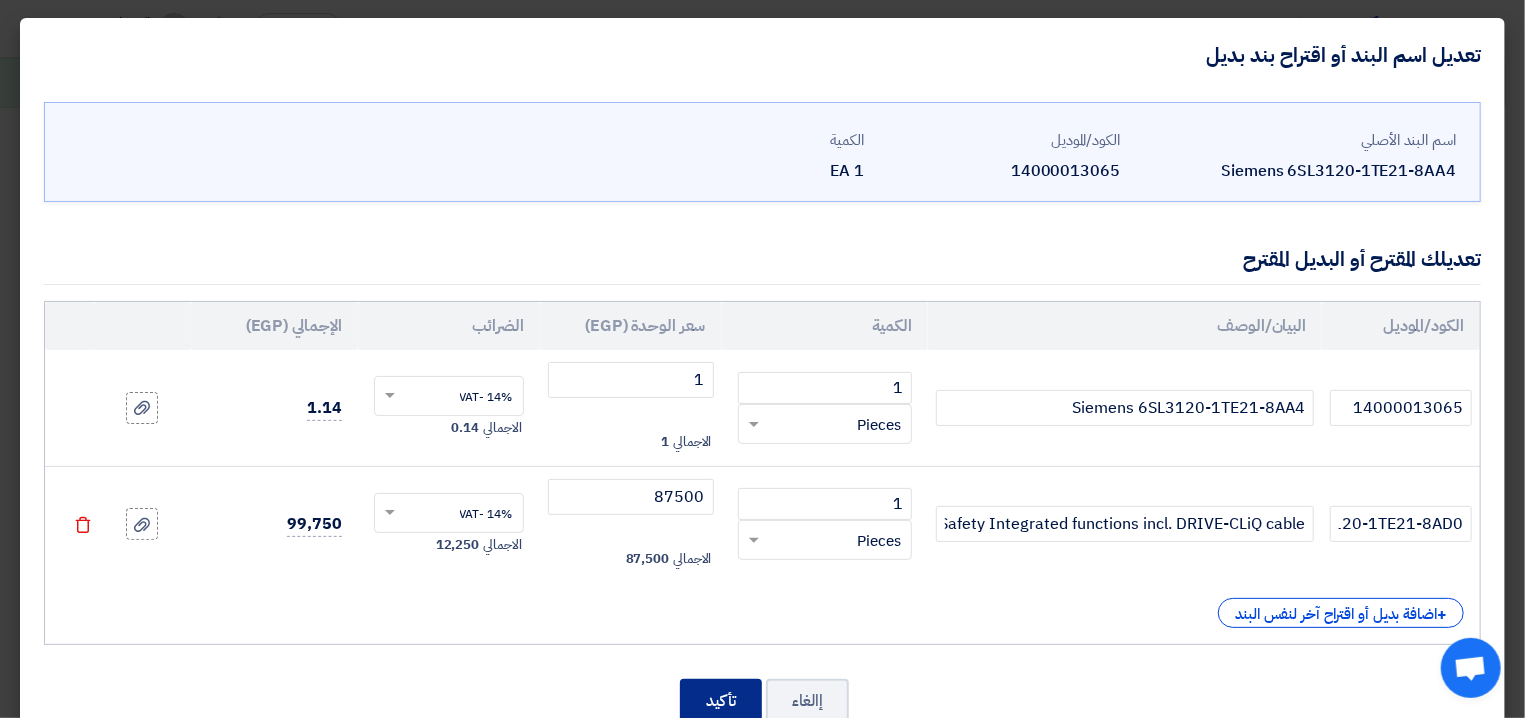 click on "تأكيد" 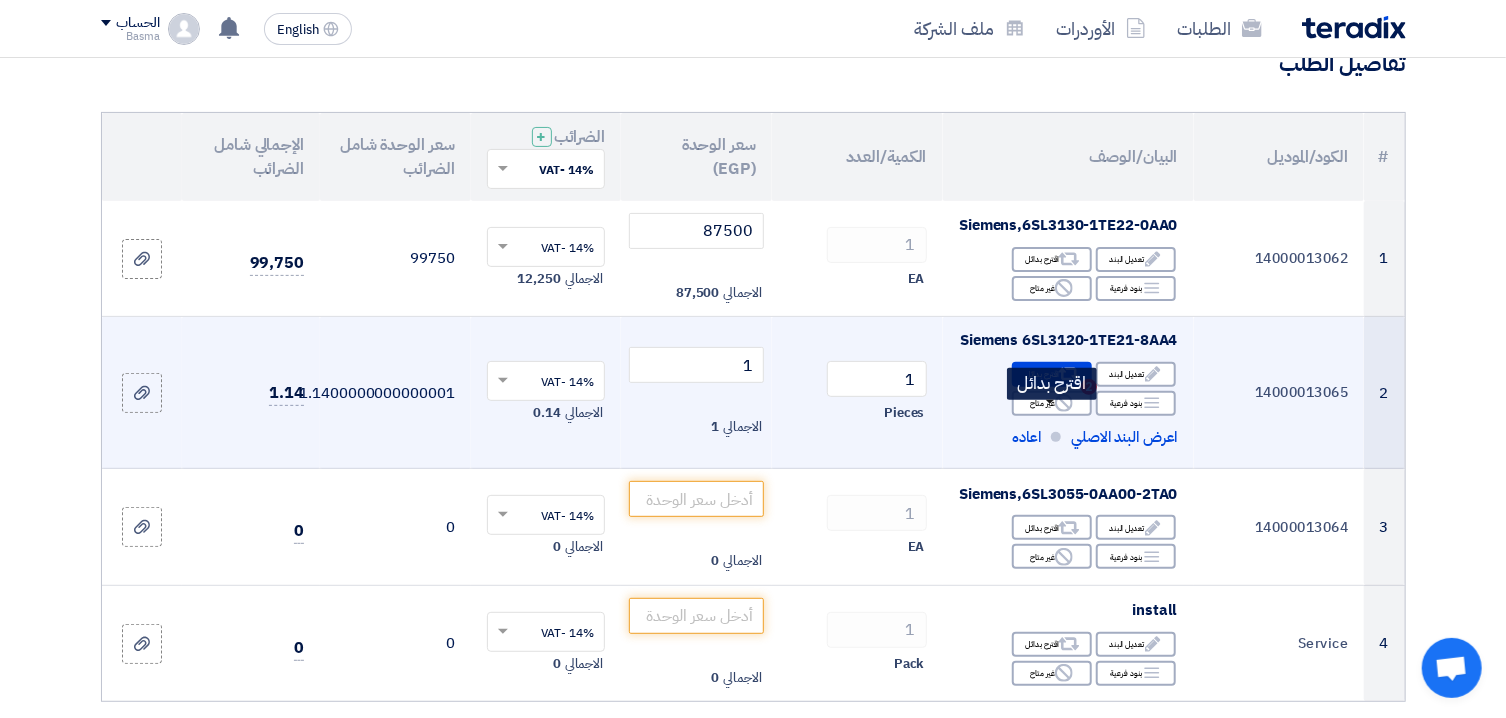 click on "Alternative
اقترح بدائل
2" 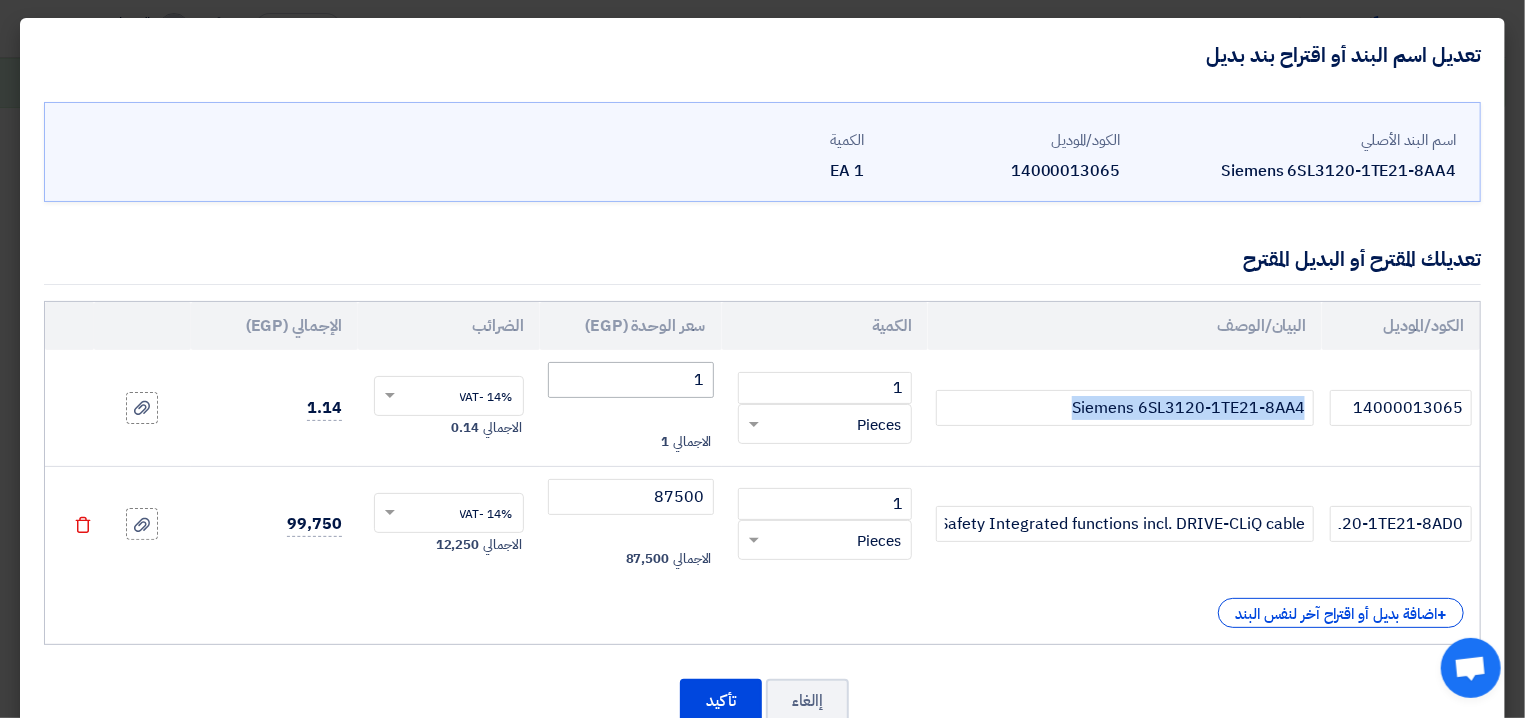 drag, startPoint x: 1037, startPoint y: 446, endPoint x: 706, endPoint y: 375, distance: 338.52917 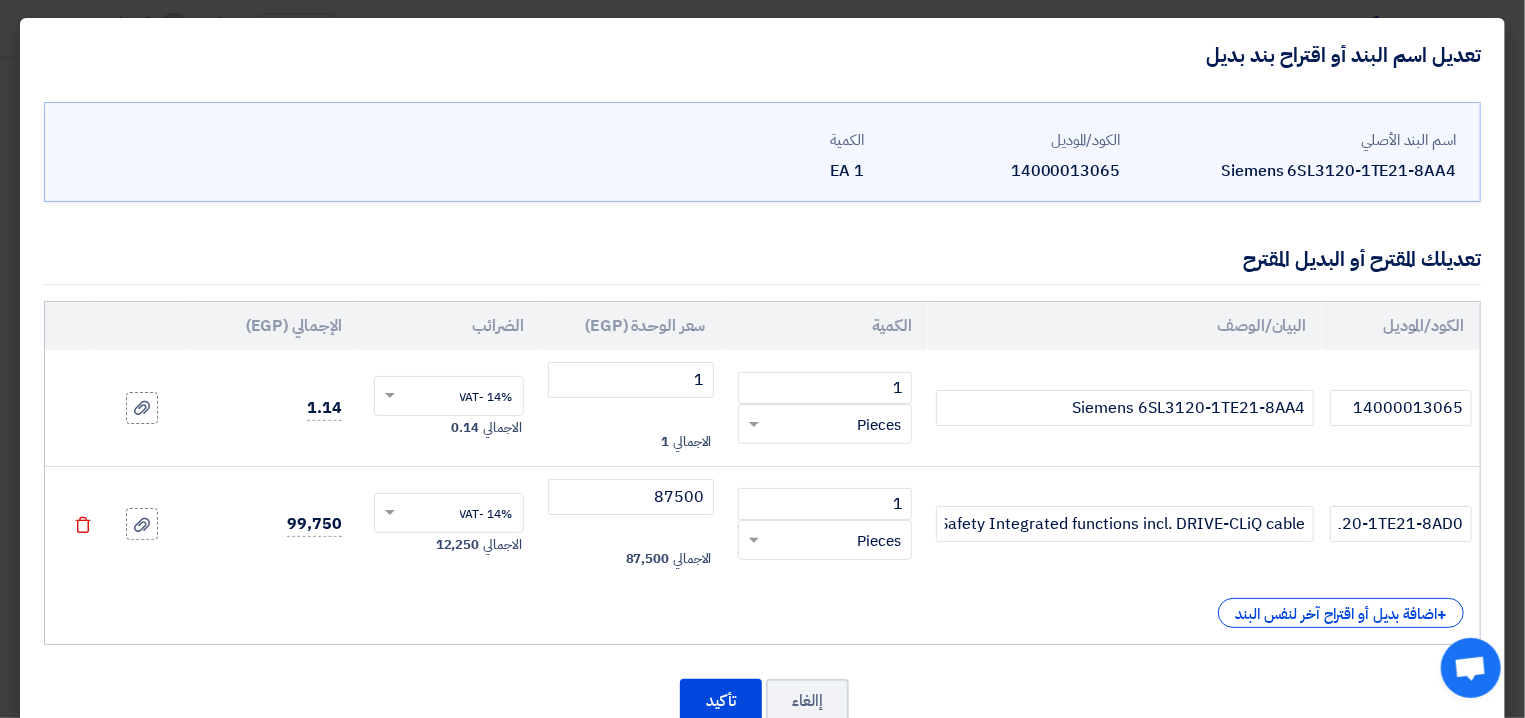 click 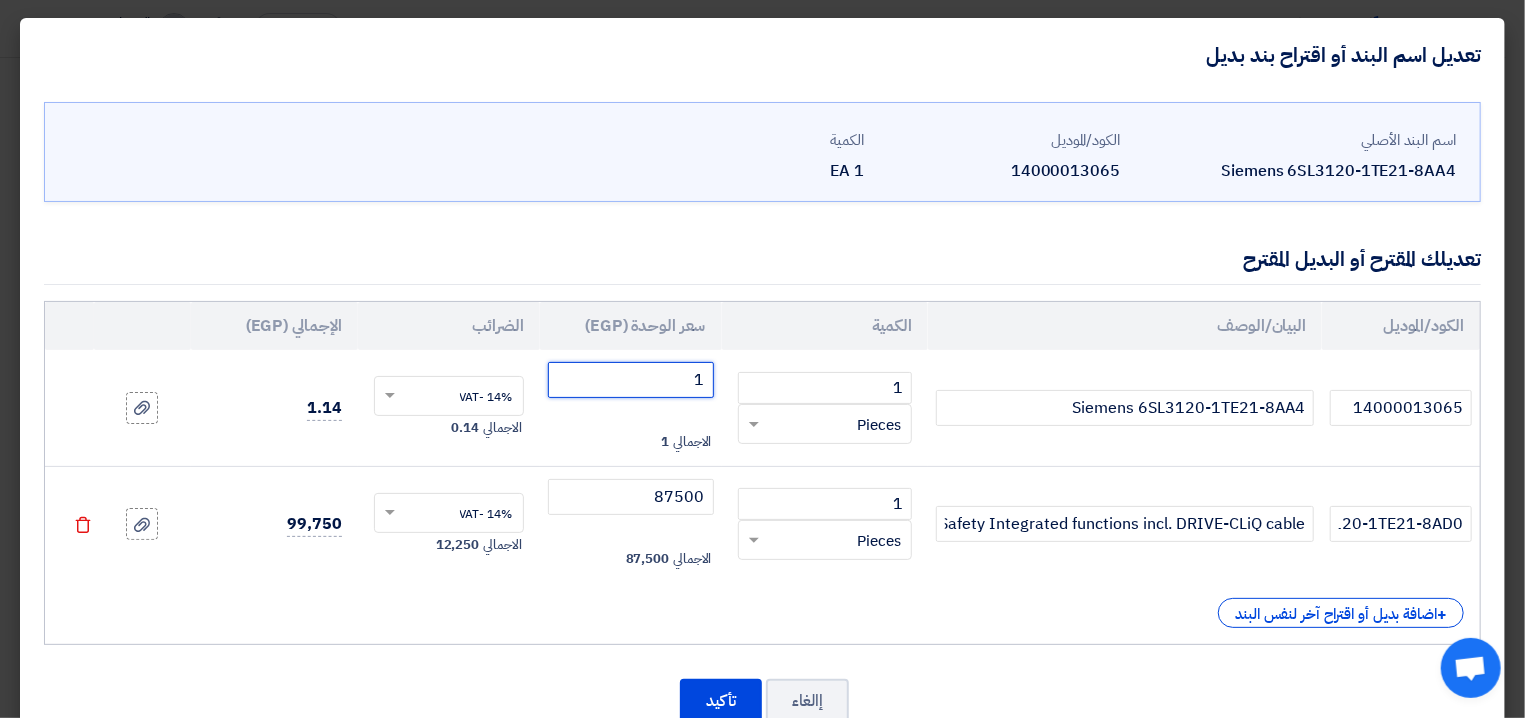 click on "1" 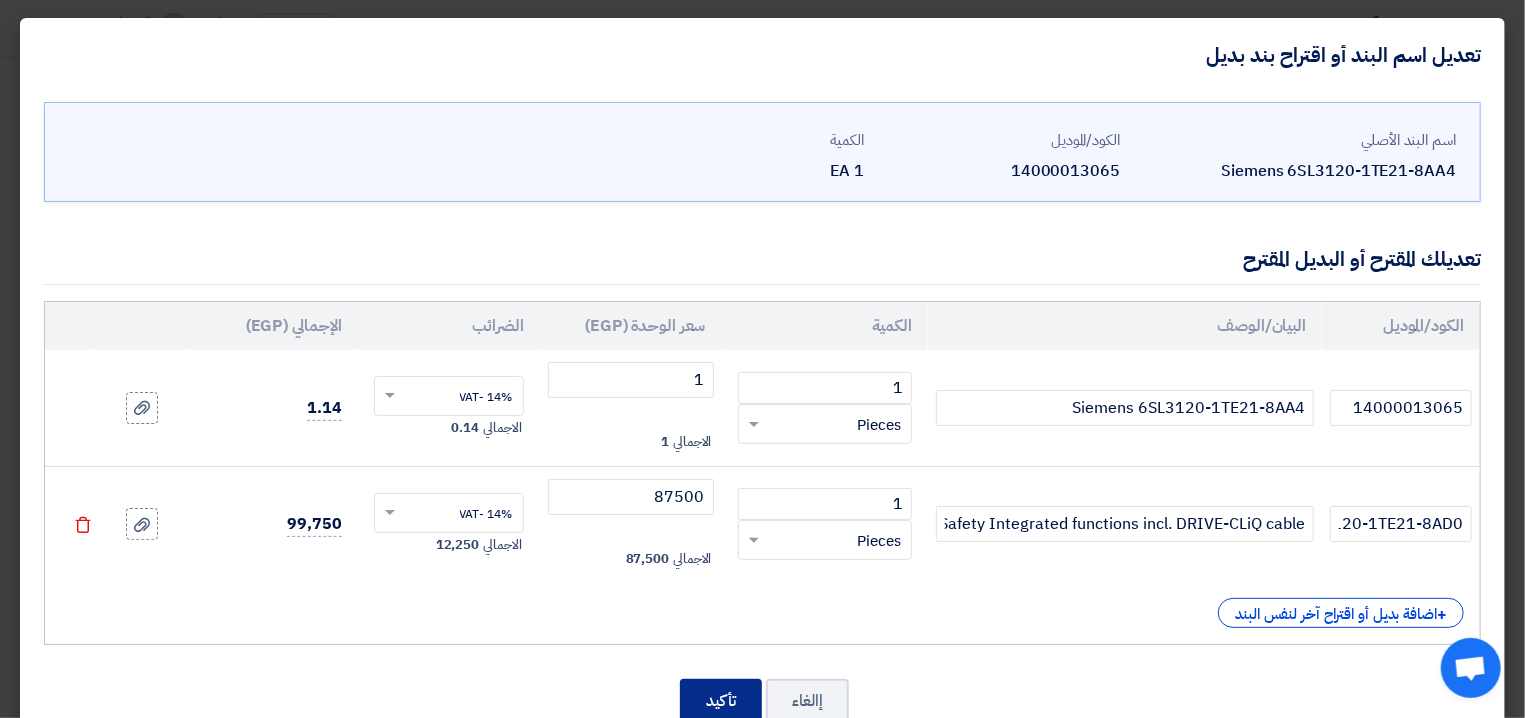 click on "تأكيد" 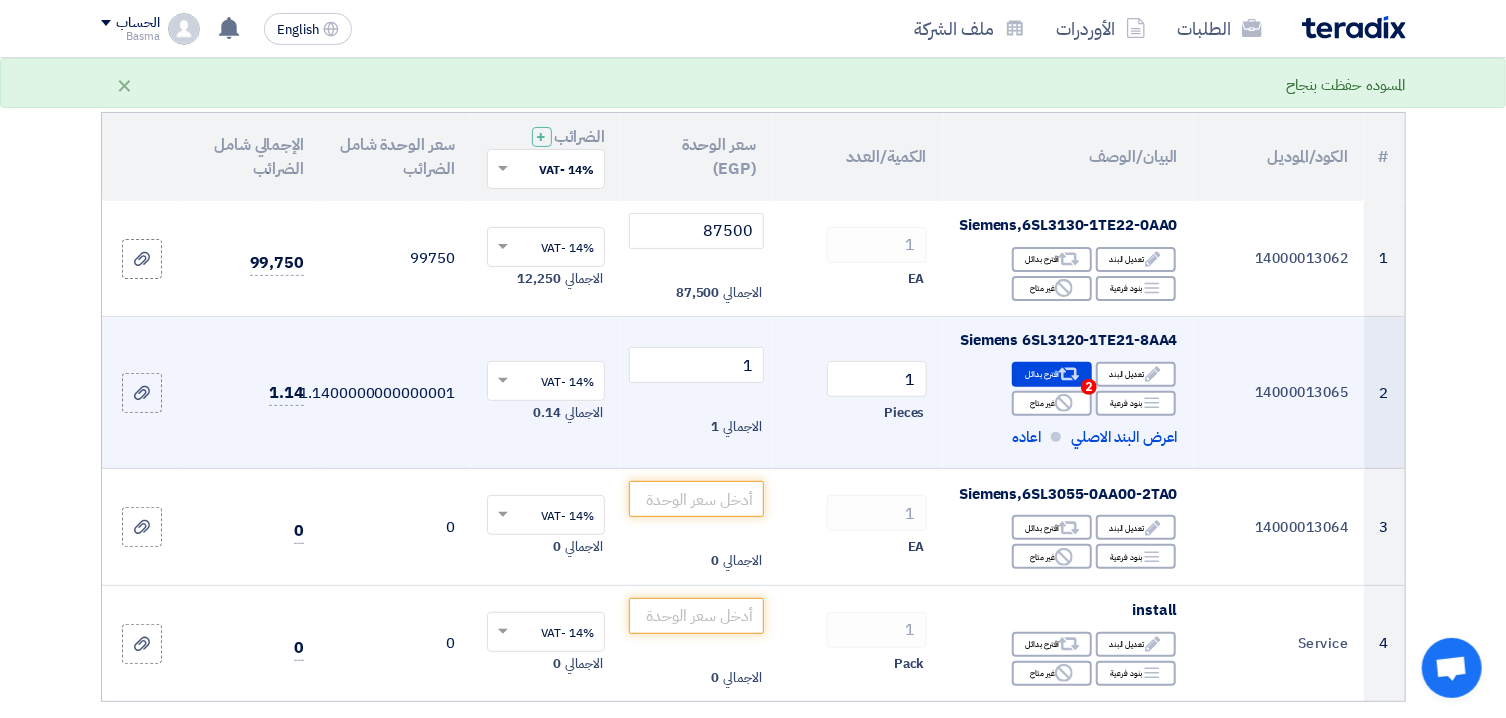 click 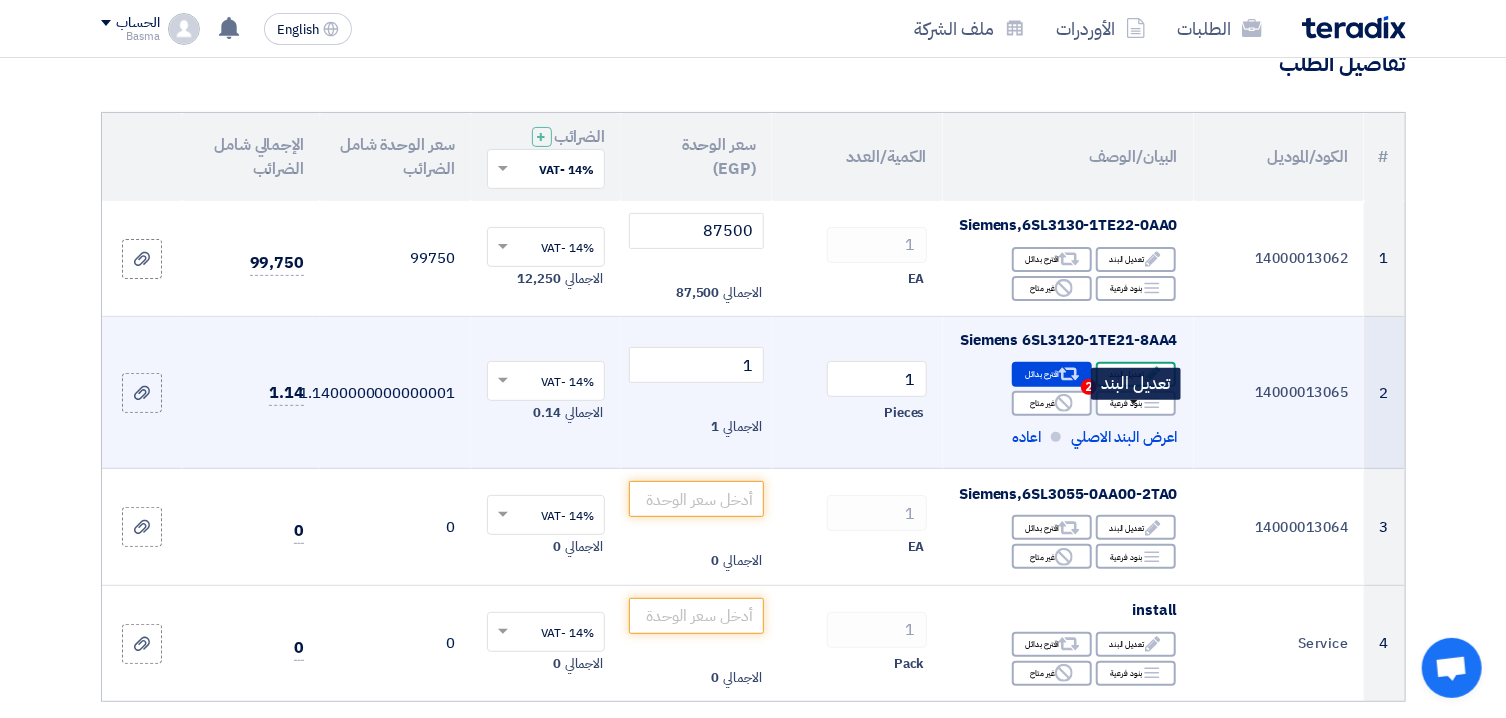 click on "Edit
تعديل البند" 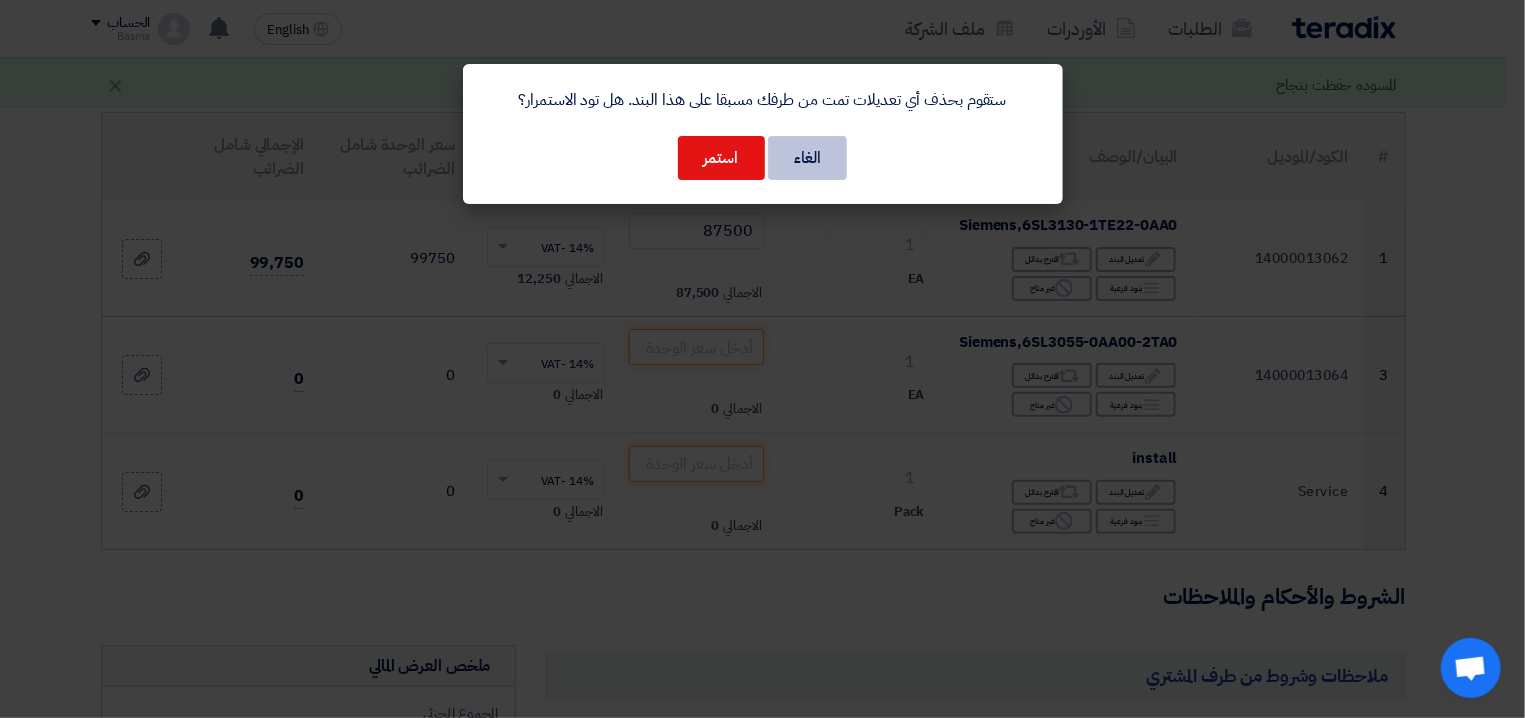 click on "الغاء" 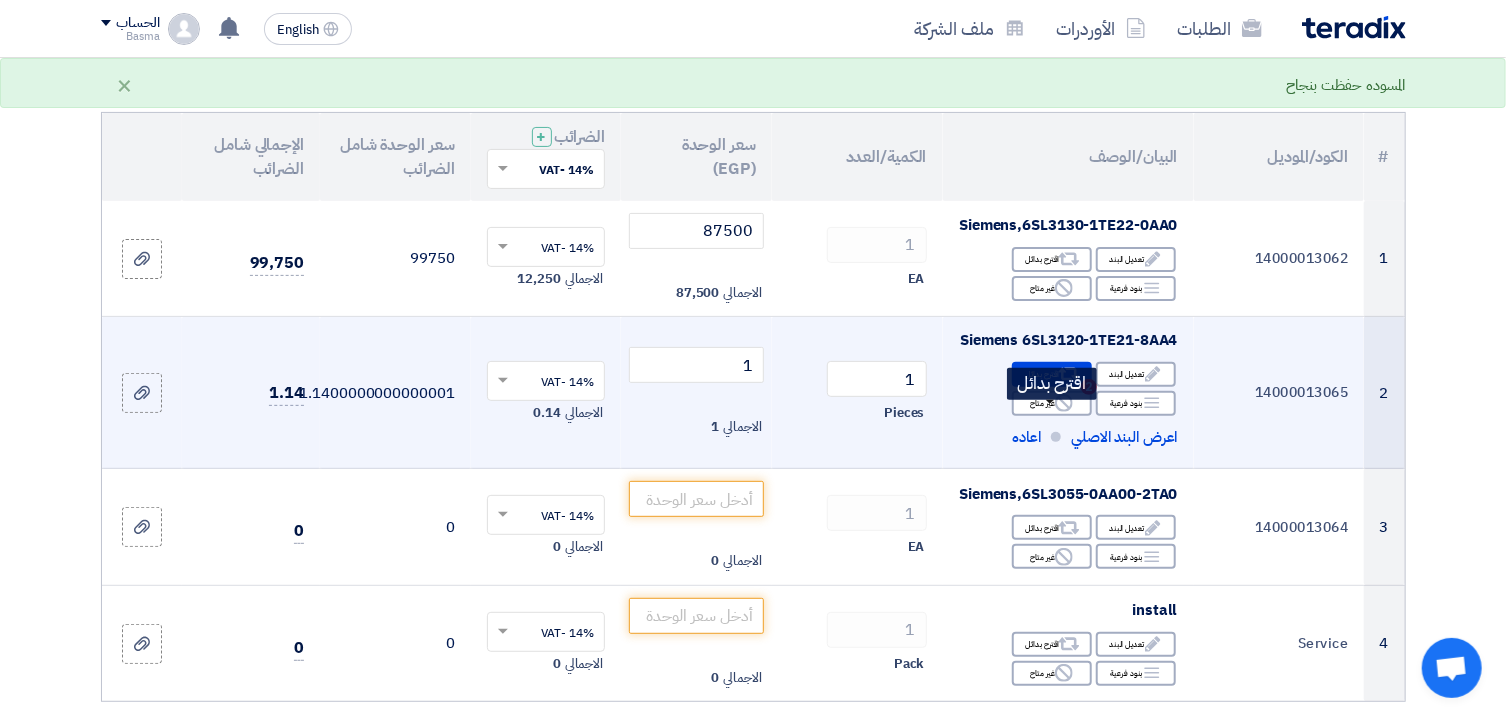 click on "Alternative
اقترح بدائل
2" 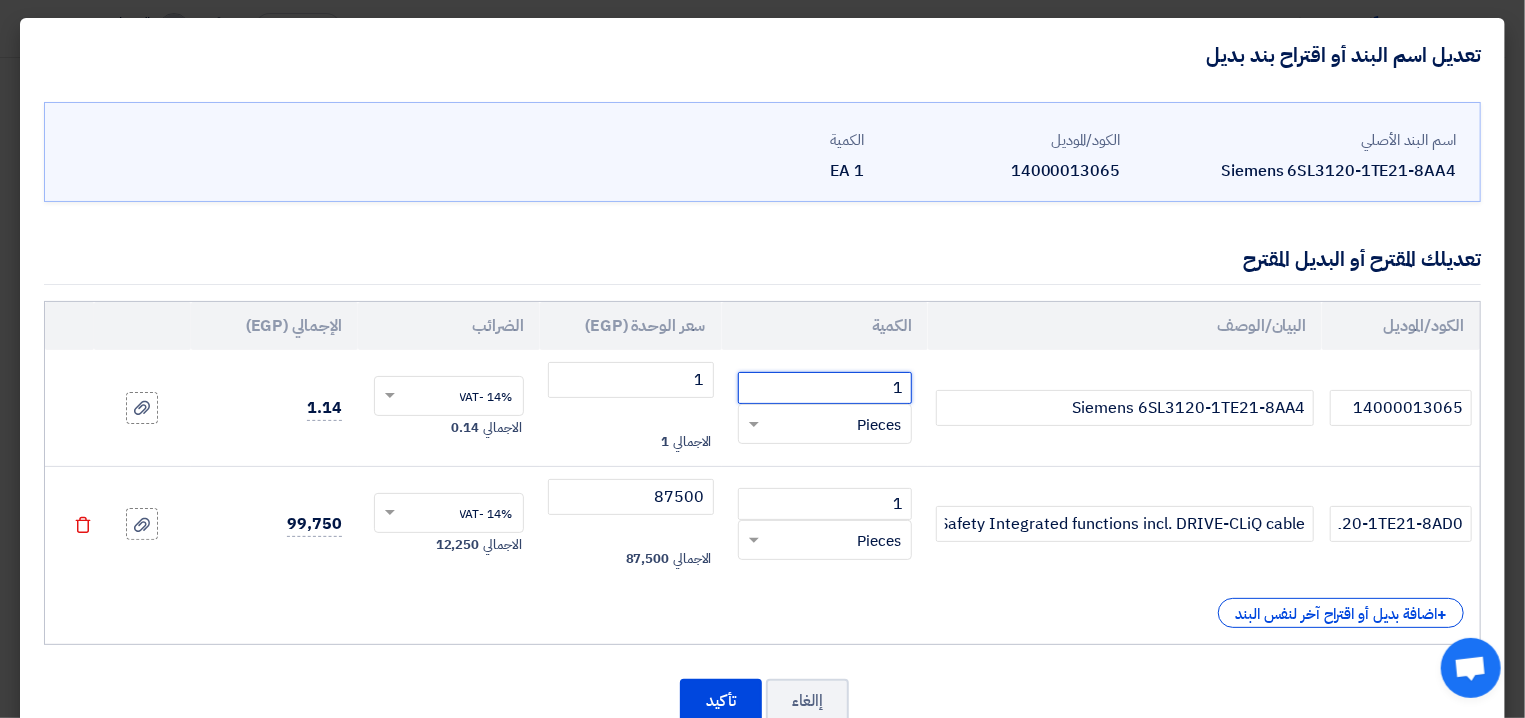 click on "1" 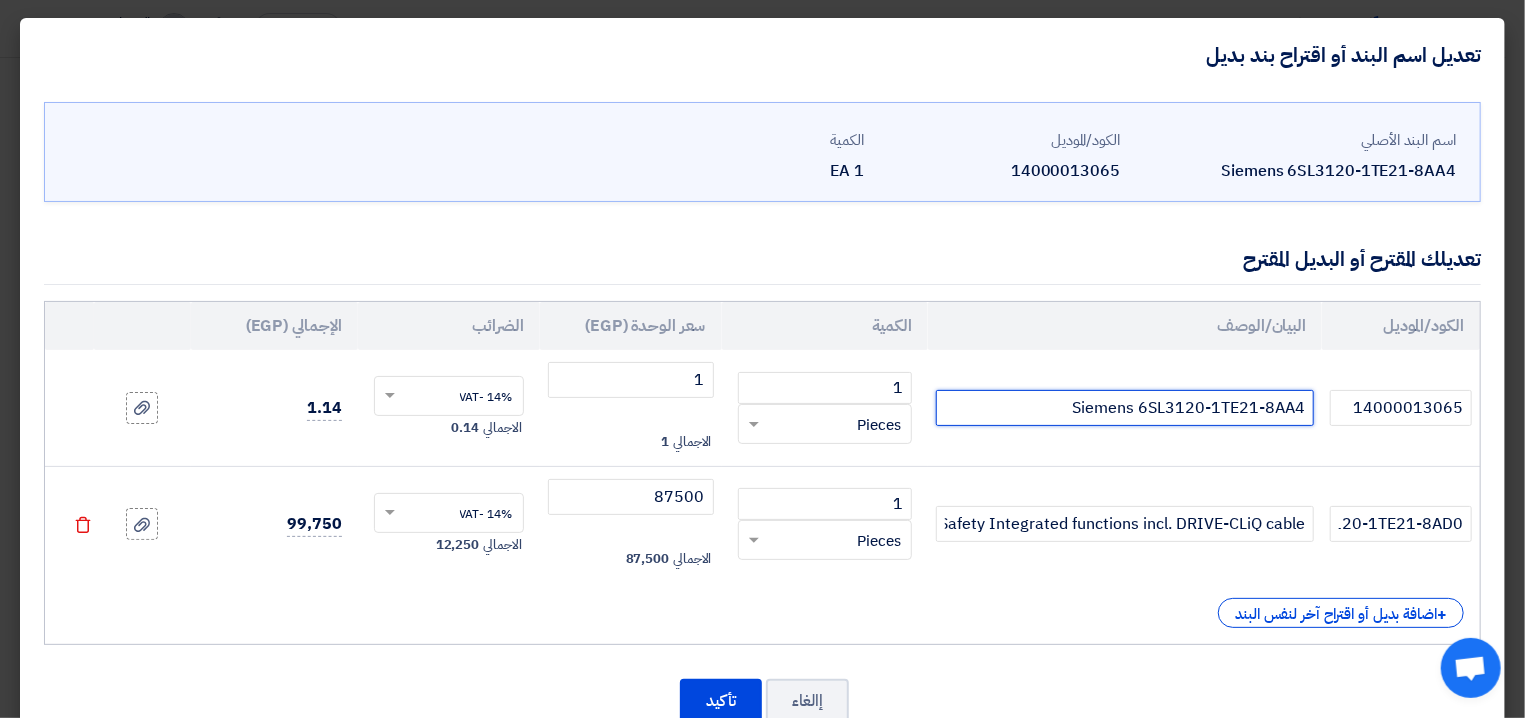 click on "Siemens 6SL3120-1TE21-8AA4" 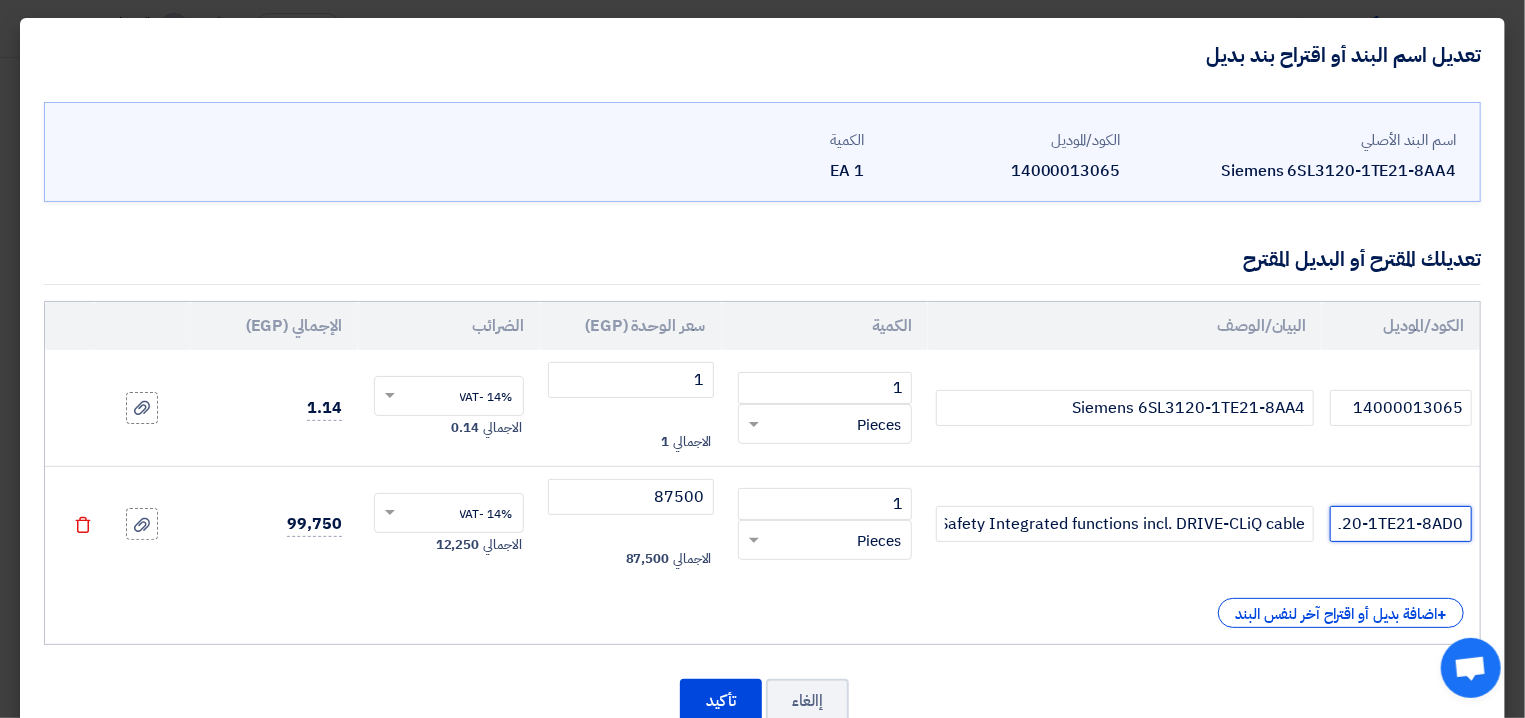 click on "6SL3120-1TE21-8AD0" 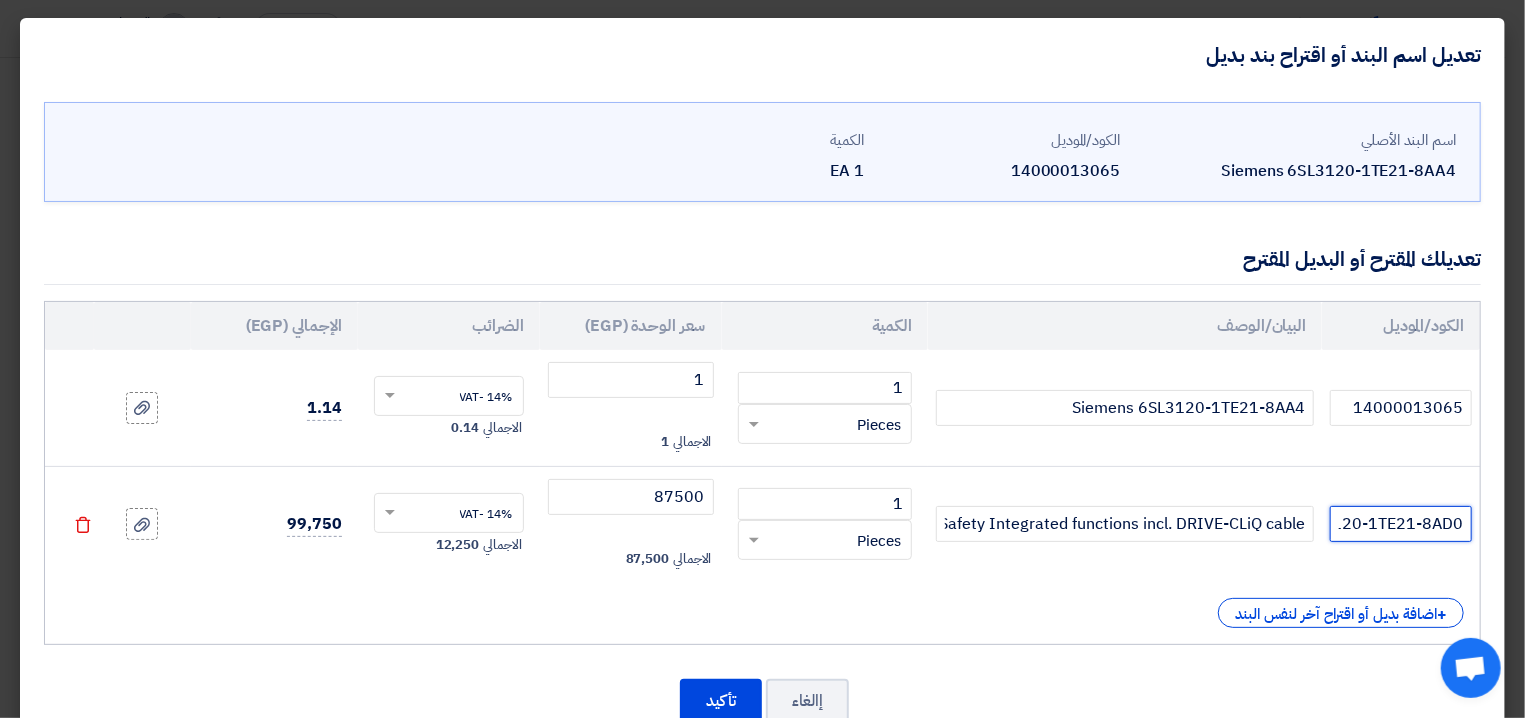 click on "6SL3120-1TE21-8AD0" 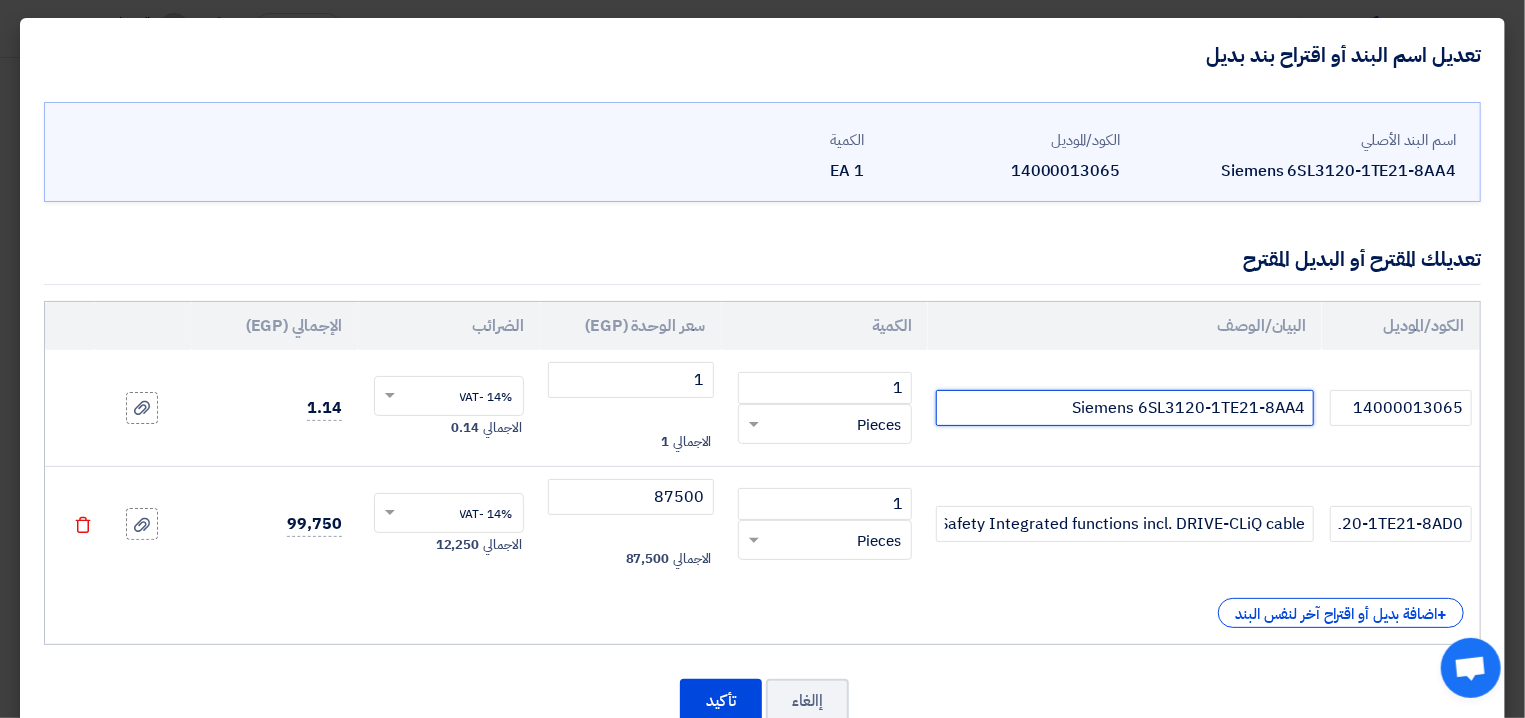 click on "Siemens 6SL3120-1TE21-8AA4" 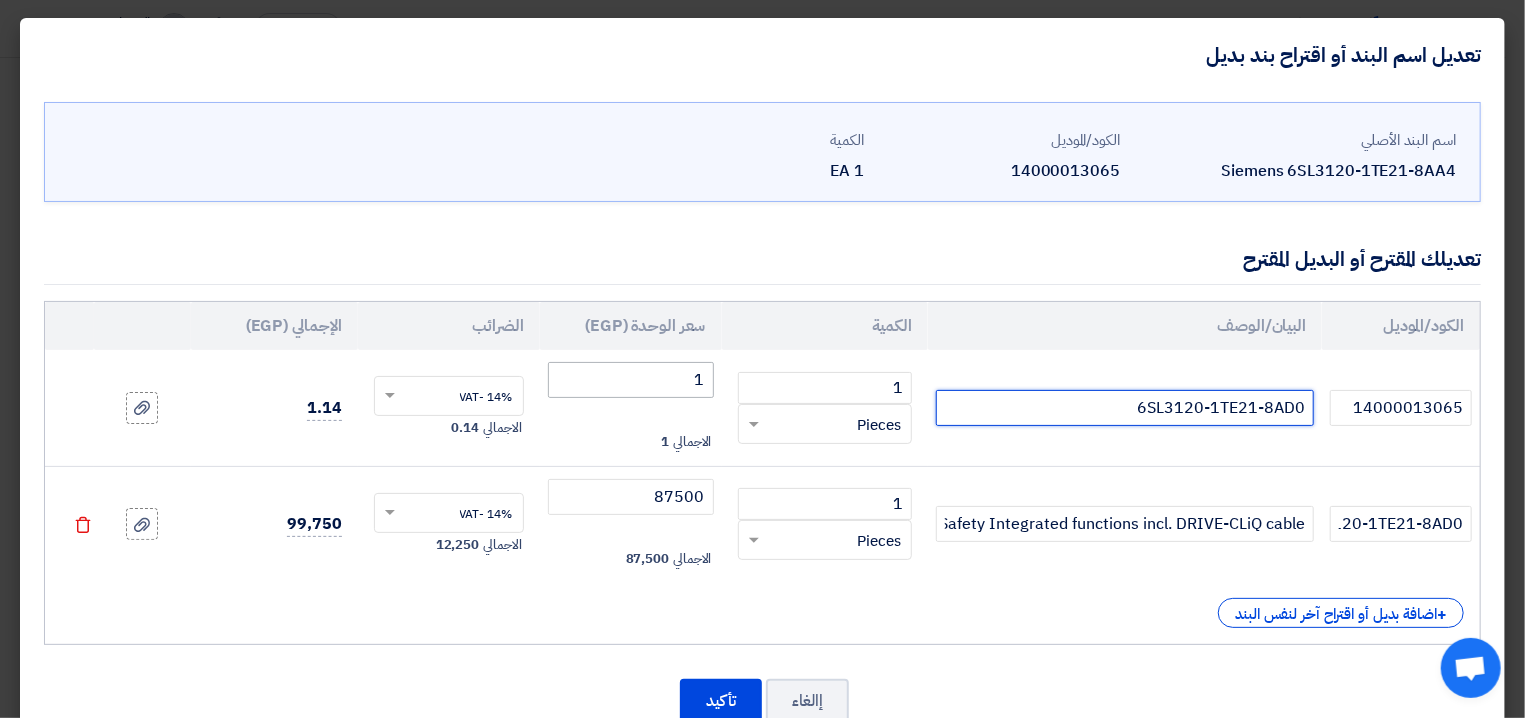 type on "6SL3120-1TE21-8AD0" 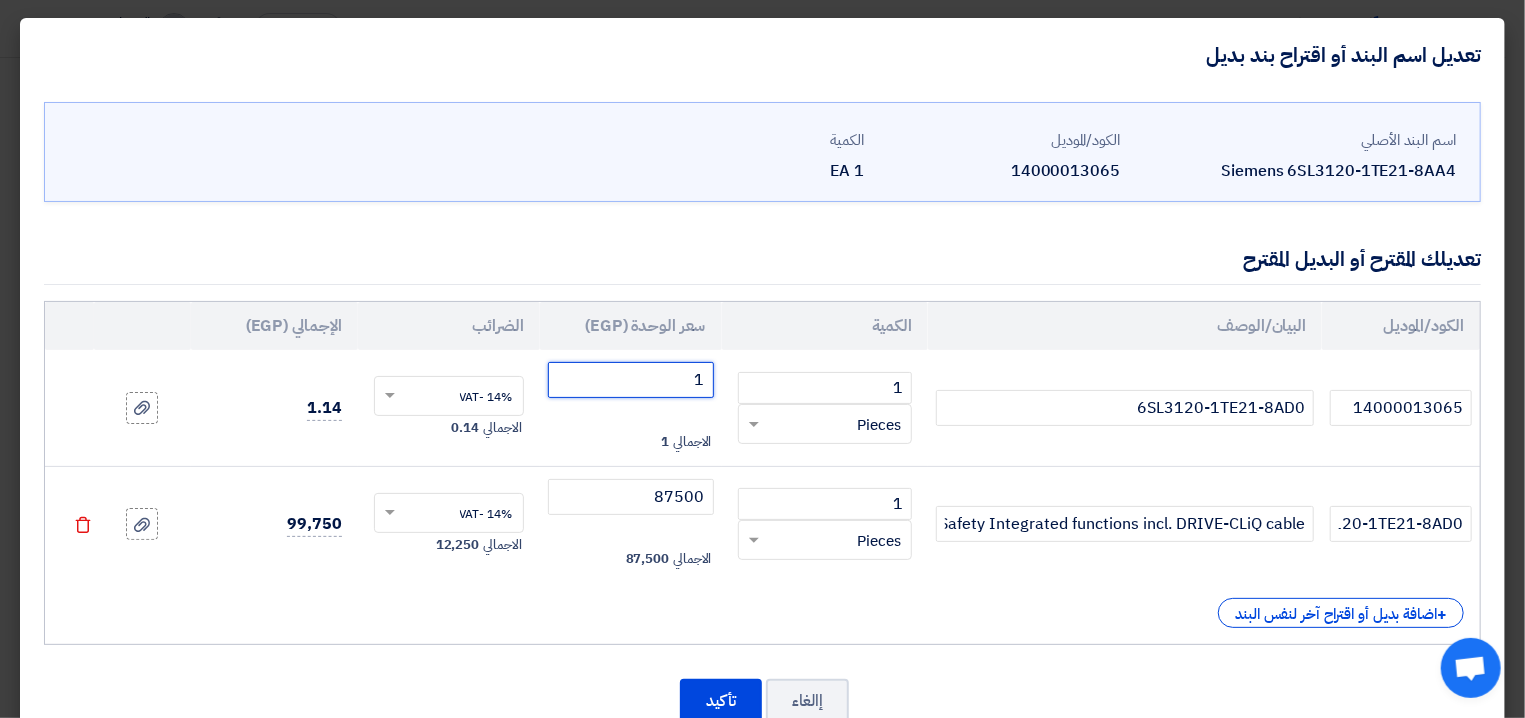 click on "1" 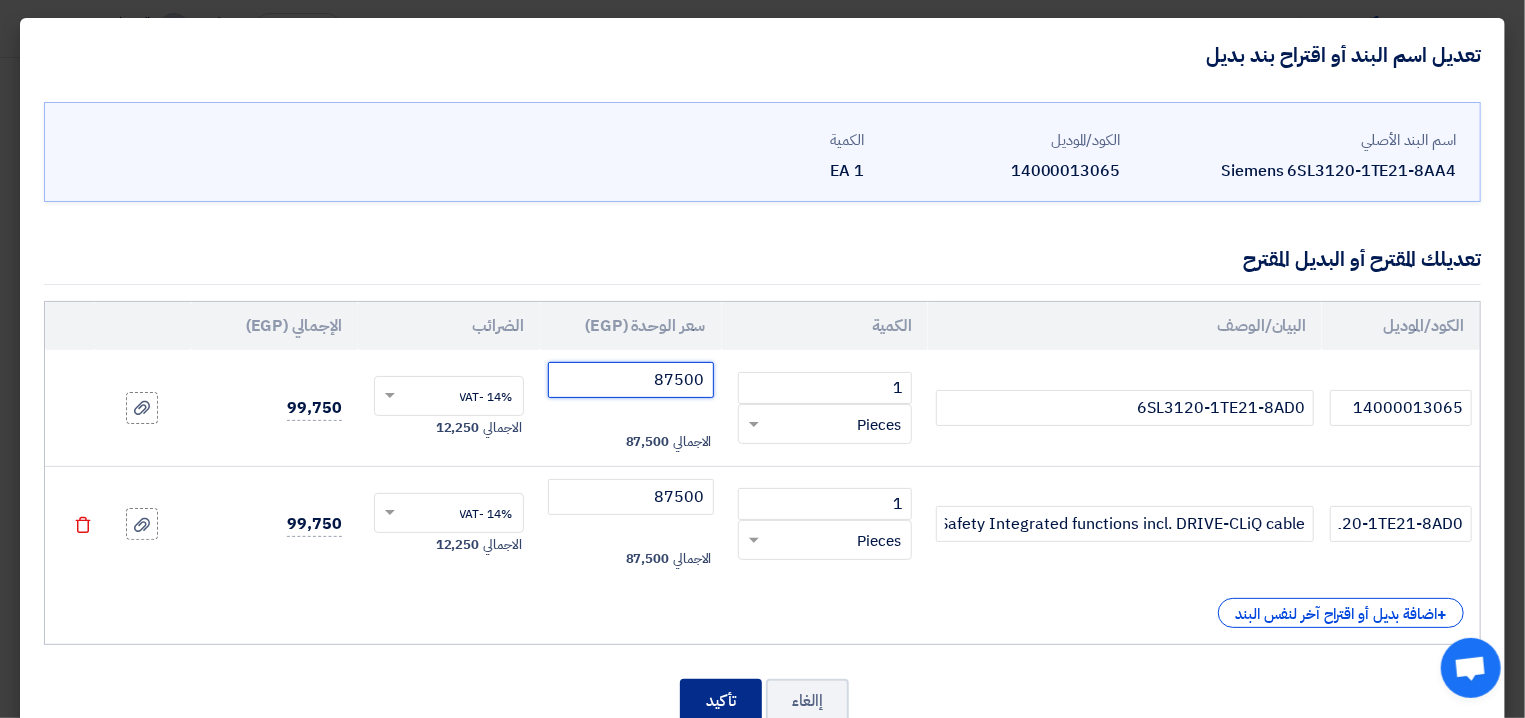type on "87500" 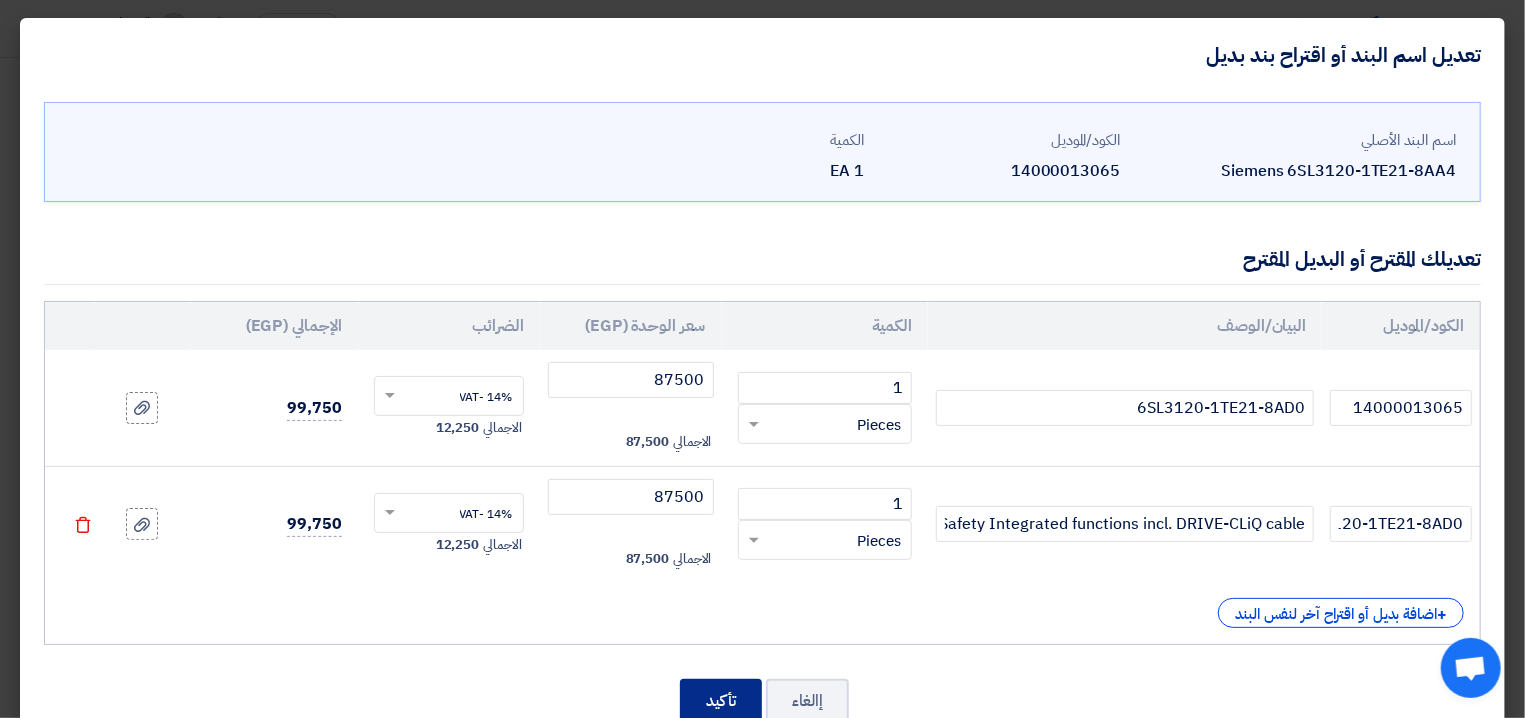 click on "تأكيد" 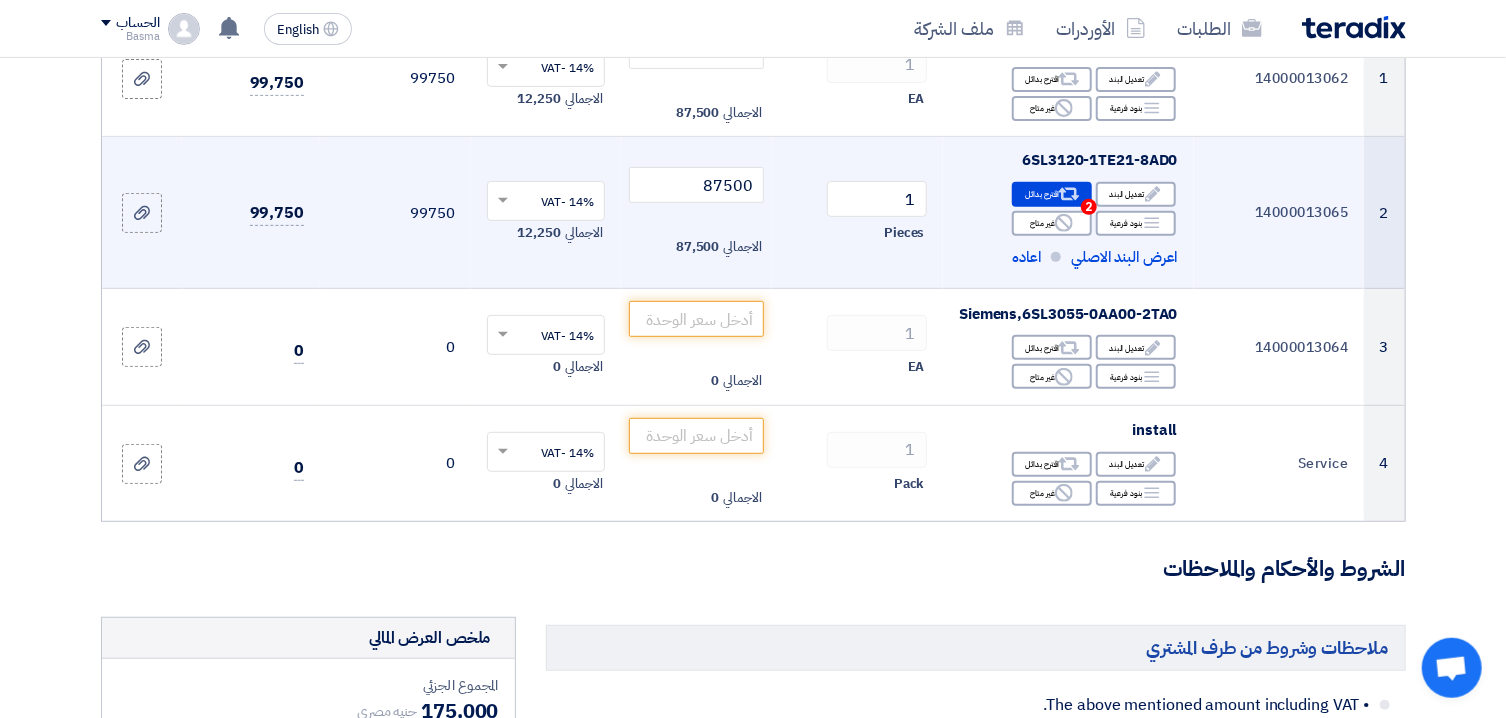 scroll, scrollTop: 391, scrollLeft: 0, axis: vertical 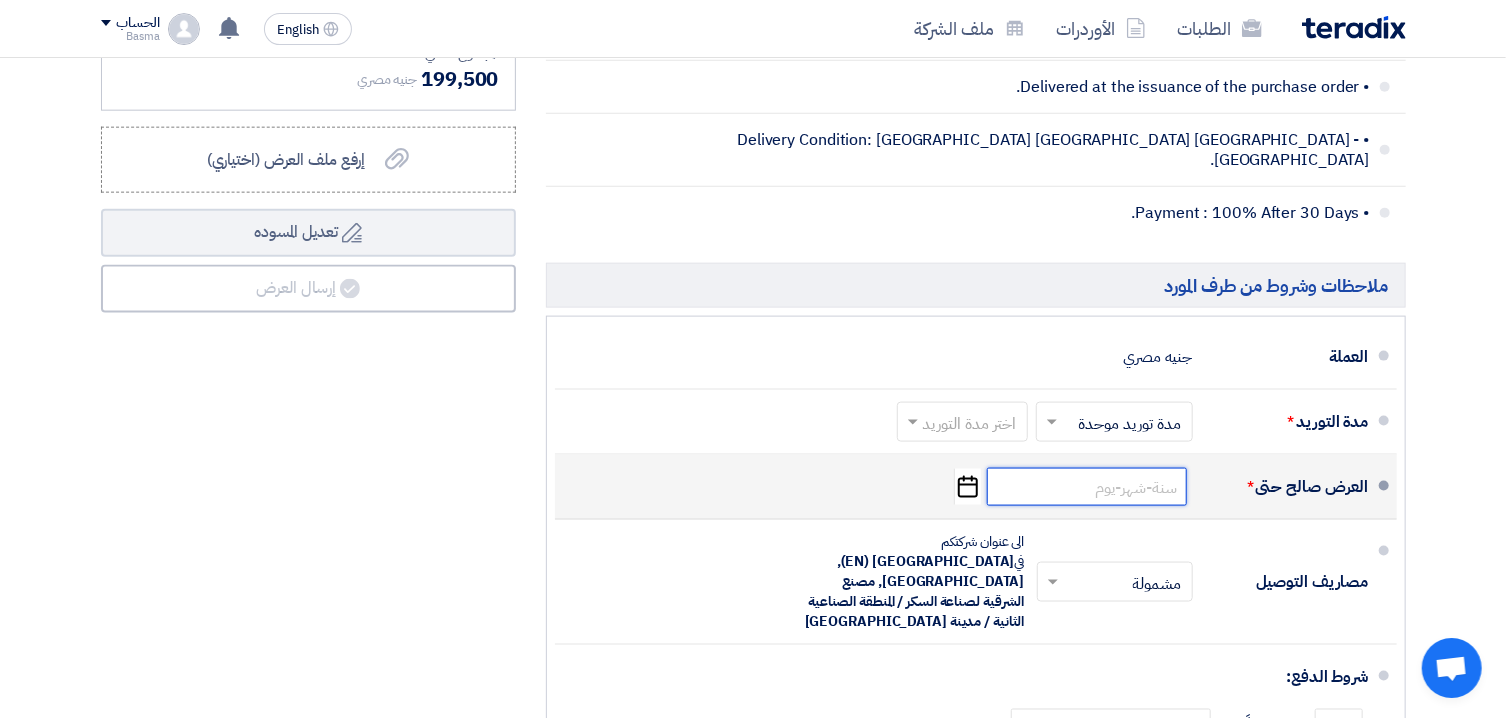 click 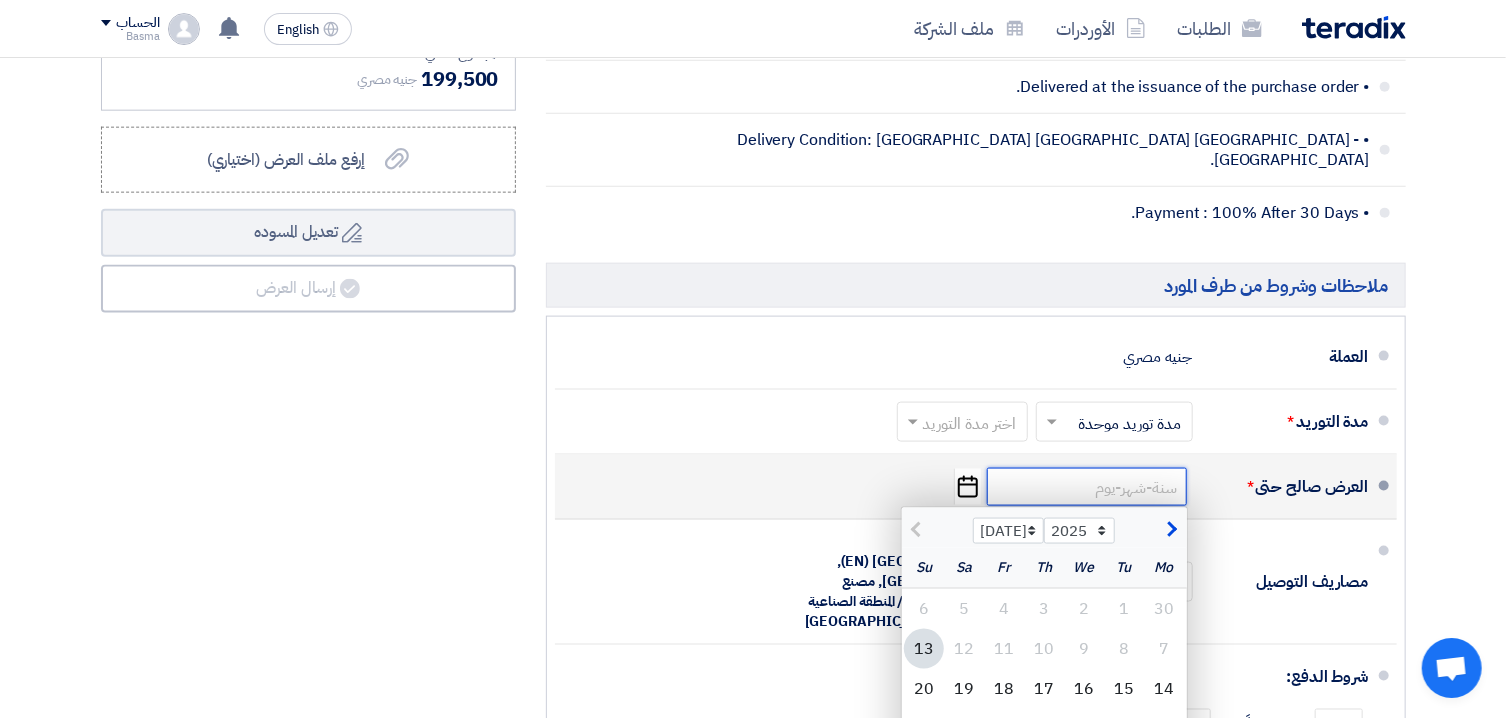 click 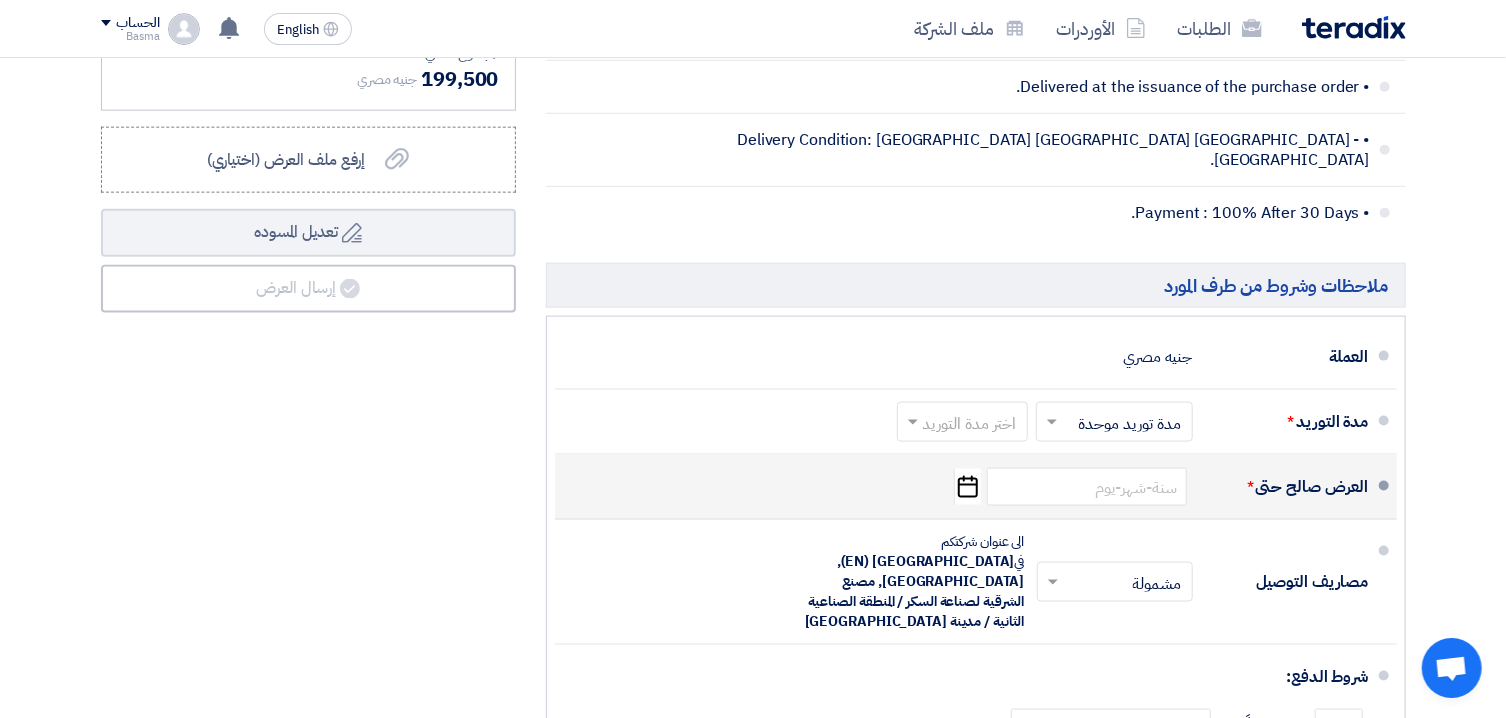 click on "Pick a date" 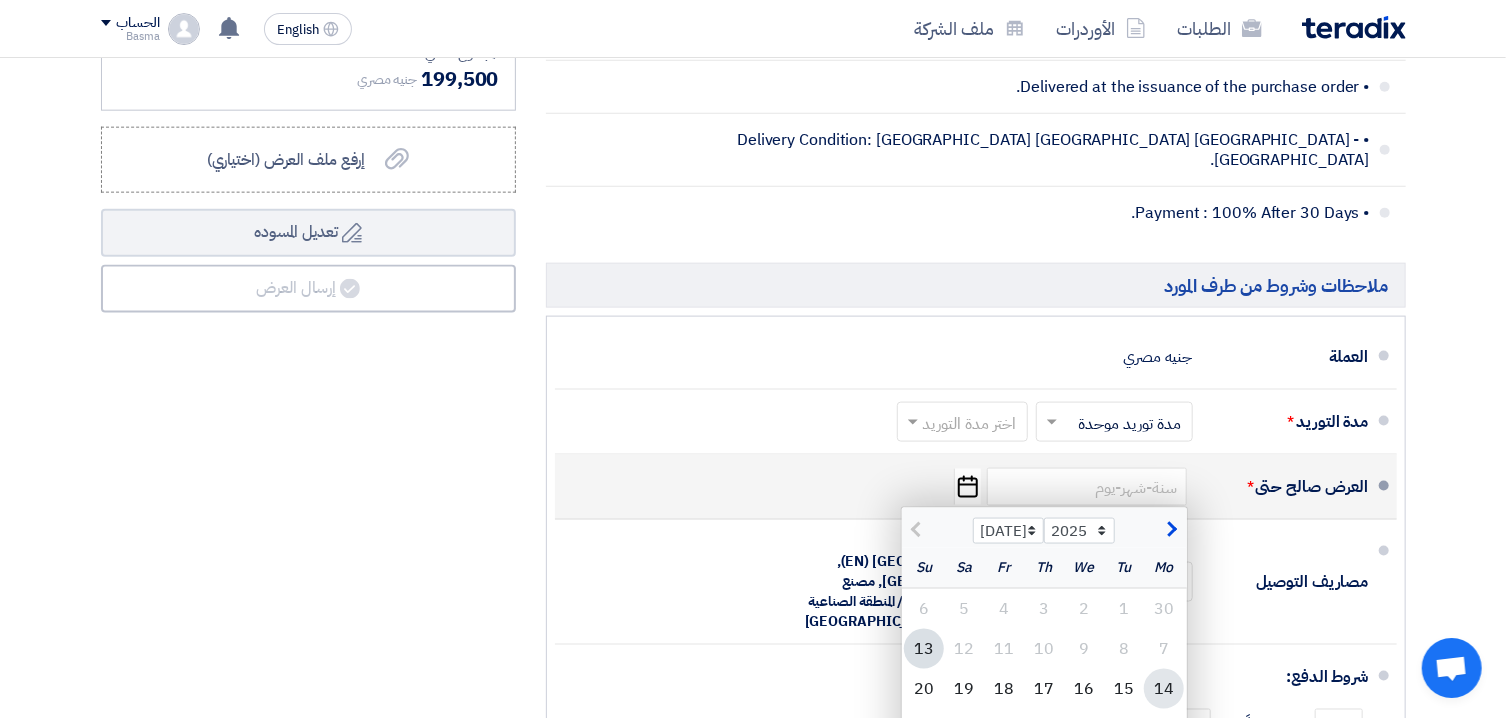 click on "14" 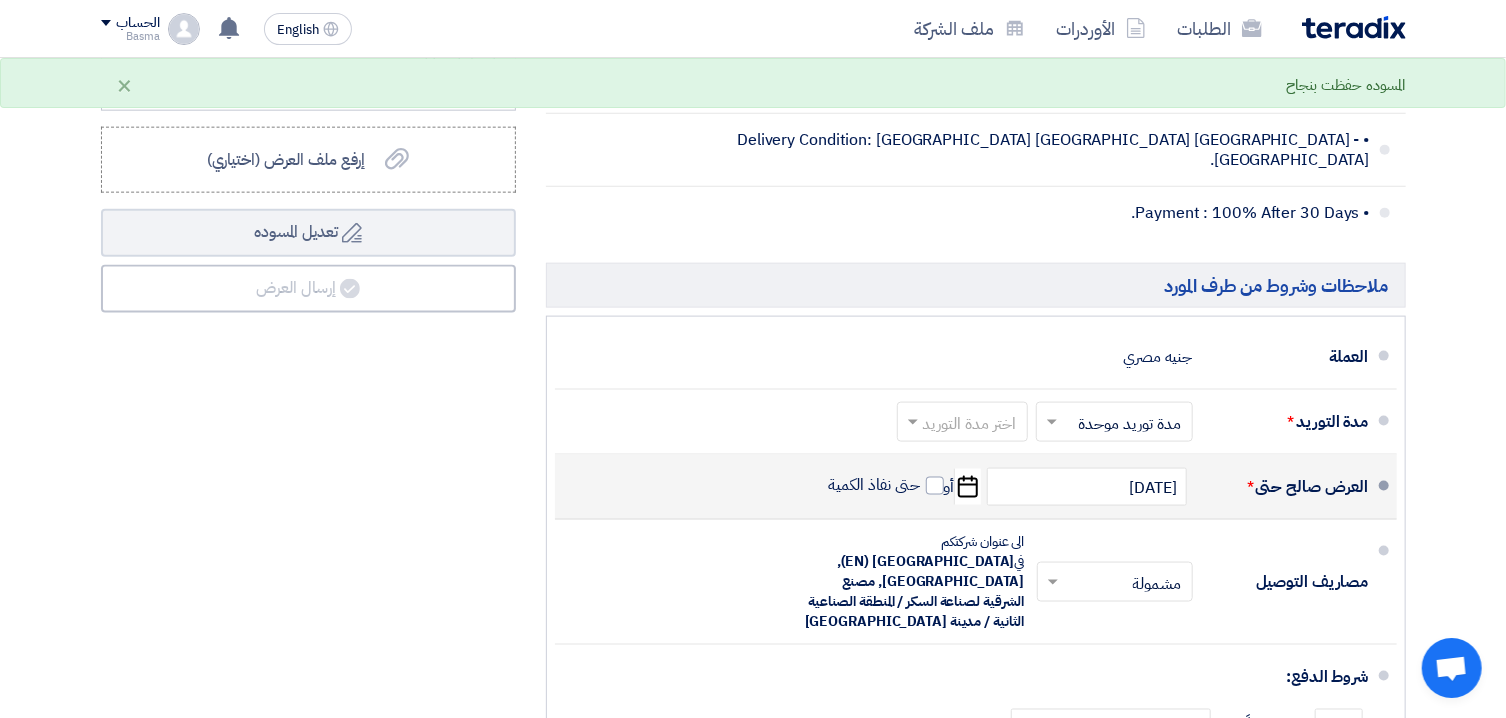 click 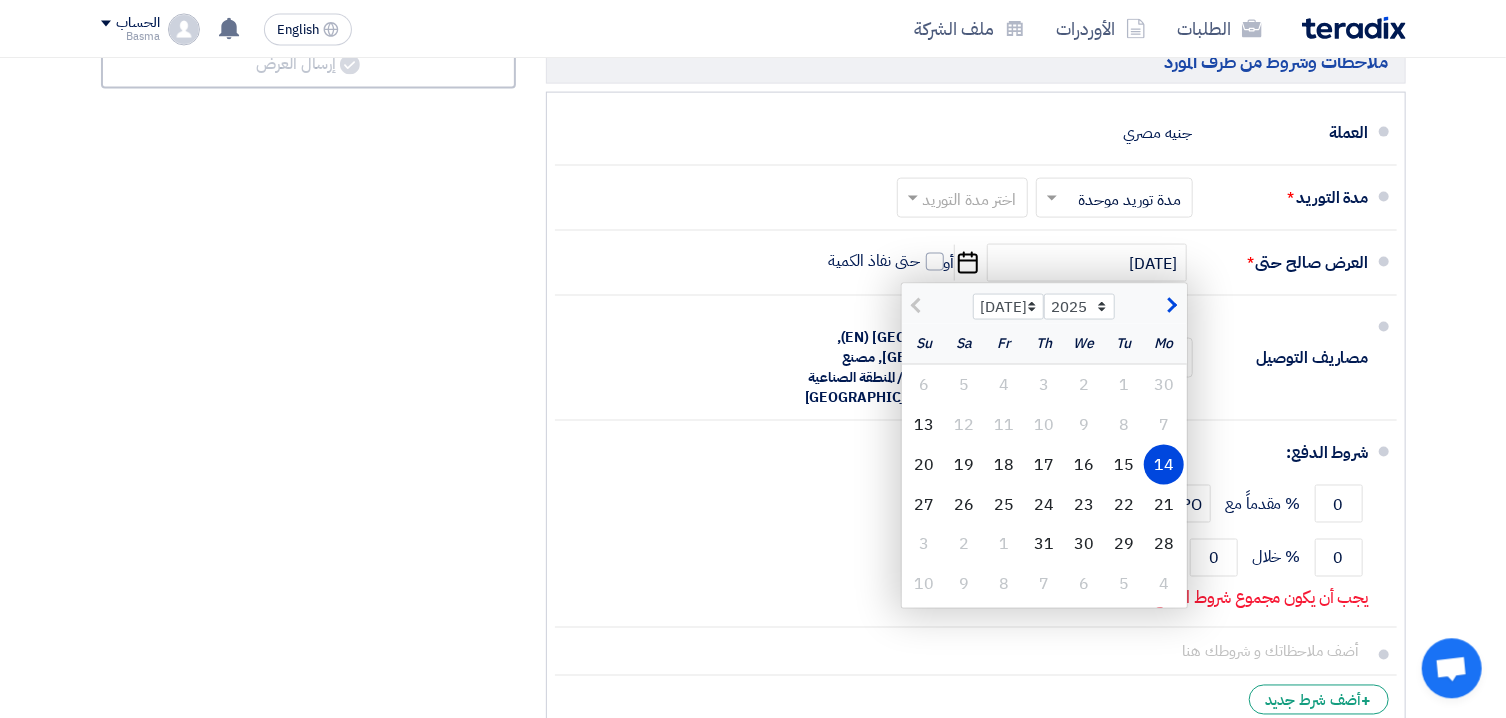 scroll, scrollTop: 1475, scrollLeft: 0, axis: vertical 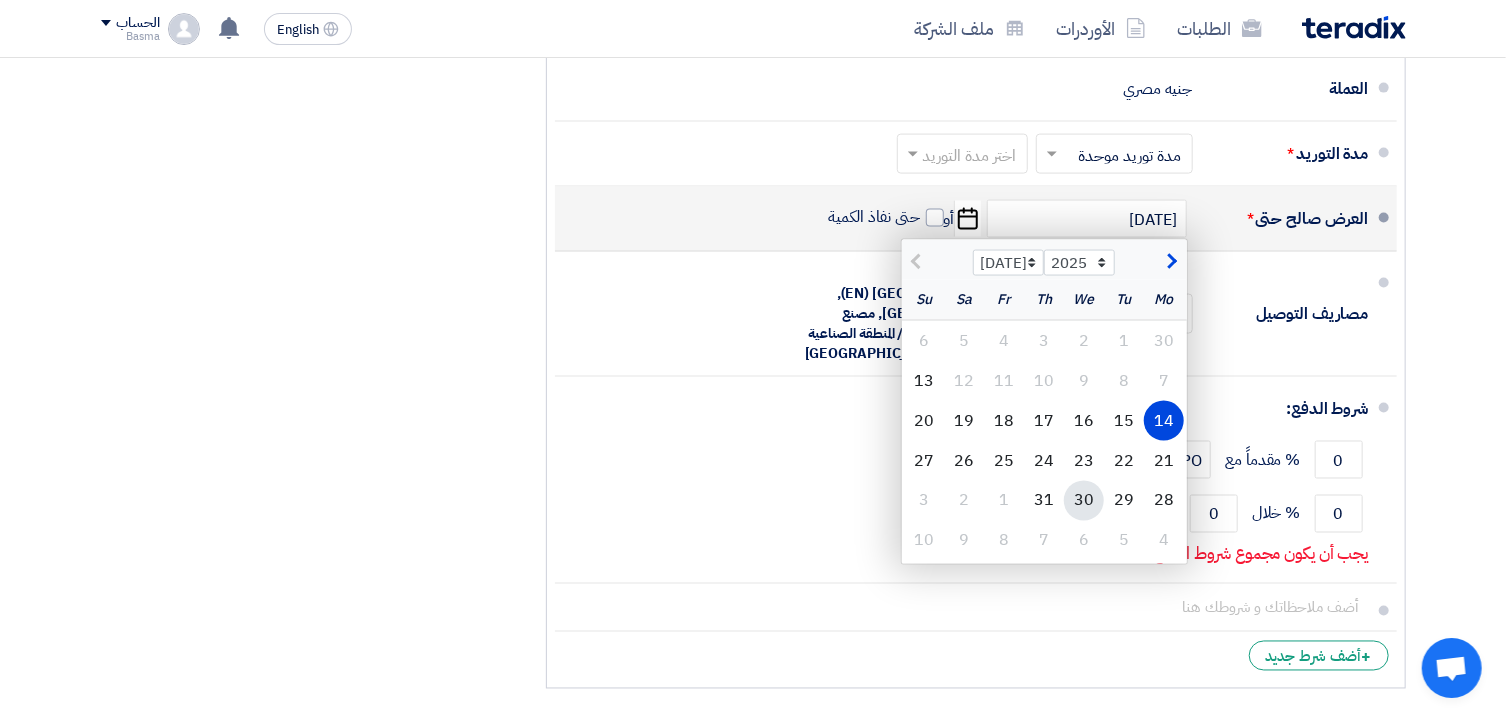 click on "30" 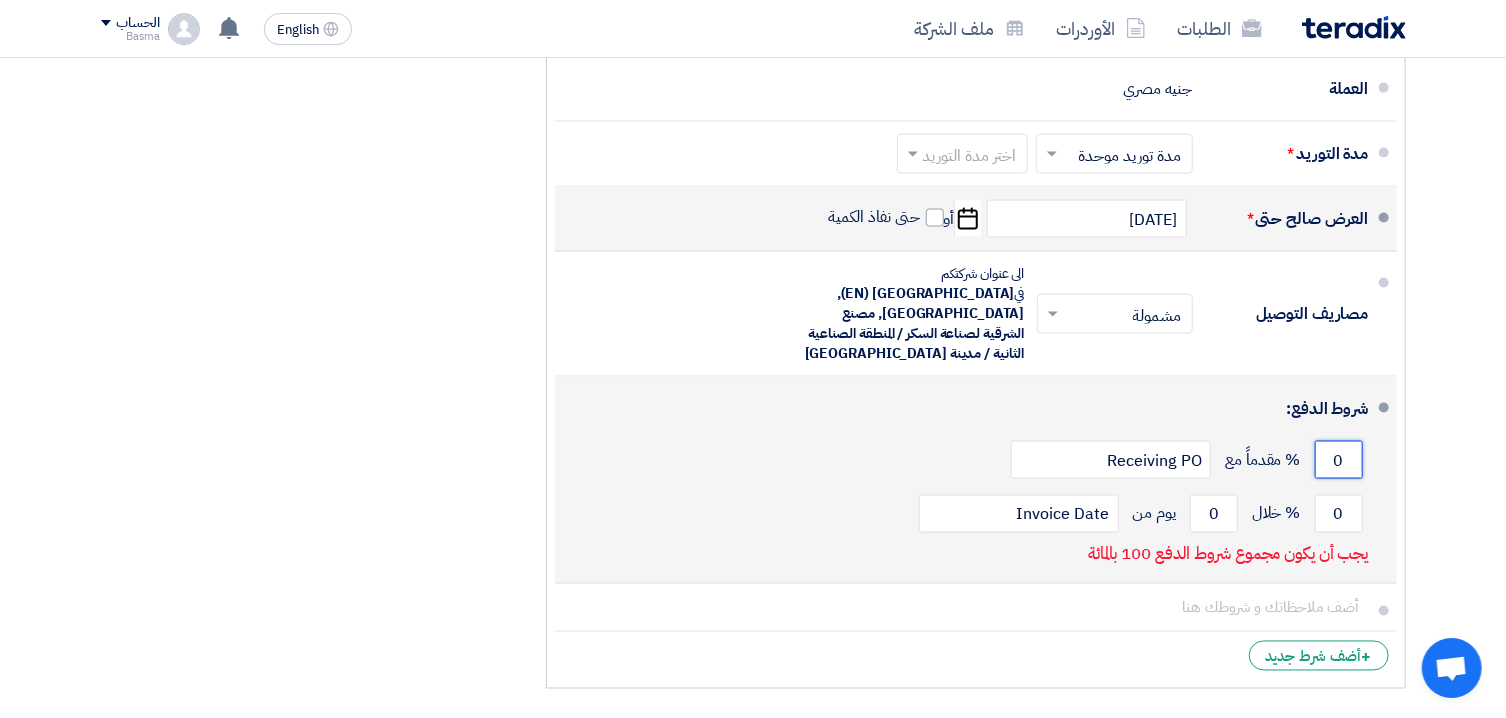 click on "0" 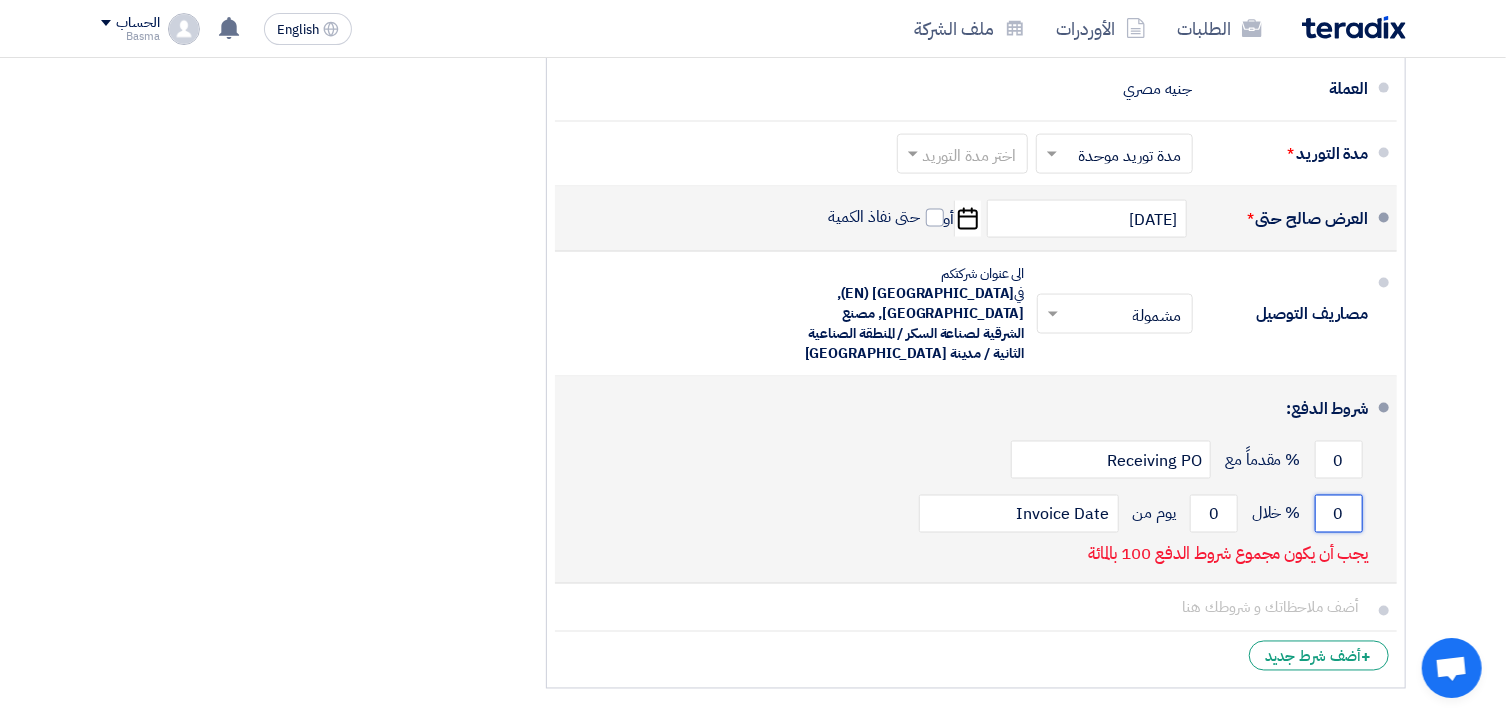 click on "0" 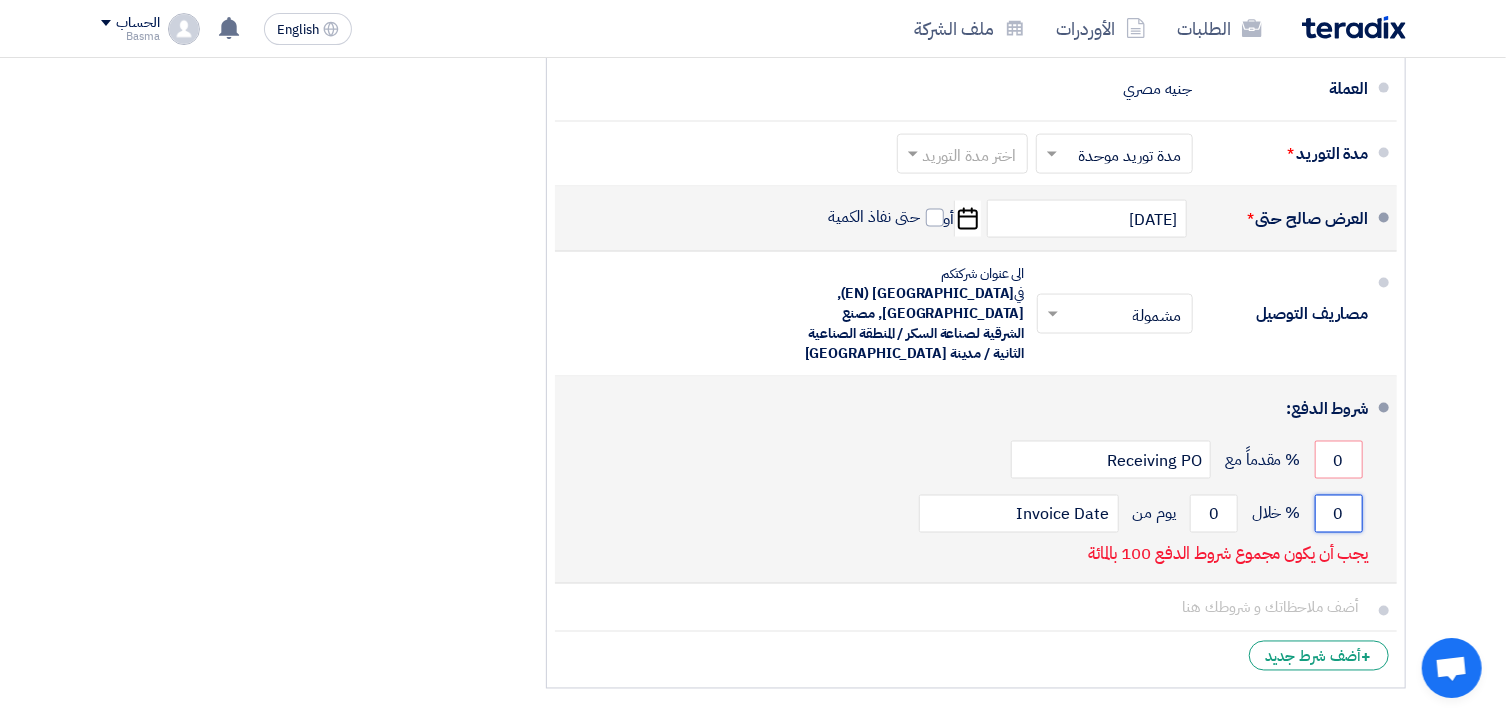 click on "0" 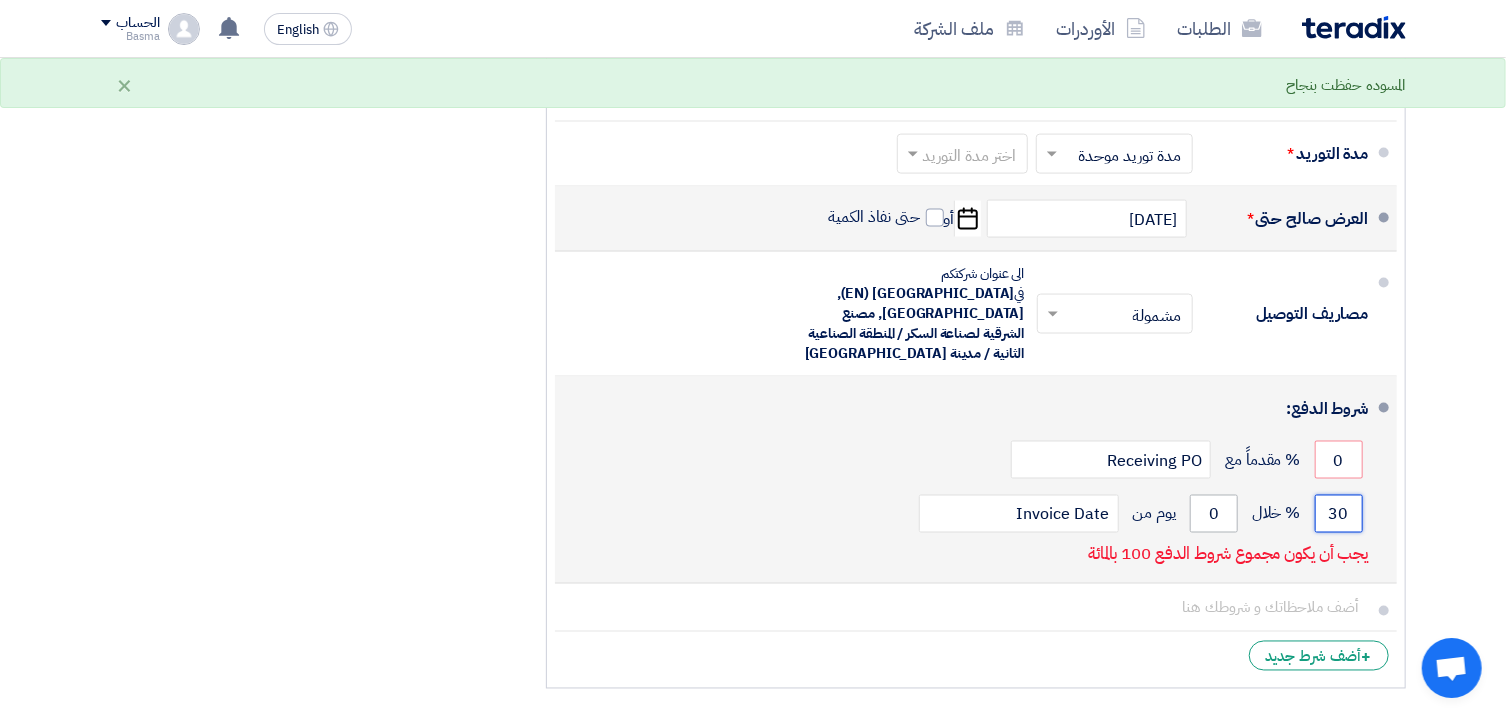 type on "3" 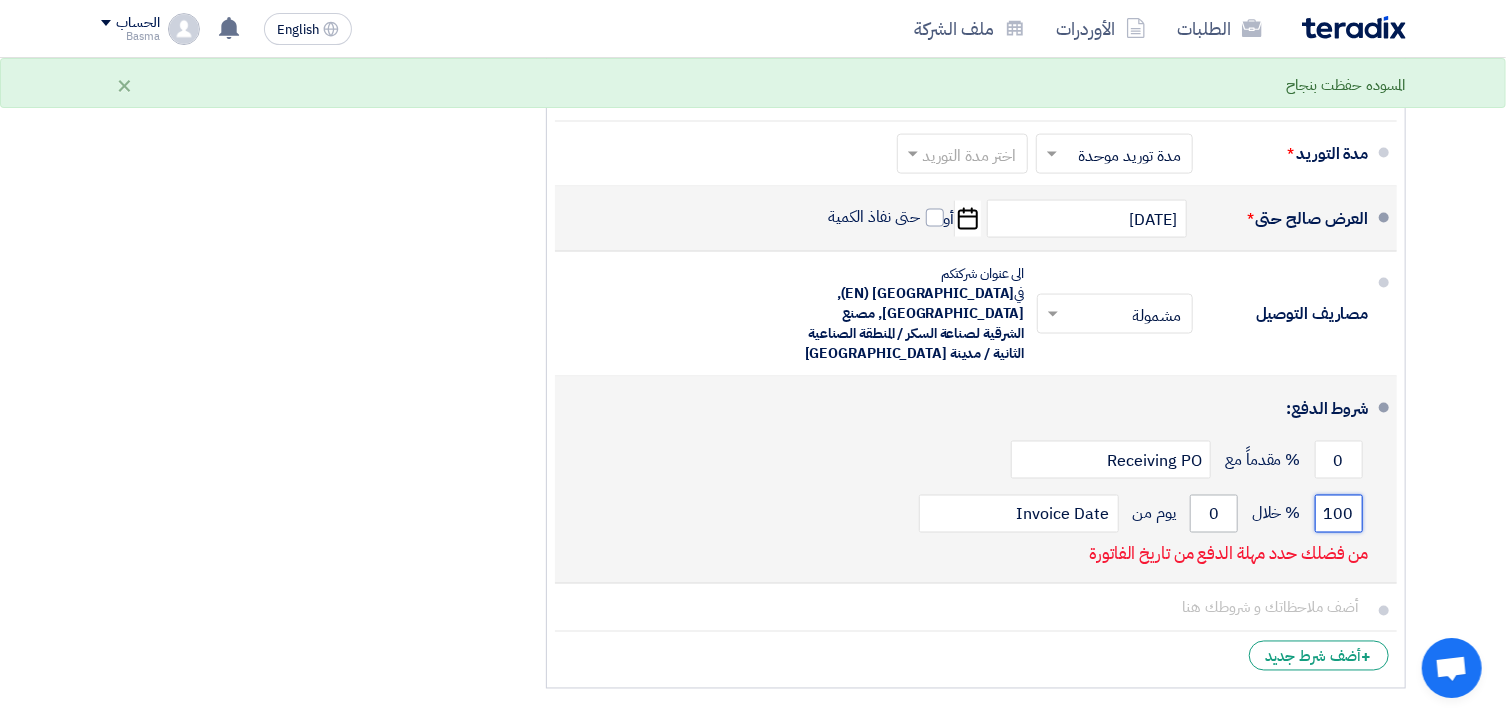type on "100" 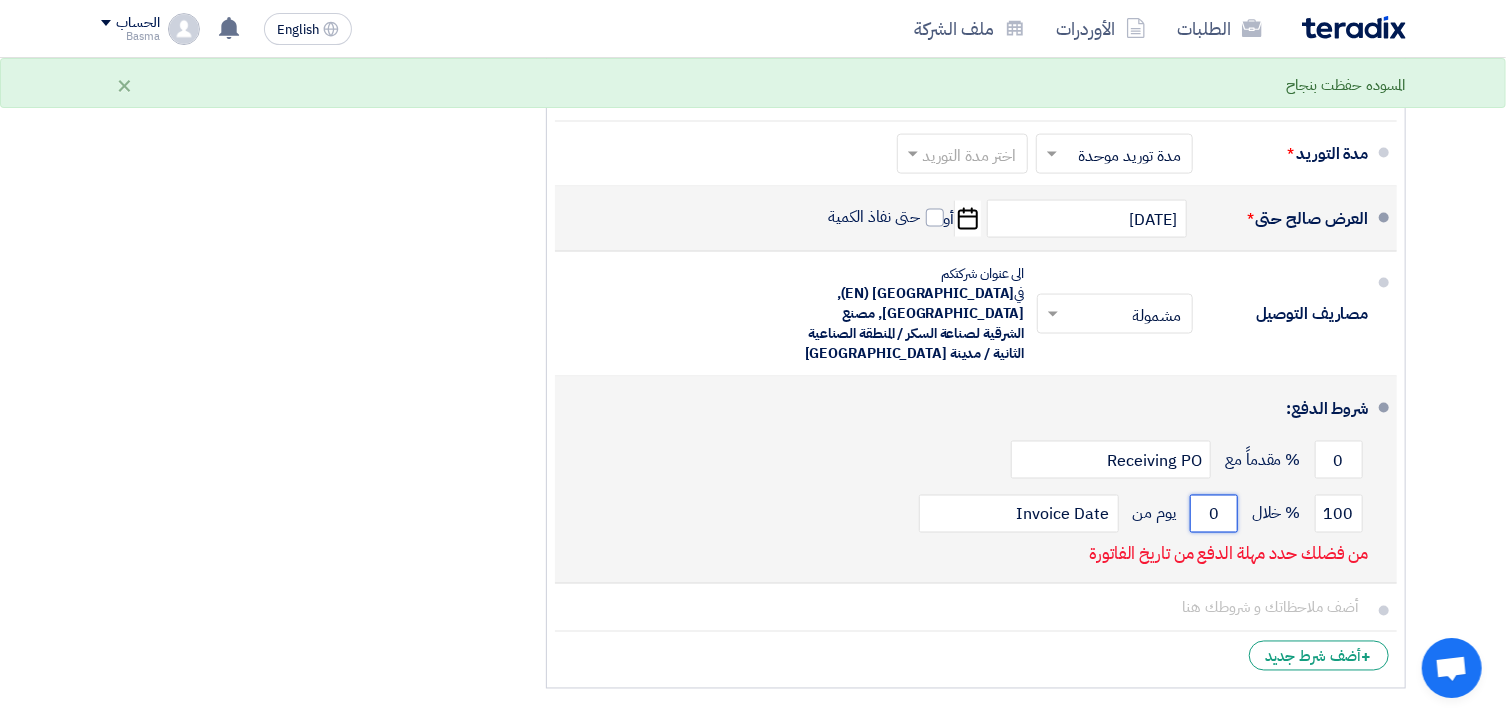 drag, startPoint x: 1205, startPoint y: 512, endPoint x: 1222, endPoint y: 512, distance: 17 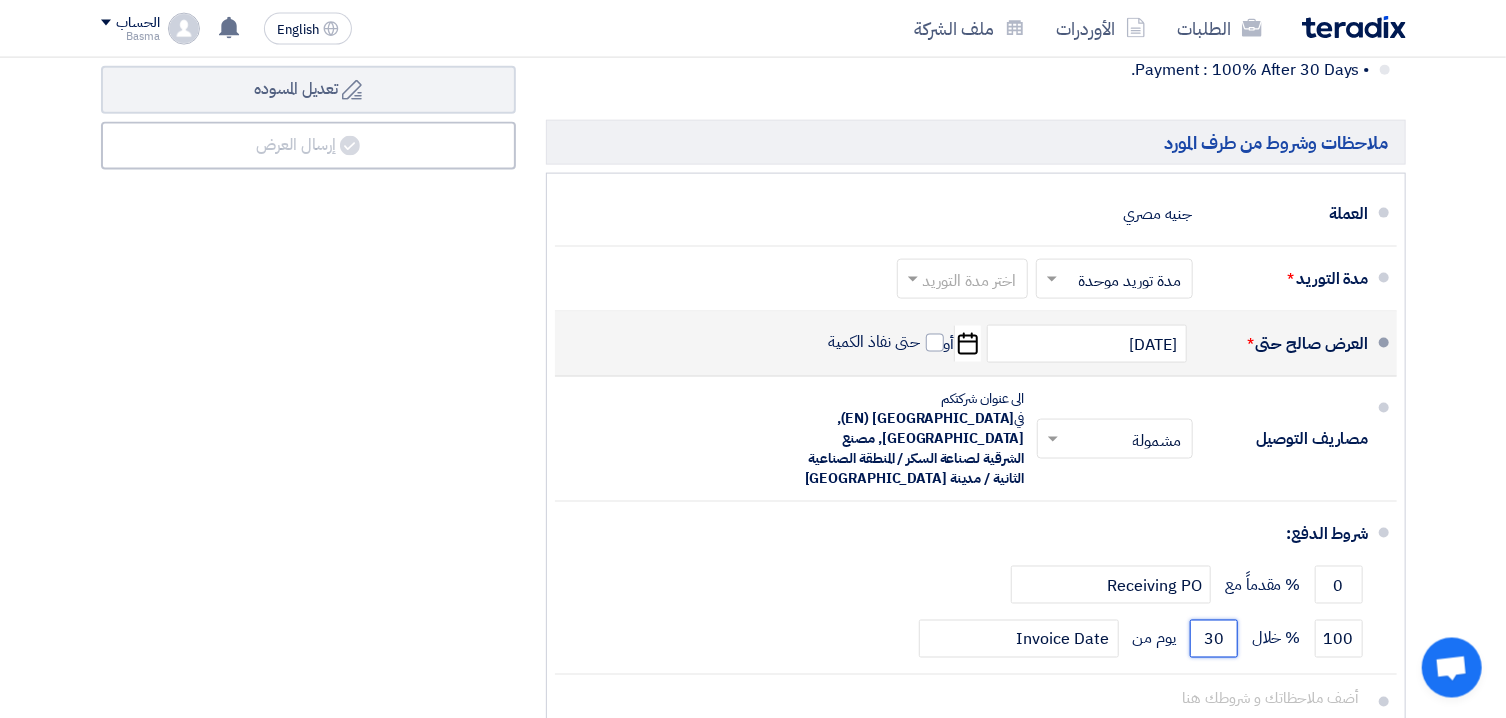 scroll, scrollTop: 1161, scrollLeft: 0, axis: vertical 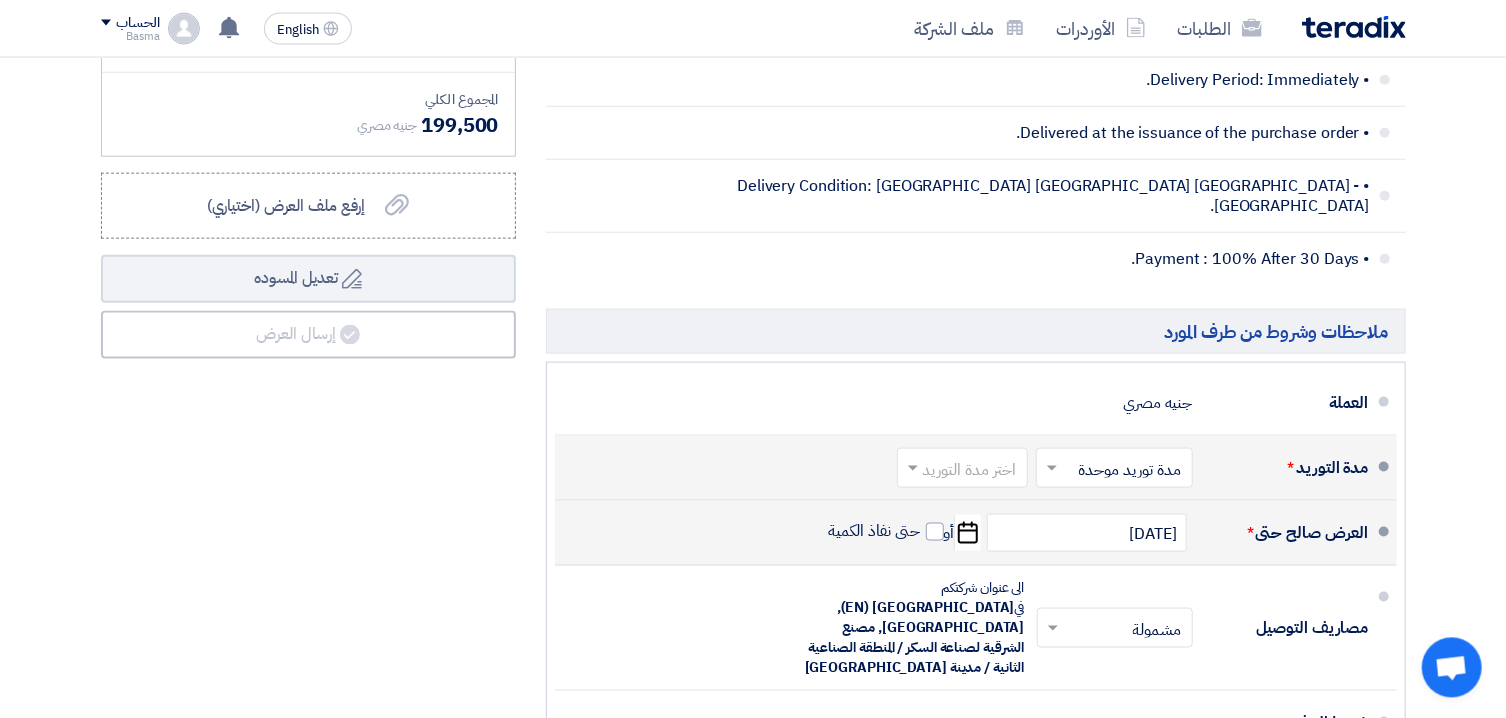 type on "30" 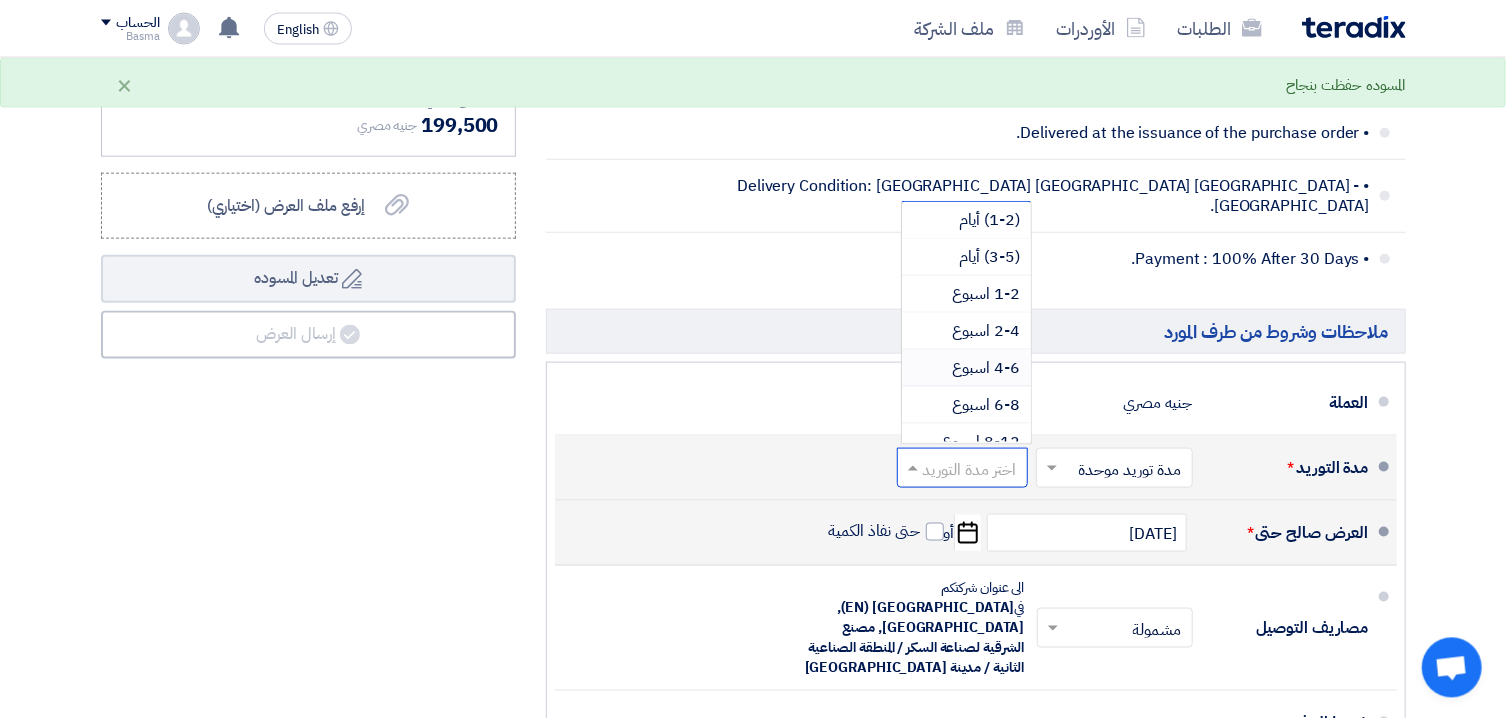 scroll, scrollTop: 12, scrollLeft: 0, axis: vertical 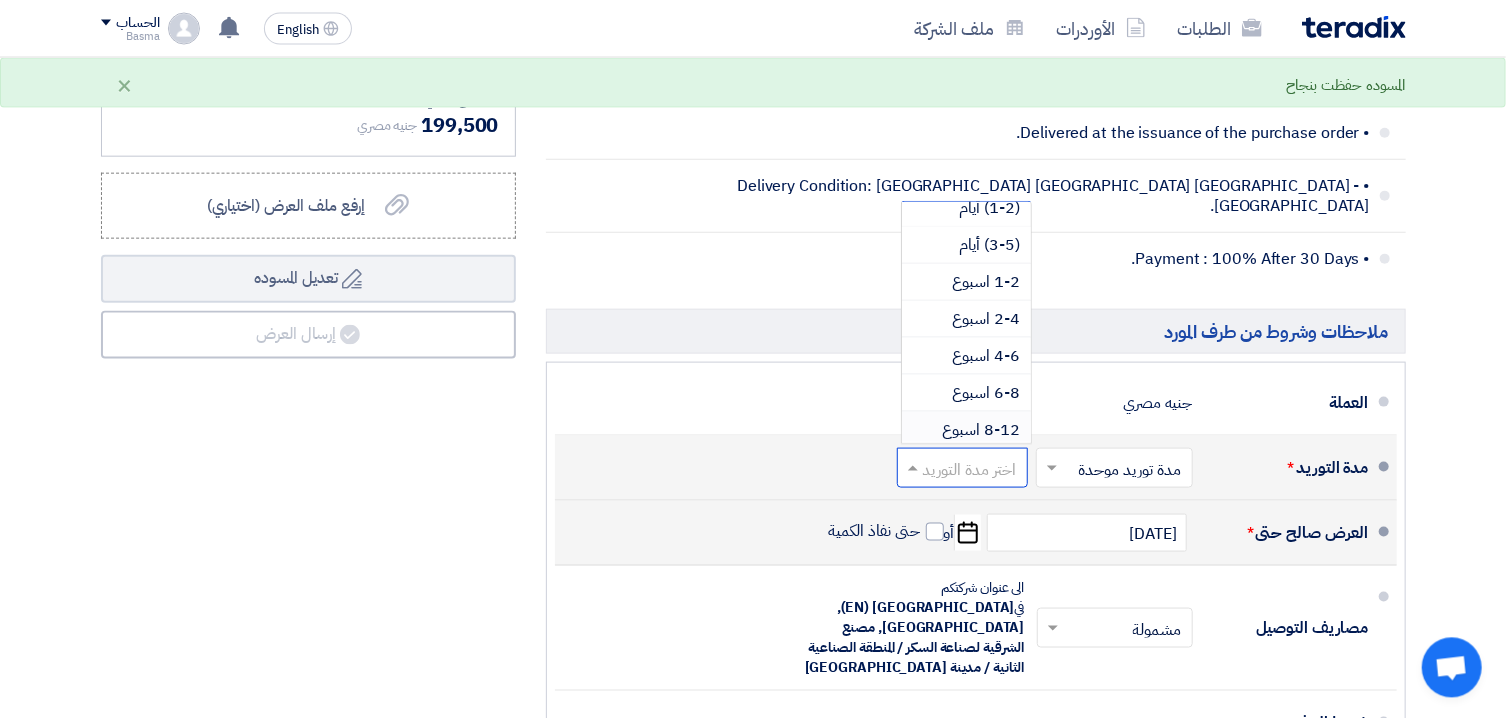 click on "8-12 اسبوع" at bounding box center (966, 430) 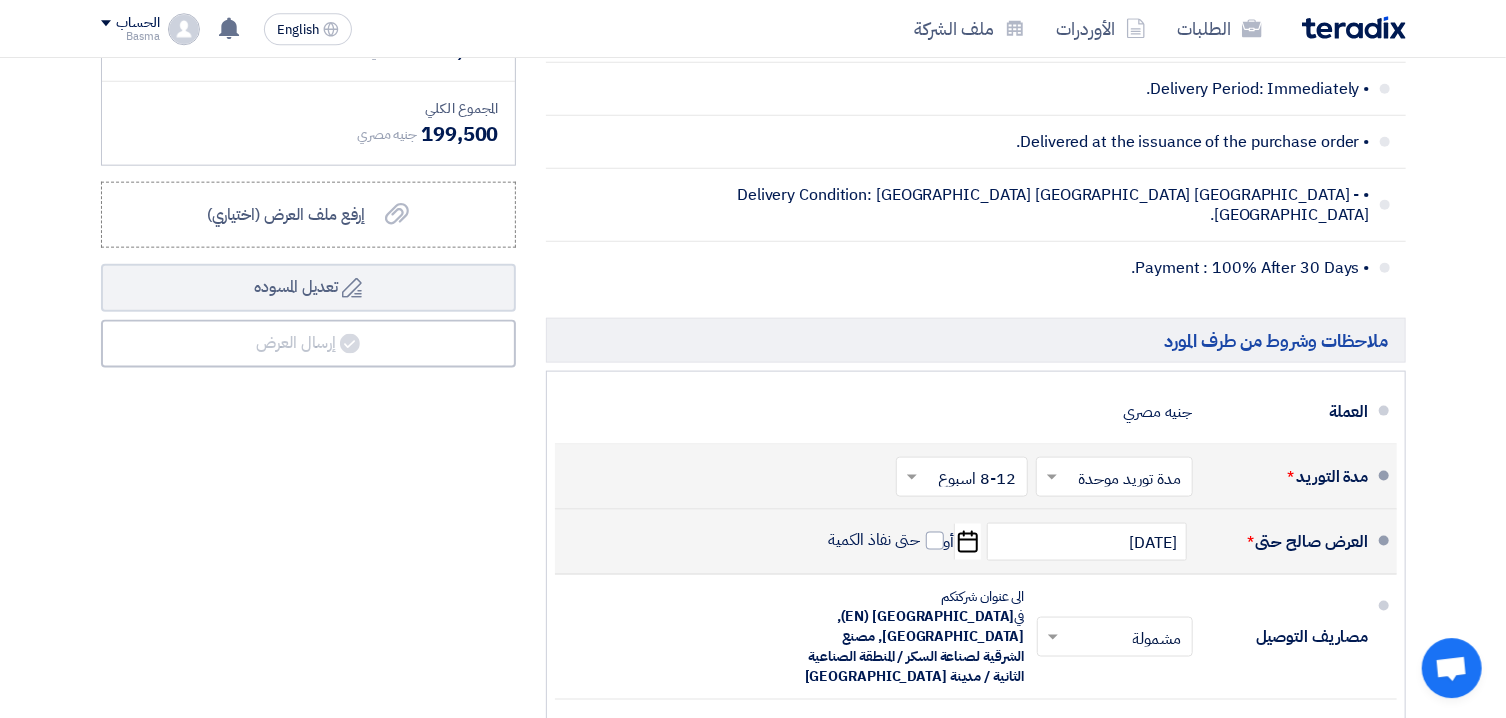 scroll, scrollTop: 1140, scrollLeft: 0, axis: vertical 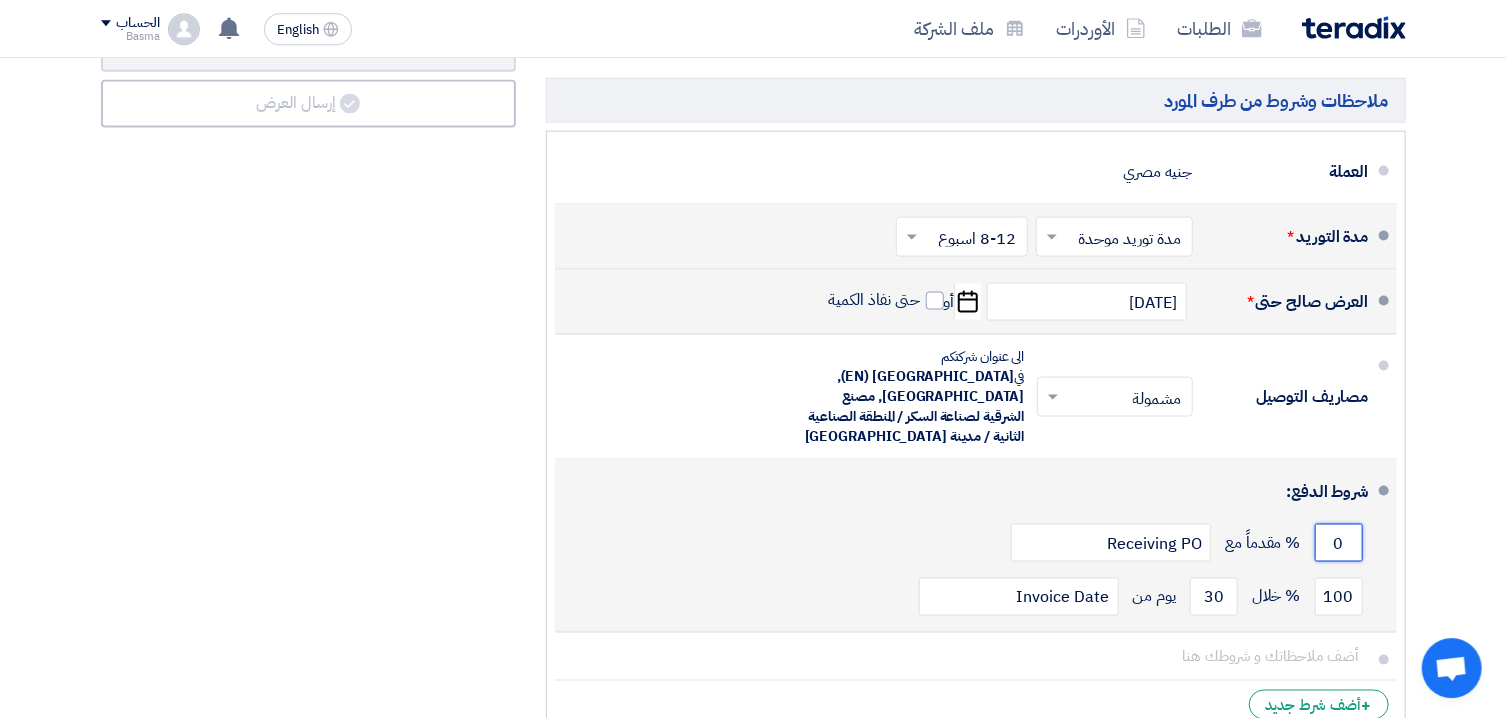 click on "0" 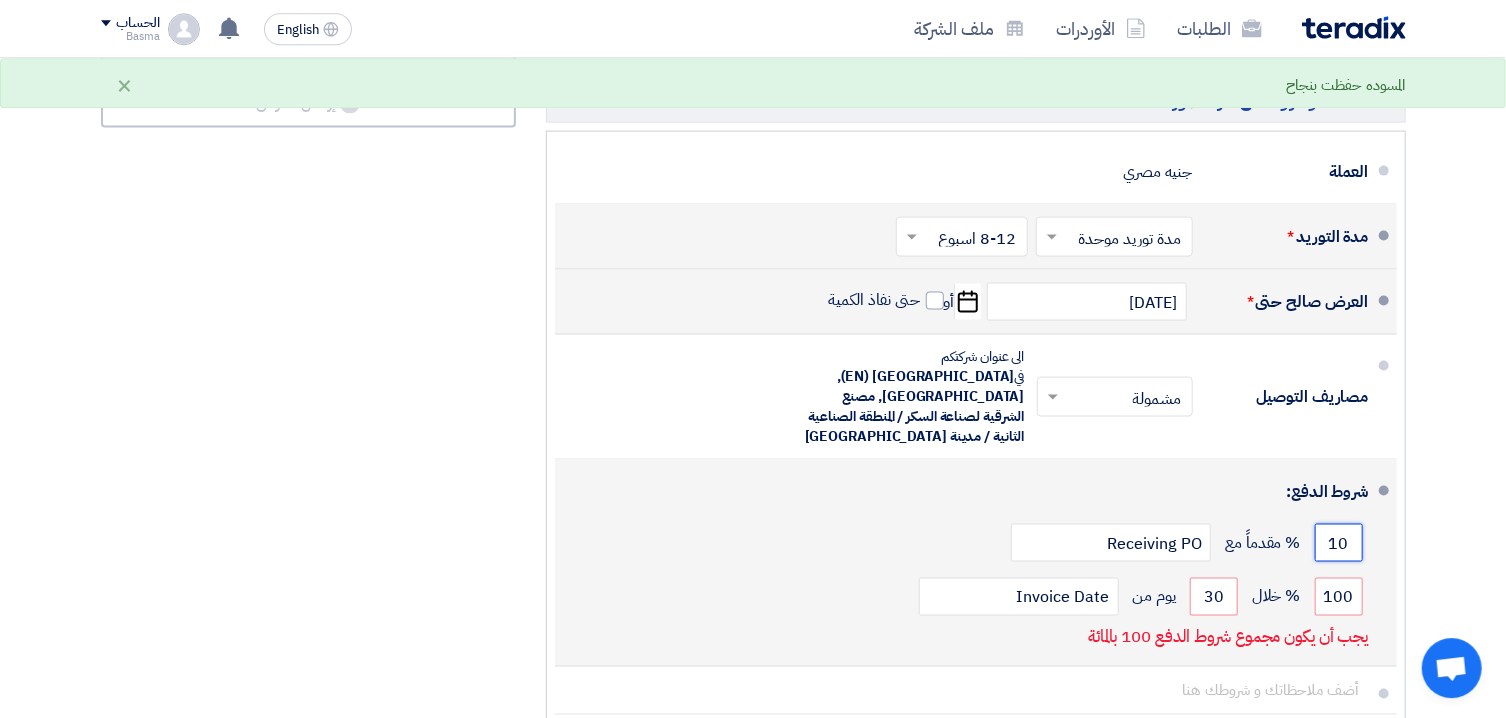 type on "1" 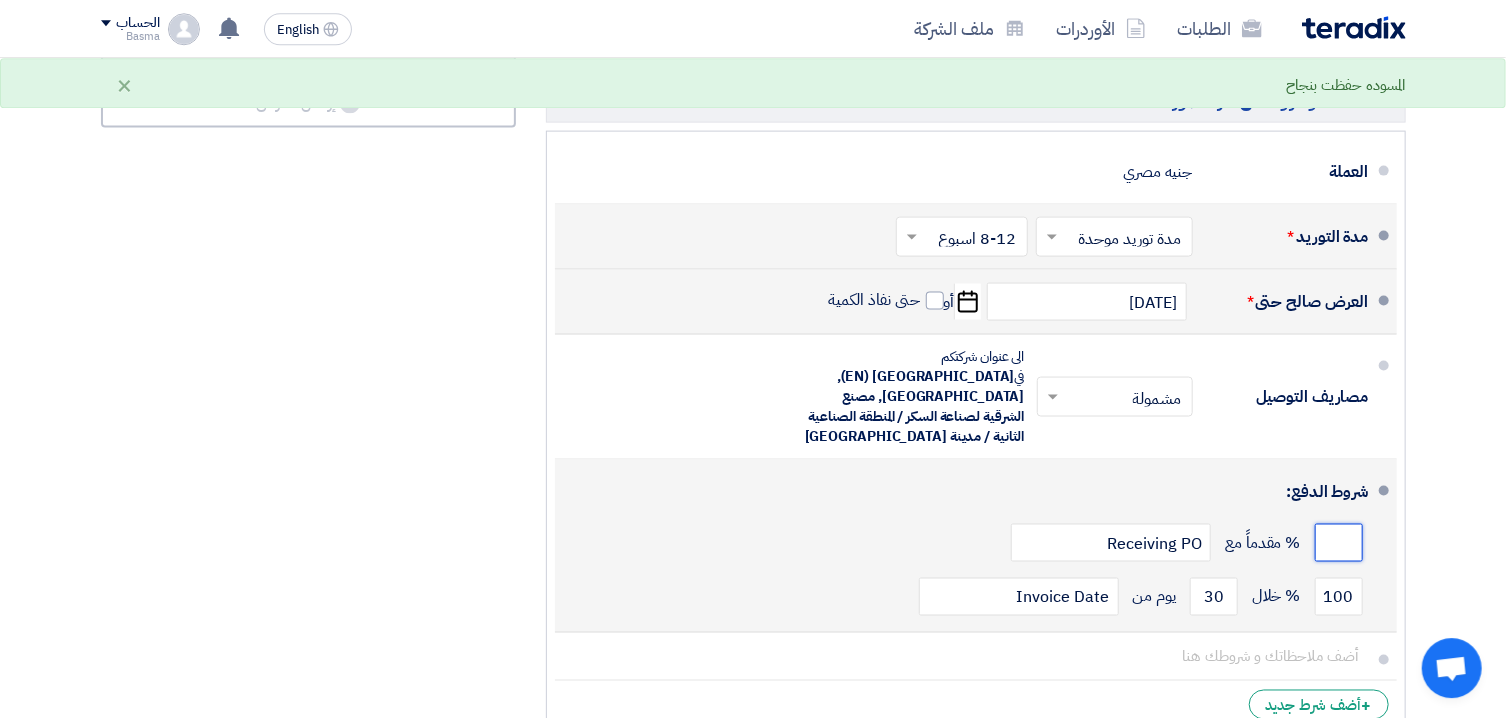 type on "0" 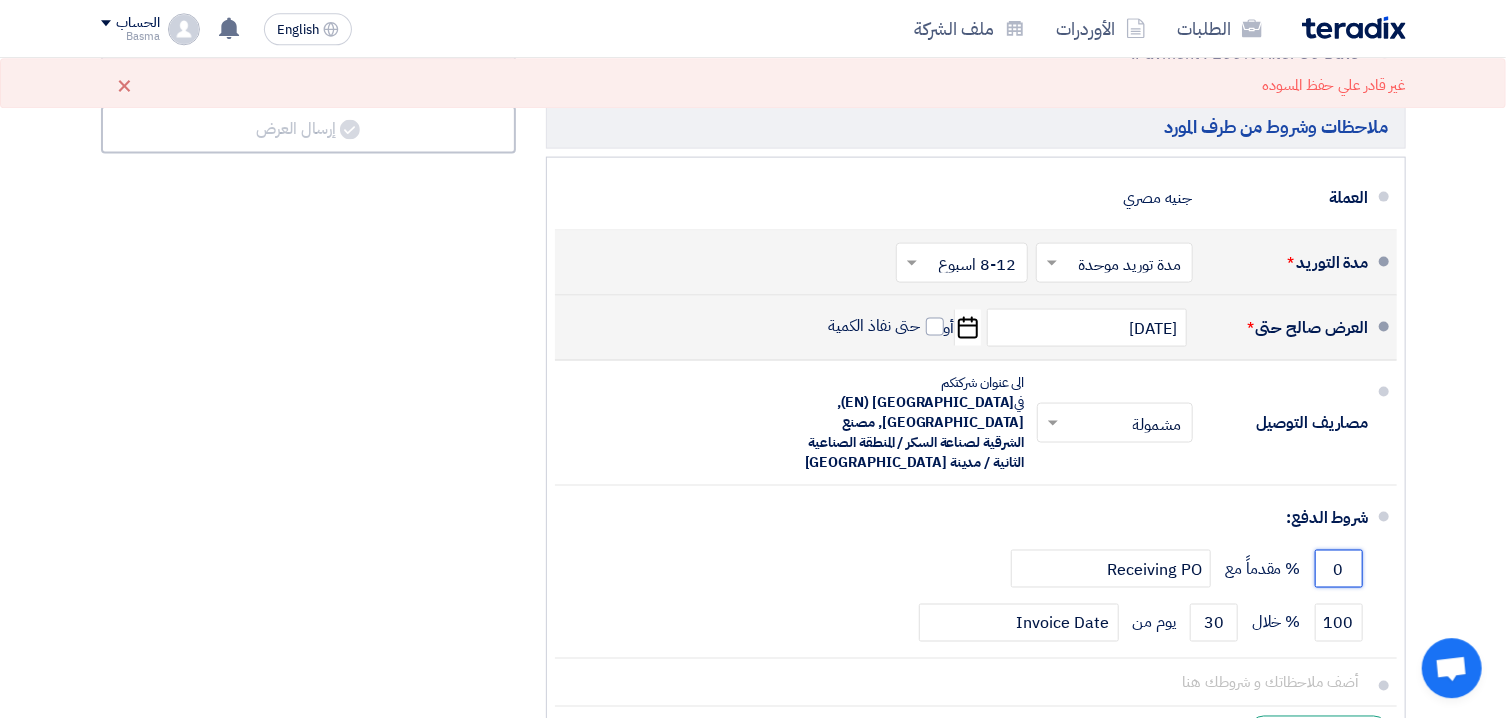 scroll, scrollTop: 1286, scrollLeft: 0, axis: vertical 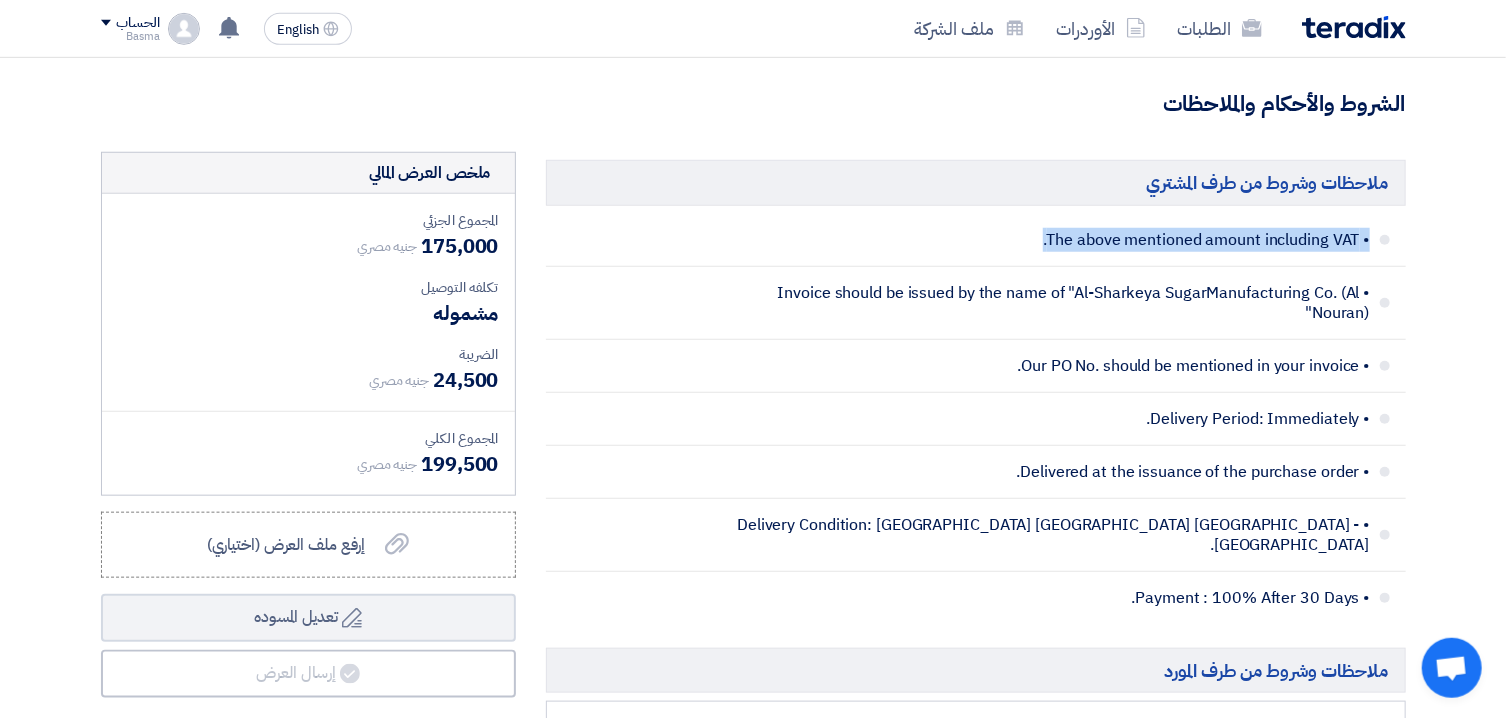 drag, startPoint x: 1524, startPoint y: 459, endPoint x: 1494, endPoint y: 260, distance: 201.2486 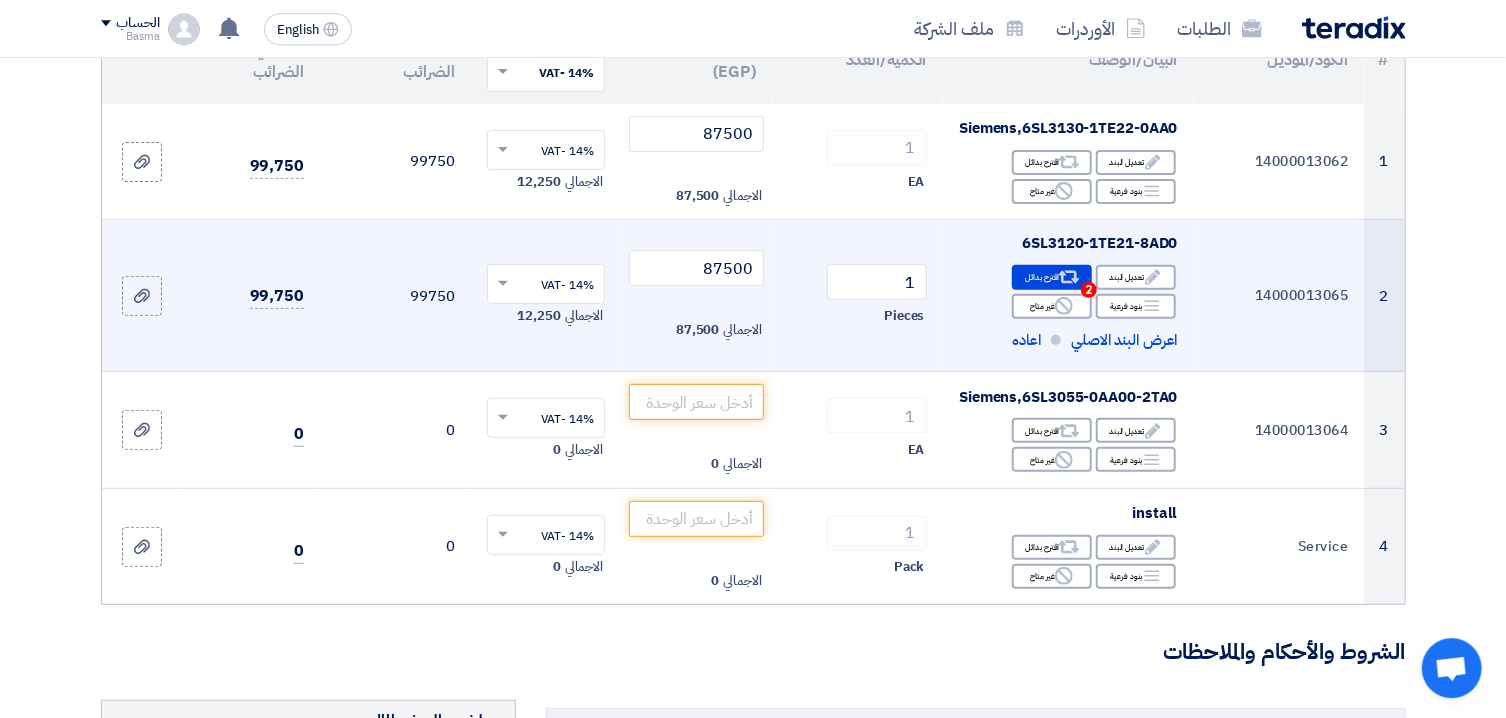 scroll, scrollTop: 265, scrollLeft: 0, axis: vertical 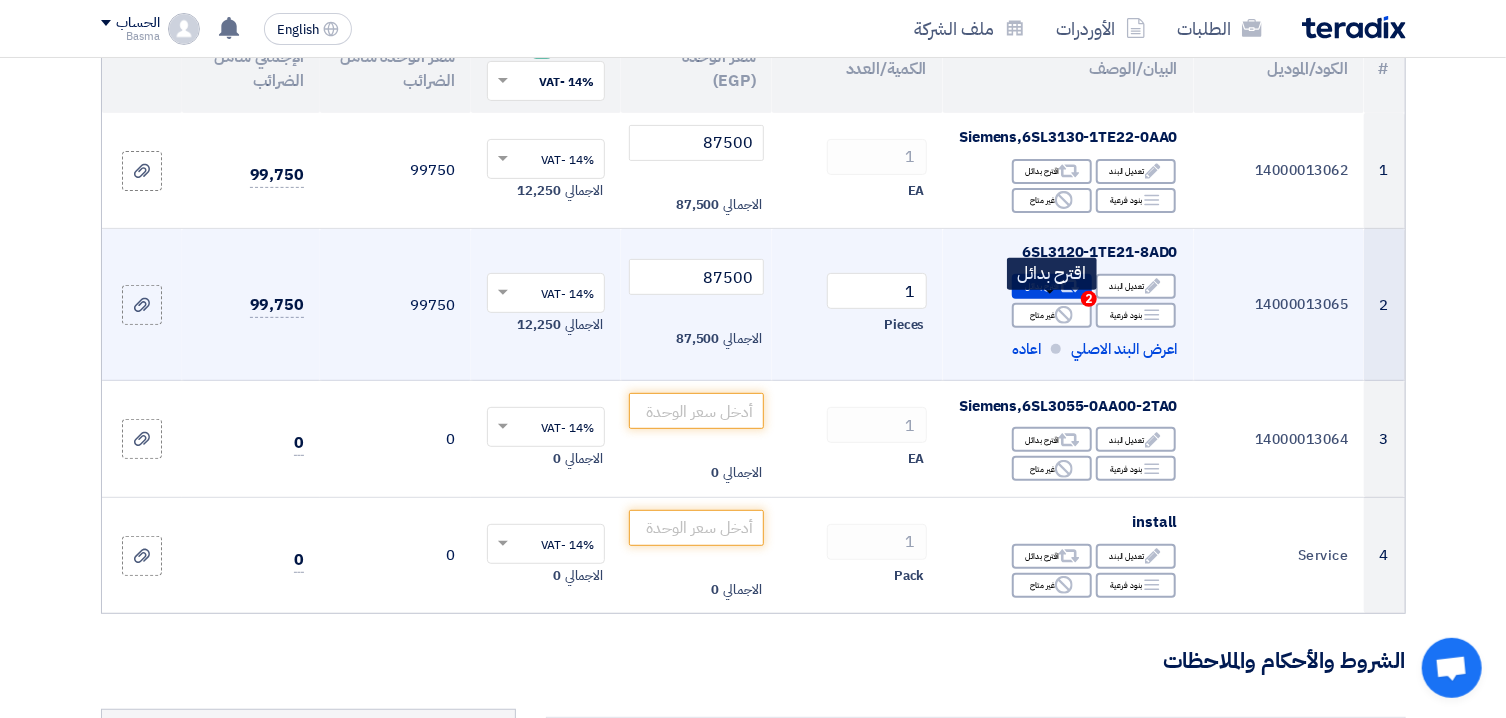 click 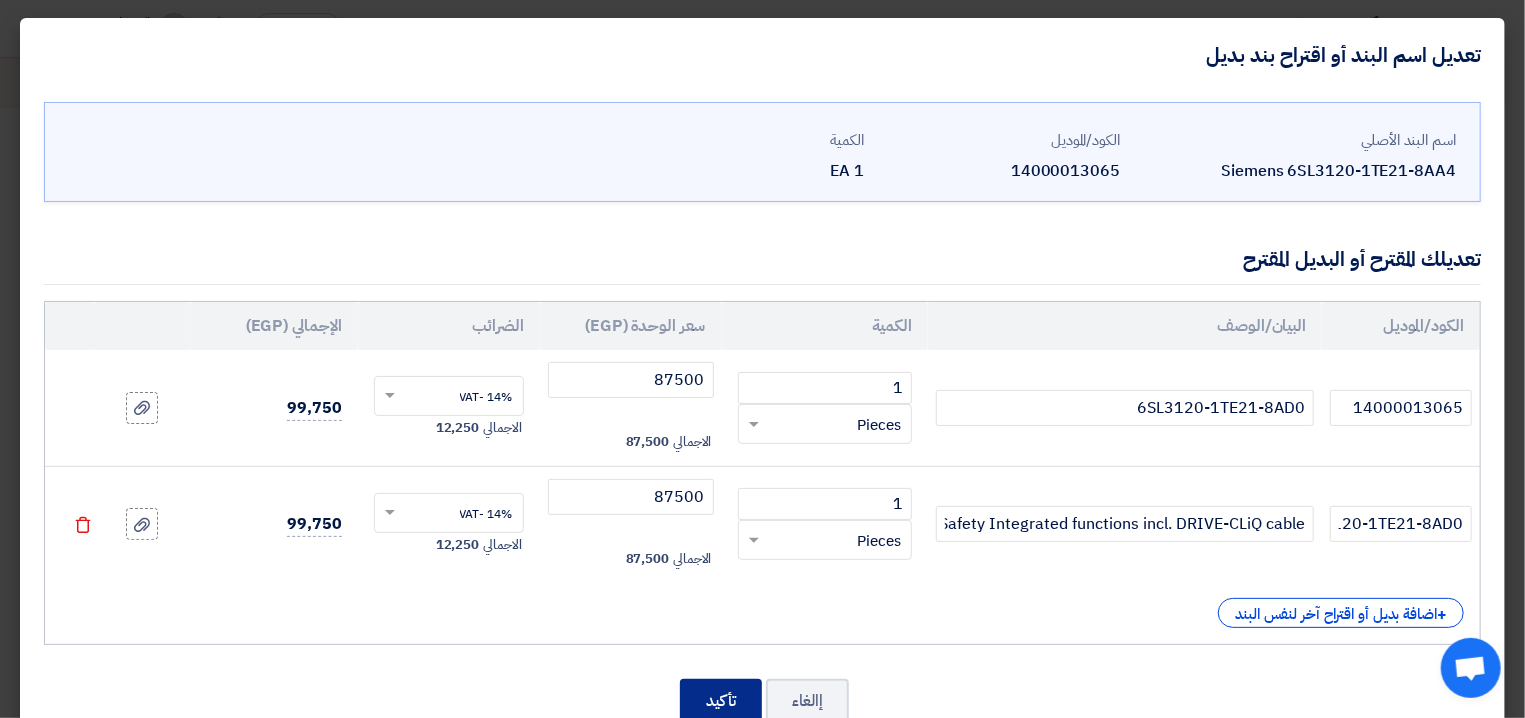click on "تأكيد" 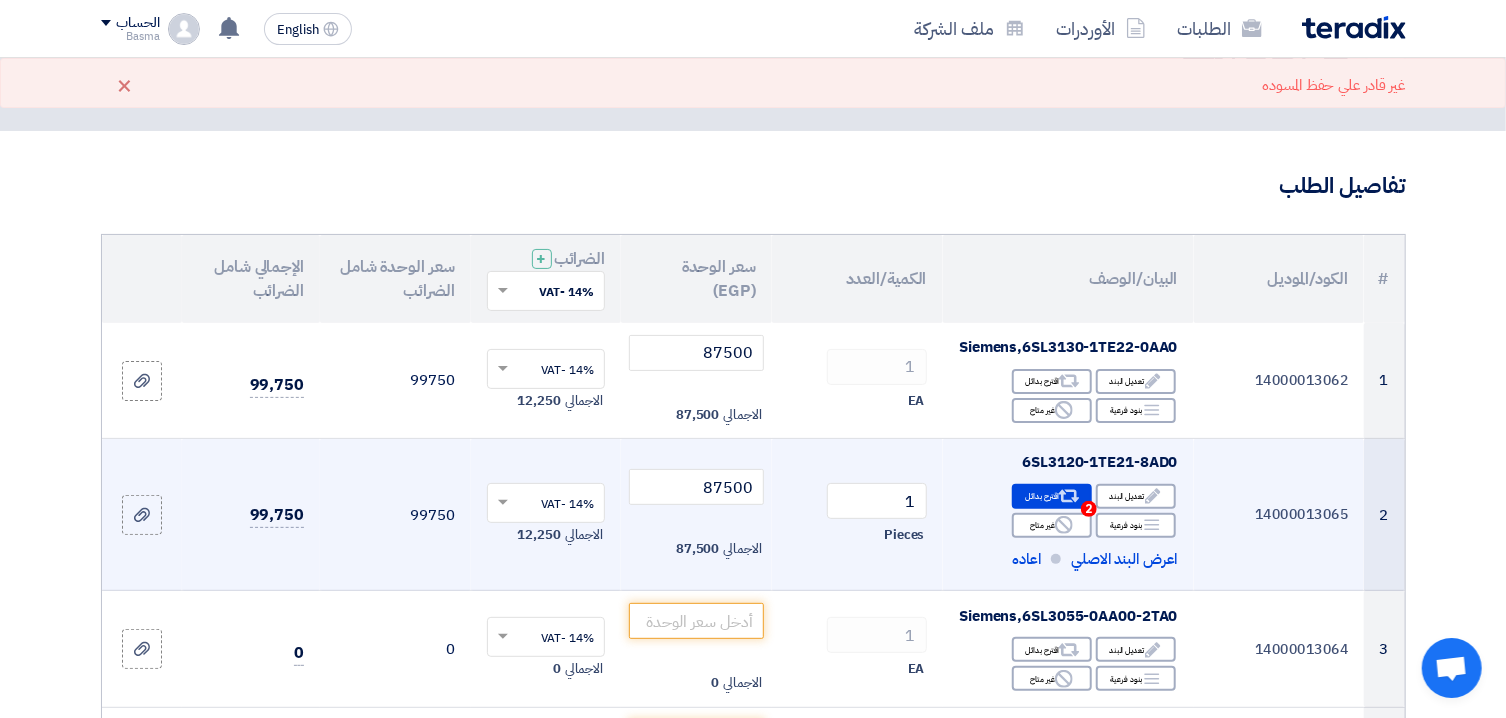 scroll, scrollTop: 0, scrollLeft: 0, axis: both 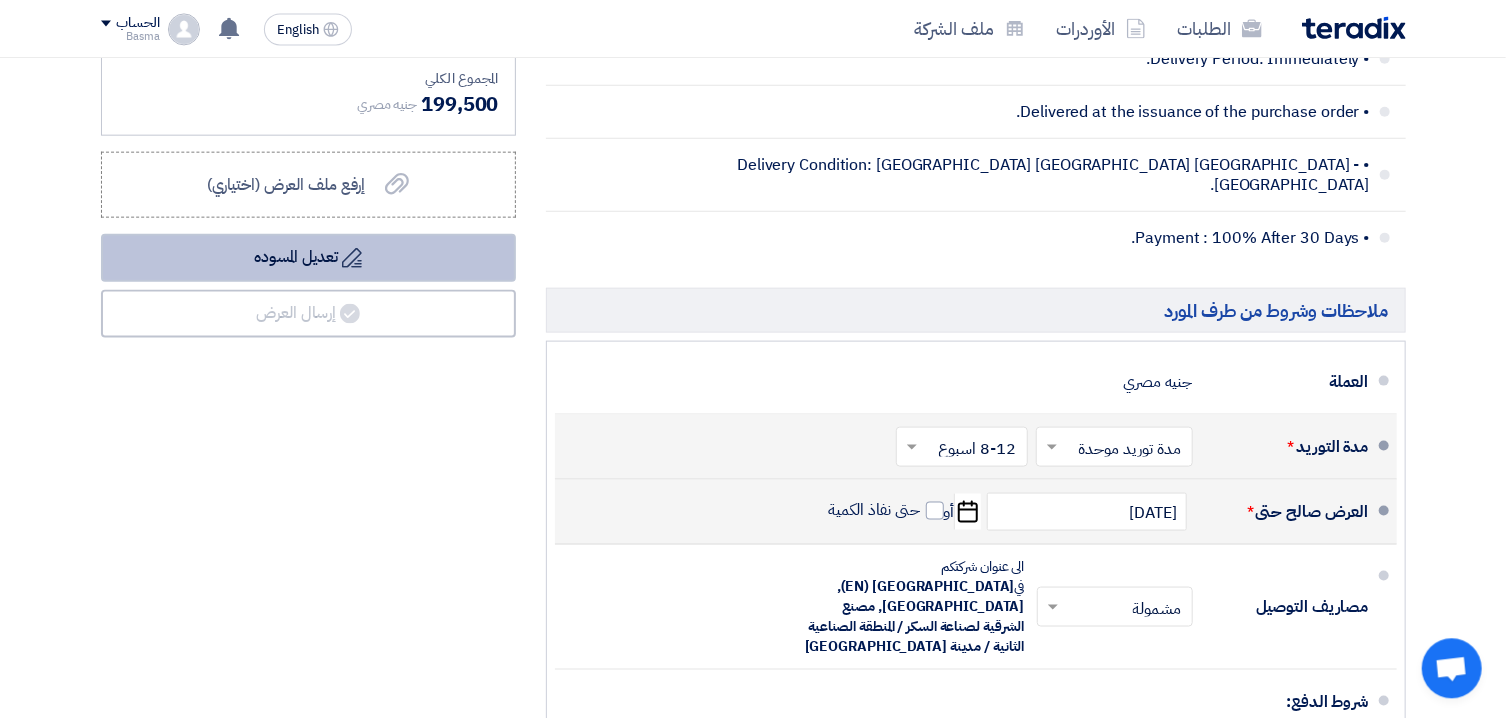 click on "Draft
تعديل المسوده" 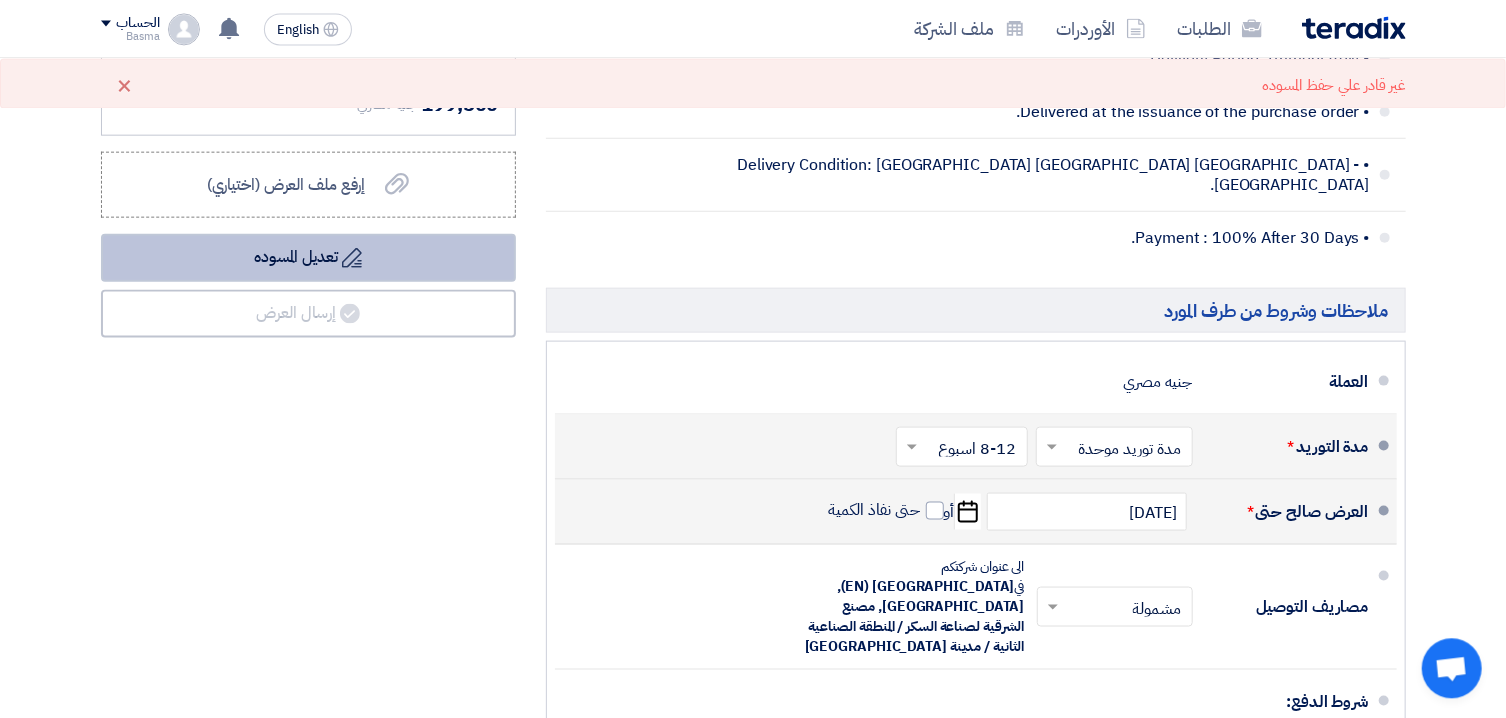 click on "Draft
تعديل المسوده" 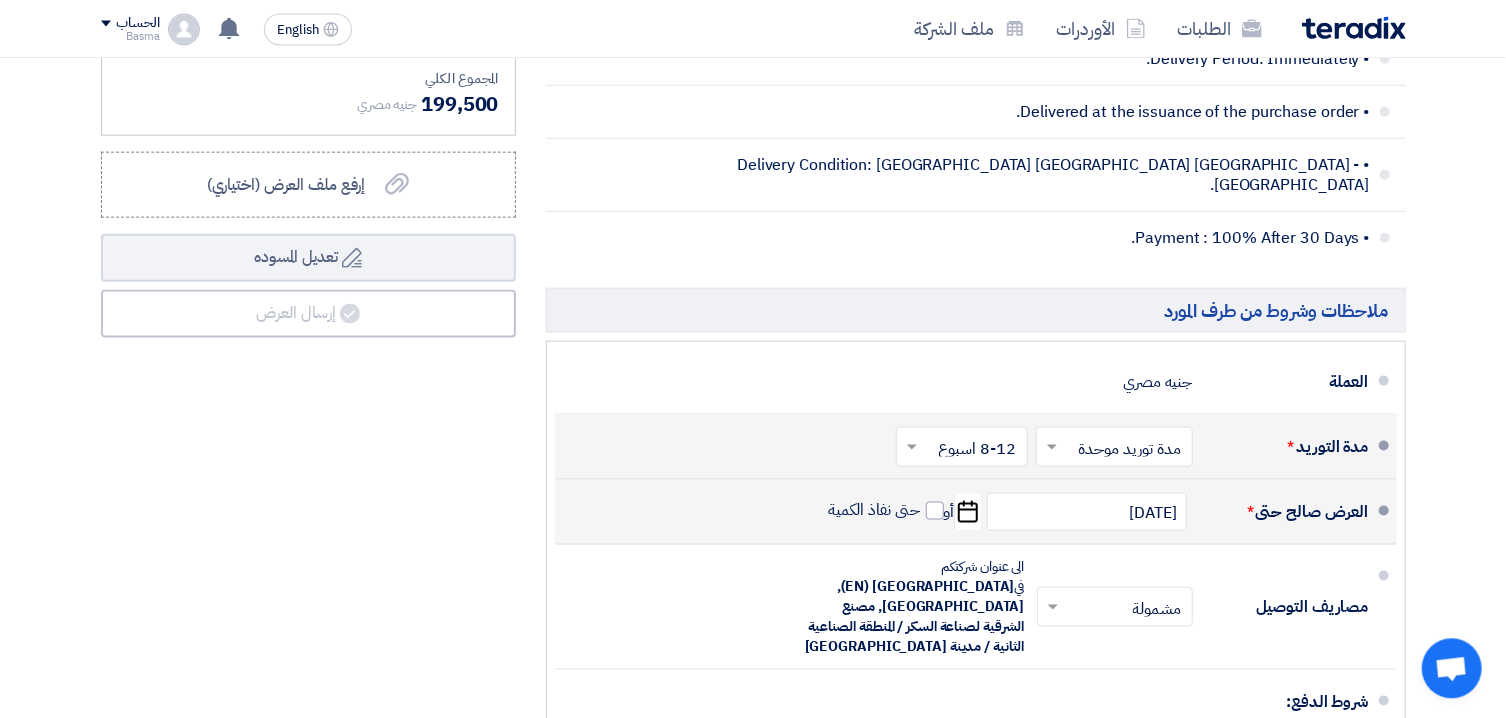 click on "ملاحظات وشروط من طرف المشتري
• The above mentioned amount including VAT.
• Invoice should be issued by the name of "Al-Sharkeya SugarManufacturing Co. (Al Nouran)"
• Our PO No. should be mentioned in your invoice.
• Delivery Period: Immediately." 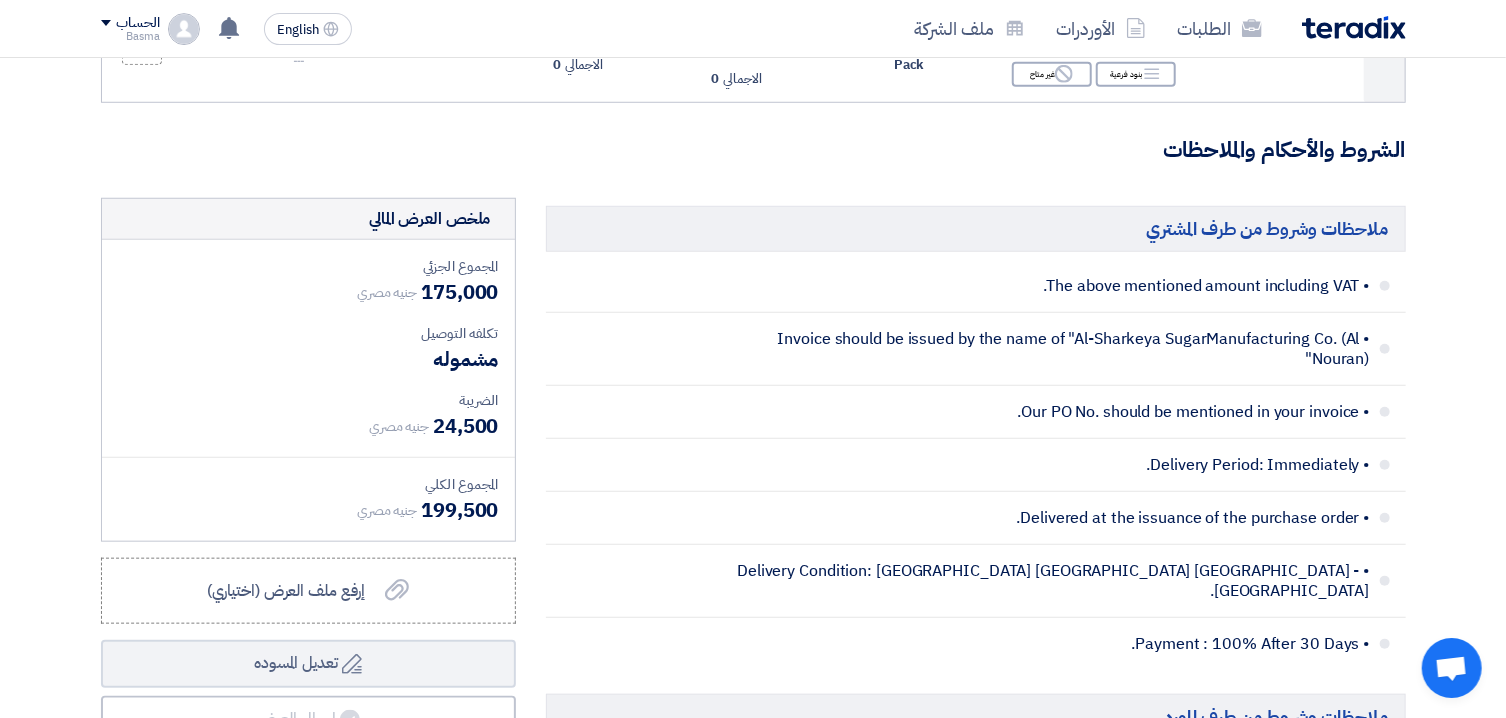 scroll, scrollTop: 596, scrollLeft: 0, axis: vertical 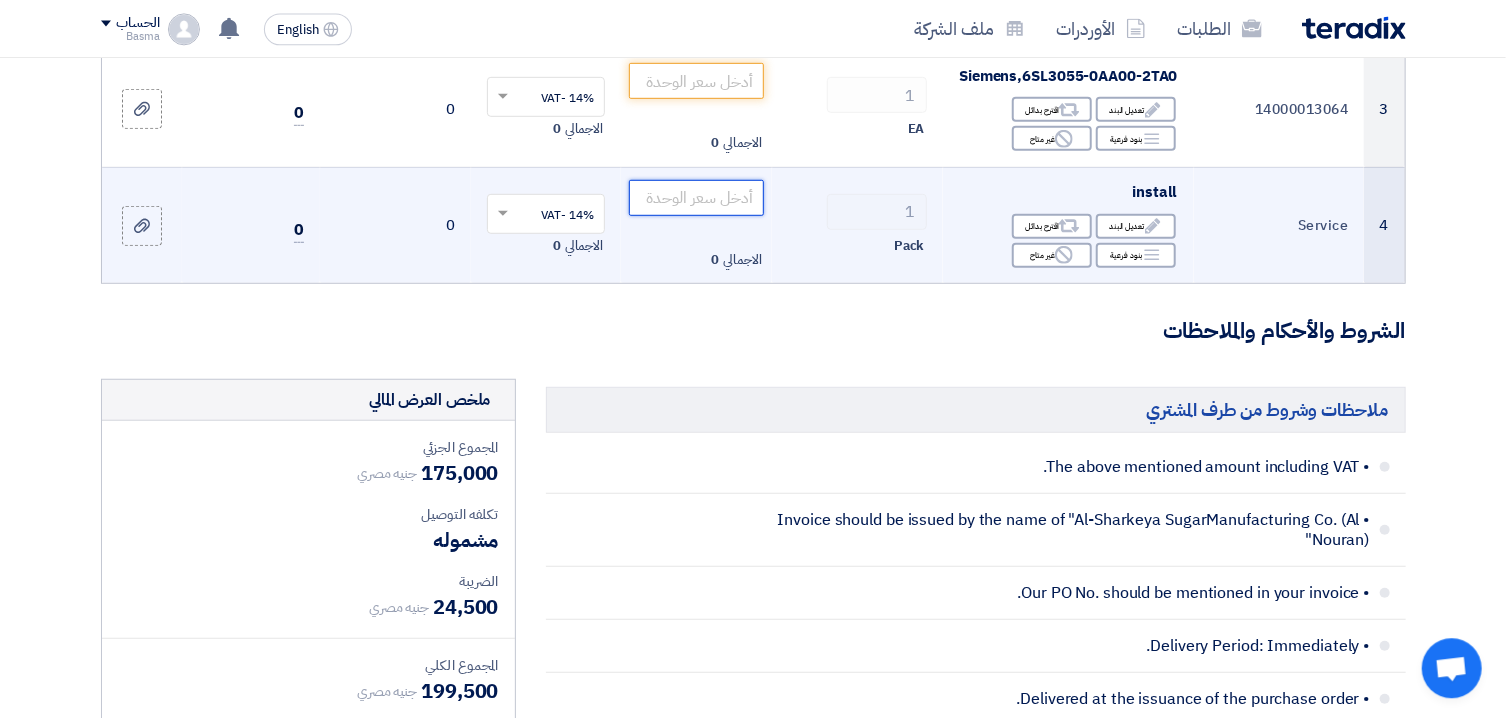 click 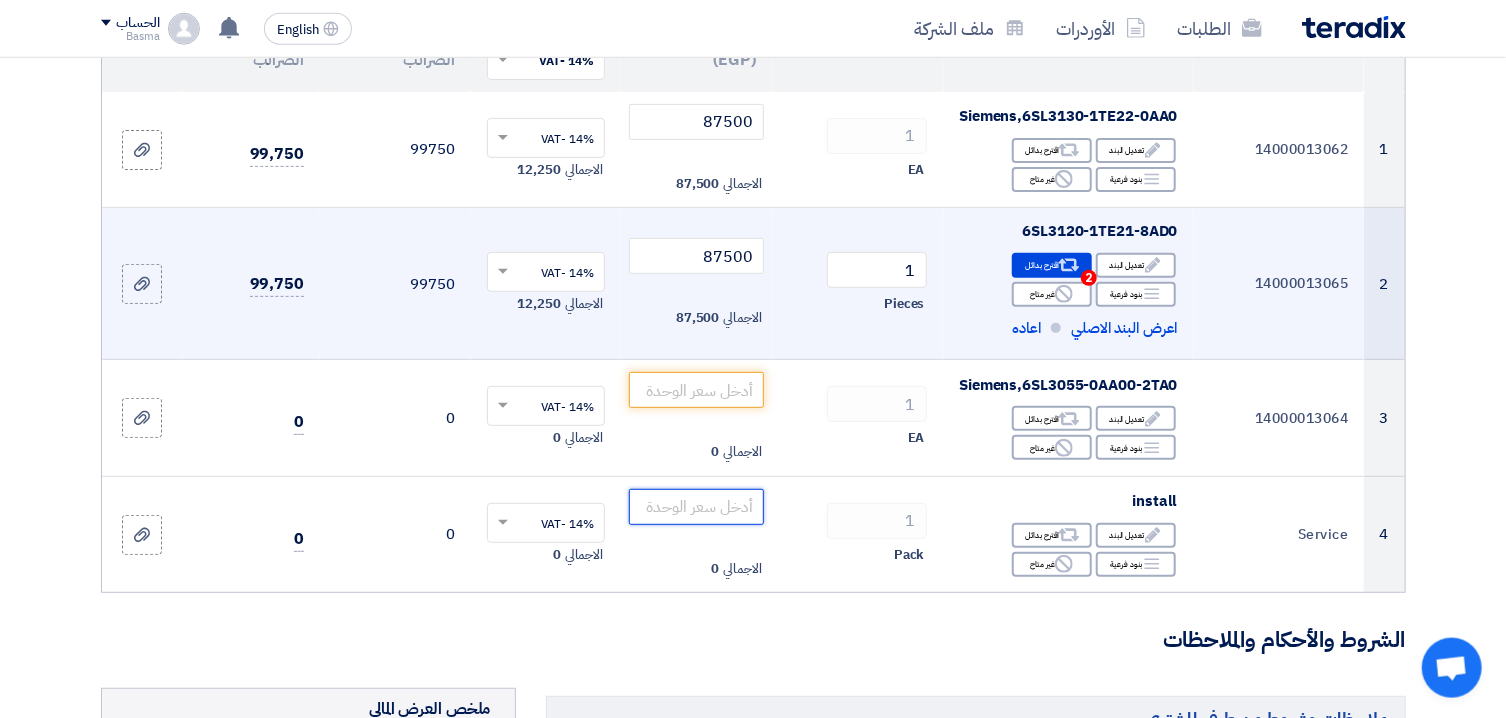 scroll, scrollTop: 265, scrollLeft: 0, axis: vertical 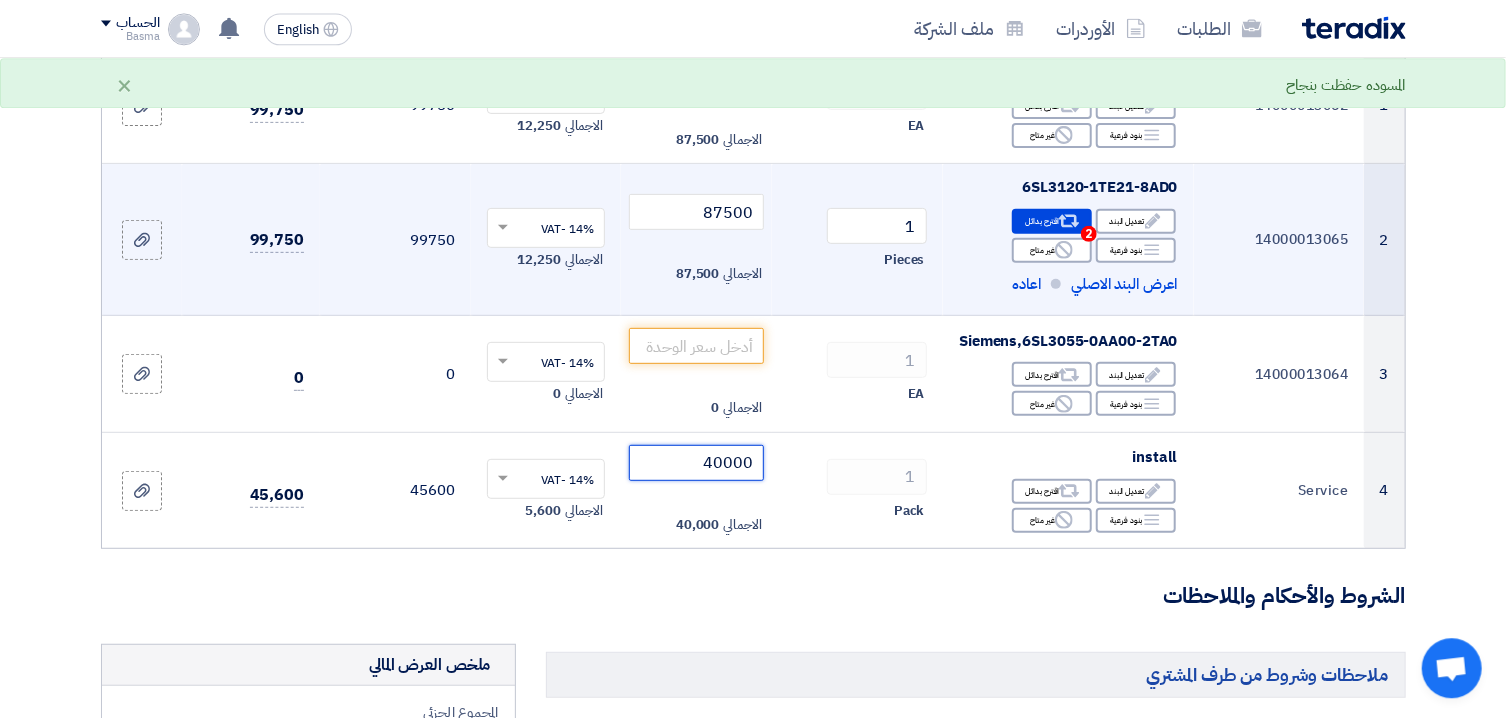 type on "40000" 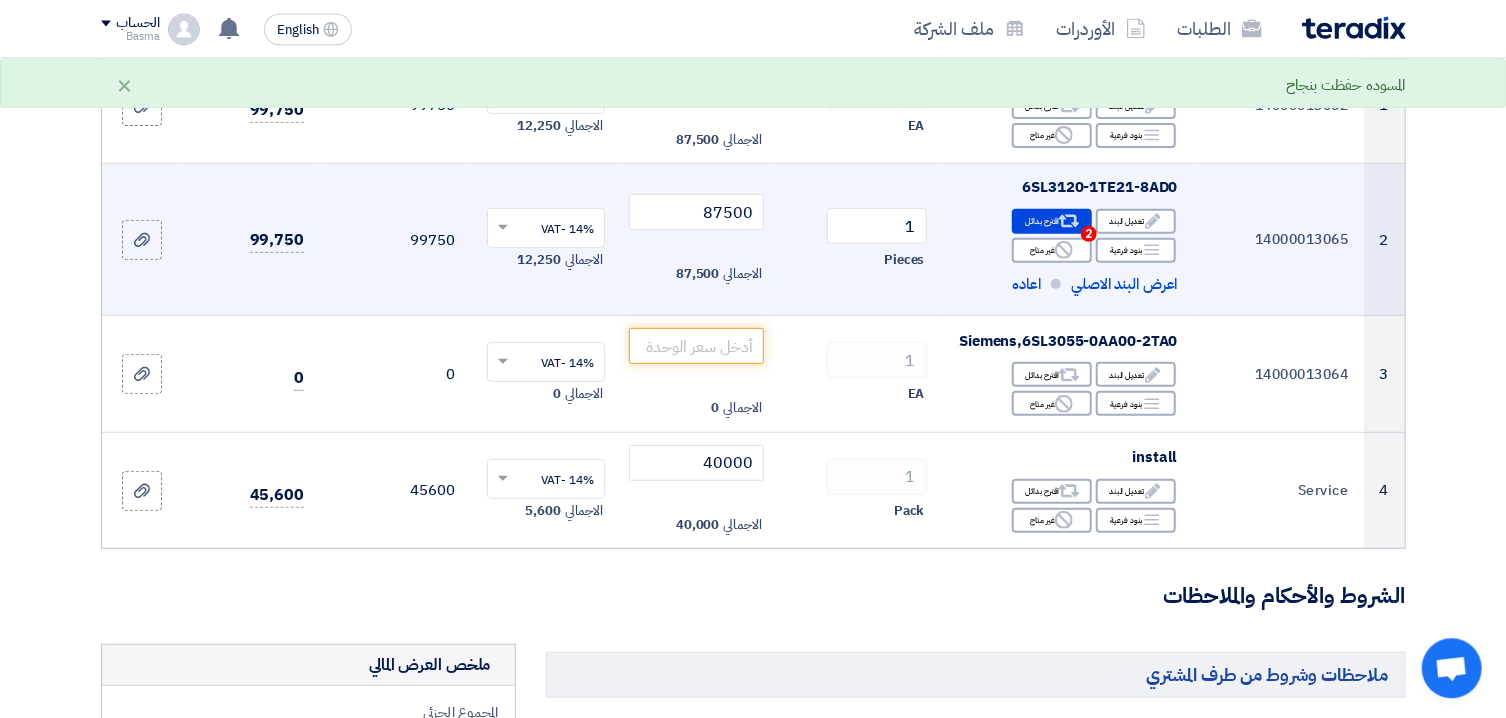 click on "الشروط والأحكام والملاحظات" 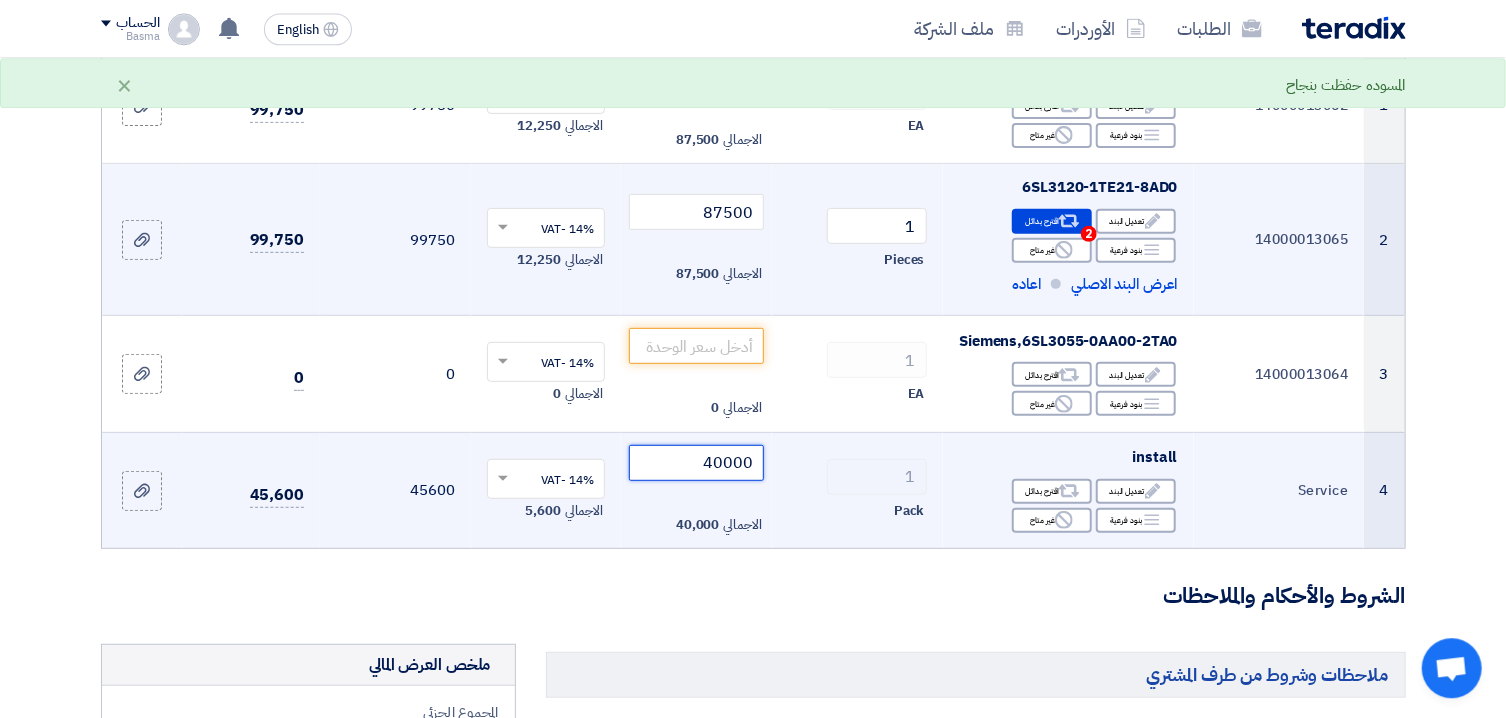click on "40000" 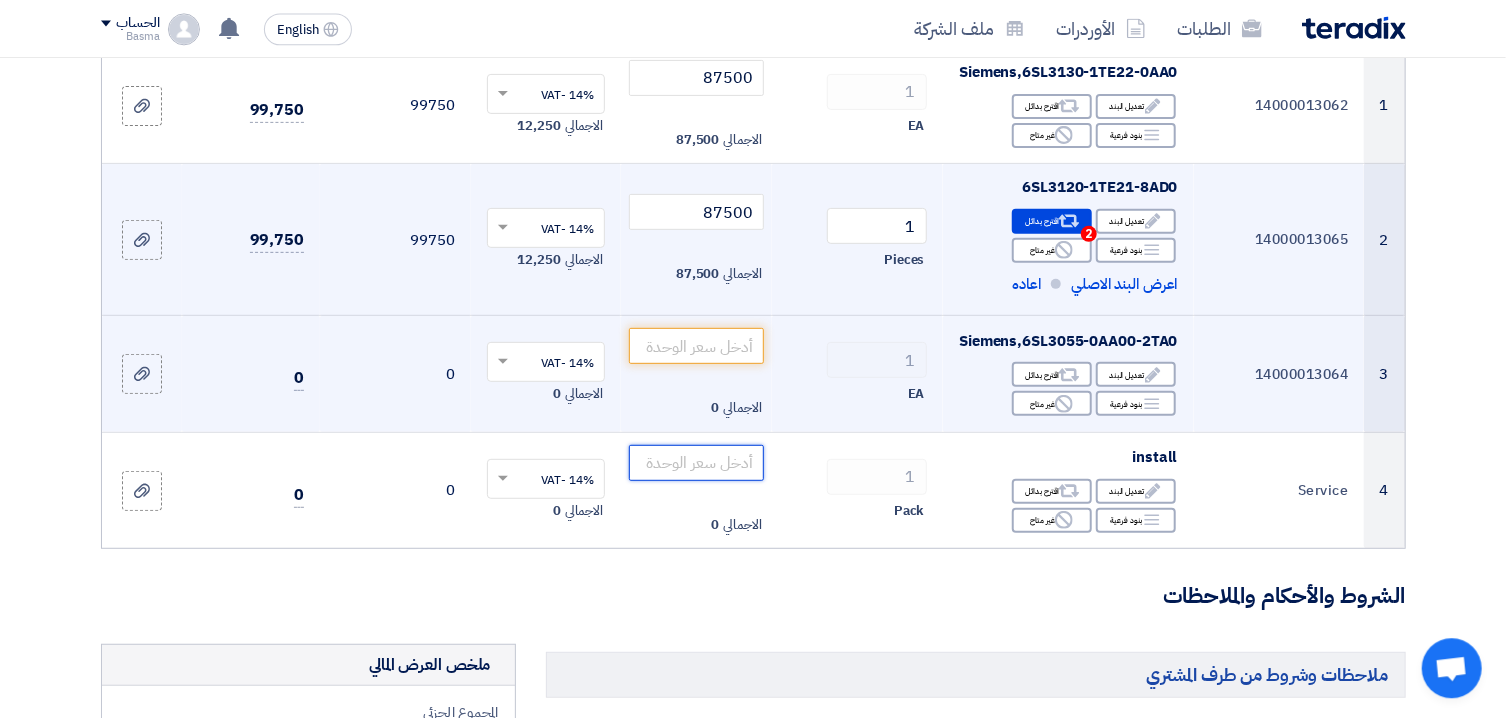 type 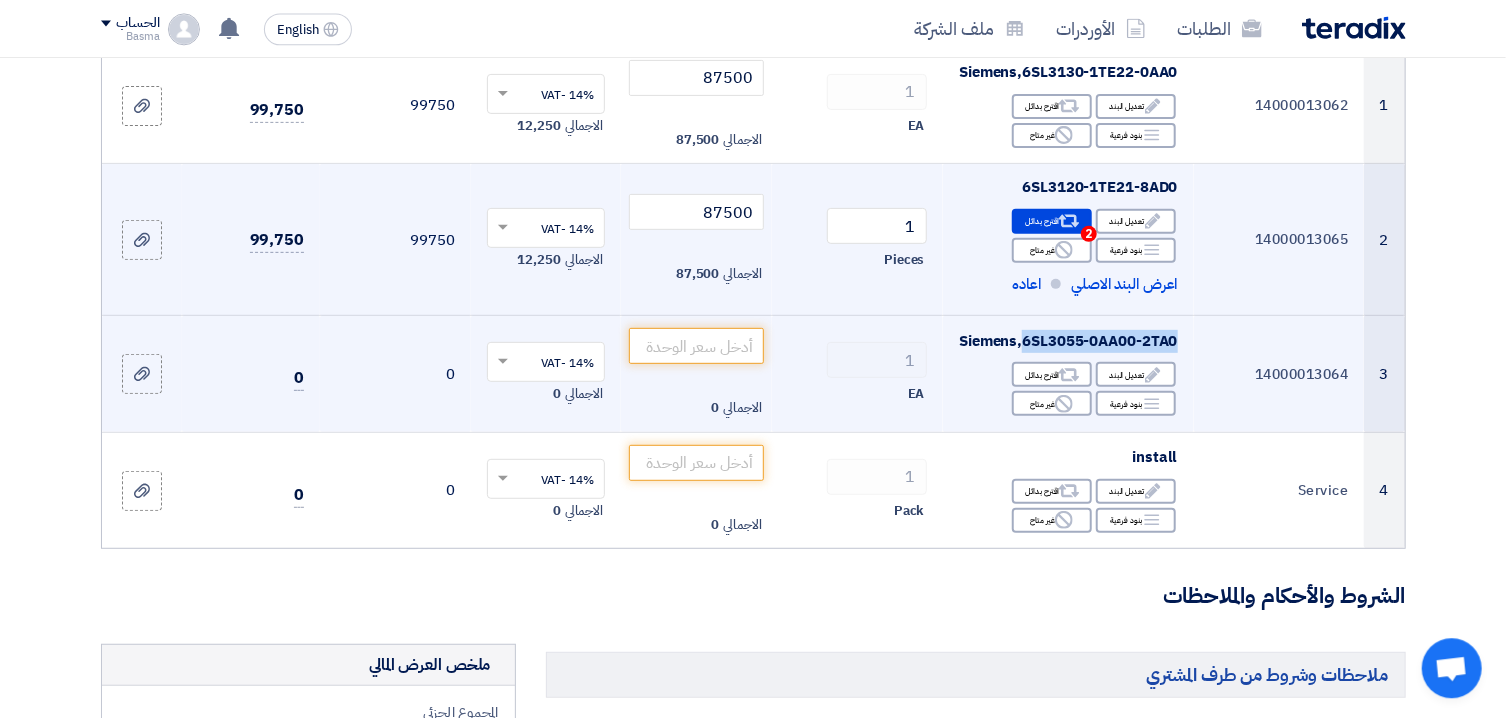 drag, startPoint x: 1056, startPoint y: 363, endPoint x: 1178, endPoint y: 376, distance: 122.69067 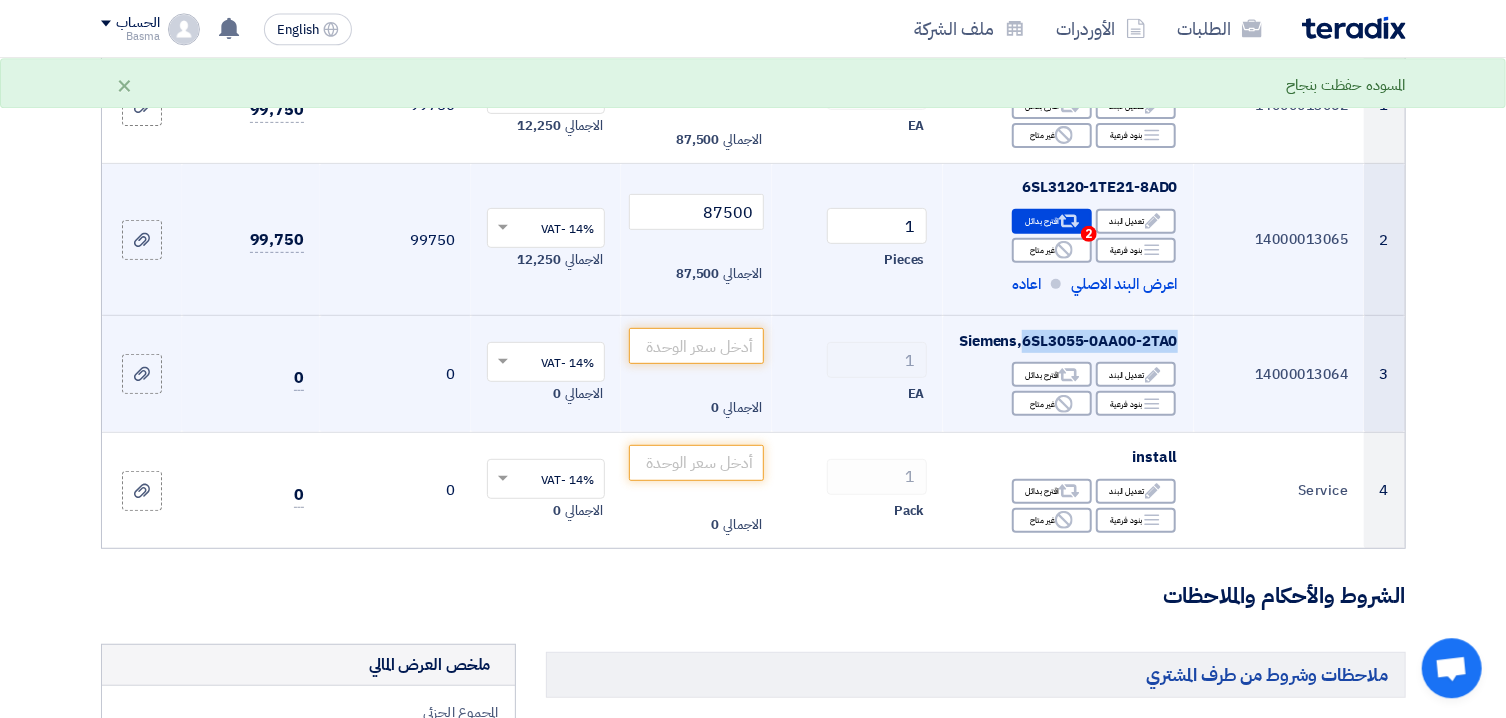 copy on "6SL3055-0AA00-2TA0" 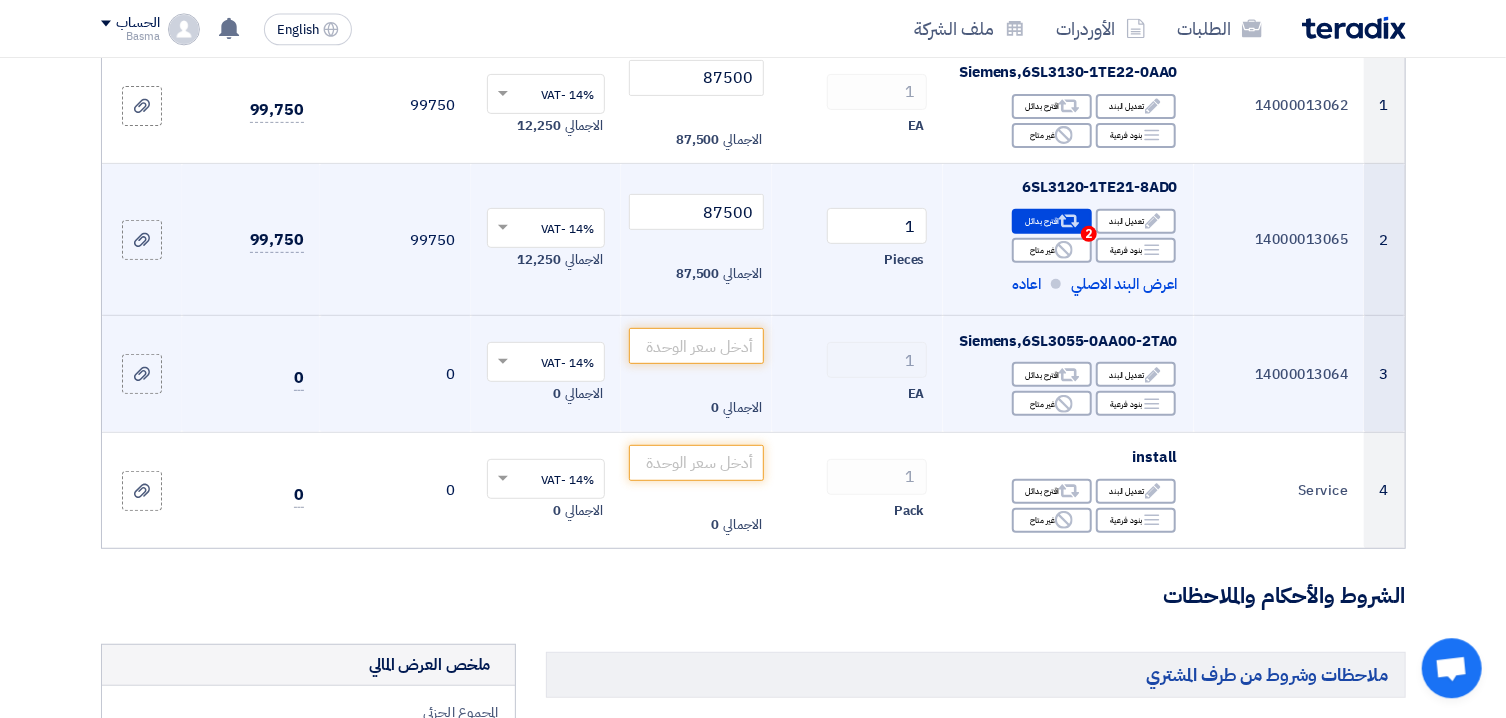 click on "الاجمالي
0" 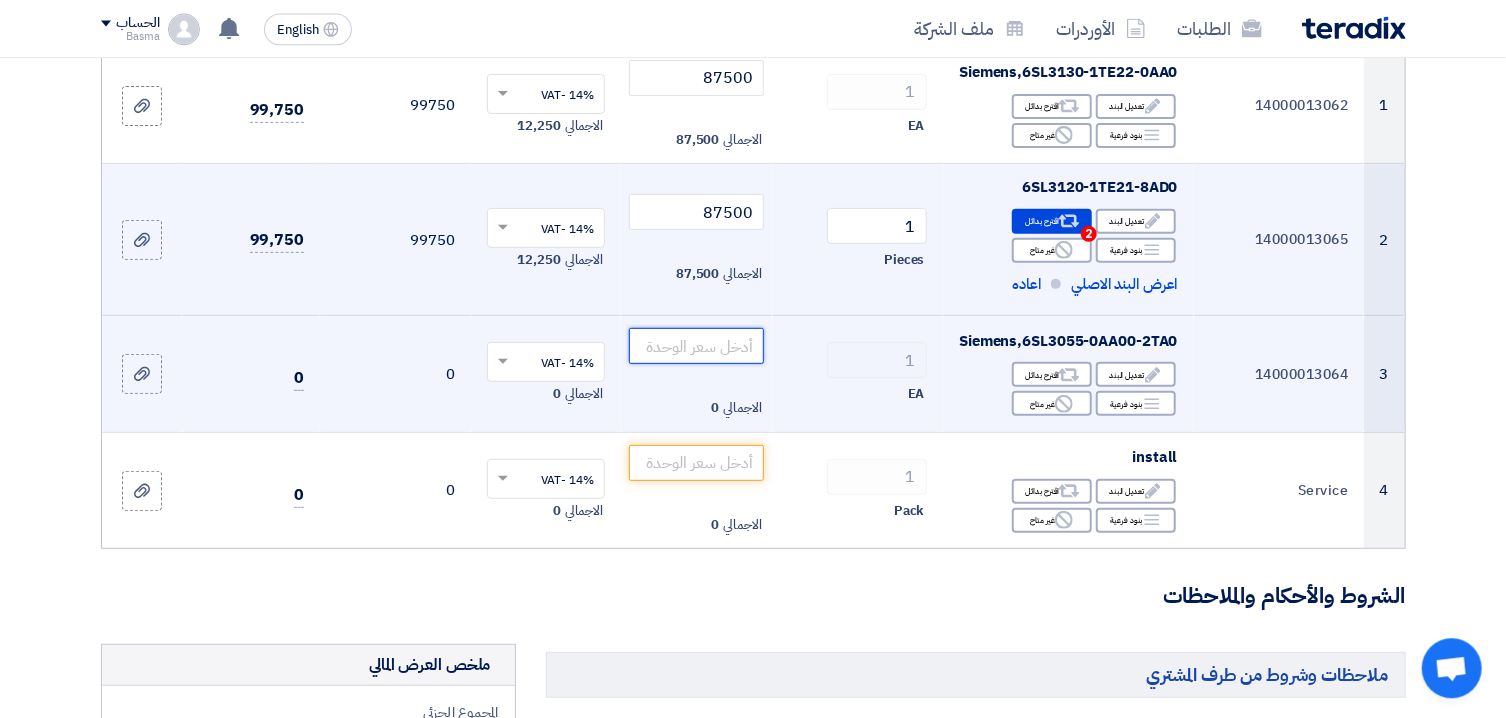 click 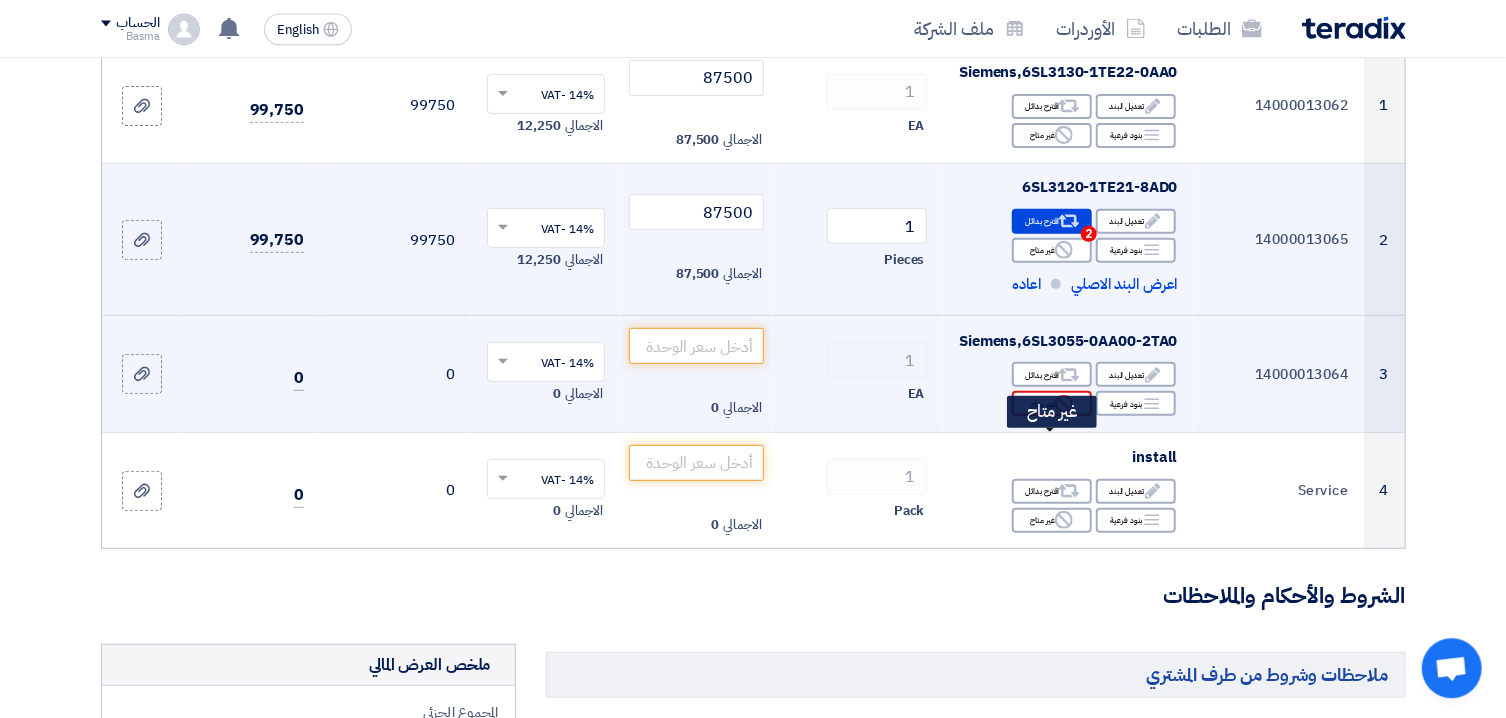 click 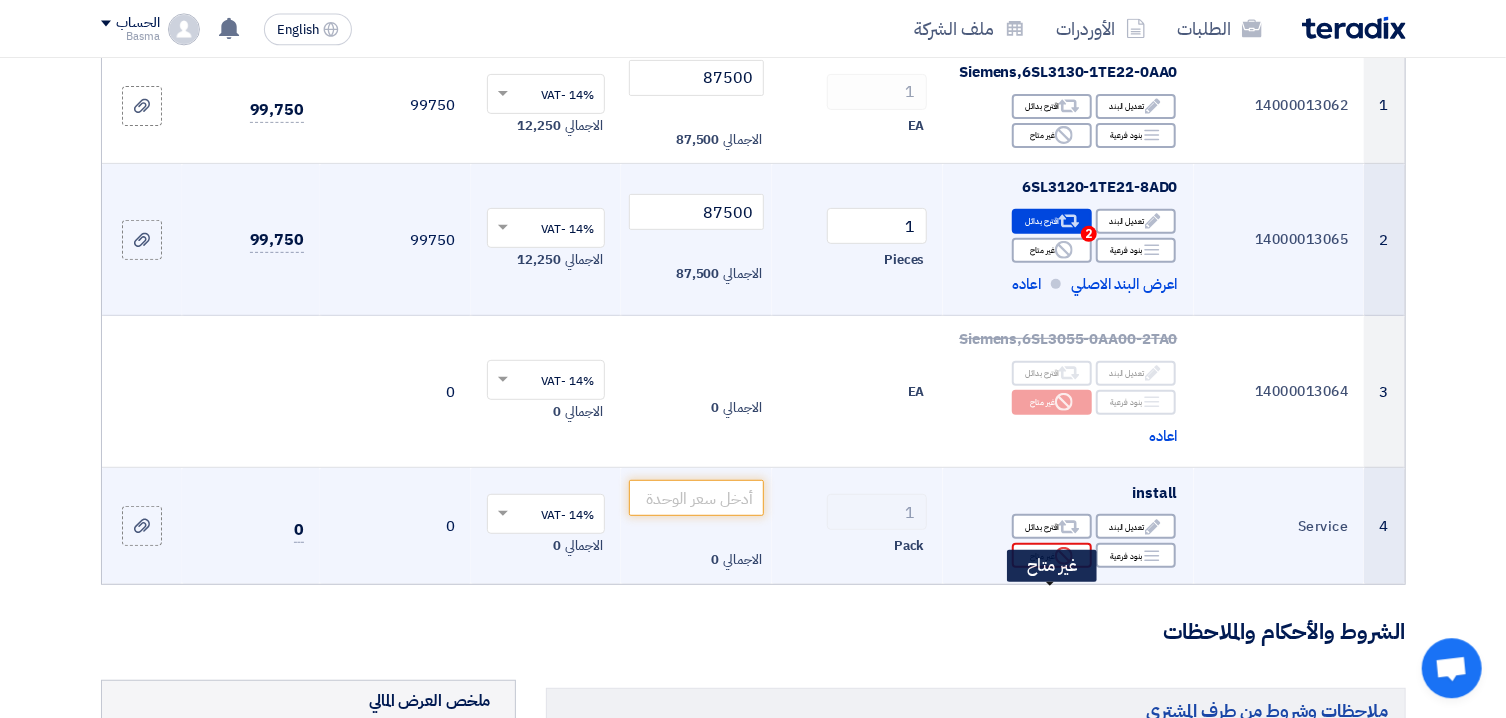 click on "Reject
غير متاح" 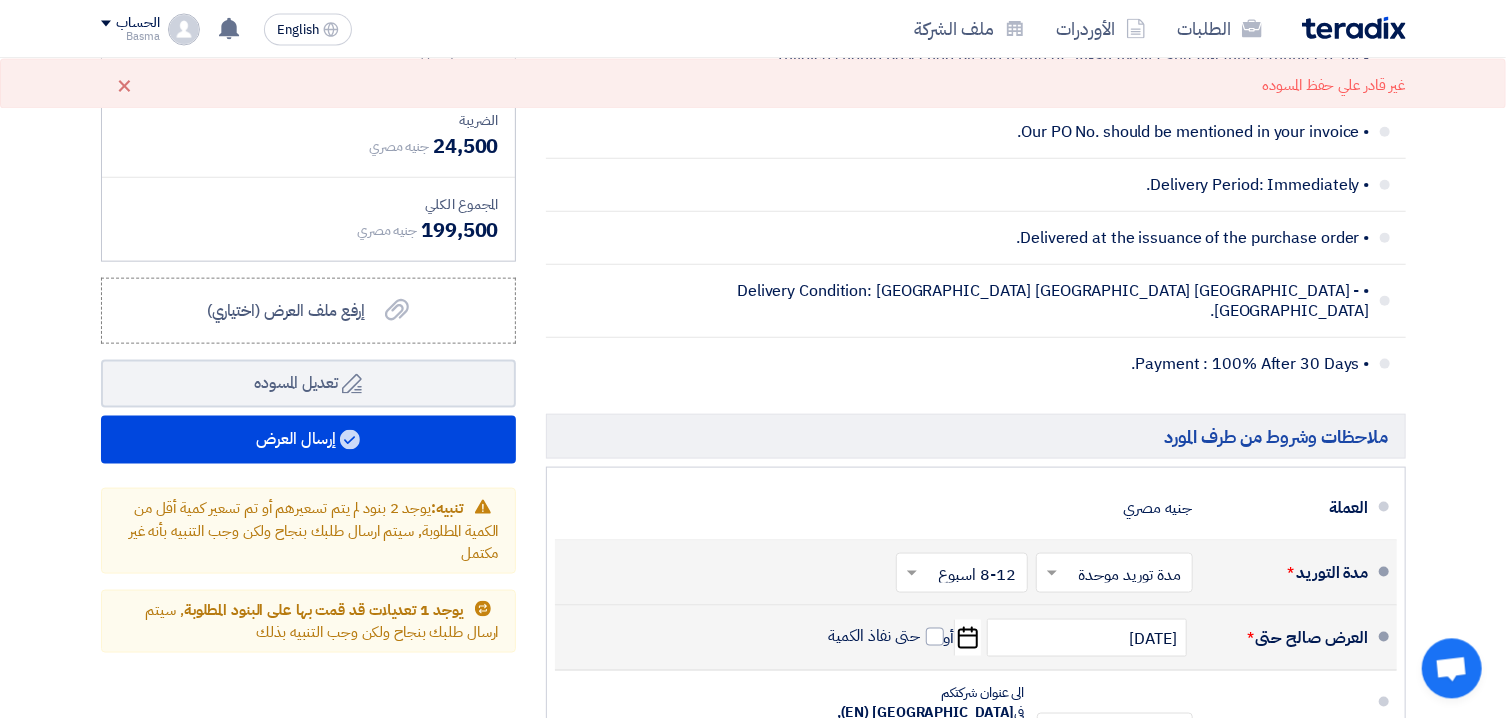 scroll, scrollTop: 1134, scrollLeft: 0, axis: vertical 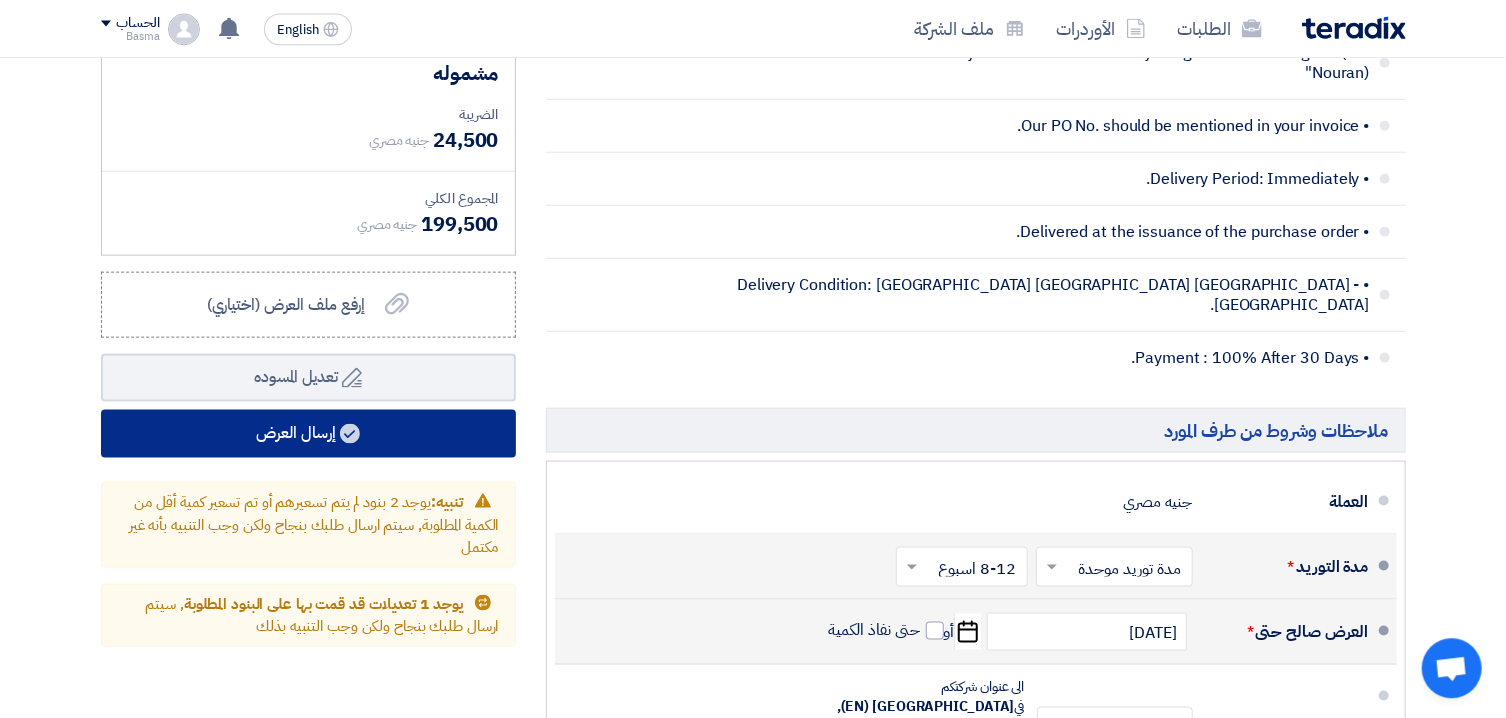 click on "إرسال العرض" 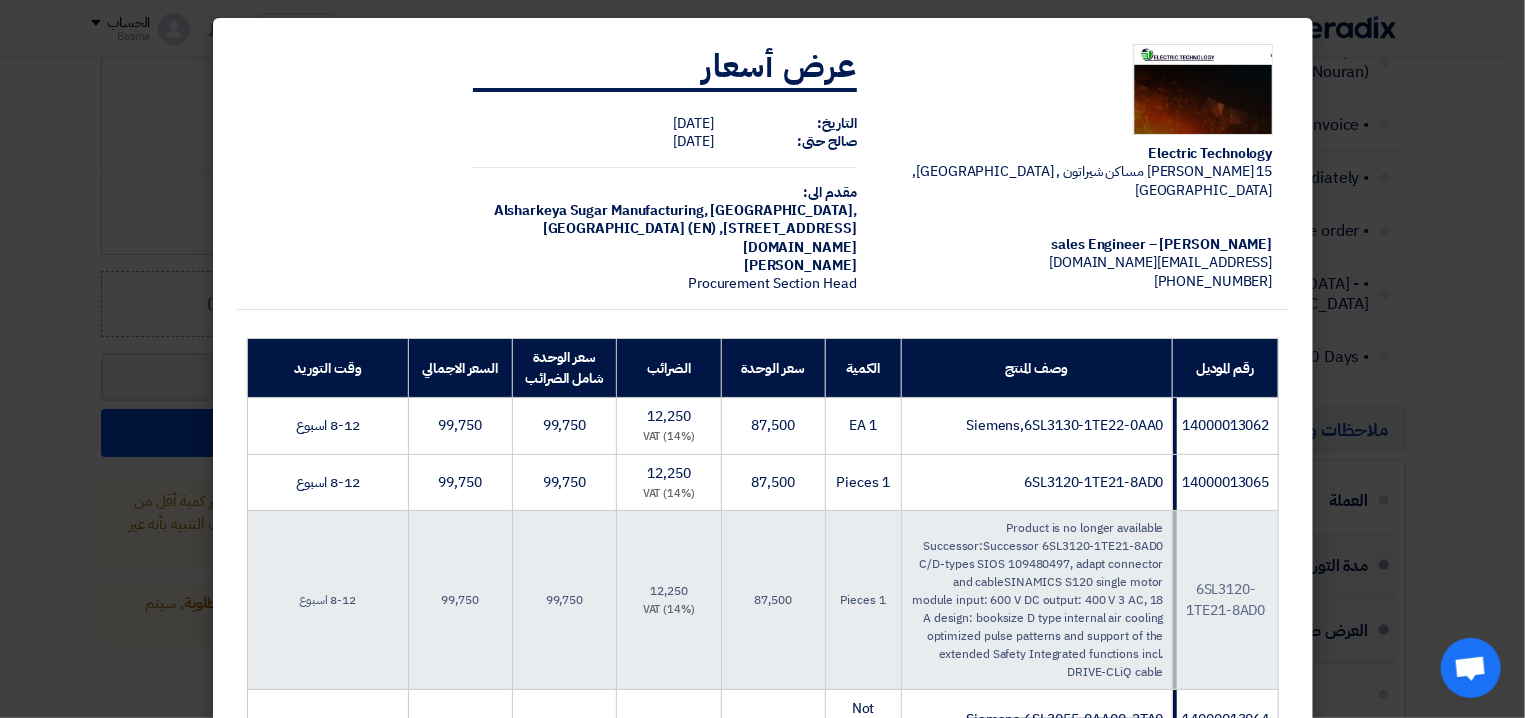 click on "Electric Technology
15 [PERSON_NAME] مساكن شيراتون , [GEOGRAPHIC_DATA], [GEOGRAPHIC_DATA]
[PERSON_NAME] – sales Engineer
[EMAIL_ADDRESS][DOMAIN_NAME]
[PHONE_NUMBER]
عرض أسعار
[DEMOGRAPHIC_DATA]:
[DATE]
[PERSON_NAME] حتى:
[DATE]
مقدم الى:
Alsharkeya Sugar Manufacturing,
[GEOGRAPHIC_DATA], [STREET_ADDRESS][DOMAIN_NAME]" 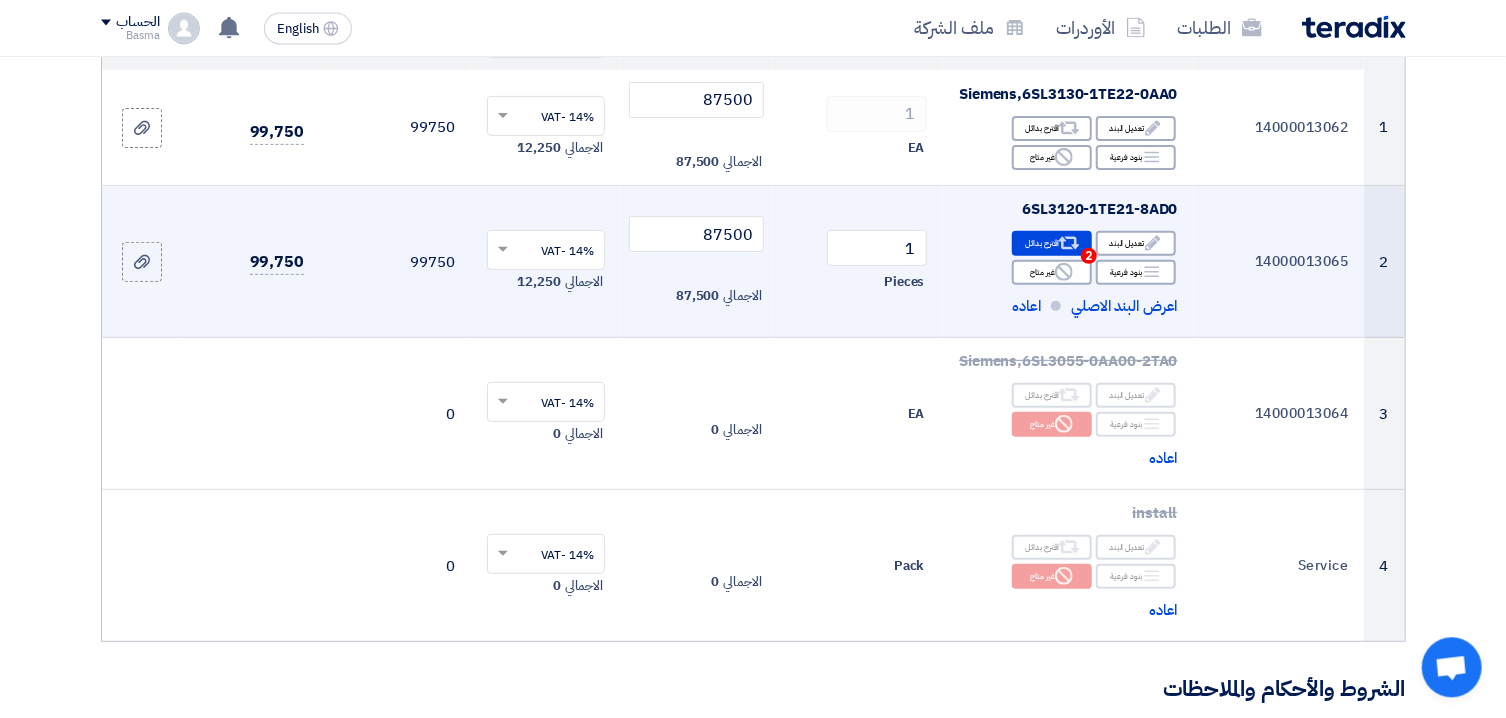 scroll, scrollTop: 224, scrollLeft: 0, axis: vertical 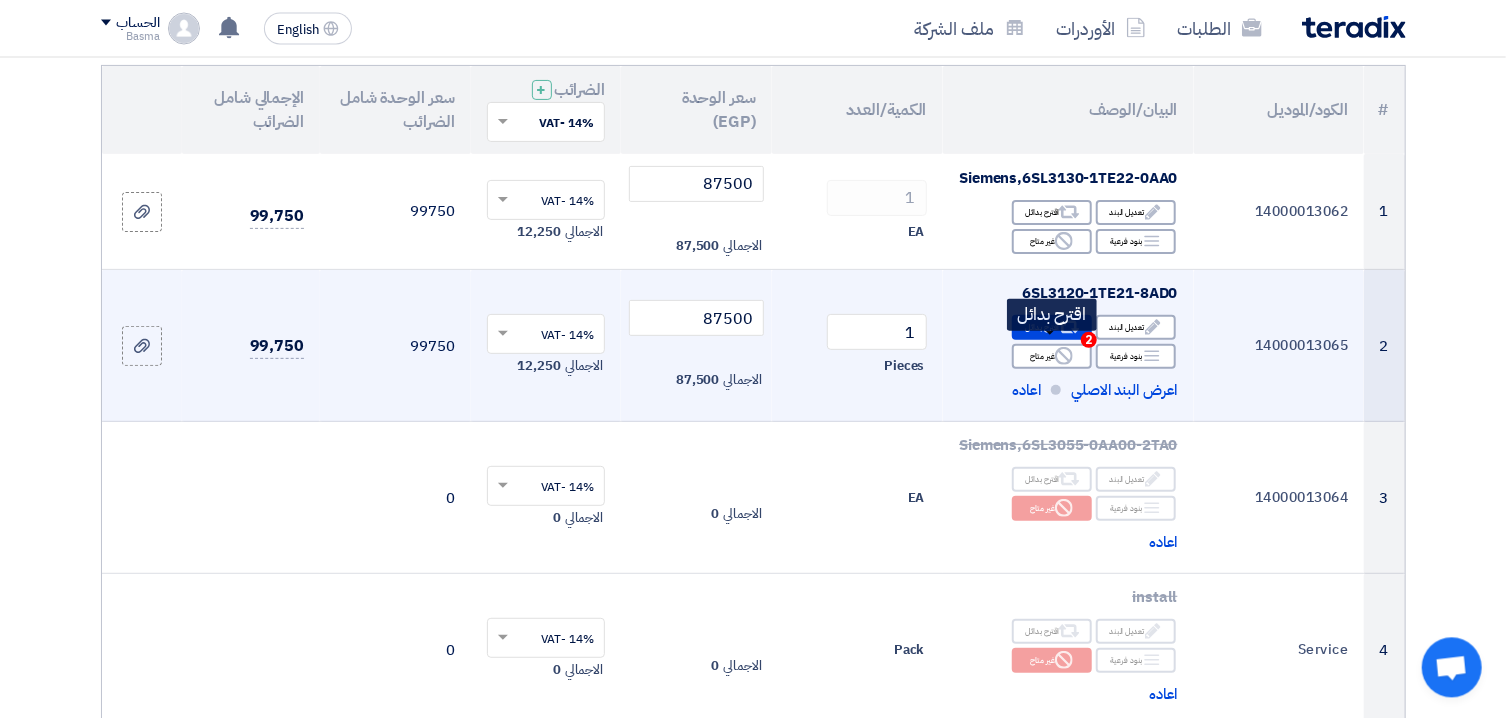 click on "Alternative
اقترح بدائل
2" 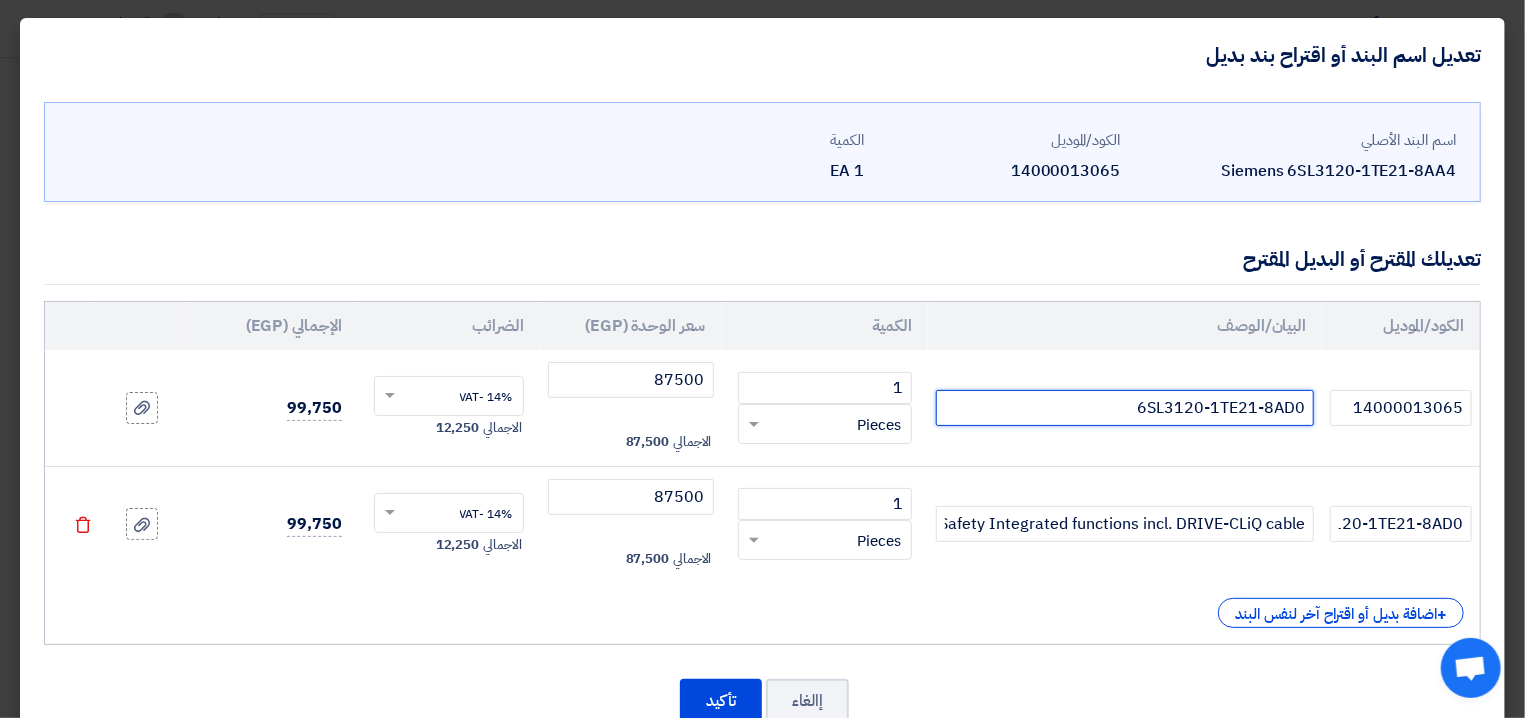 click on "6SL3120-1TE21-8AD0" 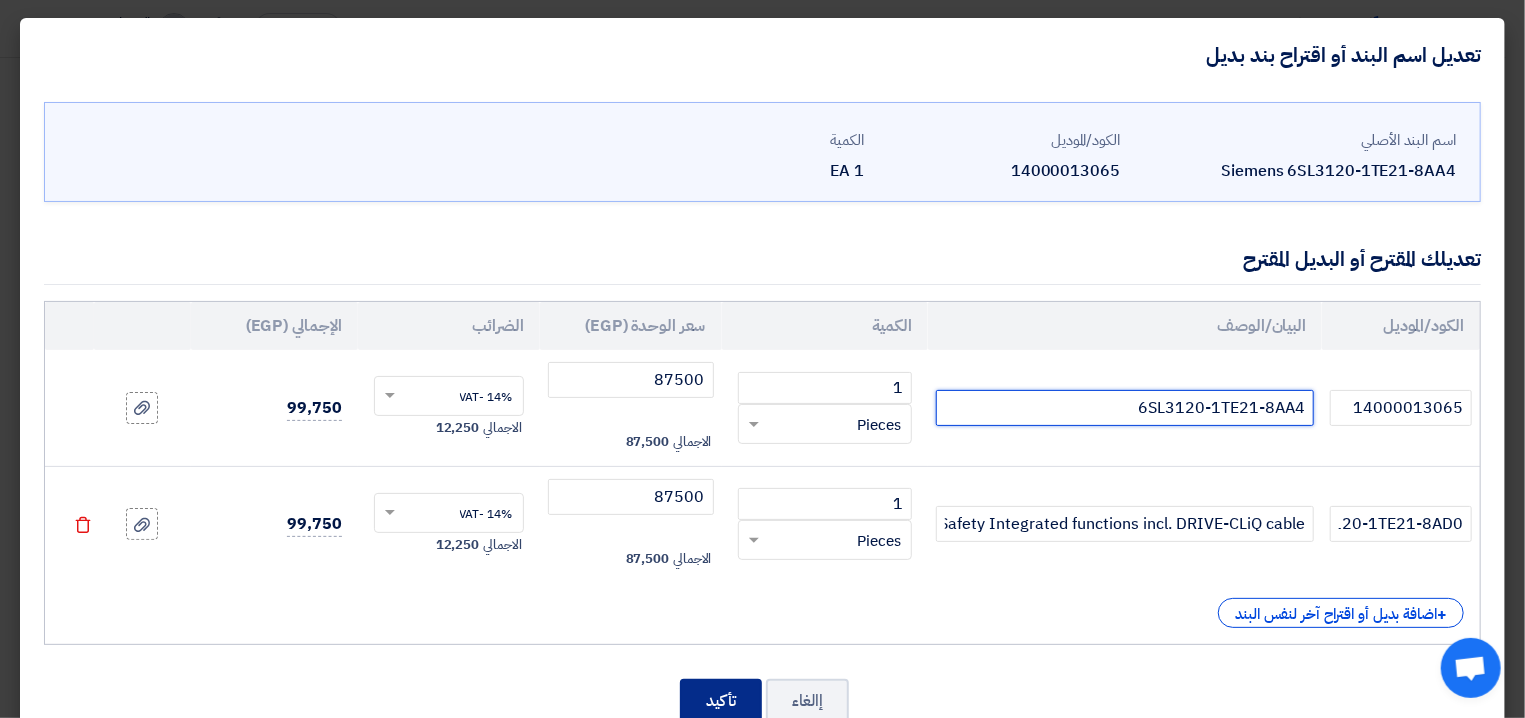 type on "6SL3120-1TE21-8AA4" 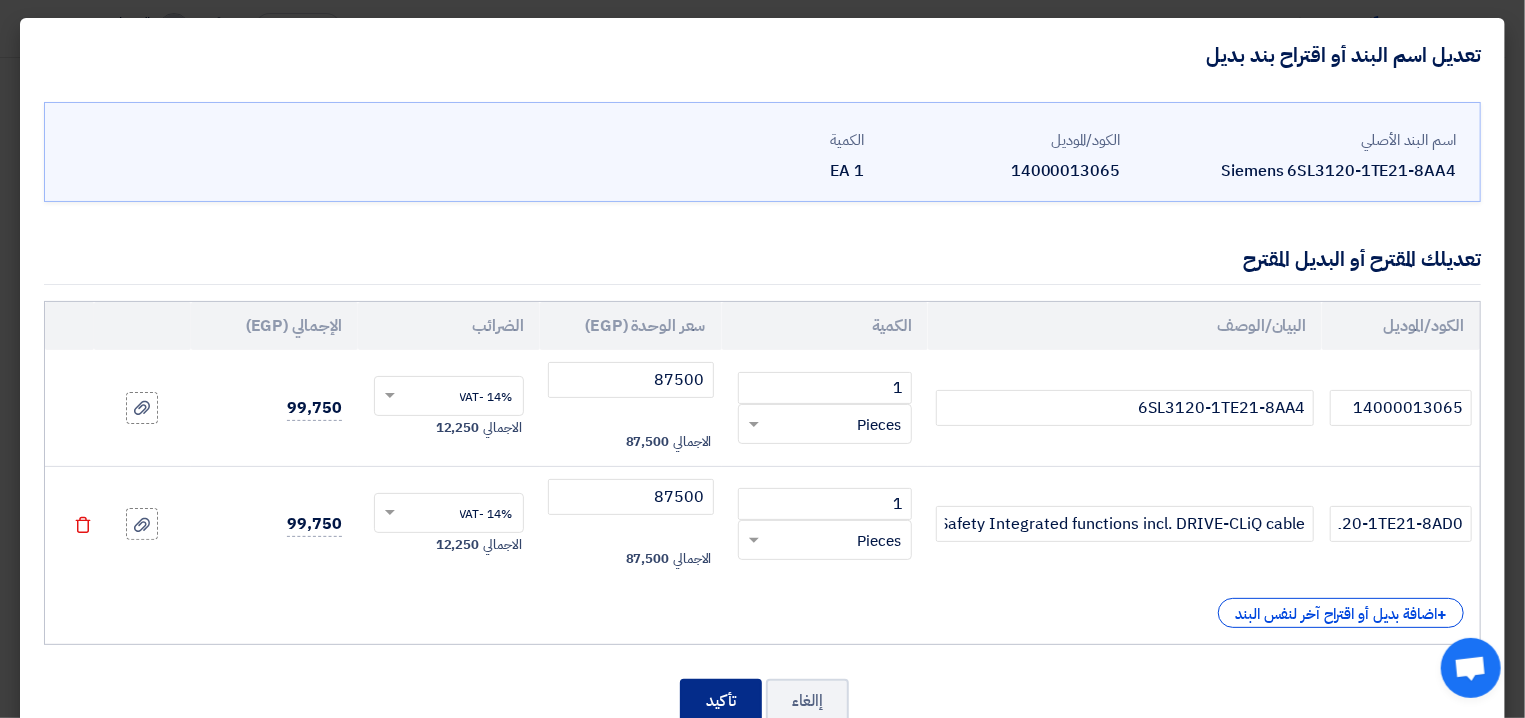 click on "تأكيد" 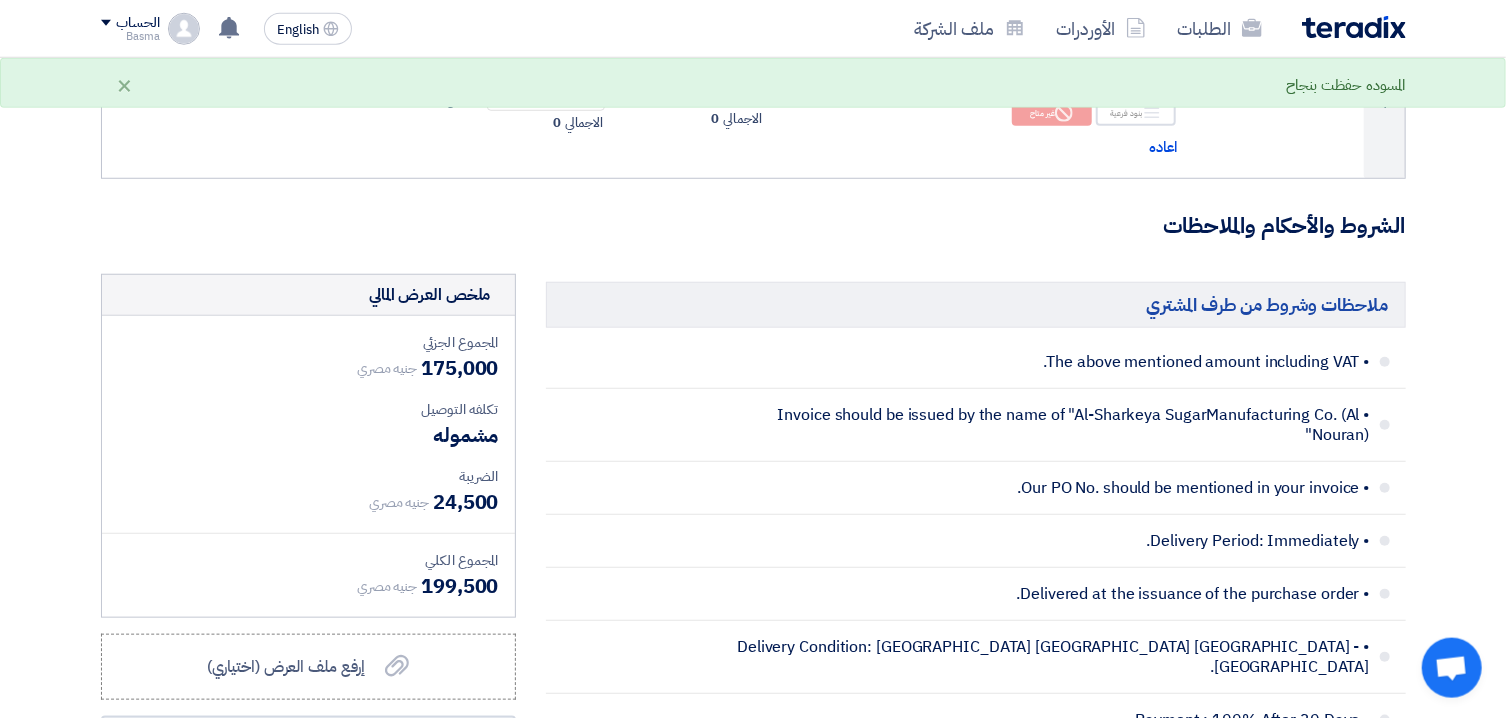 scroll, scrollTop: 1085, scrollLeft: 0, axis: vertical 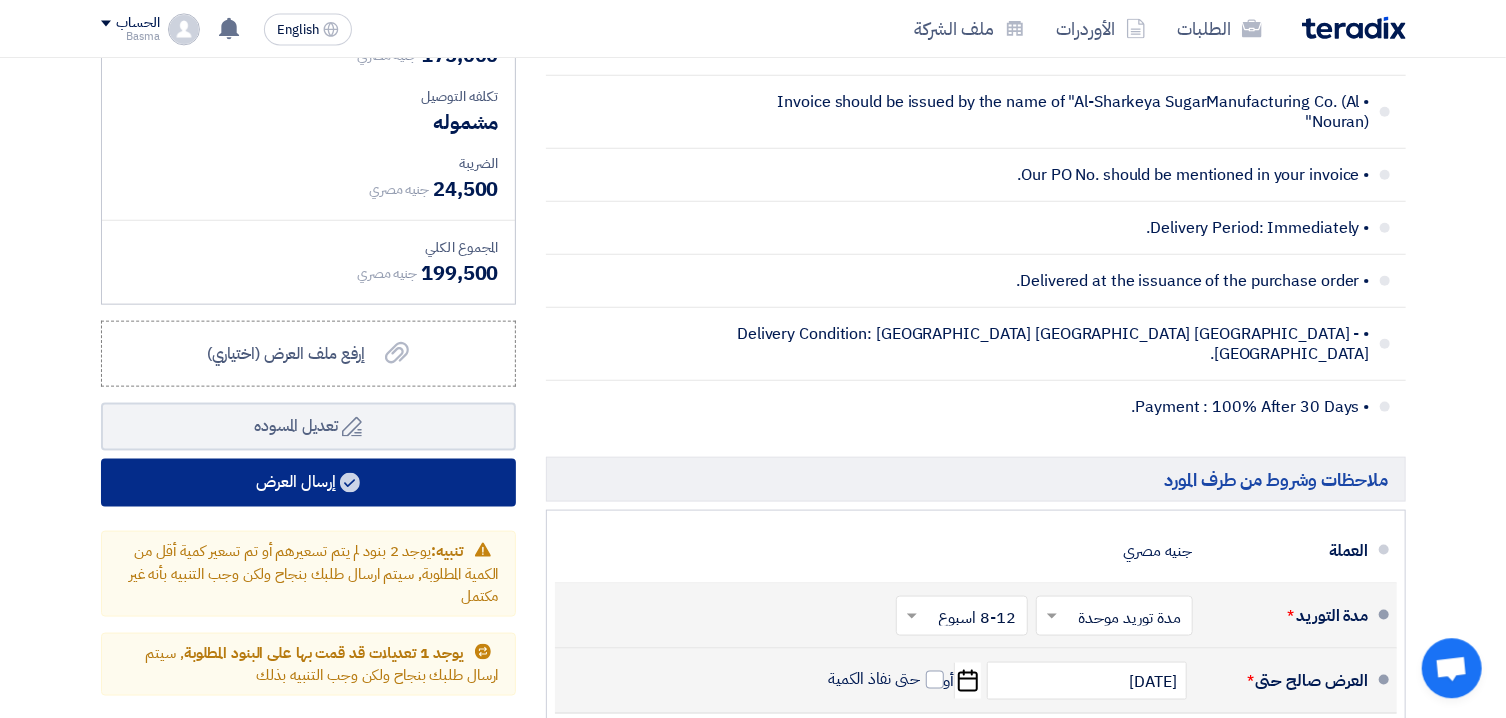 drag, startPoint x: 733, startPoint y: 488, endPoint x: 411, endPoint y: 522, distance: 323.79007 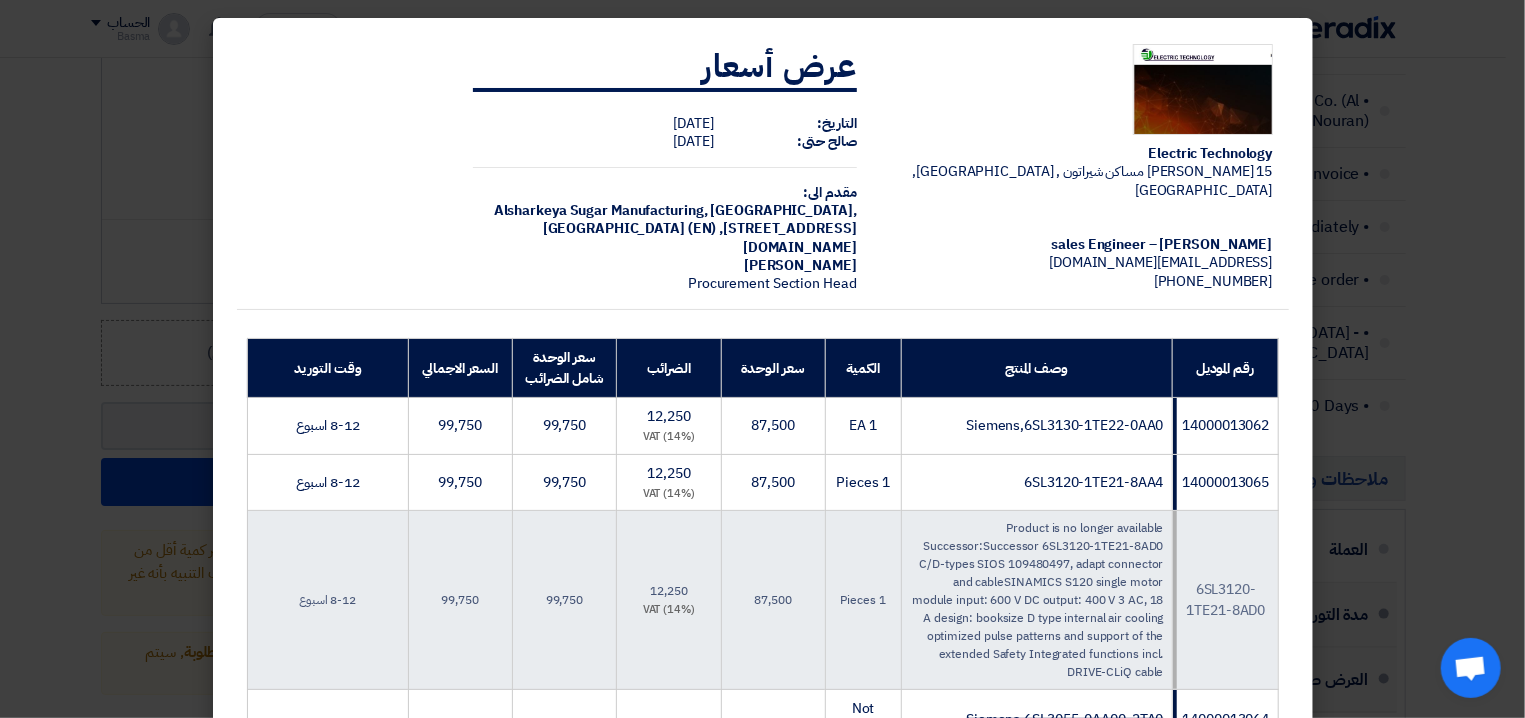 click on "Electric Technology
15 [PERSON_NAME] مساكن شيراتون , [GEOGRAPHIC_DATA], [GEOGRAPHIC_DATA]
[PERSON_NAME] – sales Engineer
[EMAIL_ADDRESS][DOMAIN_NAME]
[PHONE_NUMBER]
عرض أسعار
[DEMOGRAPHIC_DATA]:
[DATE]
[PERSON_NAME] حتى:
[DATE]
مقدم الى:
Alsharkeya Sugar Manufacturing,
[GEOGRAPHIC_DATA], [STREET_ADDRESS][DOMAIN_NAME]" 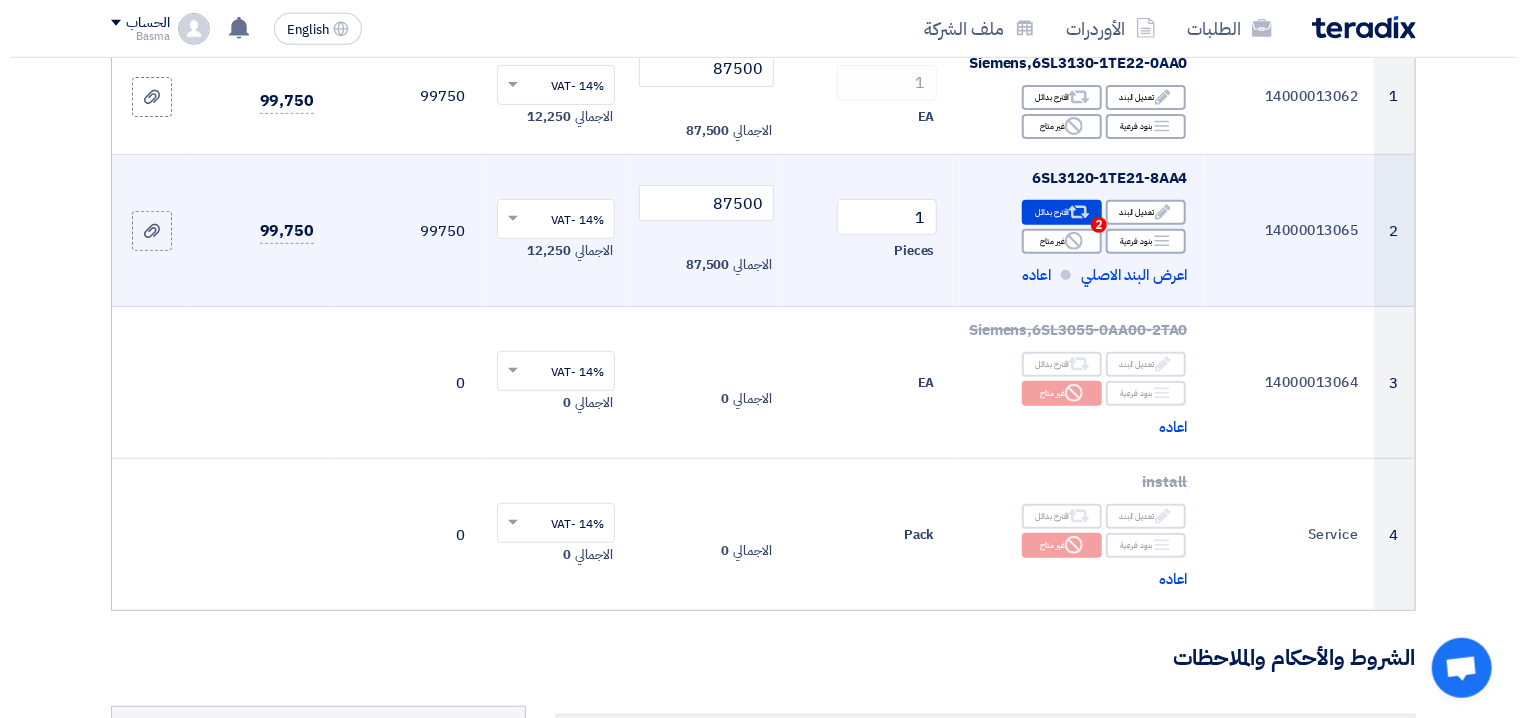 scroll, scrollTop: 335, scrollLeft: 0, axis: vertical 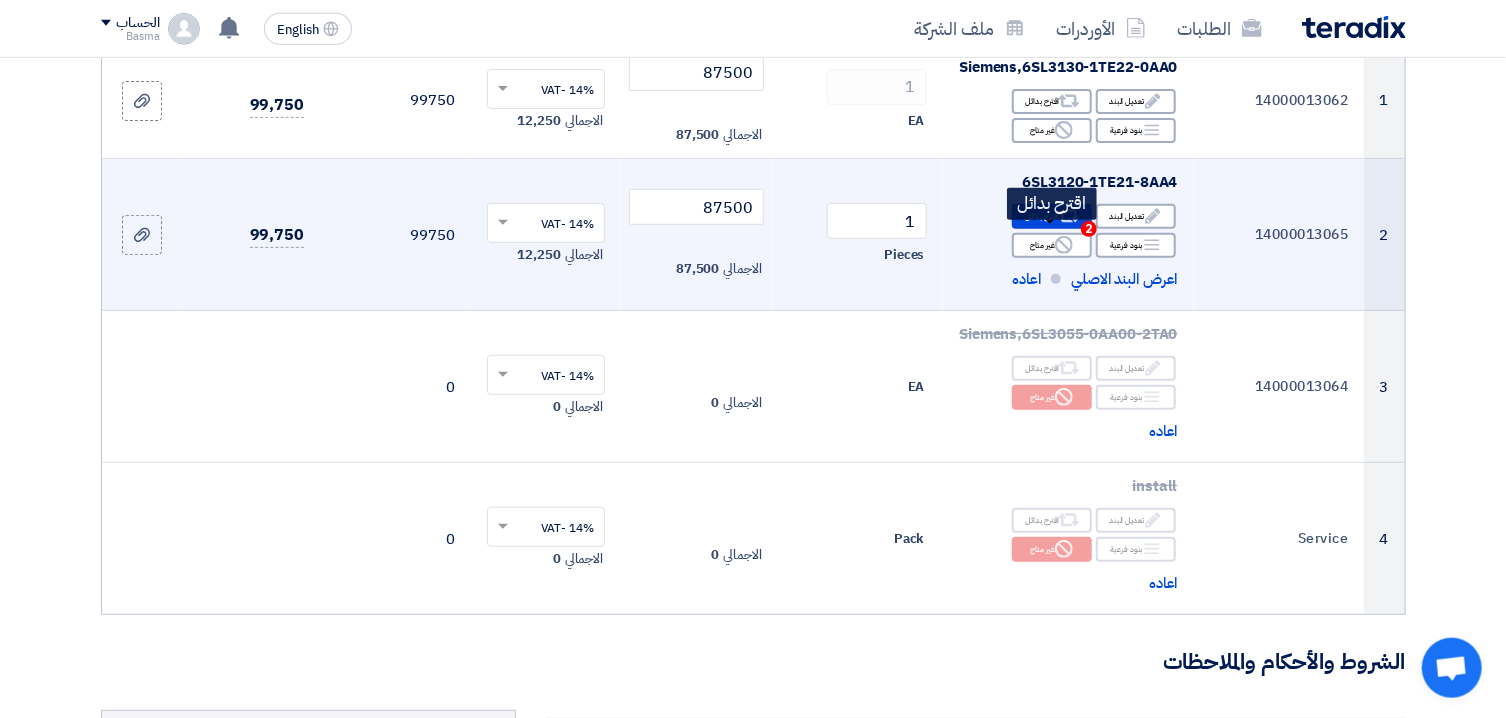 click on "Alternative
اقترح بدائل
2" 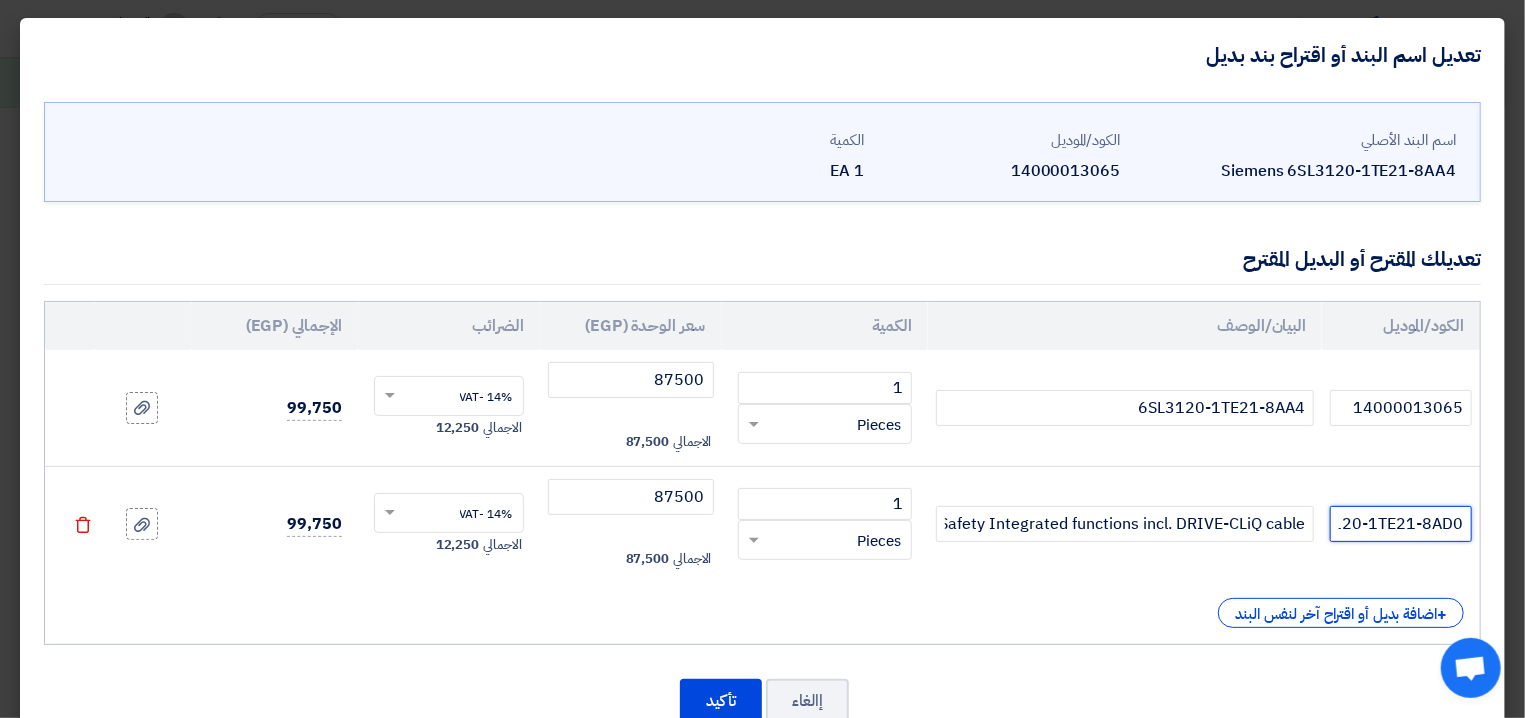 click on "6SL3120-1TE21-8AD0" 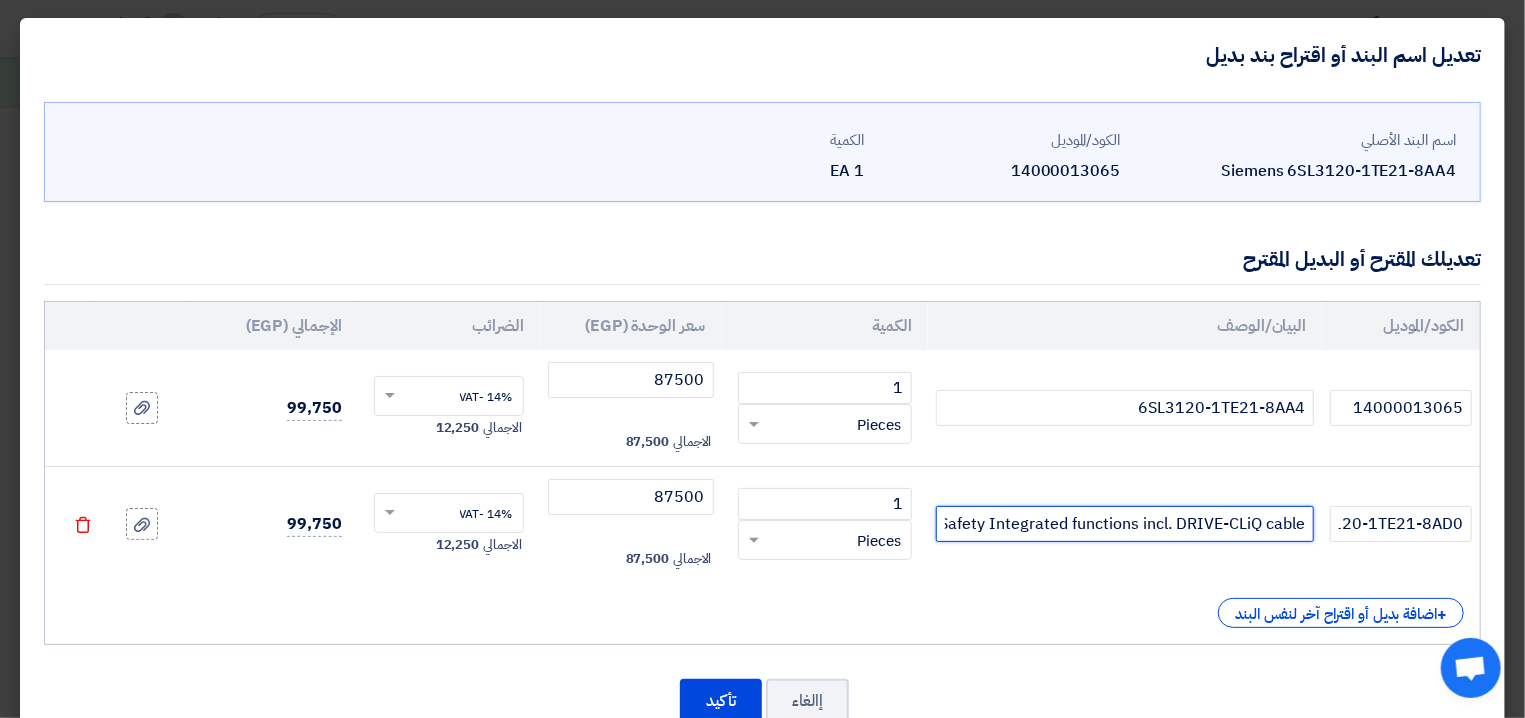 click on "Product is no longer available Successor:Successor 6SL3120-1TE21-8AD0 C/D-types SIOS 109480497, adapt connector and cableSINAMICS S120 single motor module input: 600 V DC output: 400 V 3 AC, 18 A design: booksize D type internal air cooling optimized pulse patterns and support of the extended Safety Integrated functions incl. DRIVE-CLiQ cable" 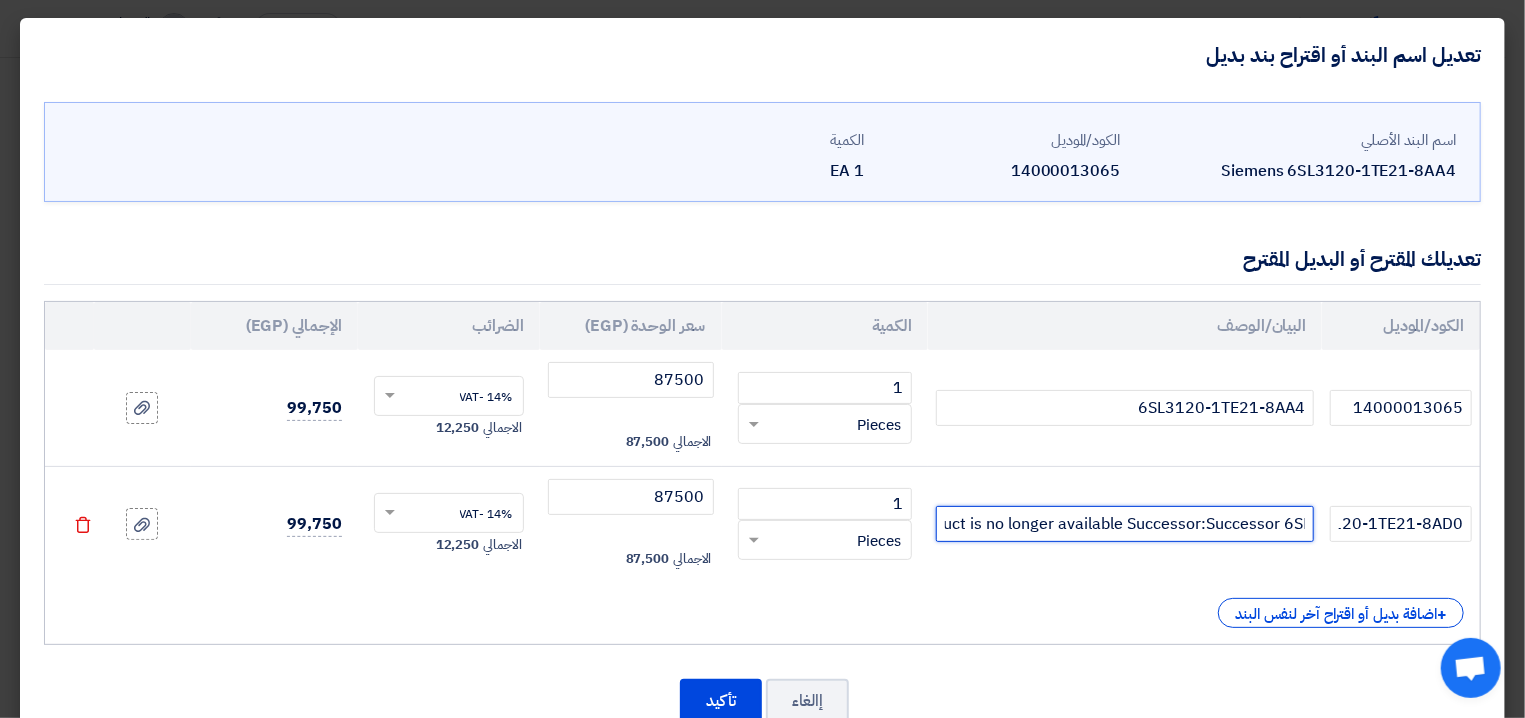 scroll, scrollTop: 0, scrollLeft: -2239, axis: horizontal 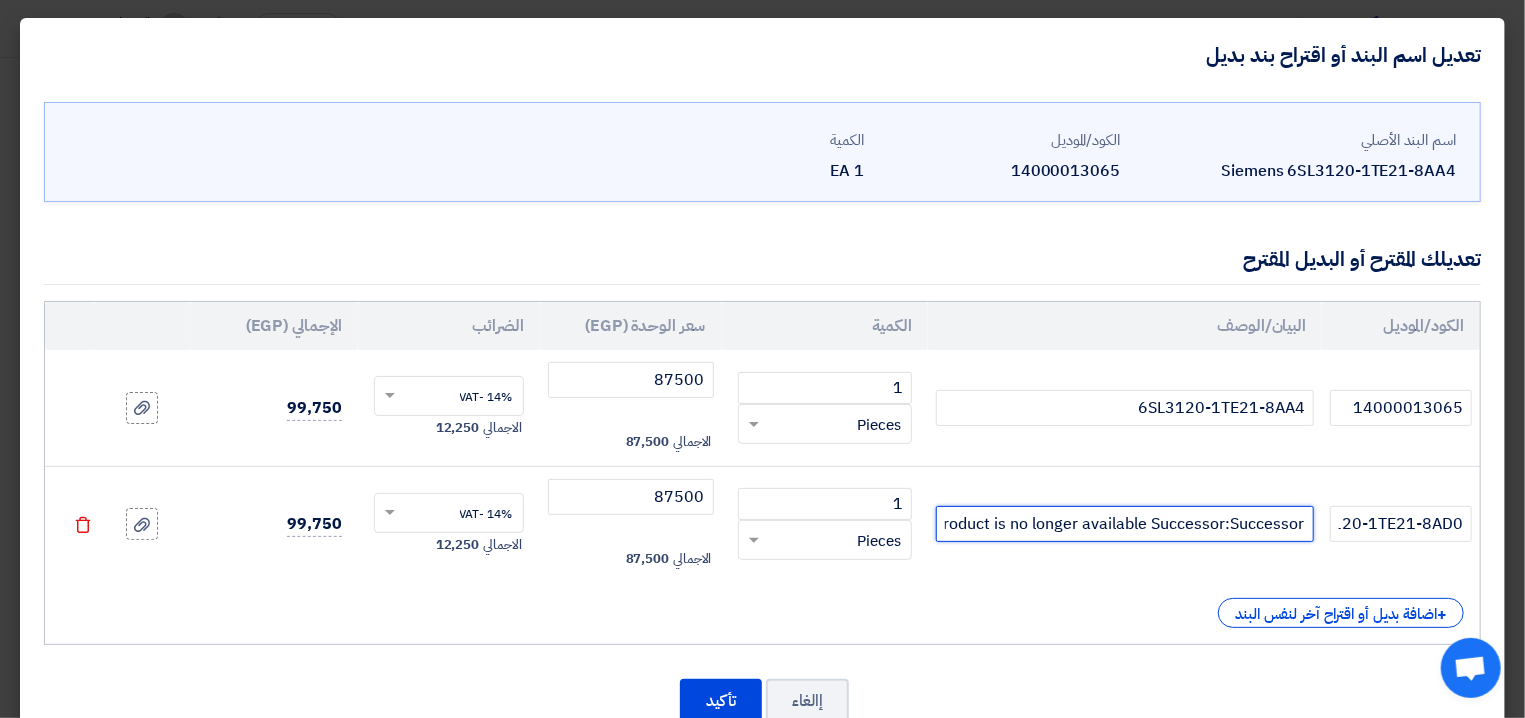 paste on "6SL3120-1TE21-8AA4" 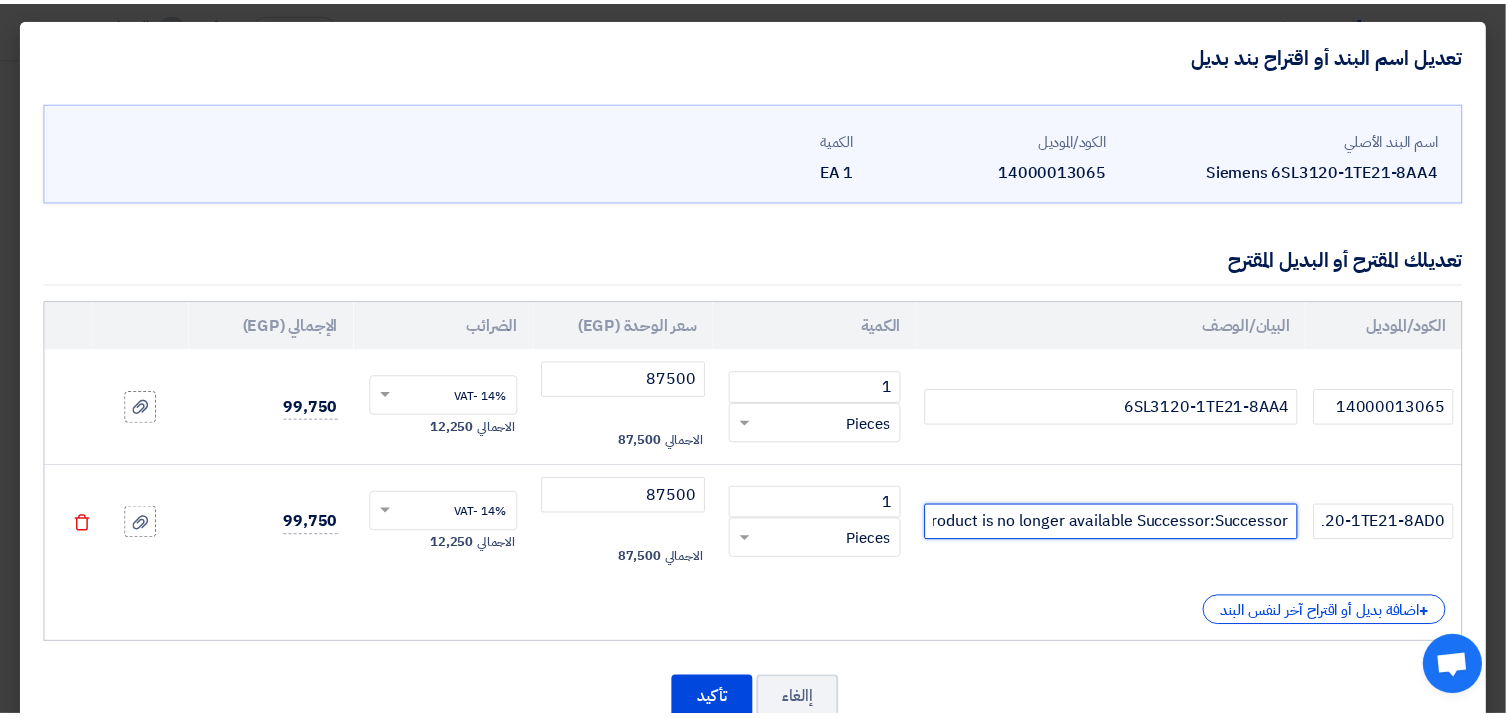 scroll, scrollTop: 0, scrollLeft: -2240, axis: horizontal 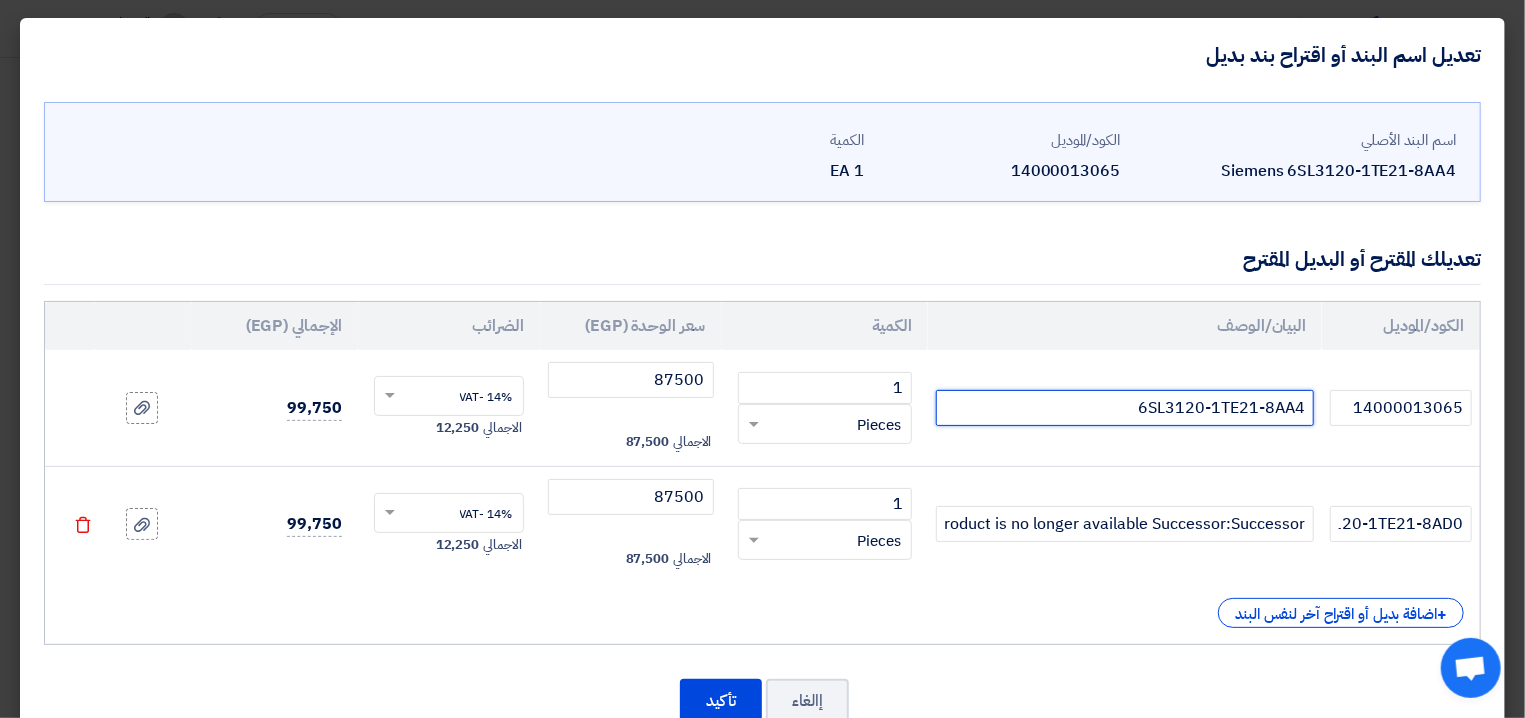click on "6SL3120-1TE21-8AA4" 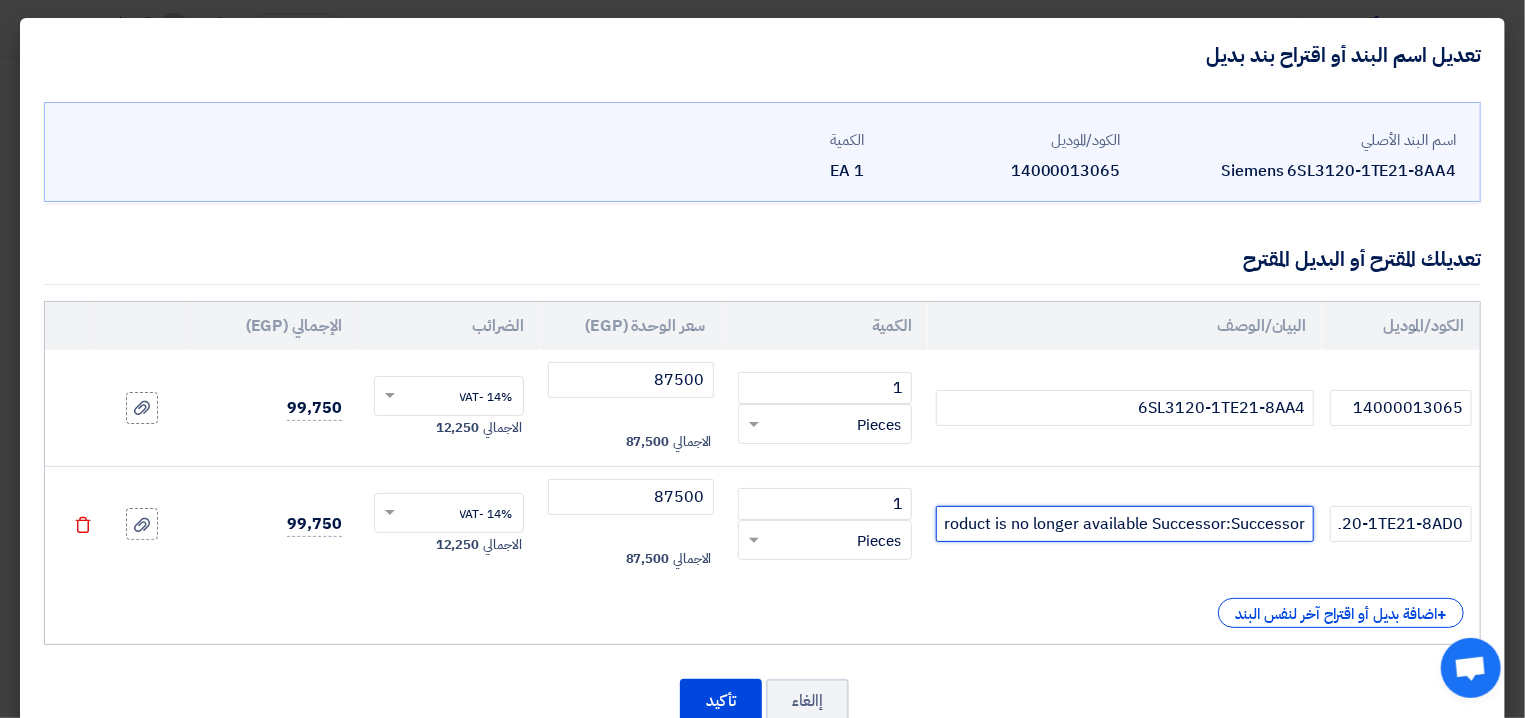 click on "6SL3120-1TE21-8AA4Product is no longer available Successor:Successor 6SL3120-1TE21-8AD0 C/D-types SIOS 109480497, adapt connector and cableSINAMICS S120 single motor module input: 600 V DC output: 400 V 3 AC, 18 A design: booksize D type internal air cooling optimized pulse patterns and support of the extended Safety Integrated functions incl. DRIVE-CLiQ cable" 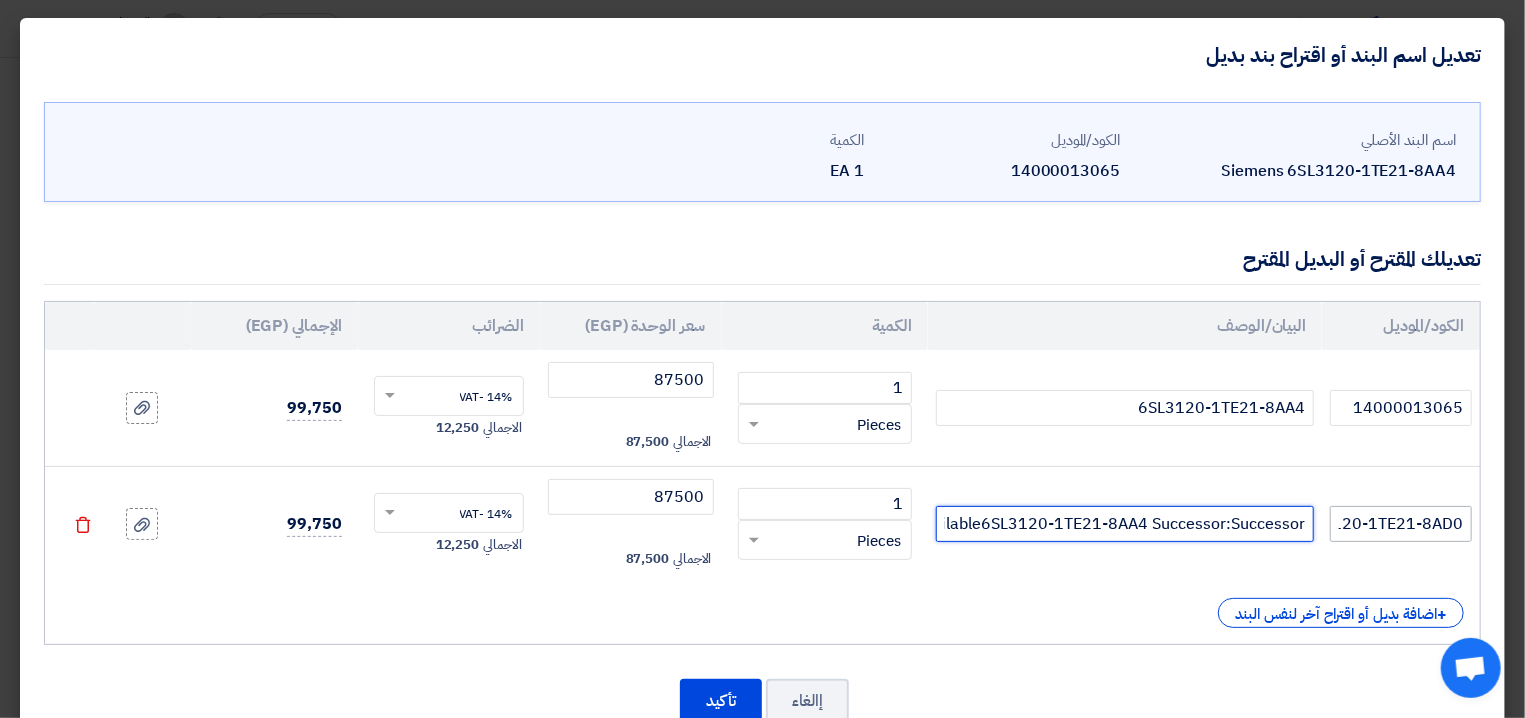 type on "6SL3120-1TE21-8AA46SL3120-1TE21-8AA4Product is no longer available6SL3120-1TE21-8AA4 Successor:Successor 6SL3120-1TE21-8AD0 C/D-types SIOS 109480497, adapt connector and cableSINAMICS S120 single motor module input: 600 V DC output: 400 V 3 AC, 18 A design: booksize D type internal air cooling optimized pulse patterns and support of the extended Safety Integrated functions incl. DRIVE-CLiQ cable" 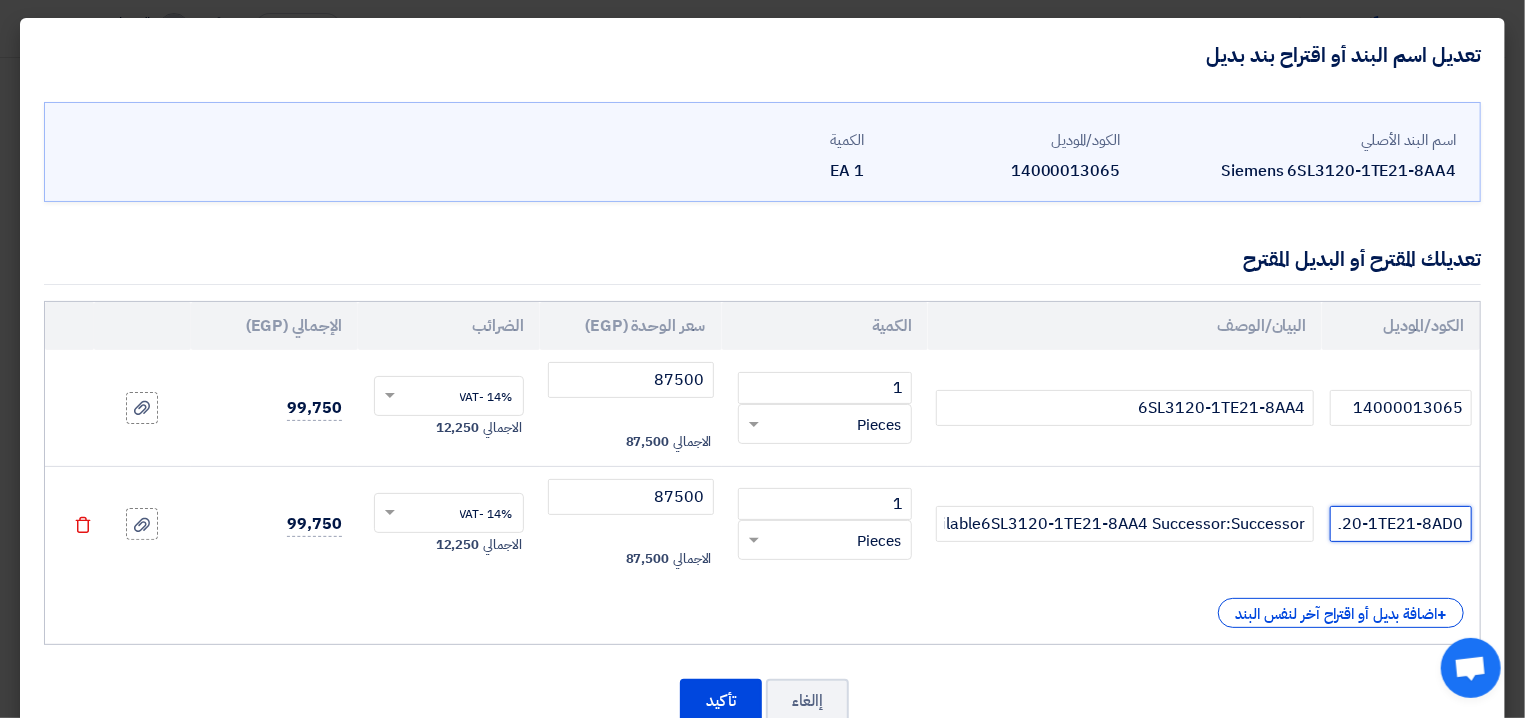 click on "6SL3120-1TE21-8AD0" 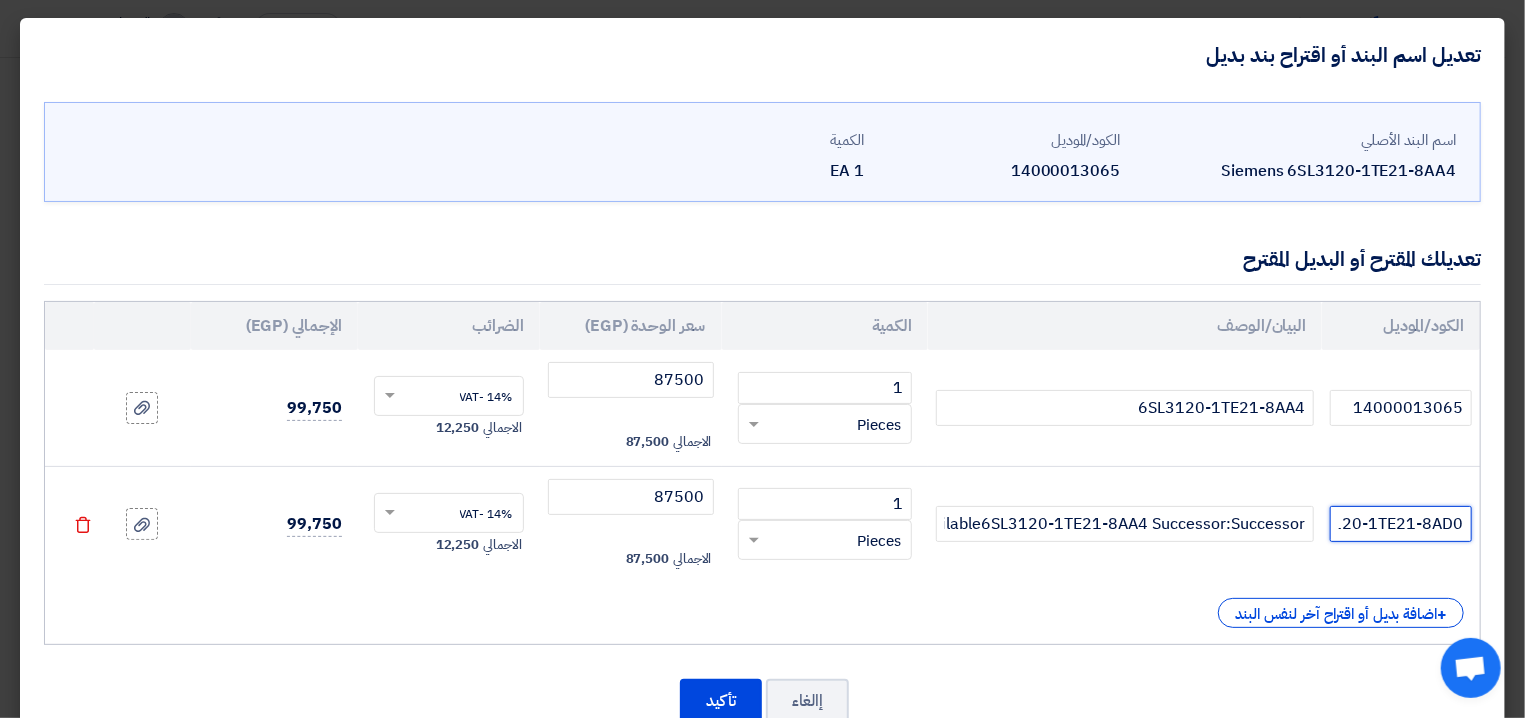 click on "6SL3120-1TE21-8AD0" 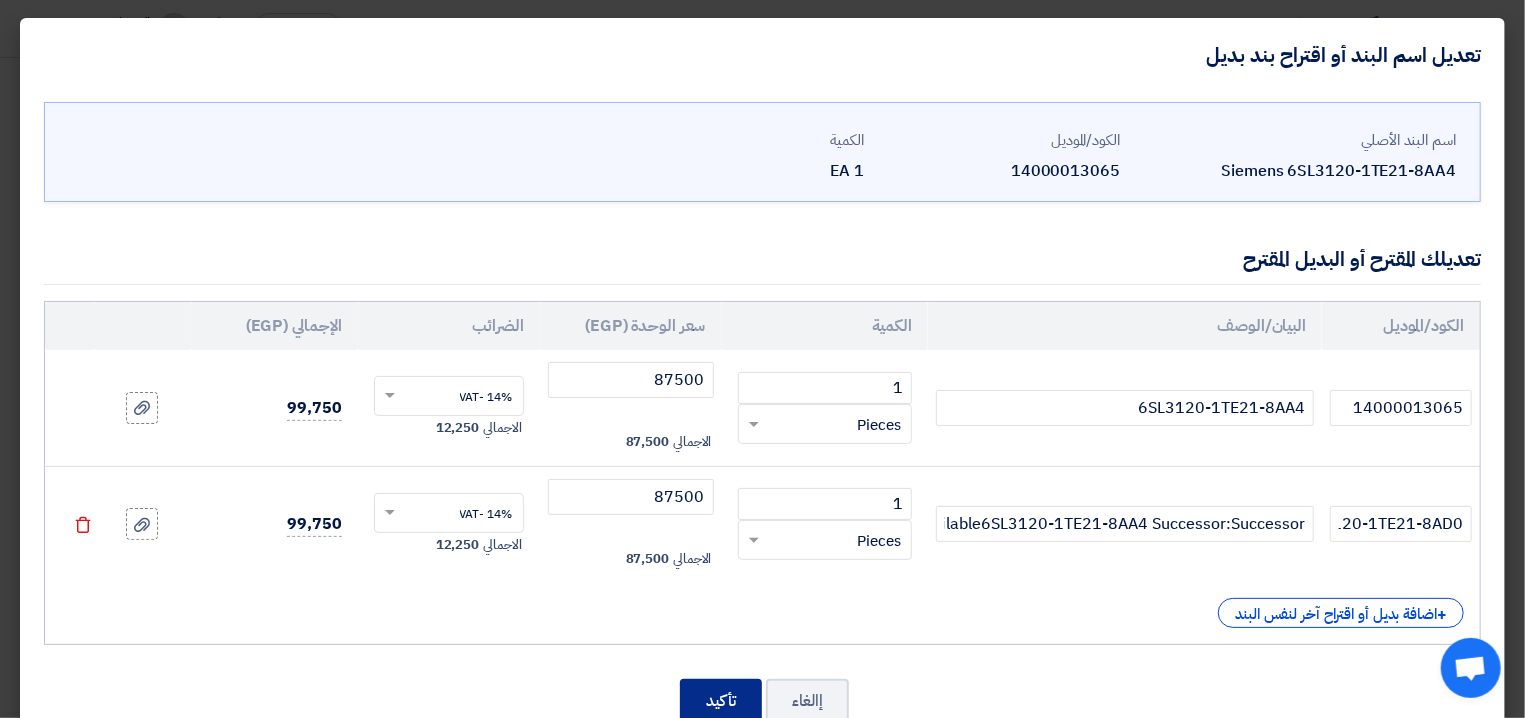 click on "تأكيد" 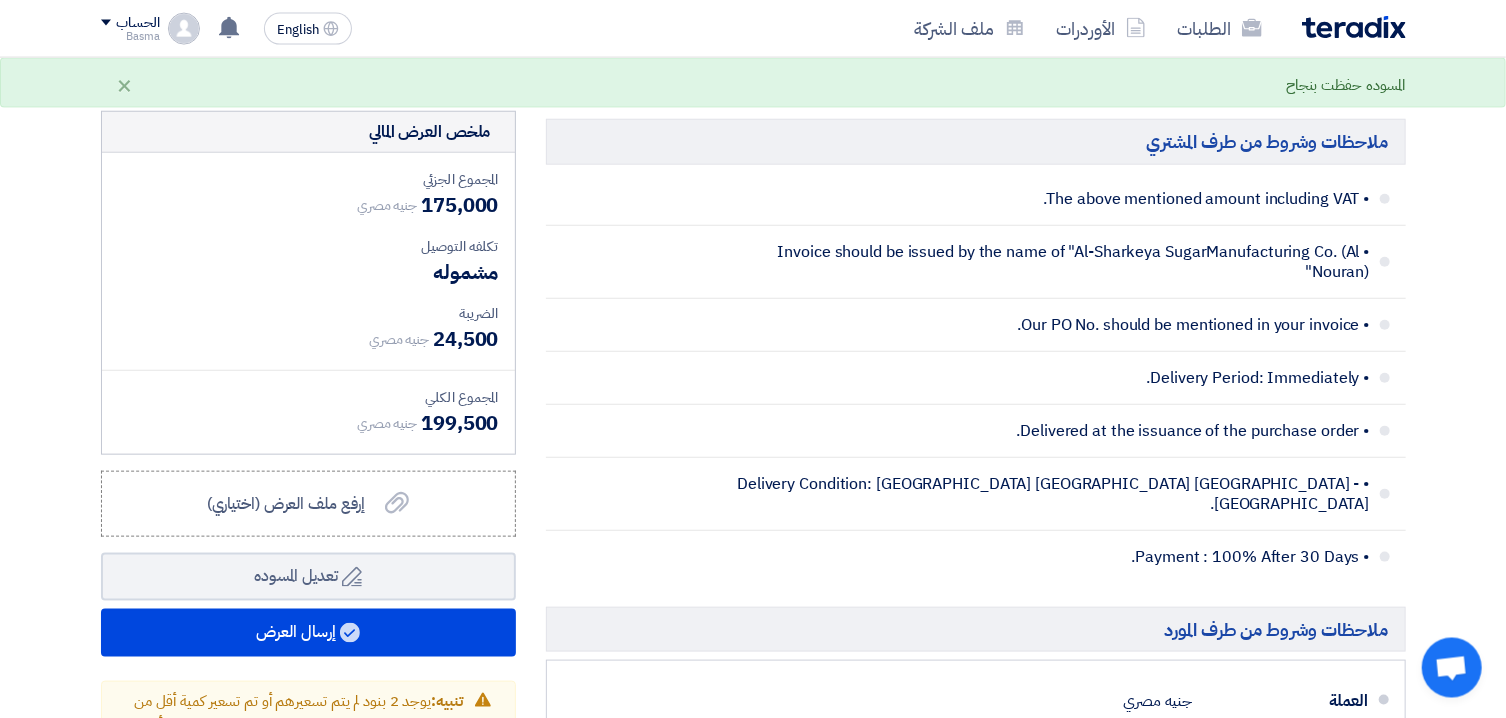 scroll, scrollTop: 979, scrollLeft: 0, axis: vertical 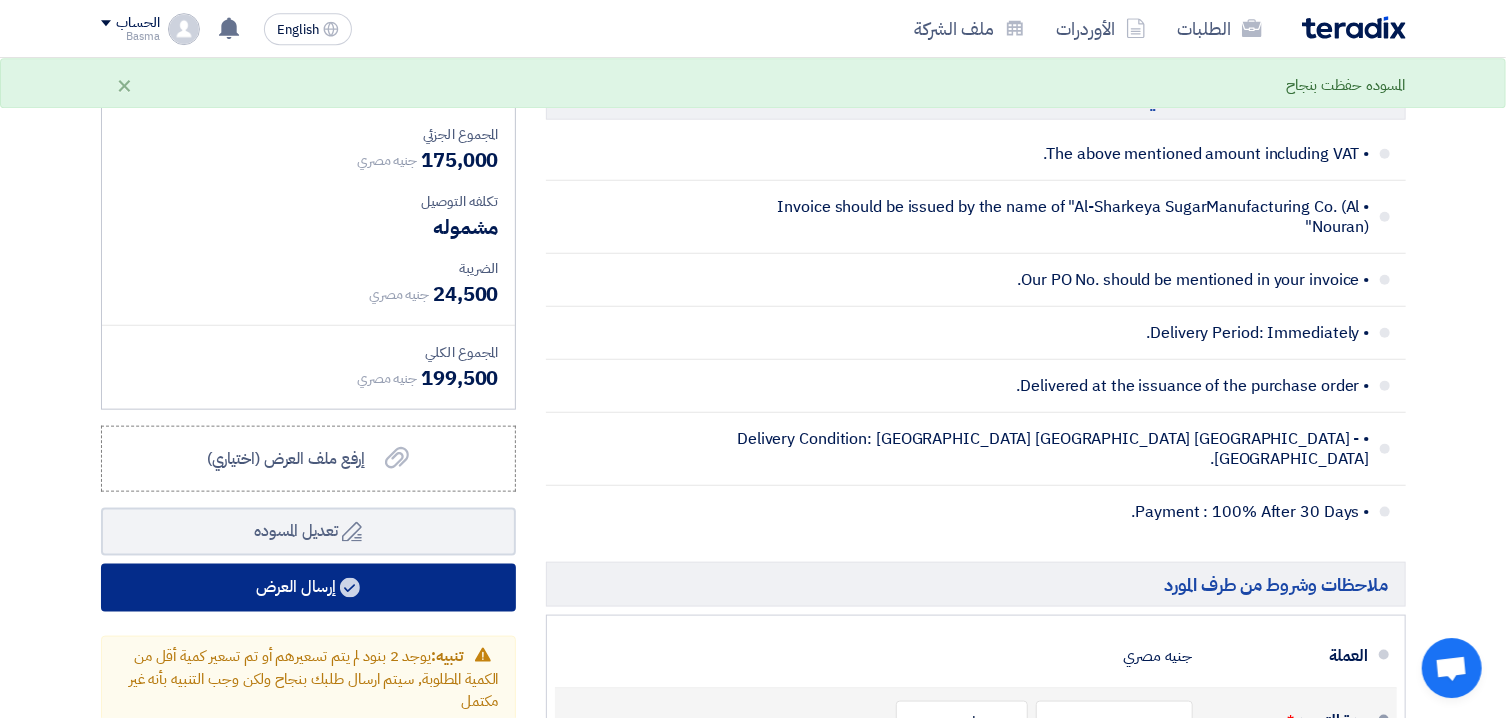 click on "إرسال العرض" 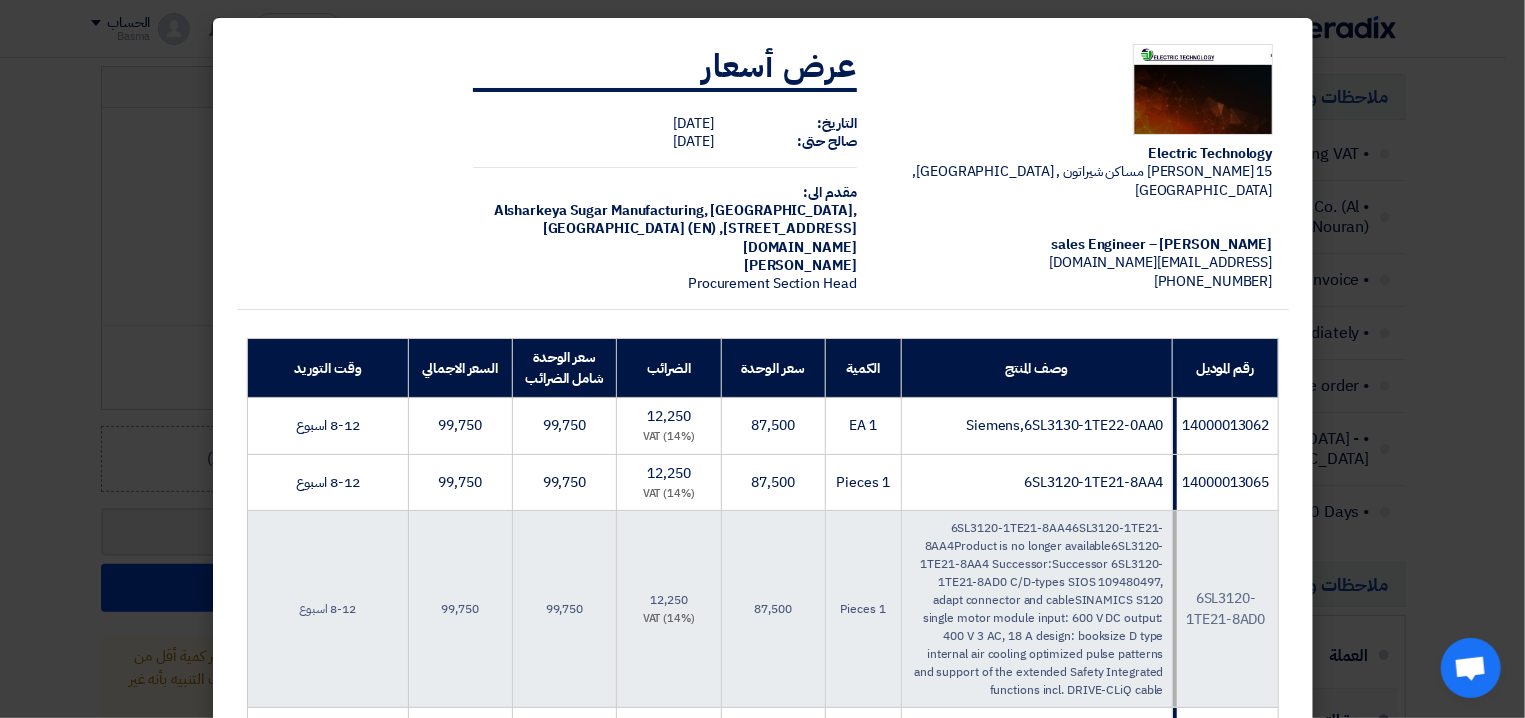 click on "Electric Technology
15 [PERSON_NAME] مساكن شيراتون , [GEOGRAPHIC_DATA], [GEOGRAPHIC_DATA]
[PERSON_NAME] – sales Engineer
[EMAIL_ADDRESS][DOMAIN_NAME]
[PHONE_NUMBER]
عرض أسعار
[DEMOGRAPHIC_DATA]:
[DATE]
[PERSON_NAME] حتى:
[DATE]
مقدم الى:
Alsharkeya Sugar Manufacturing,
[GEOGRAPHIC_DATA], [STREET_ADDRESS][DOMAIN_NAME]" 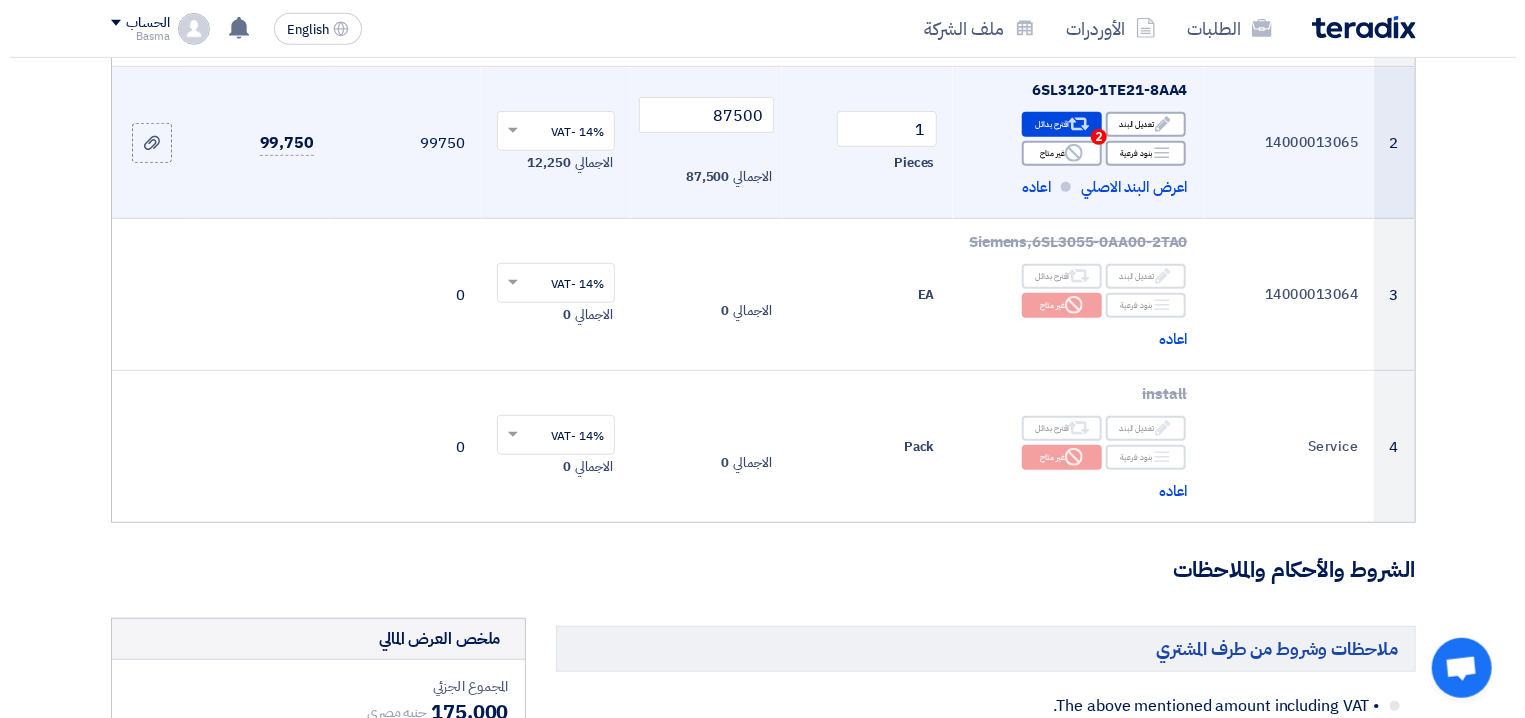 scroll, scrollTop: 273, scrollLeft: 0, axis: vertical 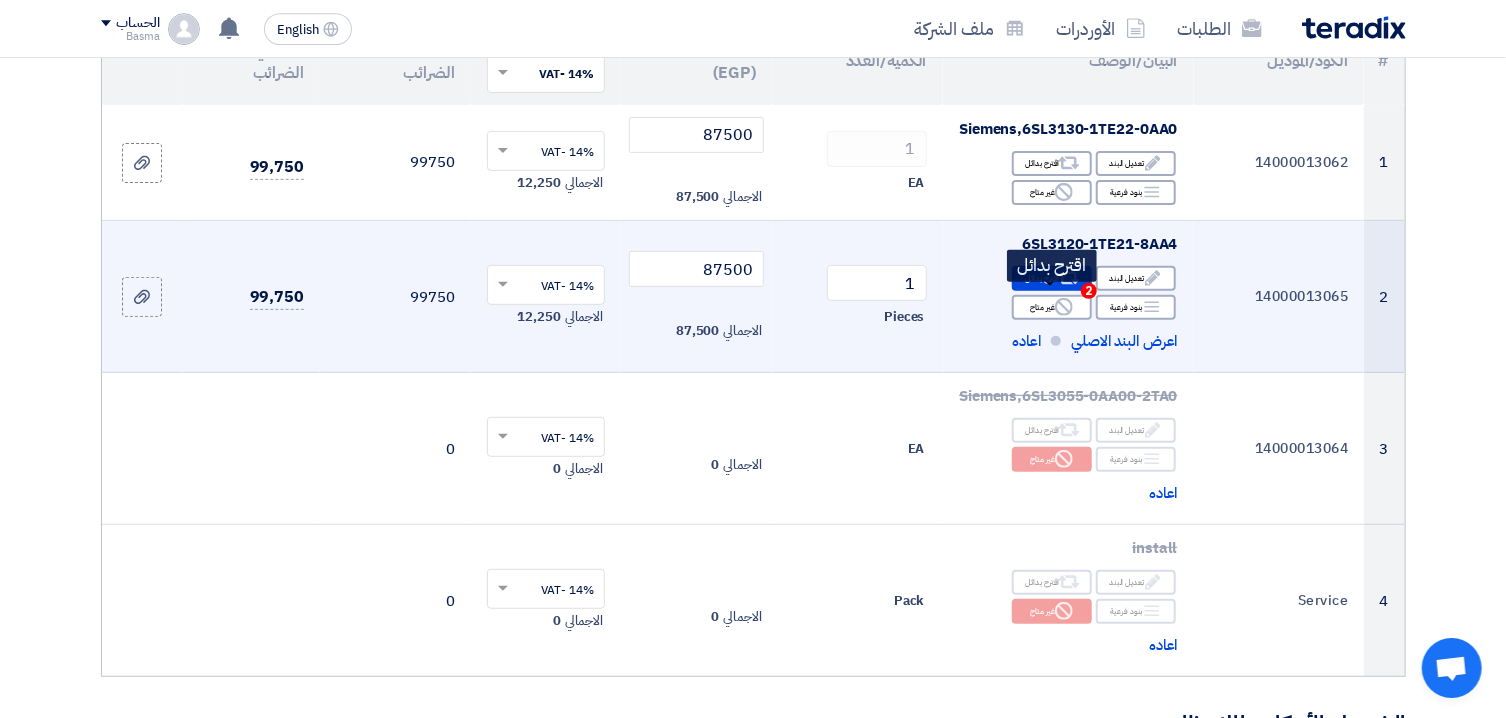 click on "Alternative
اقترح بدائل
2" 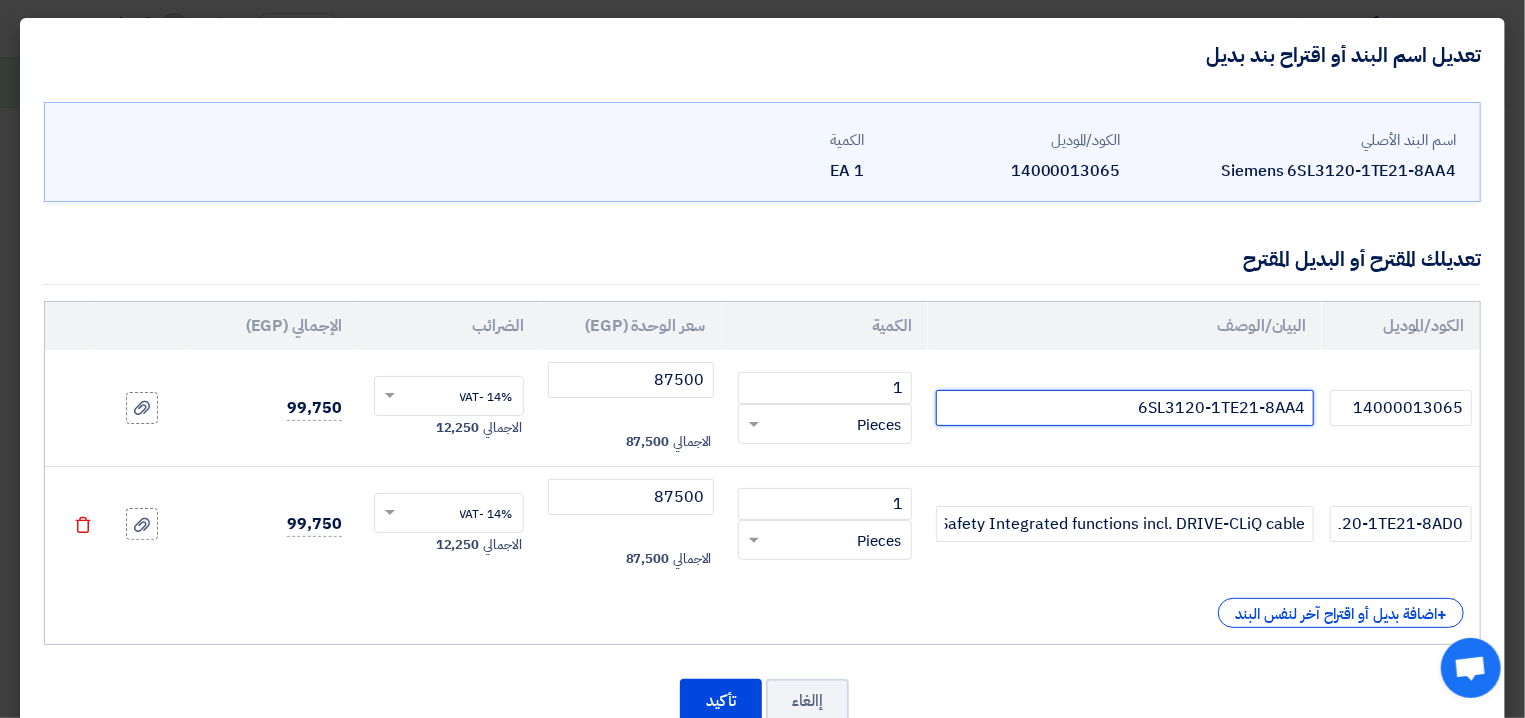 click on "6SL3120-1TE21-8AA4" 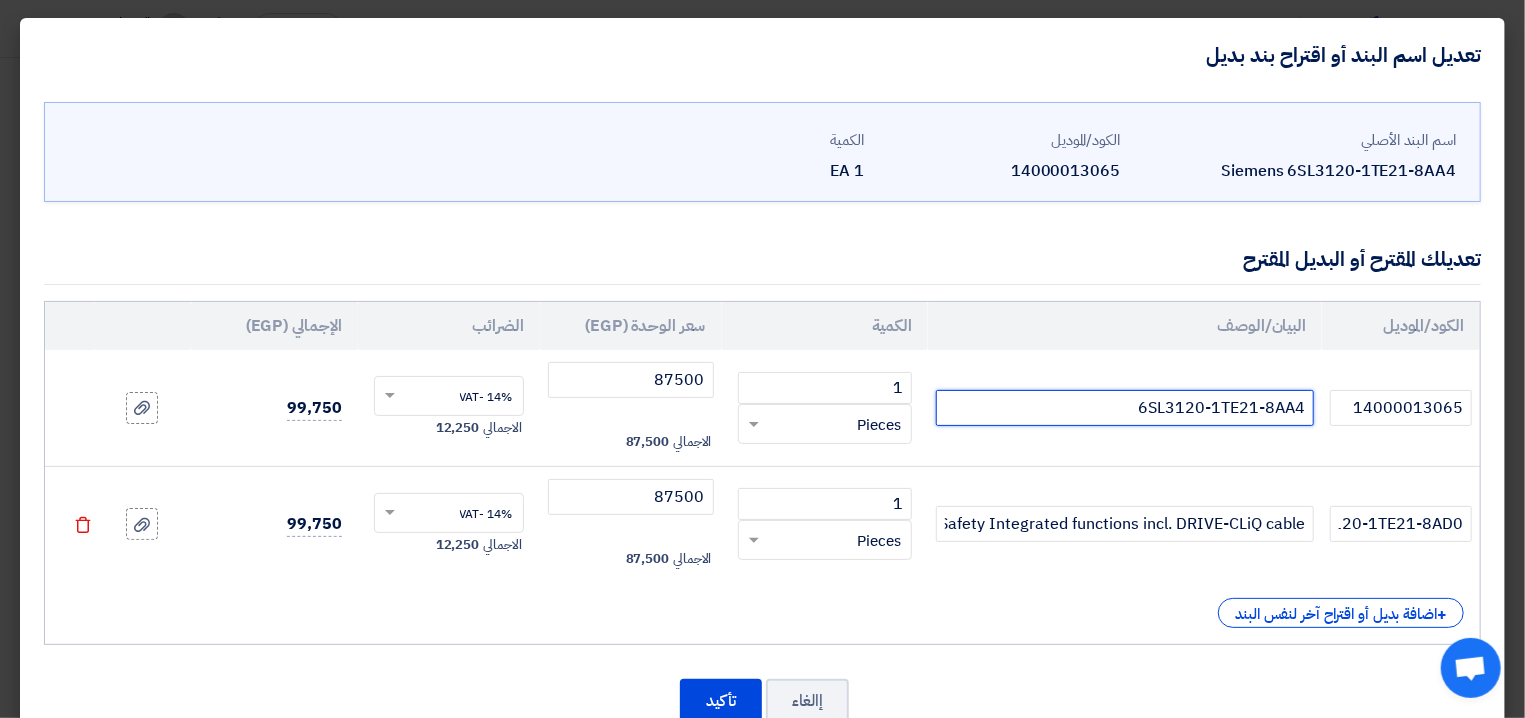 paste on "D0" 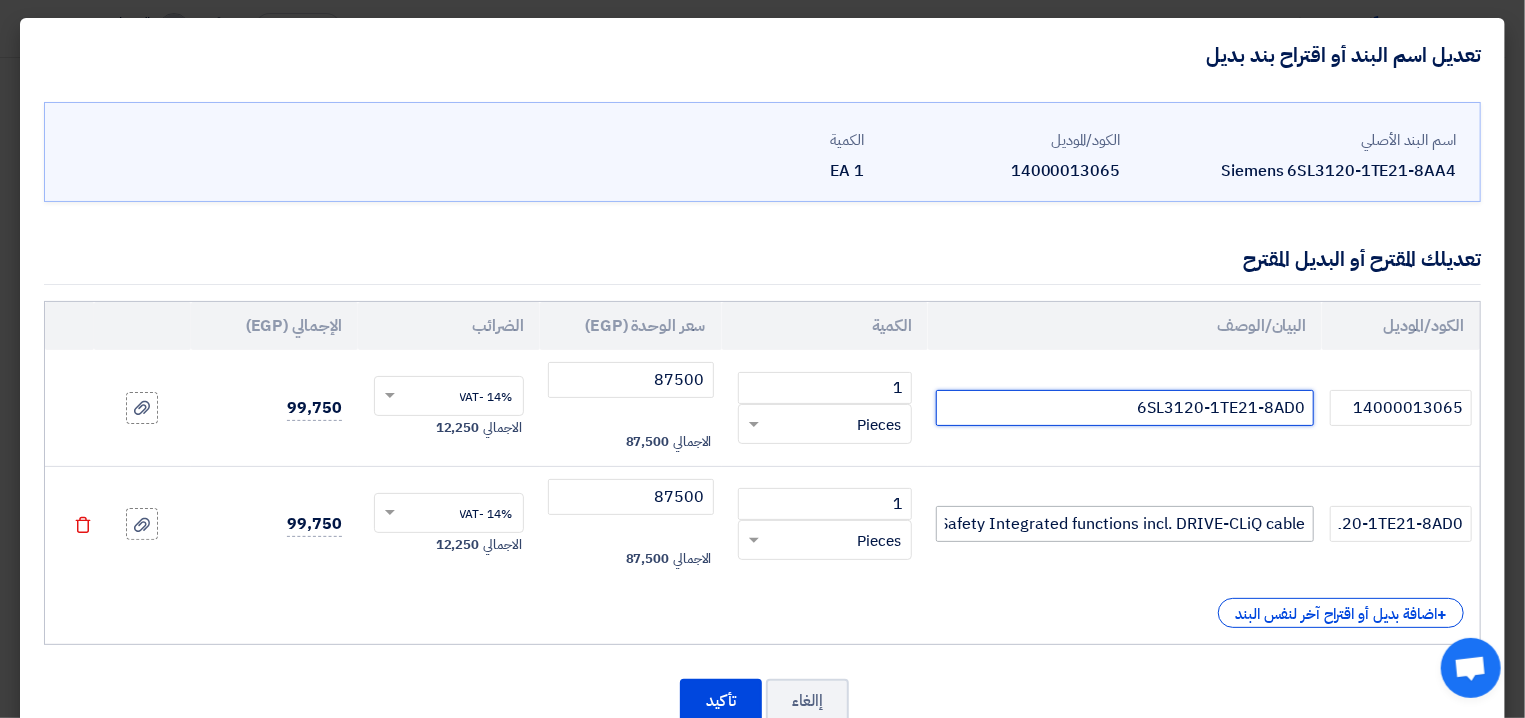 type on "6SL3120-1TE21-8AD0" 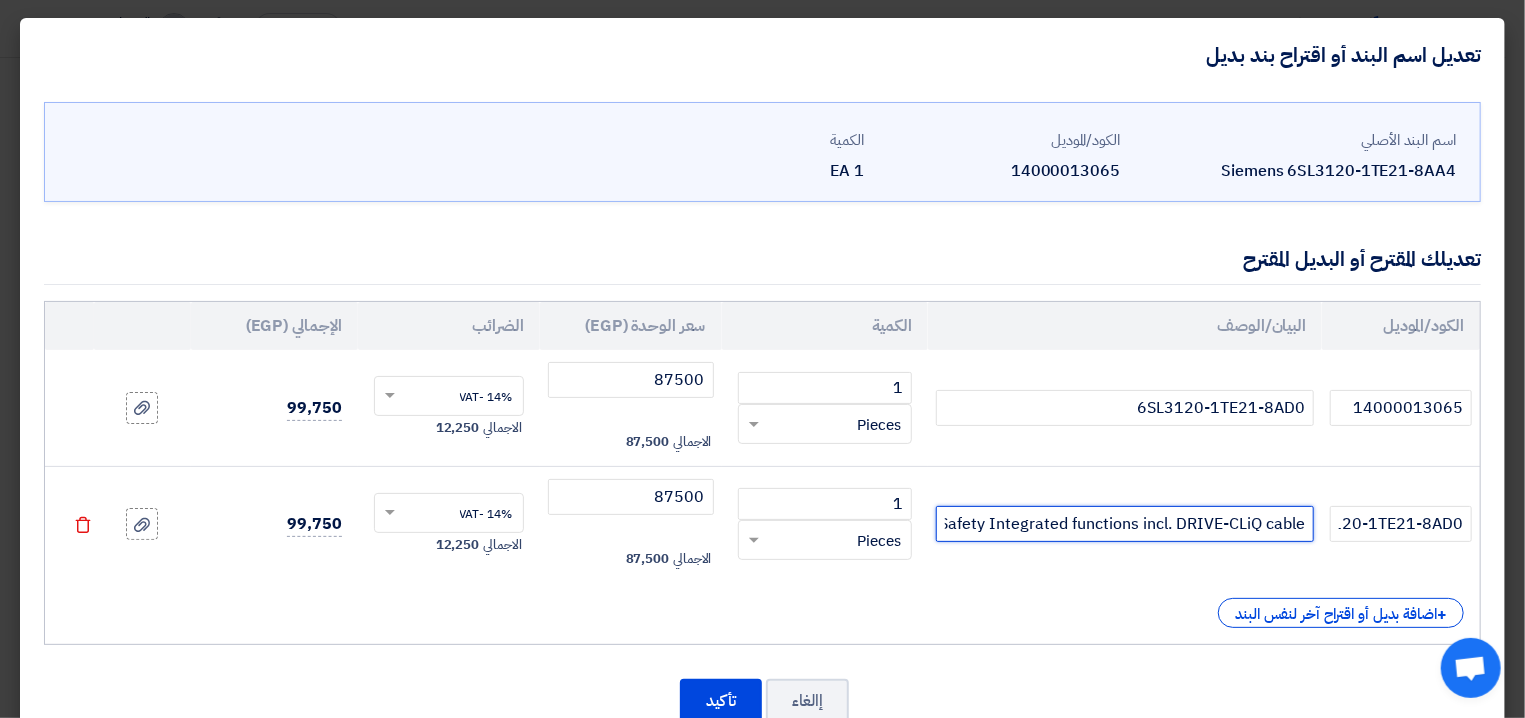 click on "6SL3120-1TE21-8AA46SL3120-1TE21-8AA4Product is no longer available6SL3120-1TE21-8AA4 Successor:Successor 6SL3120-1TE21-8AD0 C/D-types SIOS 109480497, adapt connector and cableSINAMICS S120 single motor module input: 600 V DC output: 400 V 3 AC, 18 A design: booksize D type internal air cooling optimized pulse patterns and support of the extended Safety Integrated functions incl. DRIVE-CLiQ cable" 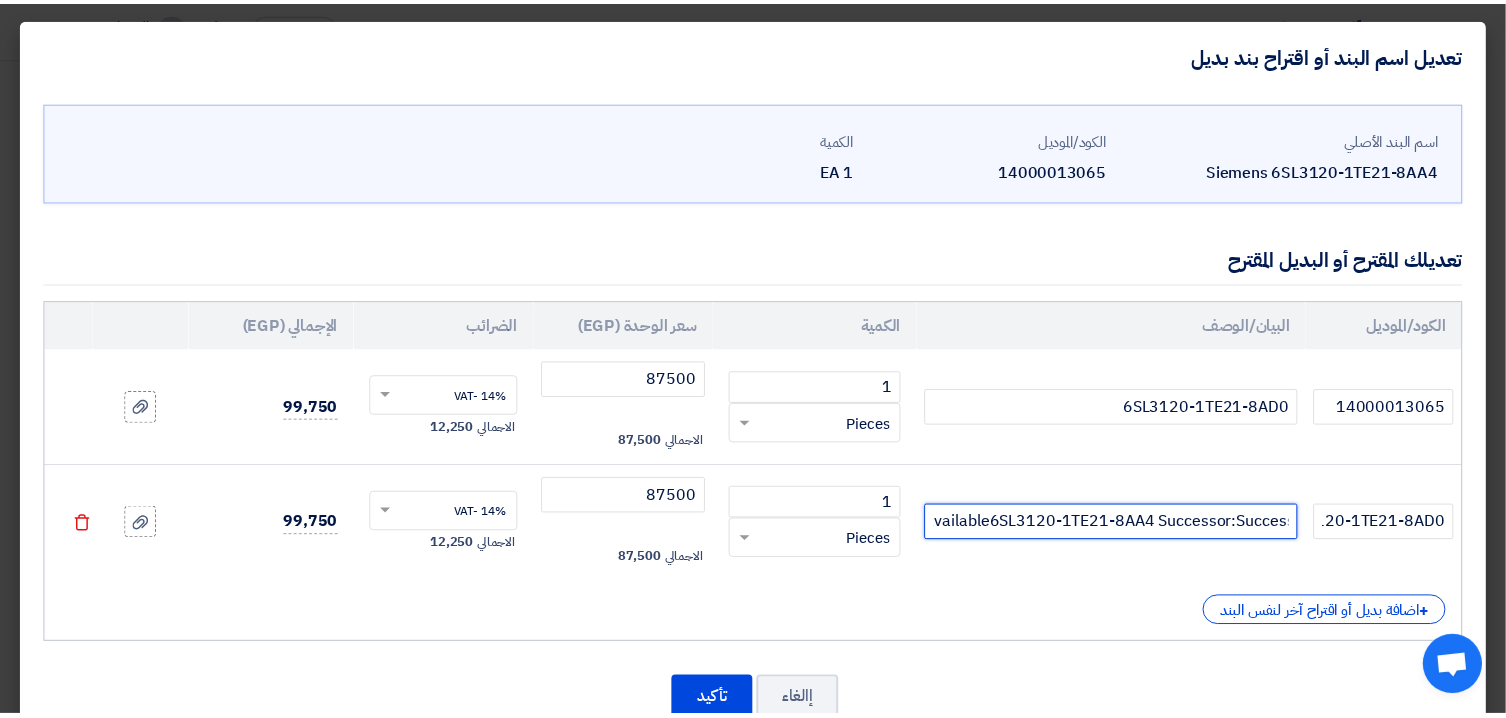 scroll, scrollTop: 0, scrollLeft: -2267, axis: horizontal 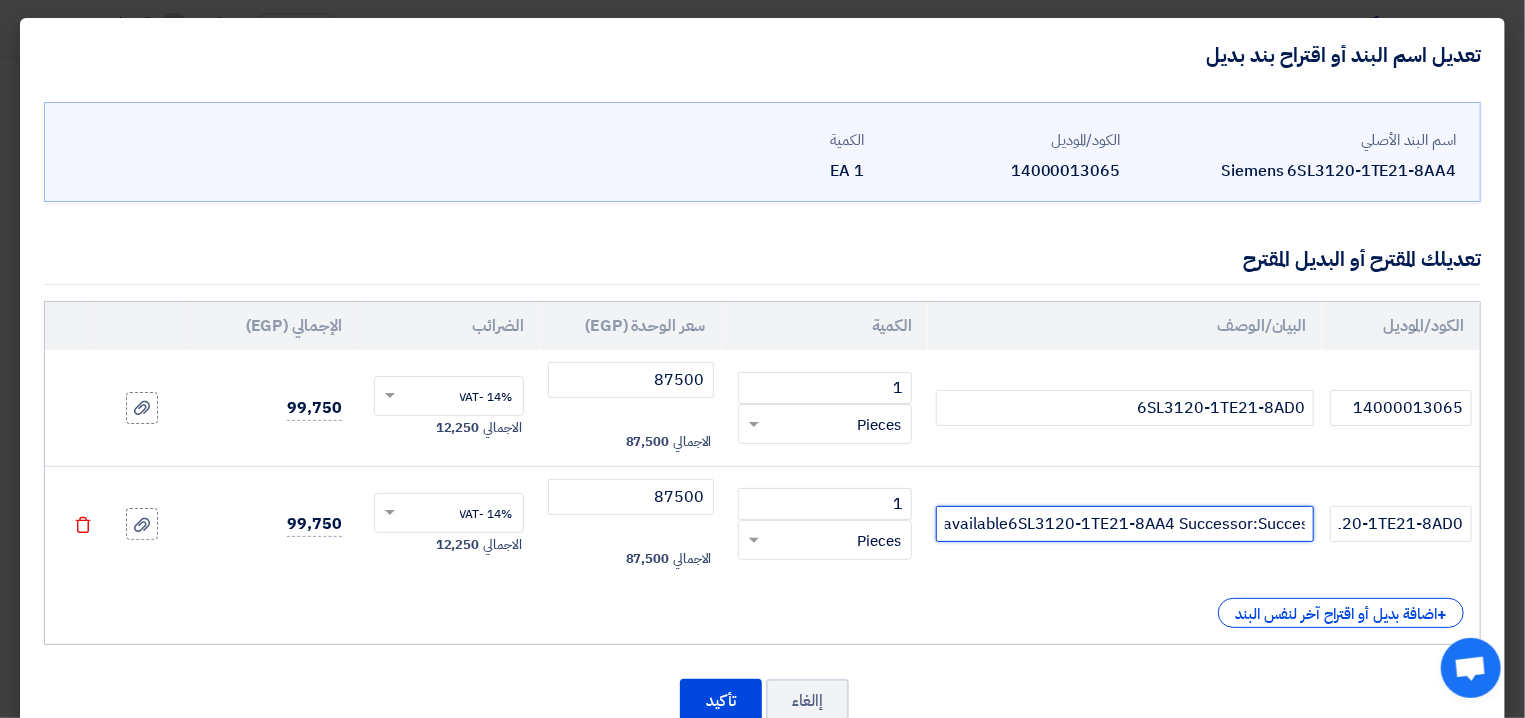 drag, startPoint x: 1193, startPoint y: 524, endPoint x: 1032, endPoint y: 526, distance: 161.01242 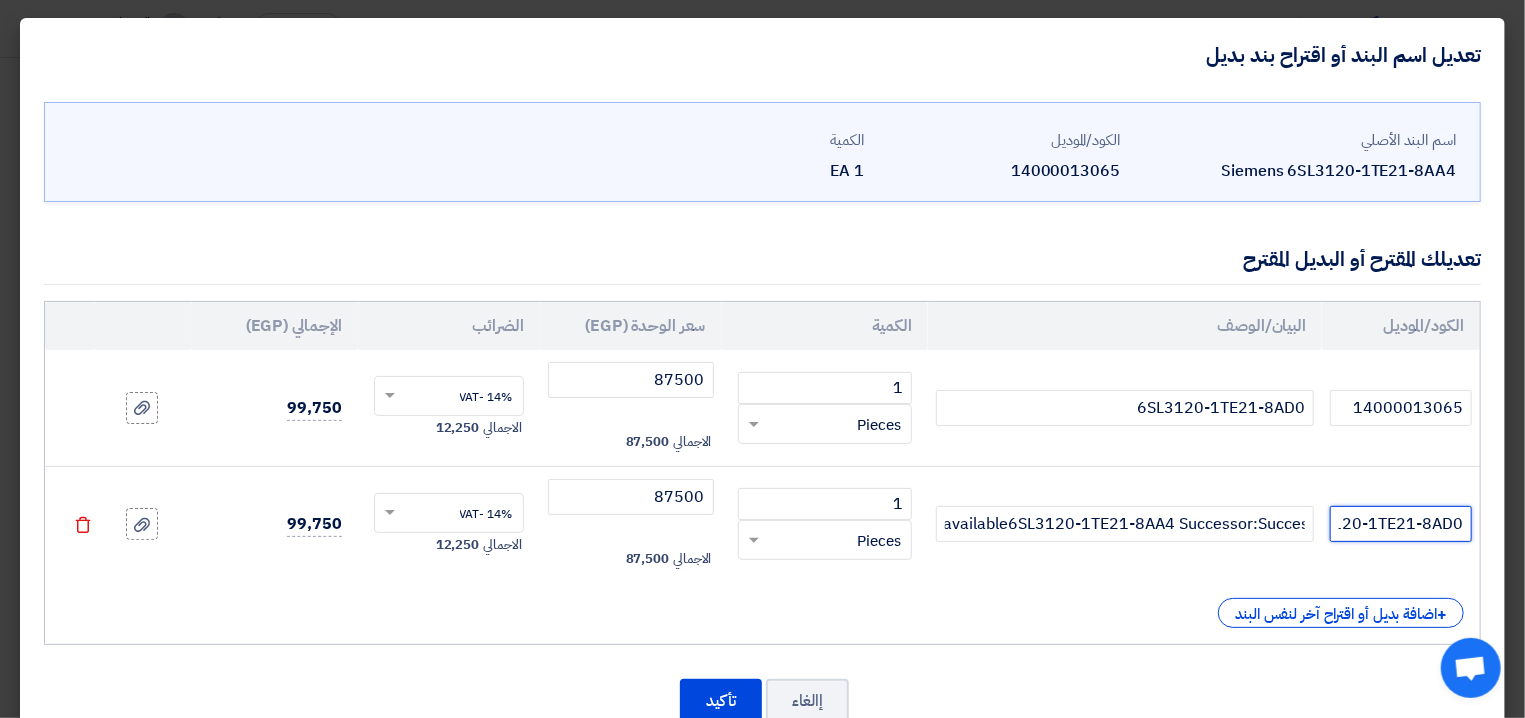 click on "6SL3120-1TE21-8AD0" 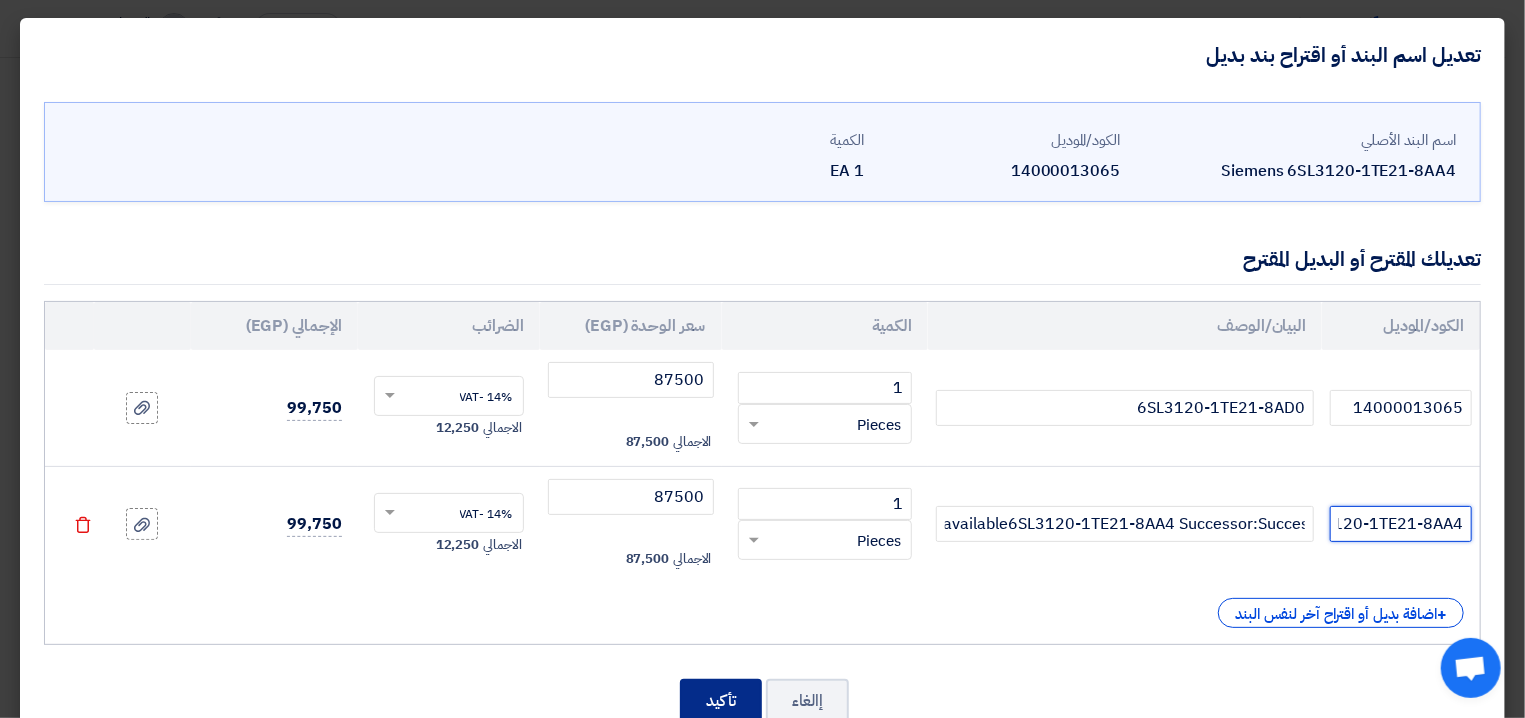 type on "6SL3120-1TE21-8AA4" 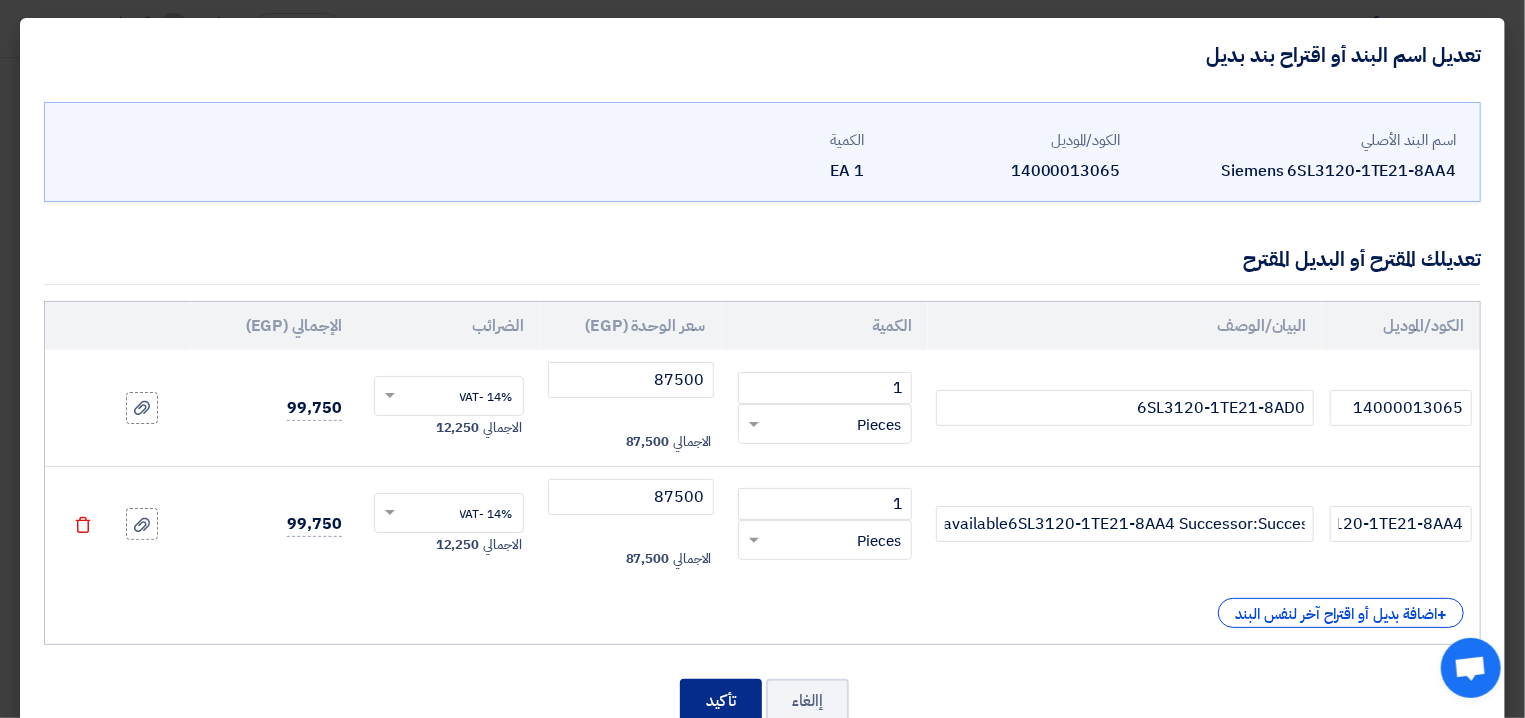 click on "تأكيد" 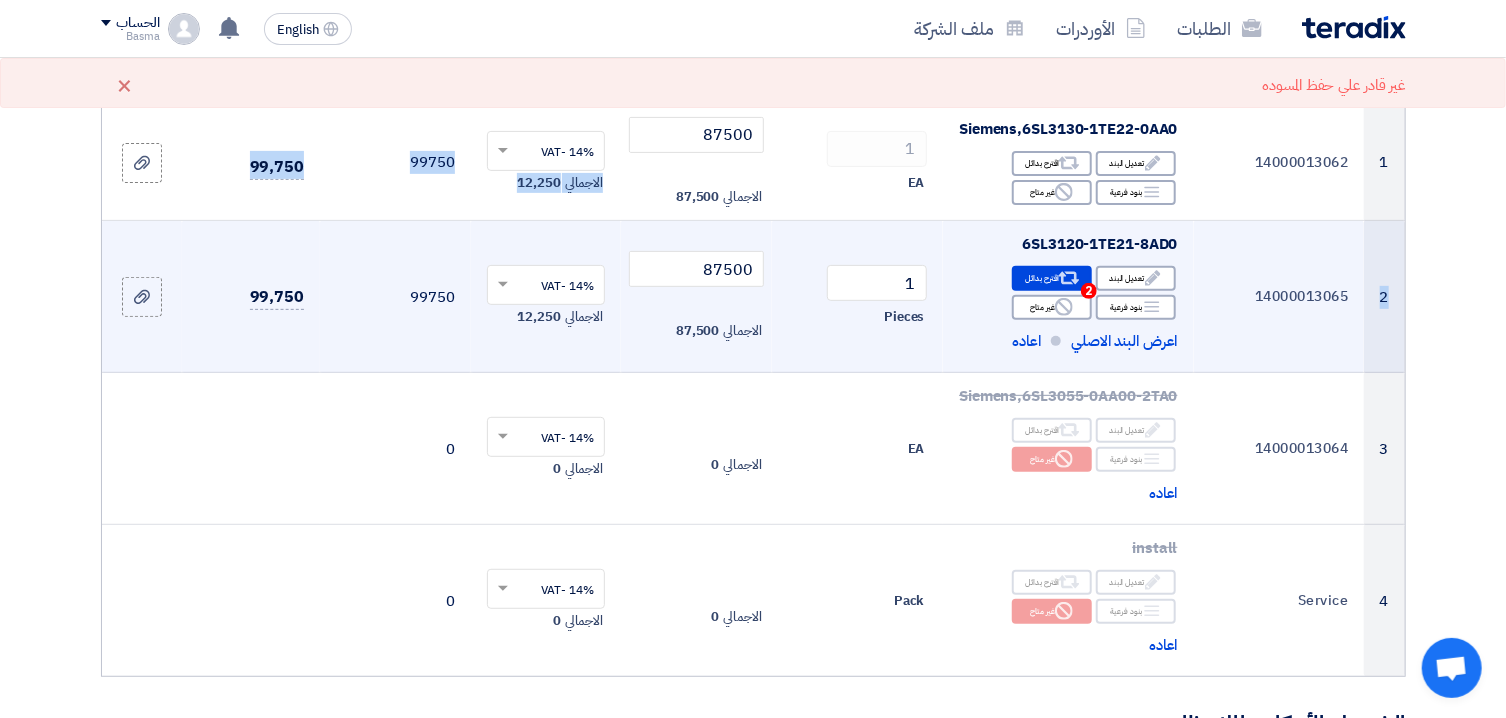 drag, startPoint x: 1504, startPoint y: 176, endPoint x: 1524, endPoint y: 289, distance: 114.75626 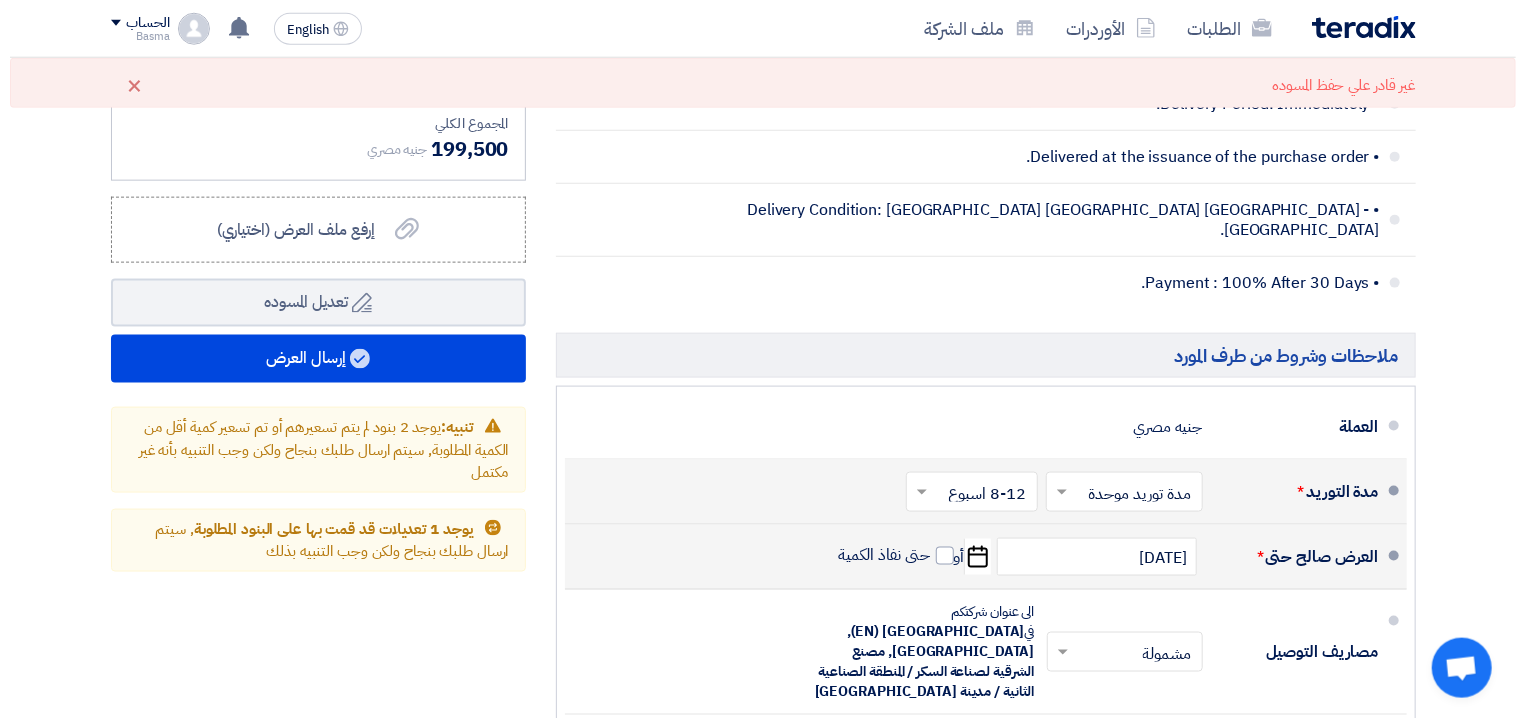 scroll, scrollTop: 1217, scrollLeft: 0, axis: vertical 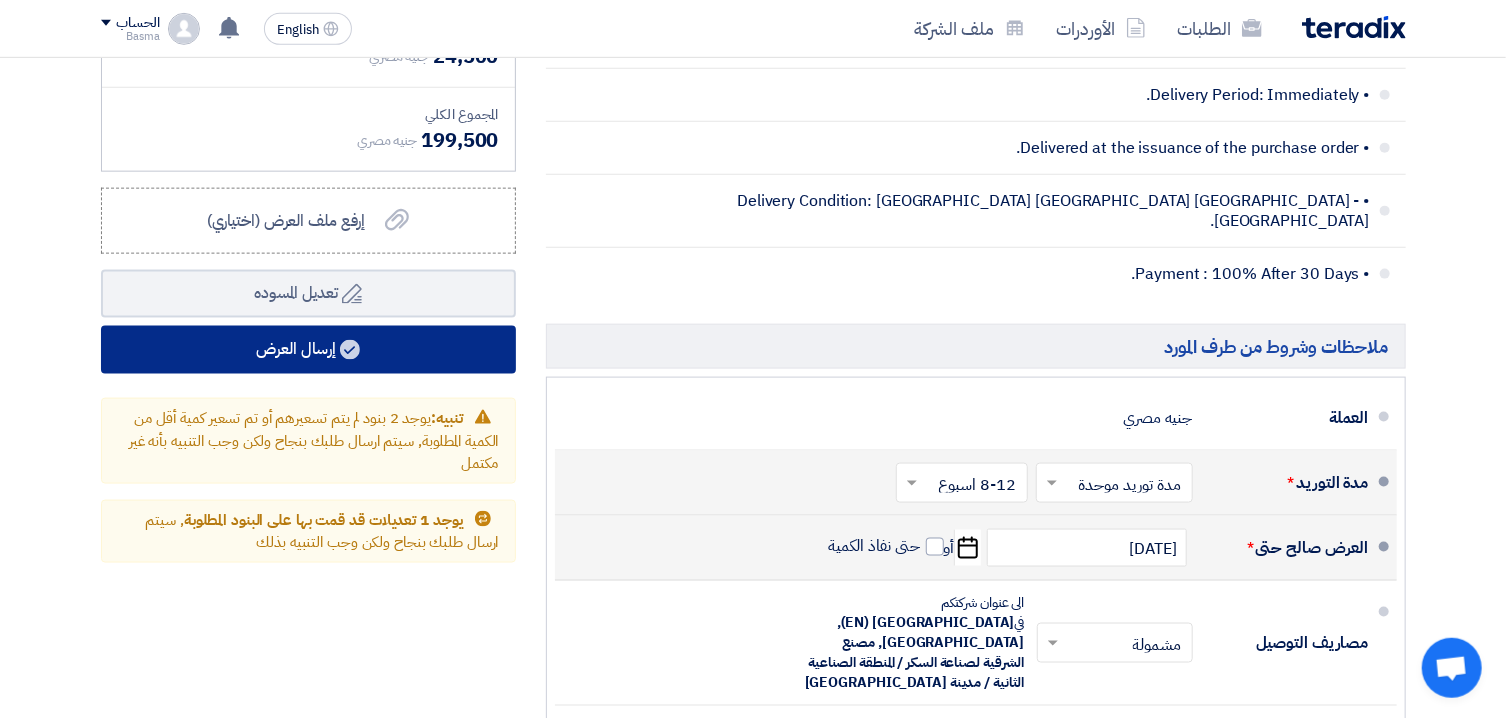 click on "إرسال العرض" 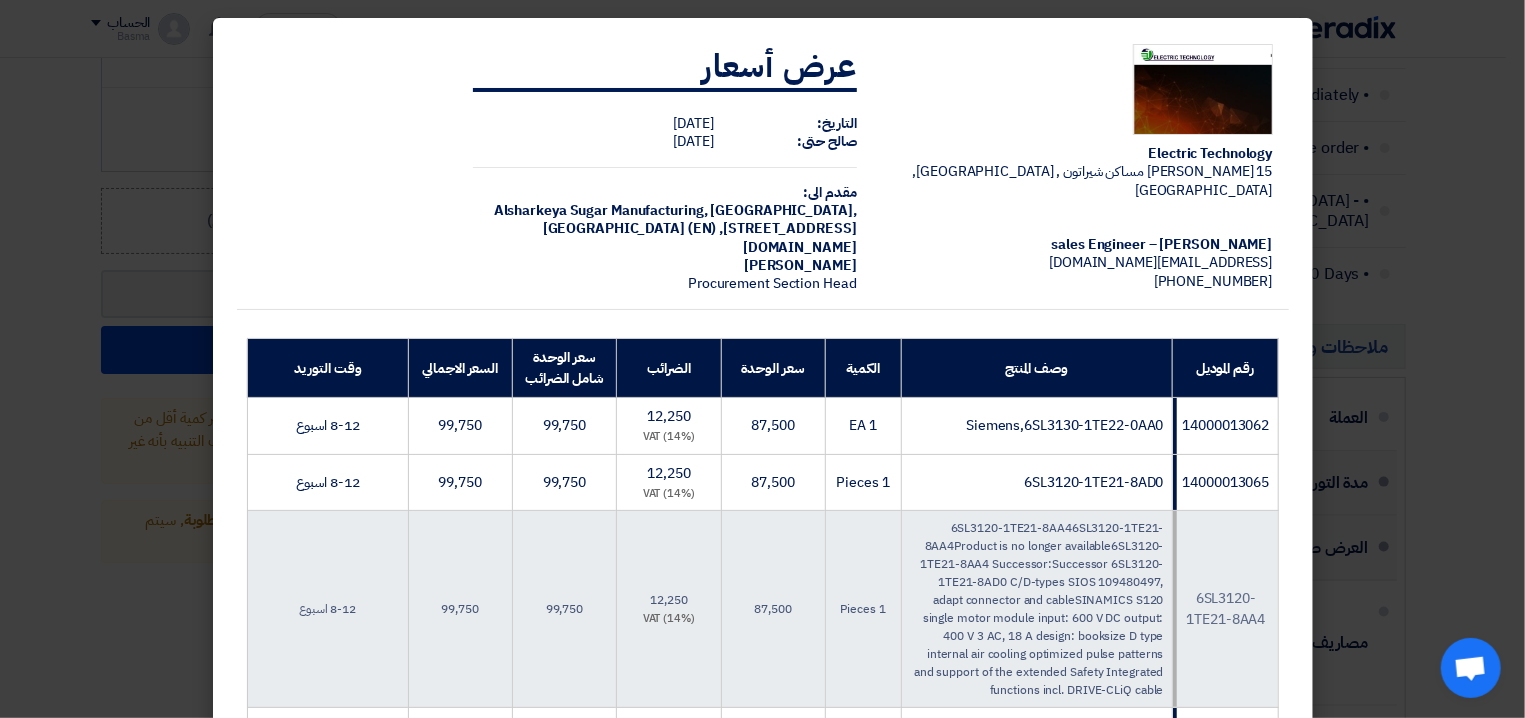 click on "Electric Technology
15 [PERSON_NAME] مساكن شيراتون , [GEOGRAPHIC_DATA], [GEOGRAPHIC_DATA]
[PERSON_NAME] – sales Engineer
[EMAIL_ADDRESS][DOMAIN_NAME]
[PHONE_NUMBER]
عرض أسعار
[DEMOGRAPHIC_DATA]:
[DATE]
[PERSON_NAME] حتى:
[DATE]
مقدم الى:
Alsharkeya Sugar Manufacturing,
[GEOGRAPHIC_DATA], [STREET_ADDRESS][DOMAIN_NAME]" 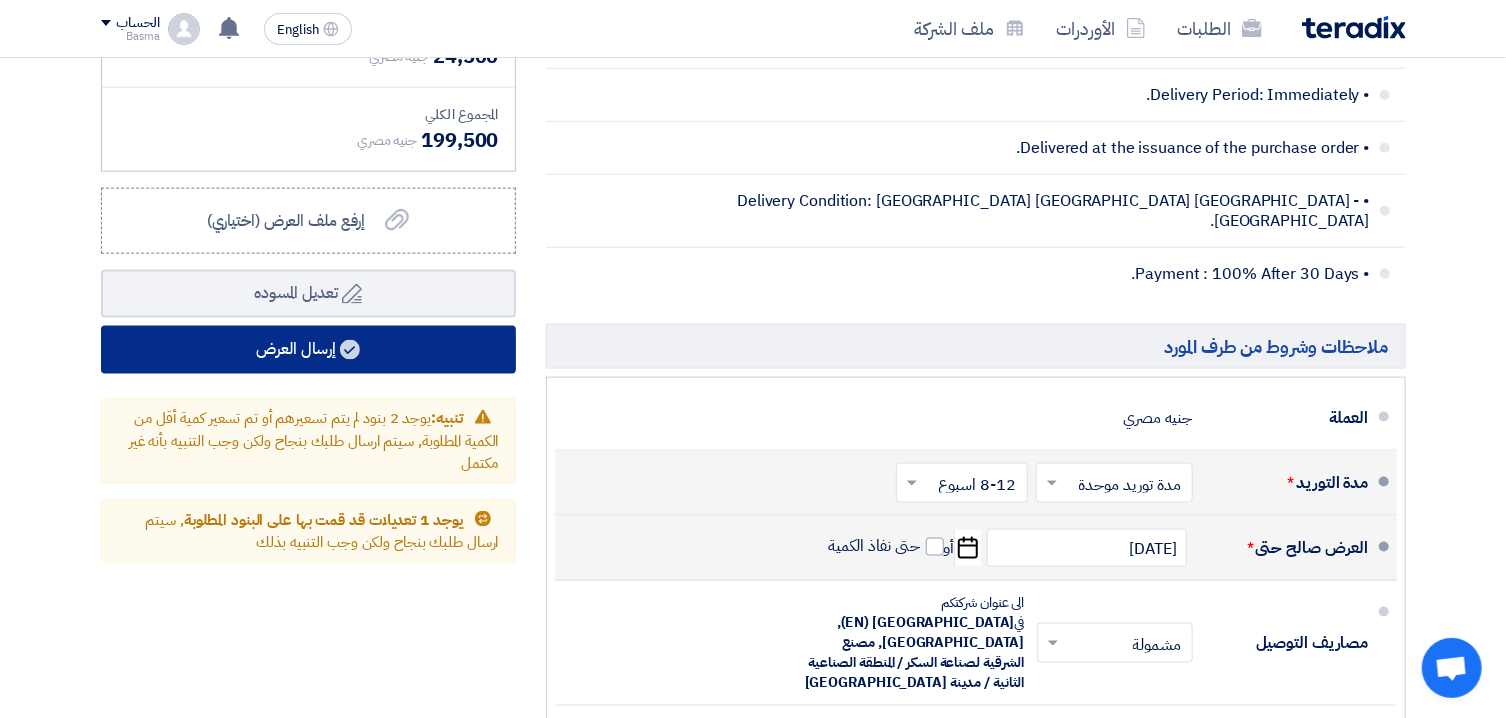 click on "إرسال العرض" 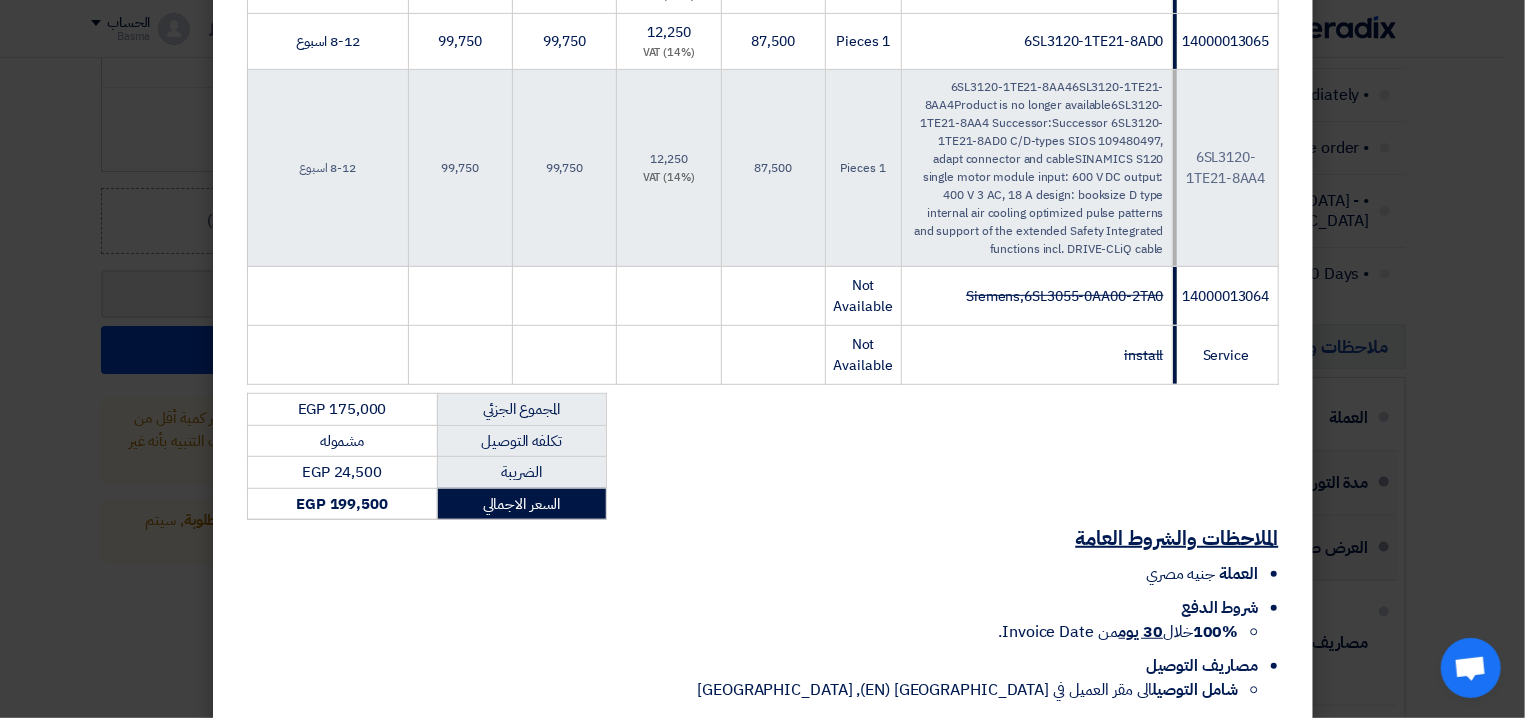 scroll, scrollTop: 555, scrollLeft: 0, axis: vertical 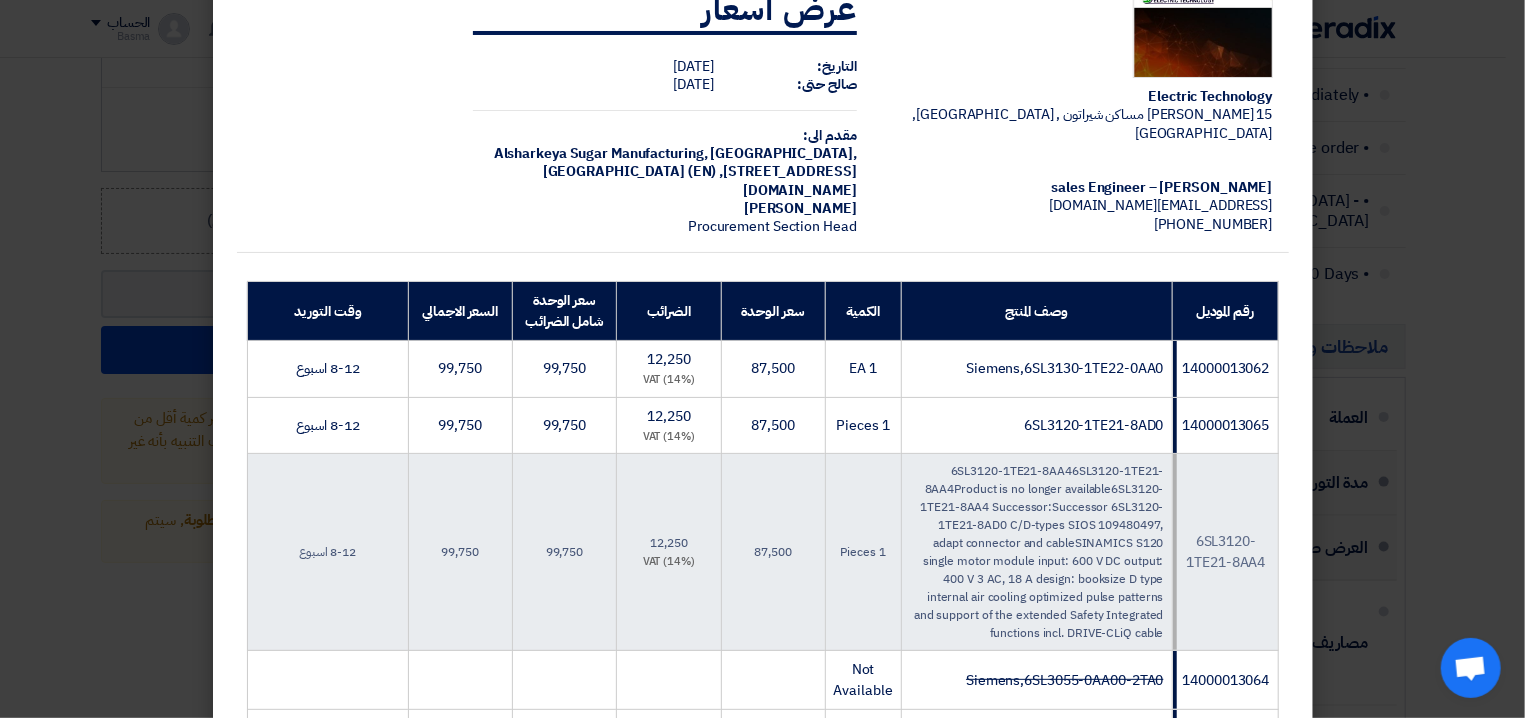 click on "Electric Technology
15 [PERSON_NAME] مساكن شيراتون , [GEOGRAPHIC_DATA], [GEOGRAPHIC_DATA]
[PERSON_NAME] – sales Engineer
[EMAIL_ADDRESS][DOMAIN_NAME]
[PHONE_NUMBER]
عرض أسعار
[DEMOGRAPHIC_DATA]:
[DATE]
[PERSON_NAME] حتى:
[DATE]
مقدم الى:
Alsharkeya Sugar Manufacturing,
[GEOGRAPHIC_DATA], [STREET_ADDRESS][DOMAIN_NAME]" 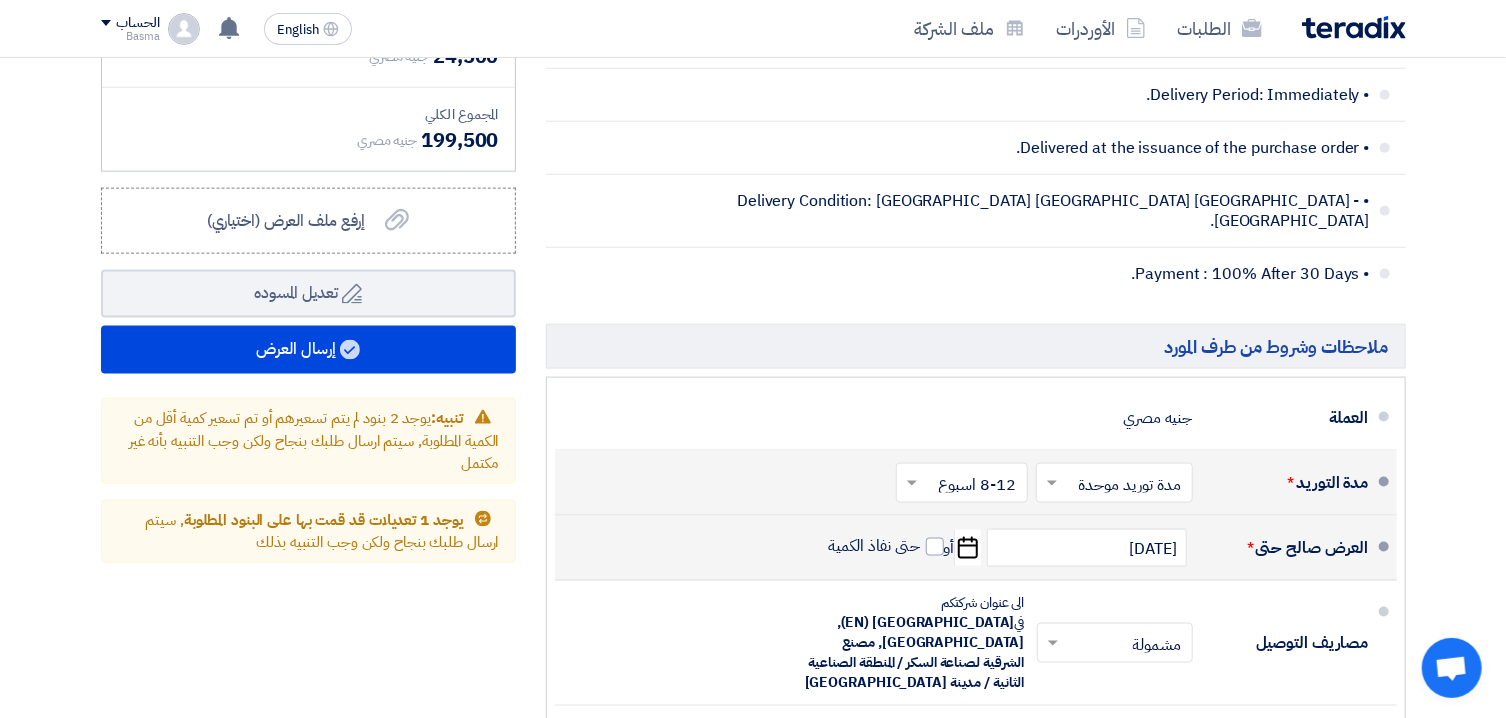 scroll, scrollTop: 592, scrollLeft: 0, axis: vertical 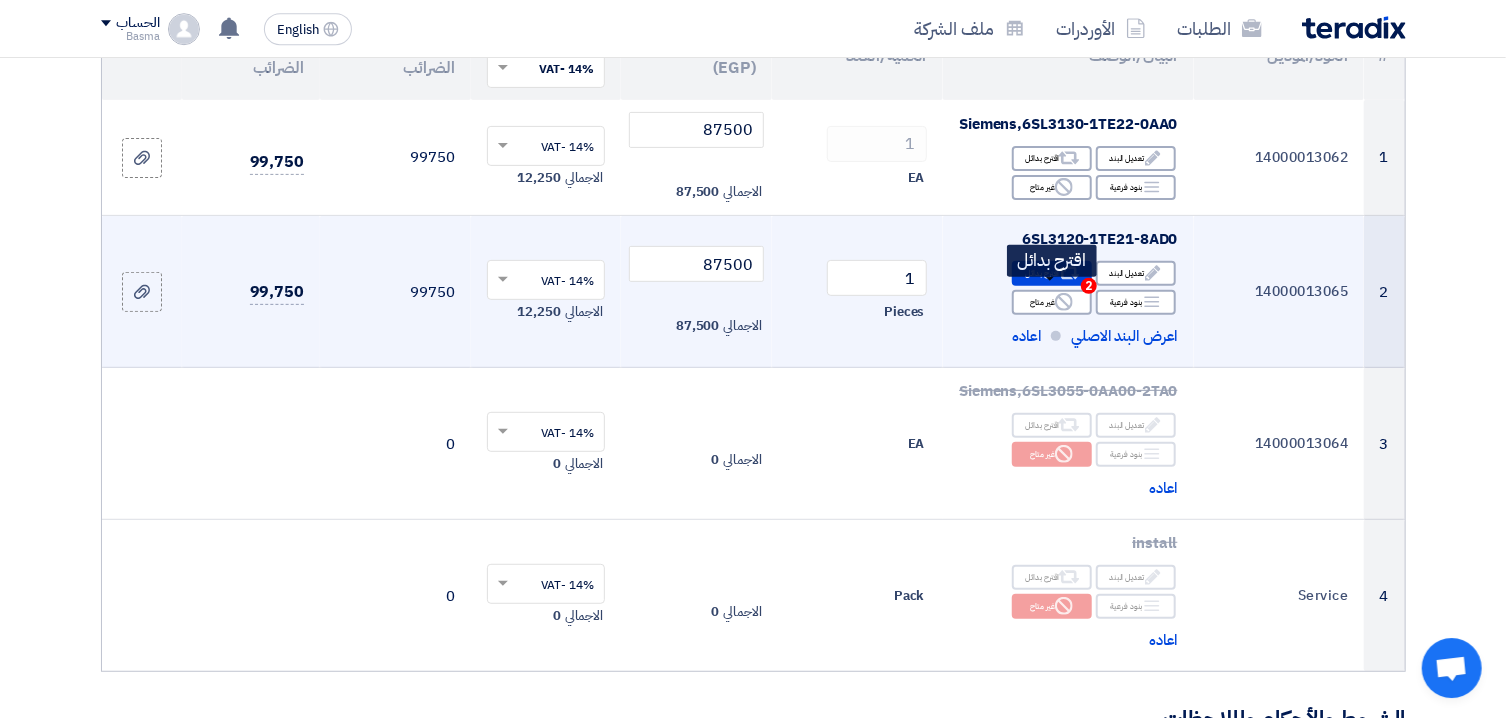 click on "Alternative" 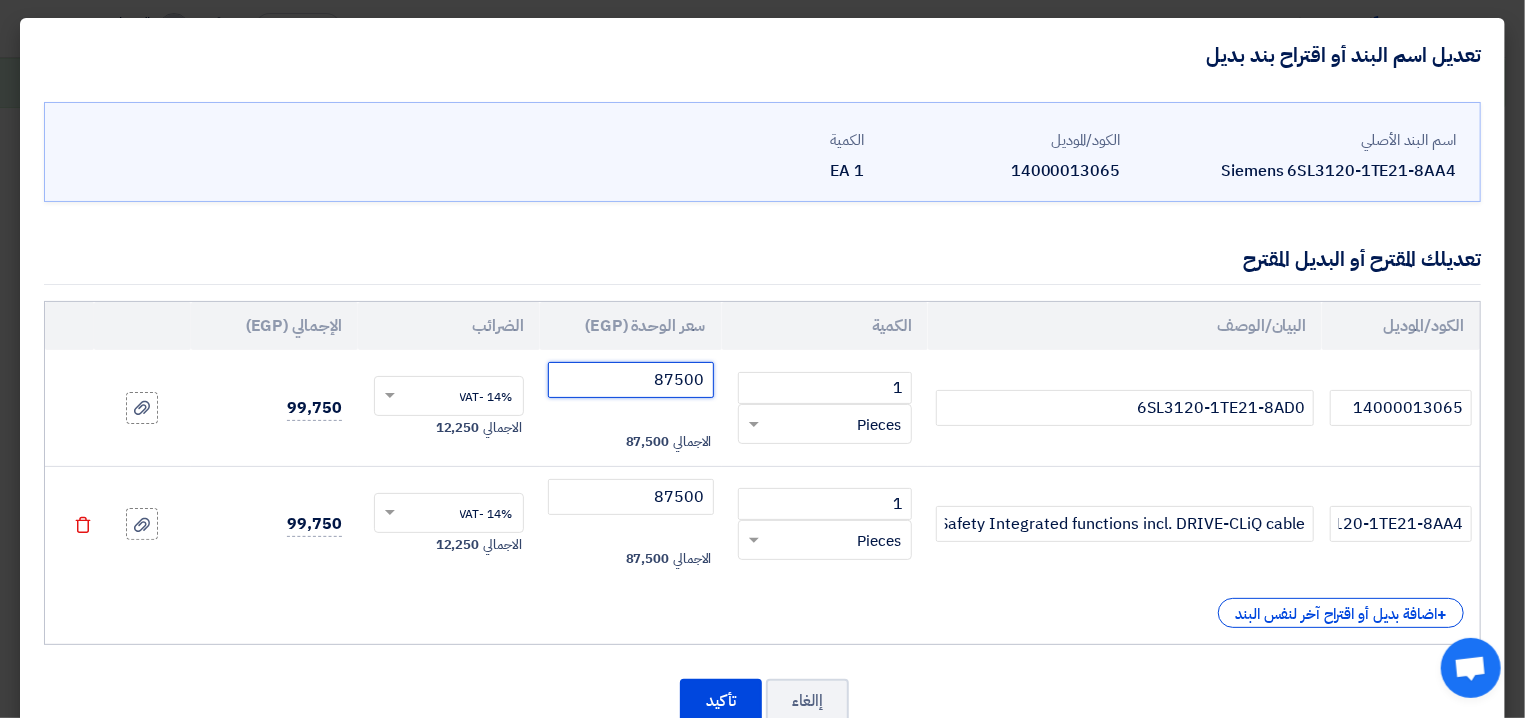 click on "87500" 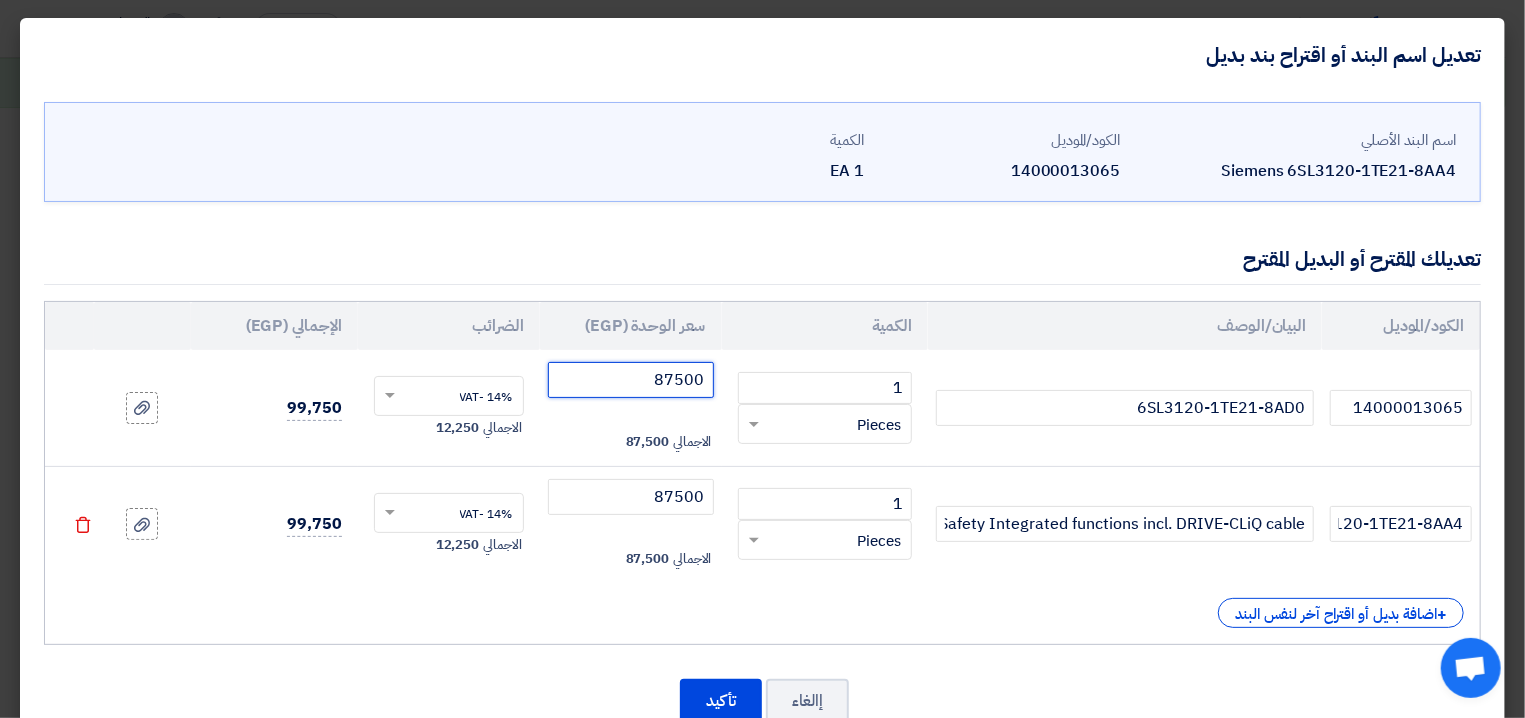 type on "0" 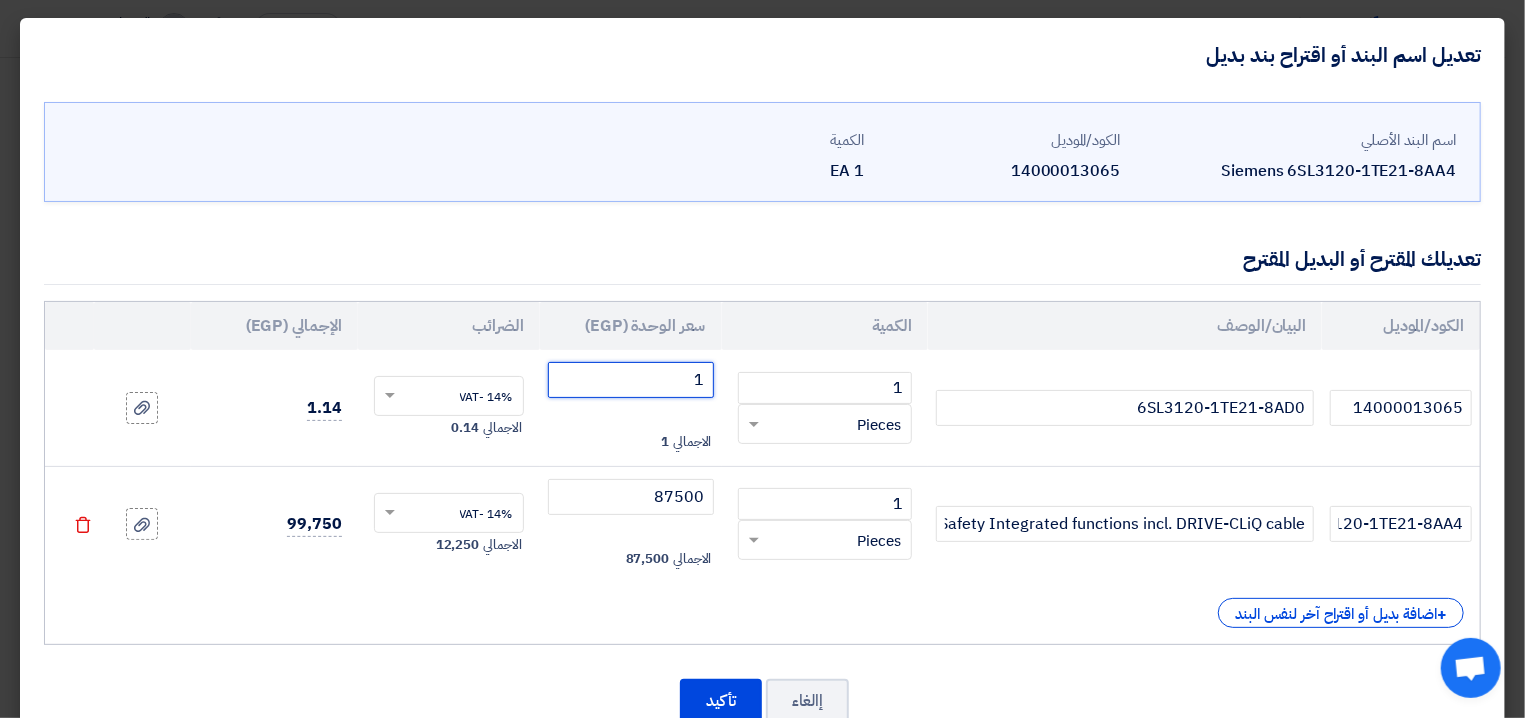 type on "1" 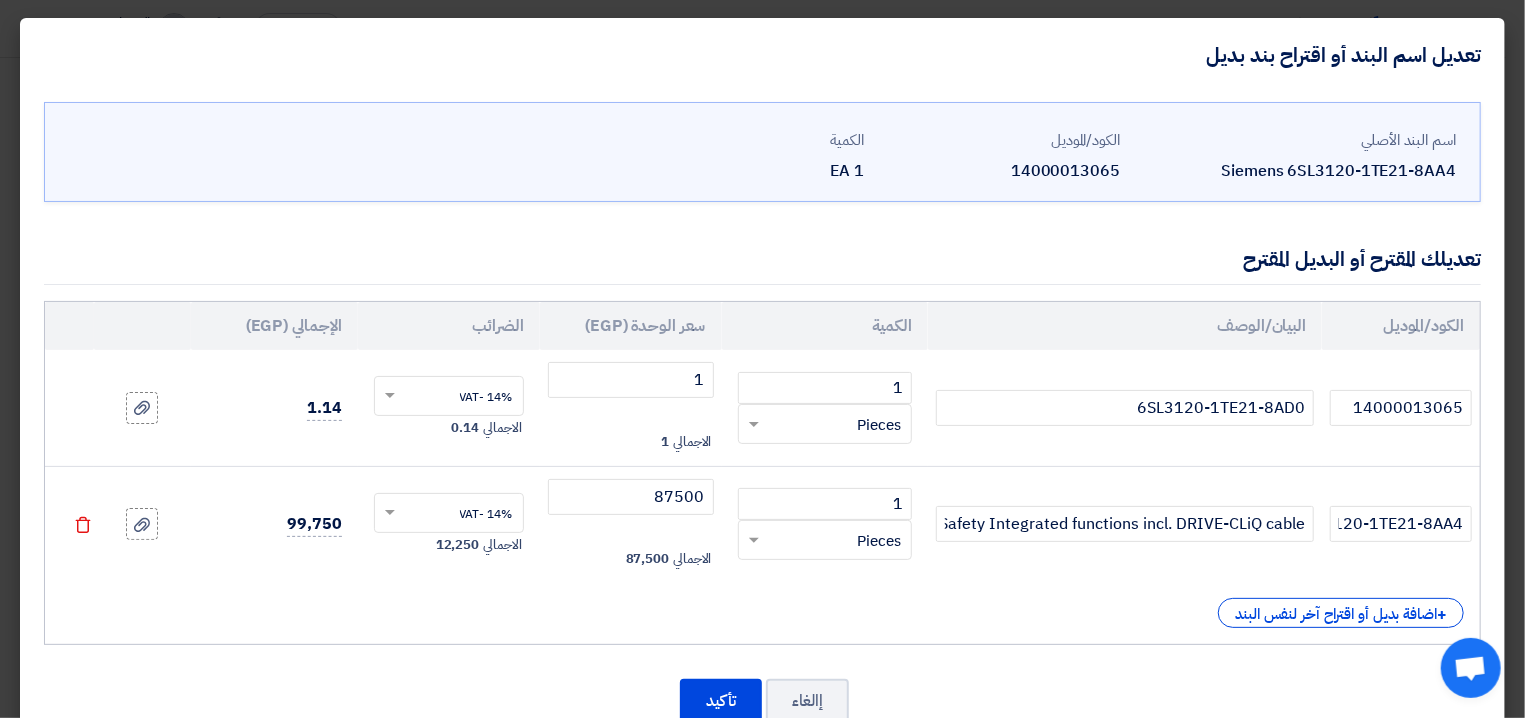 scroll, scrollTop: 56, scrollLeft: 0, axis: vertical 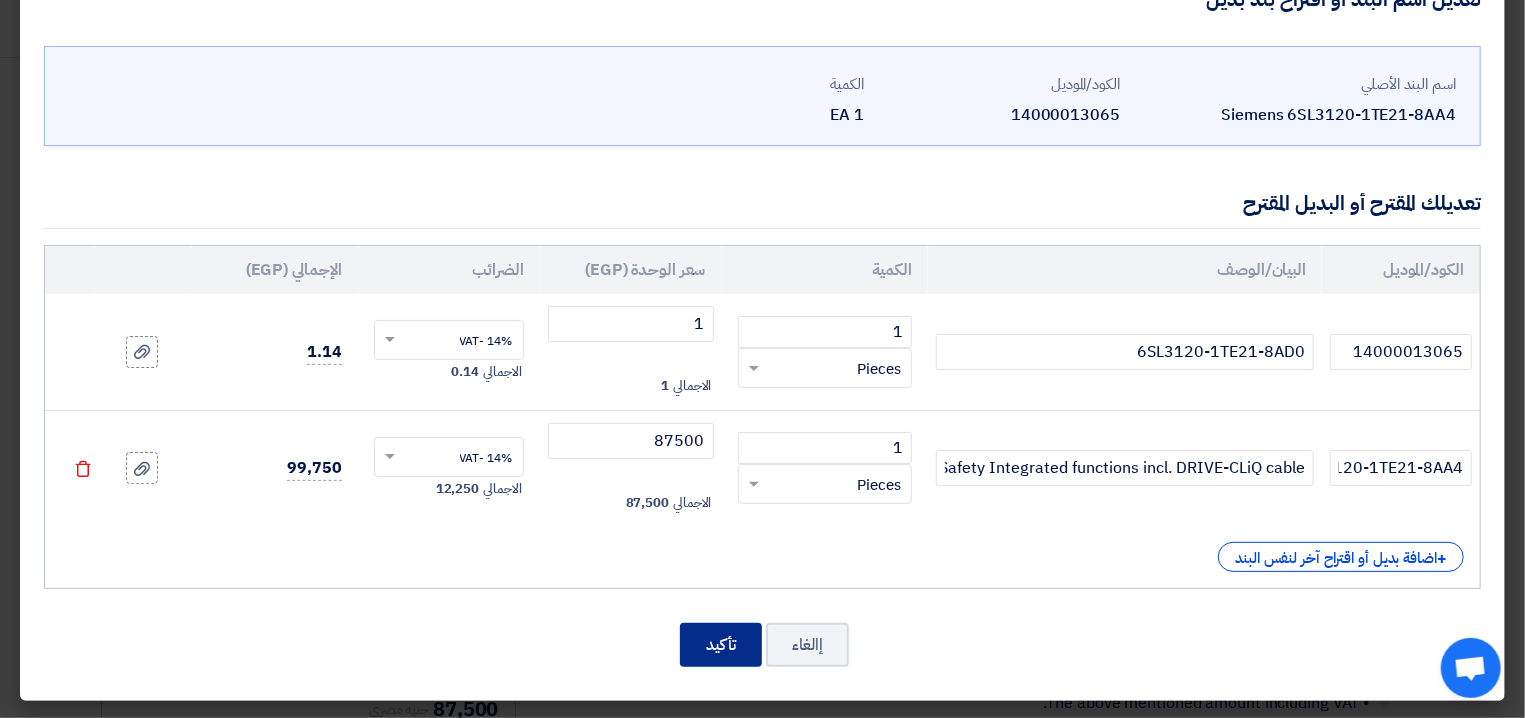 click on "تأكيد" 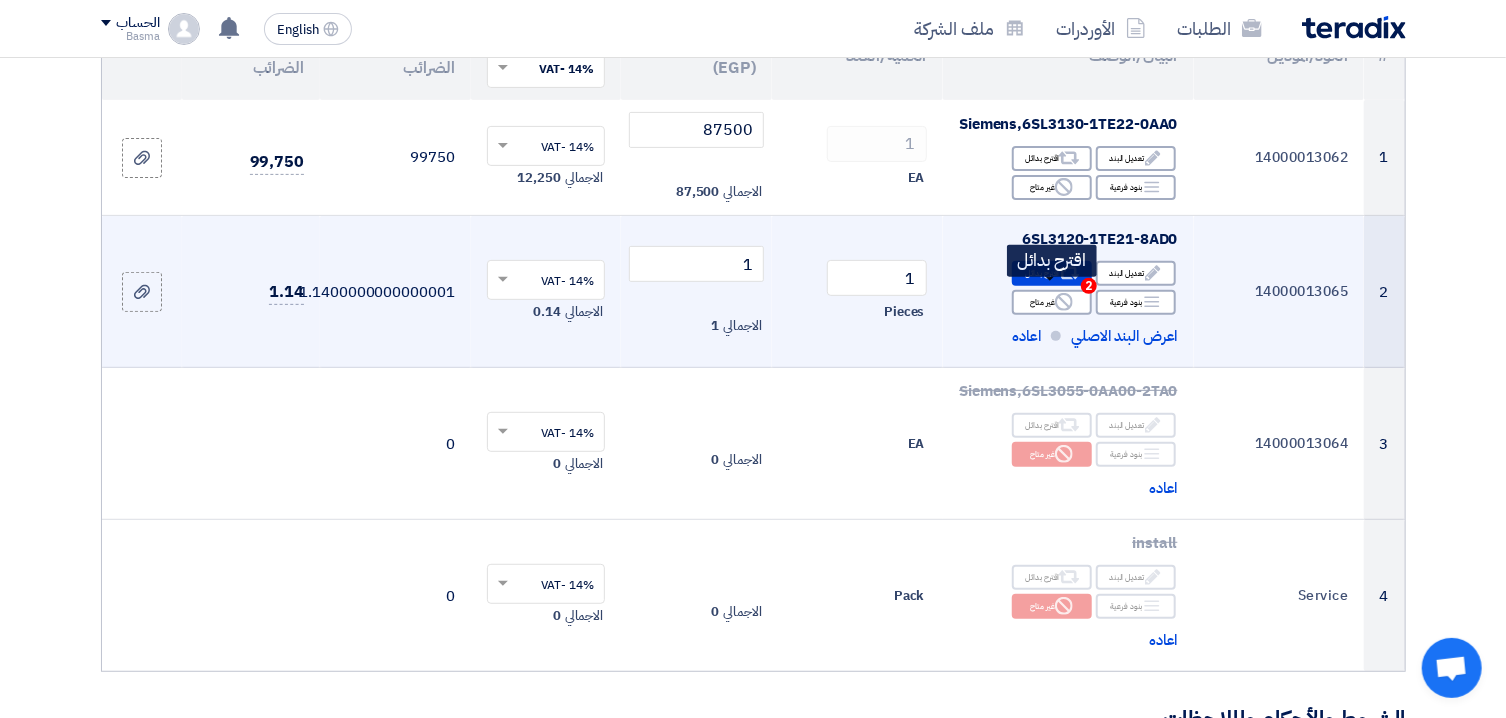 click on "Alternative
اقترح بدائل
2" 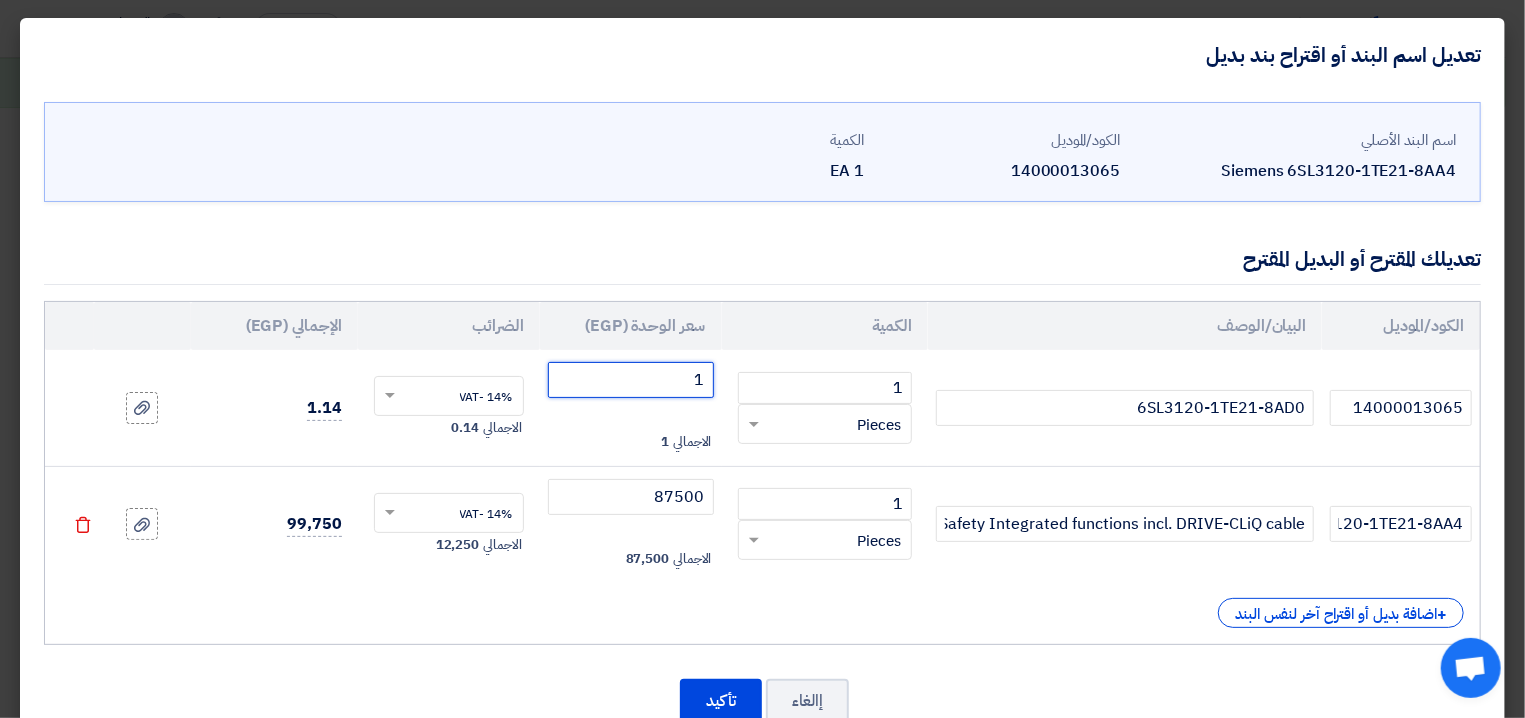 click on "1" 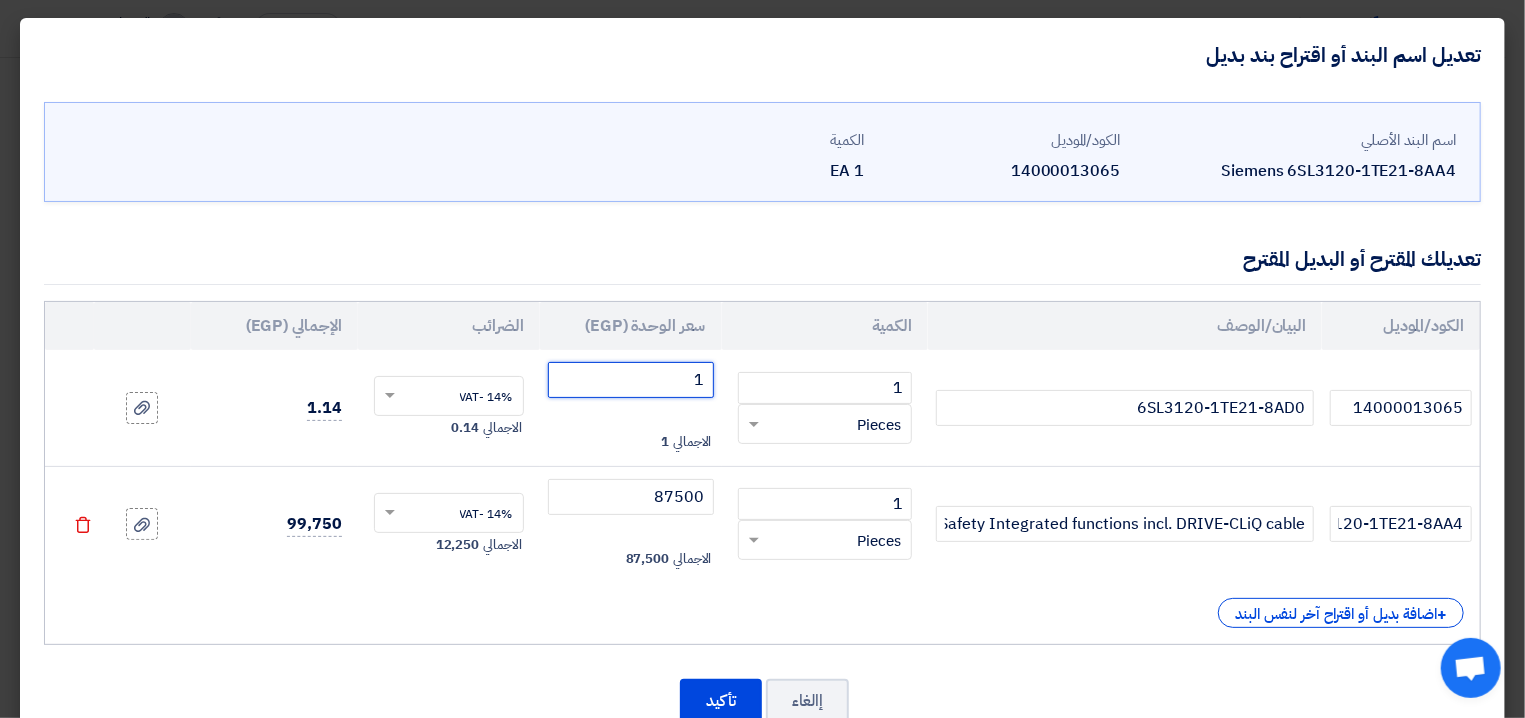 type on "9" 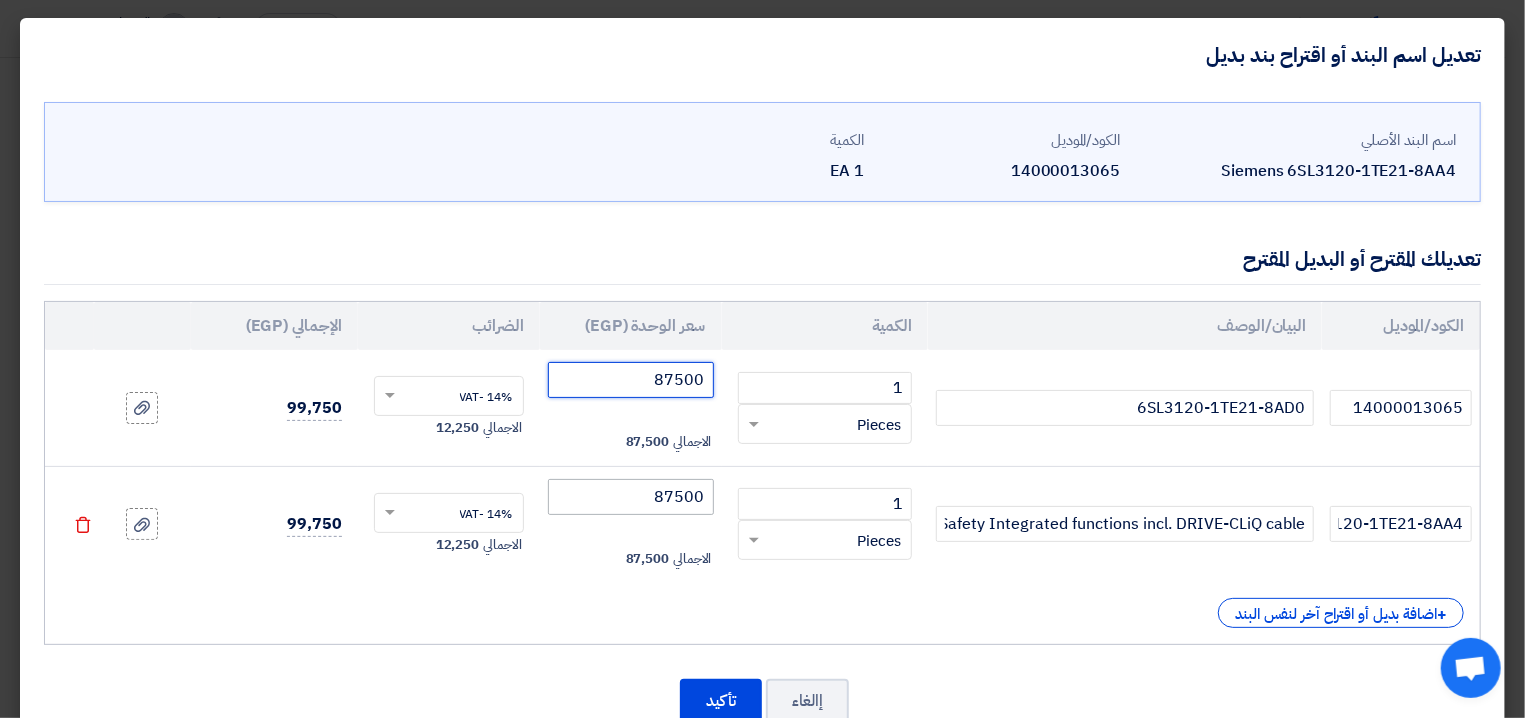 type on "87500" 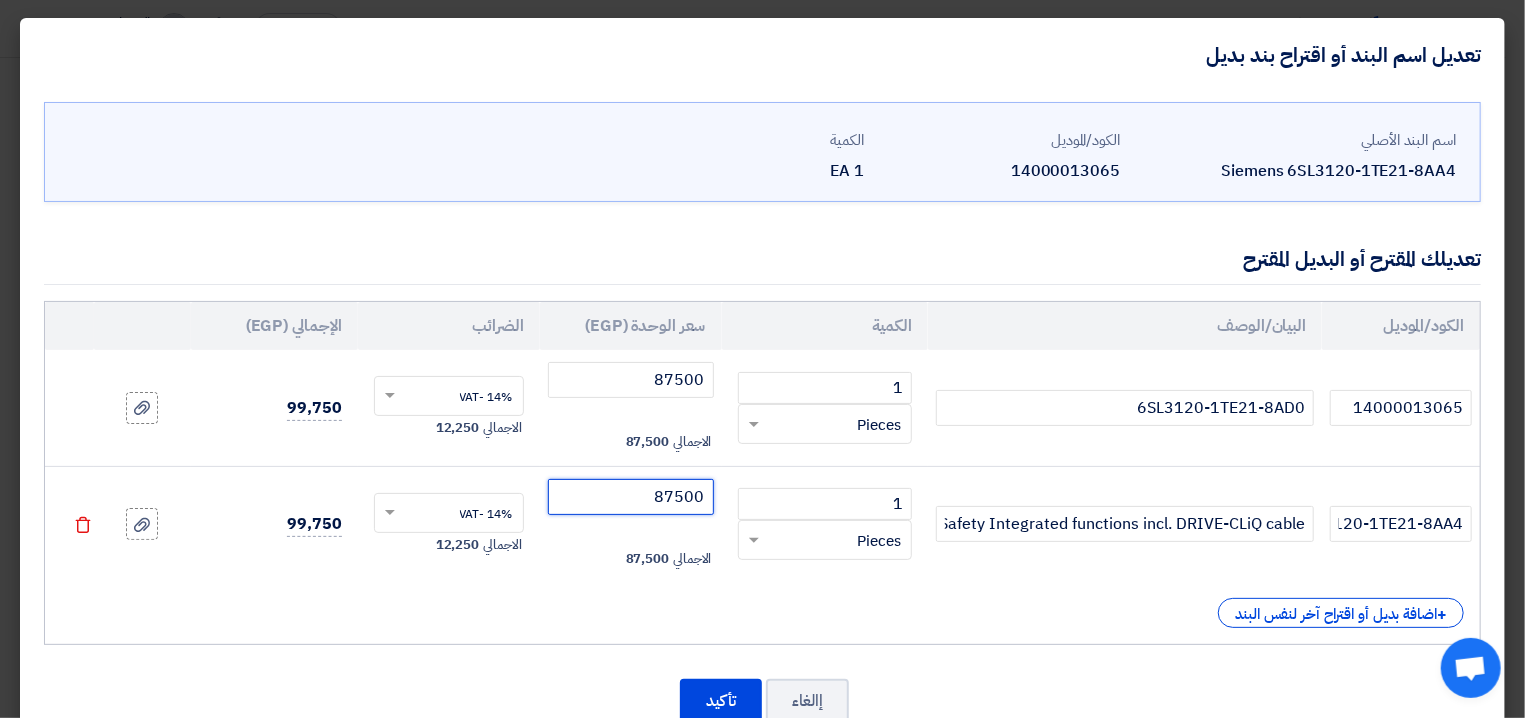click on "87500" 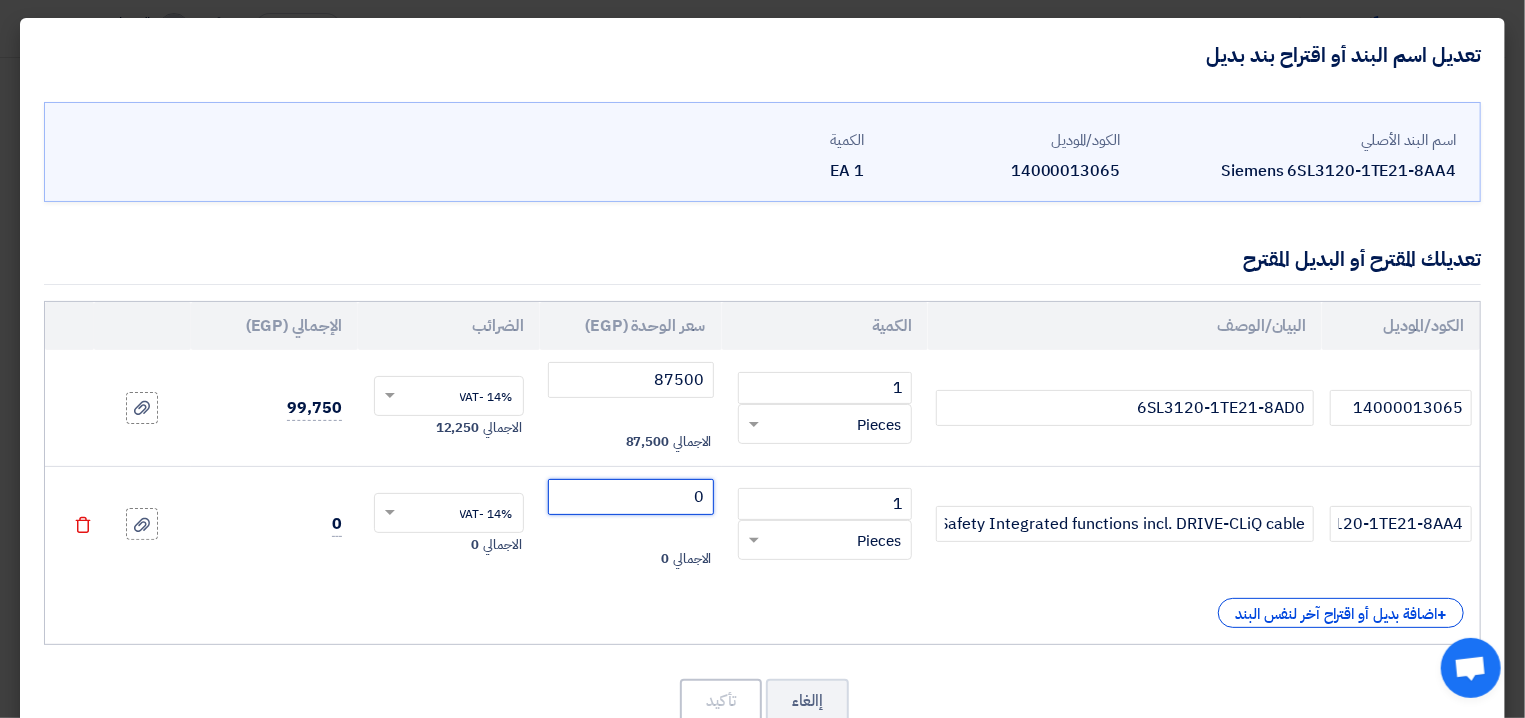 type on "0" 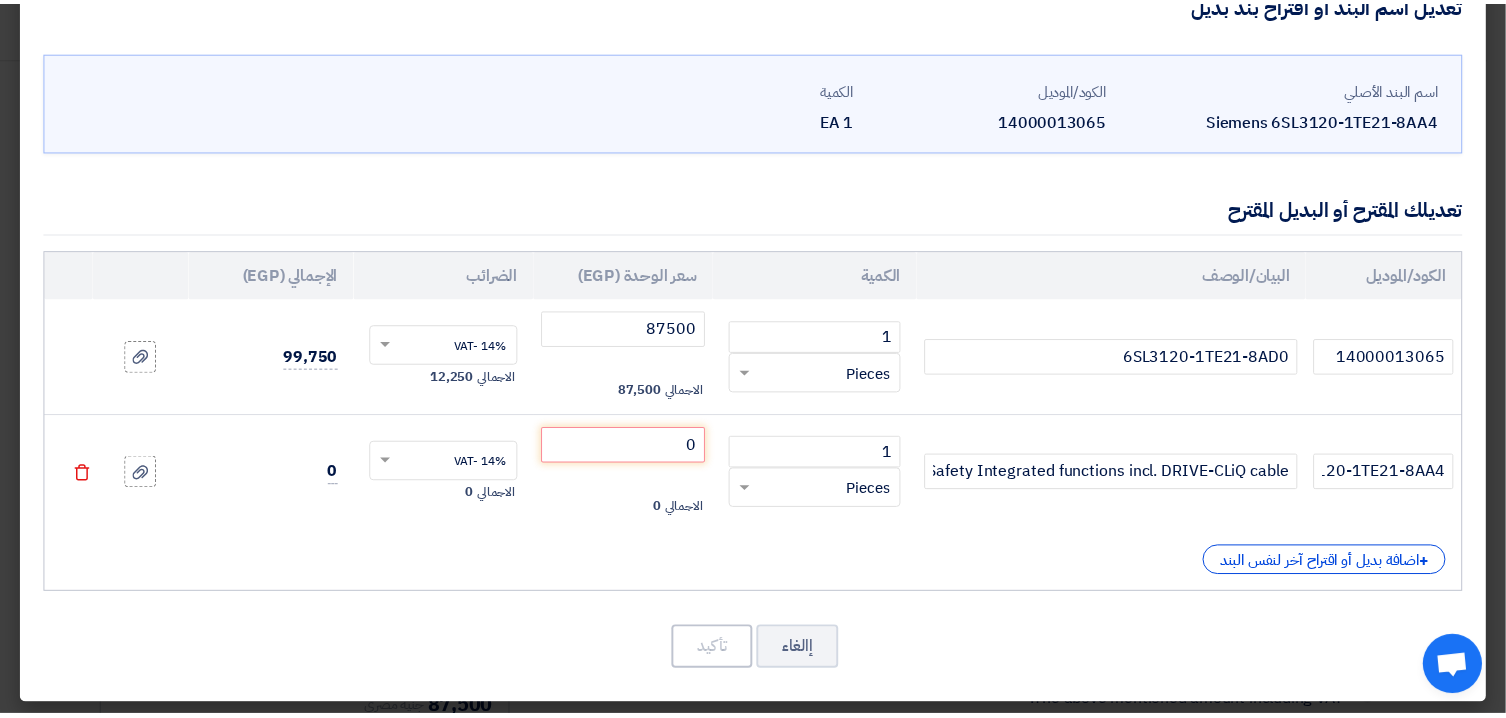 scroll, scrollTop: 56, scrollLeft: 0, axis: vertical 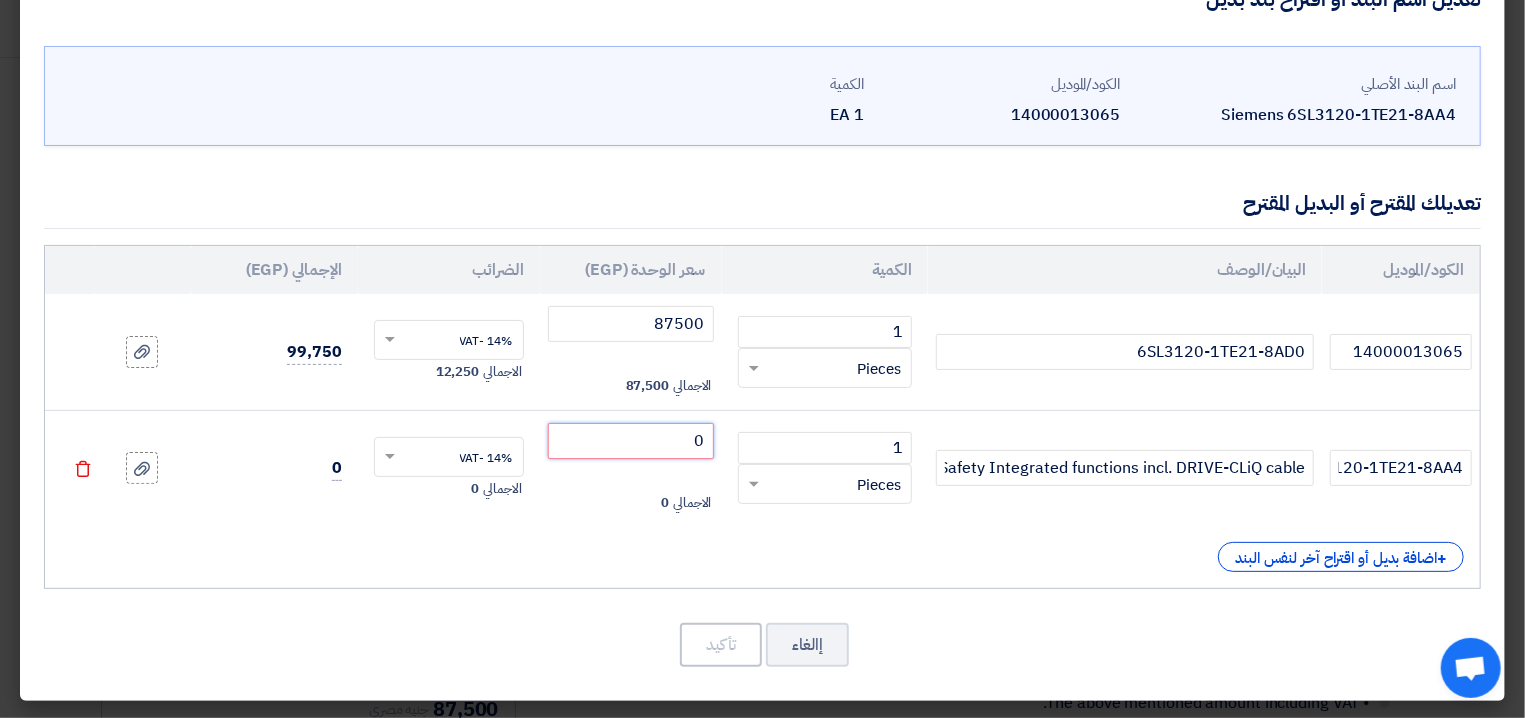 click on "0" 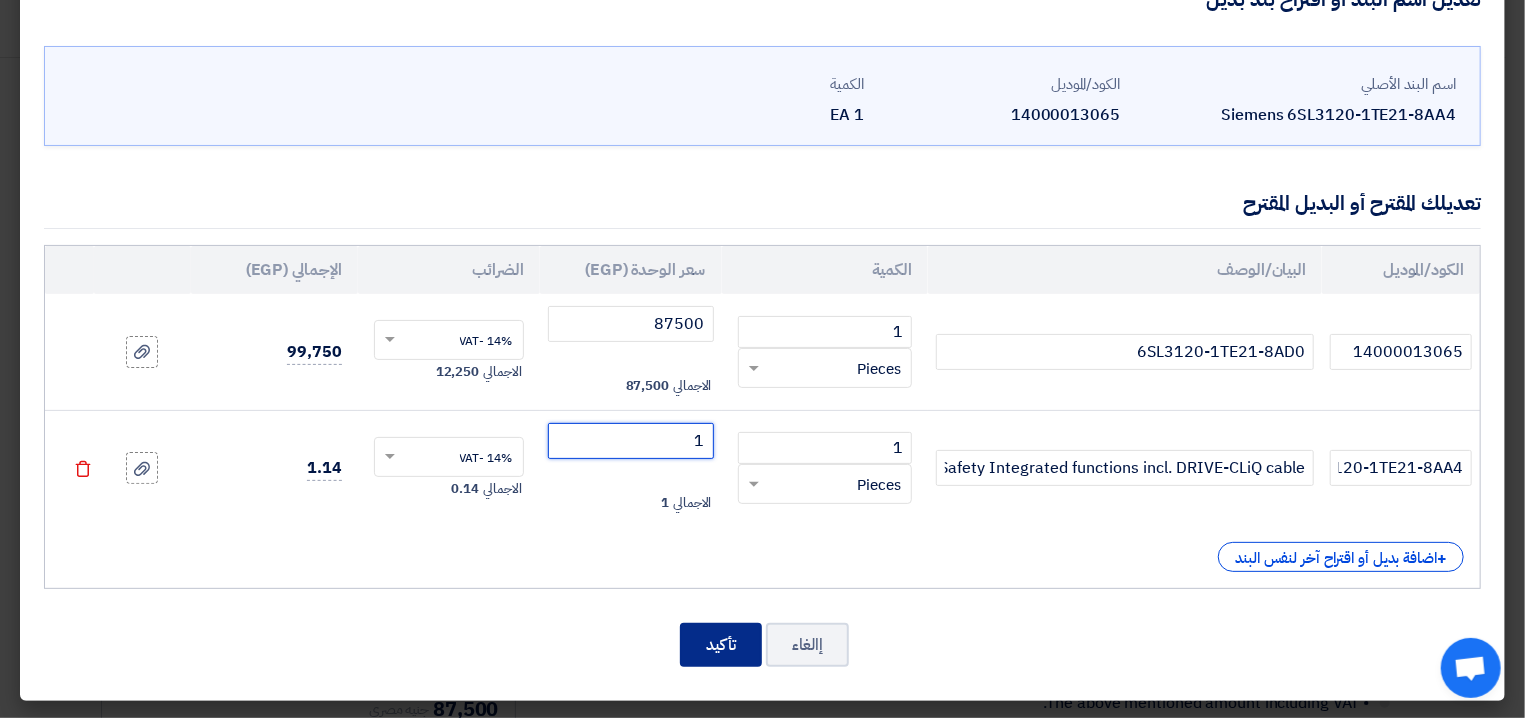 type on "1" 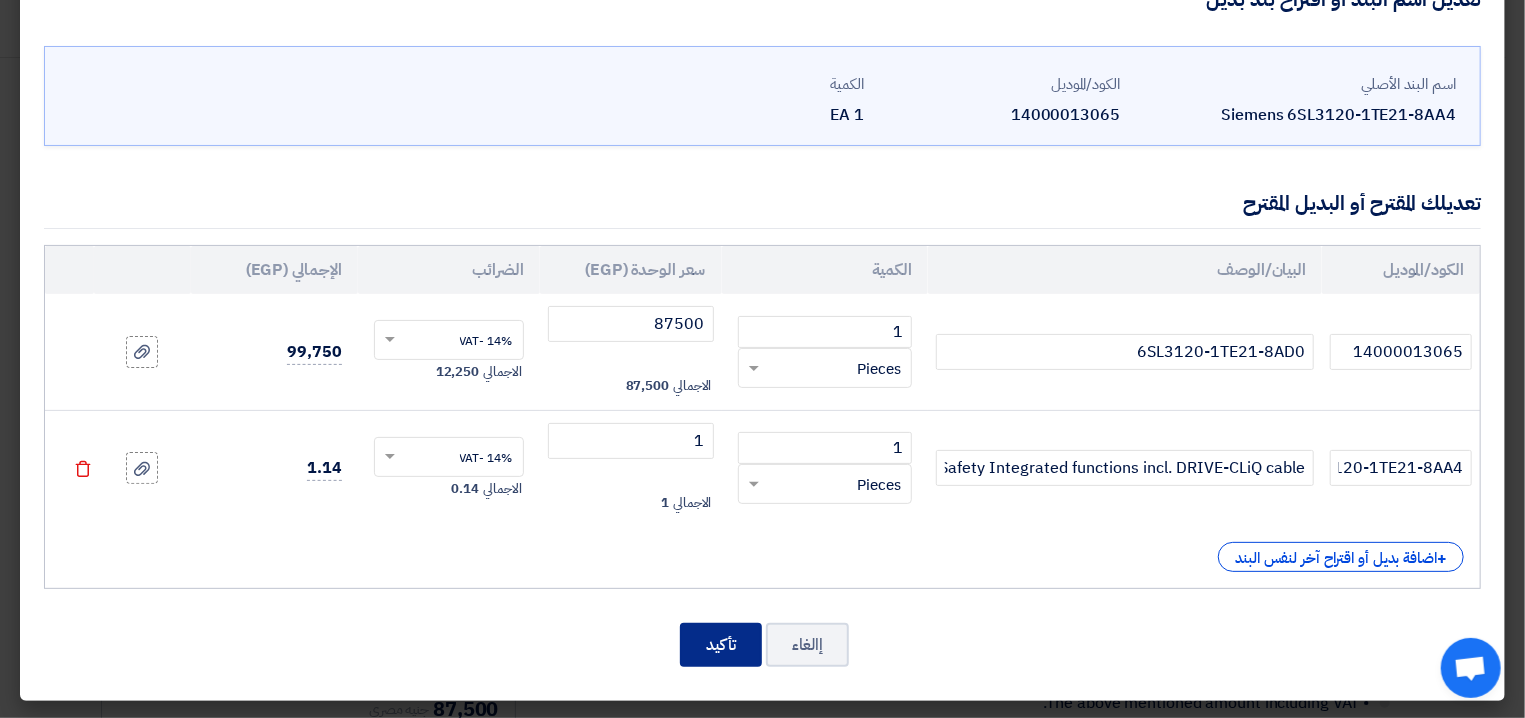 click on "تأكيد" 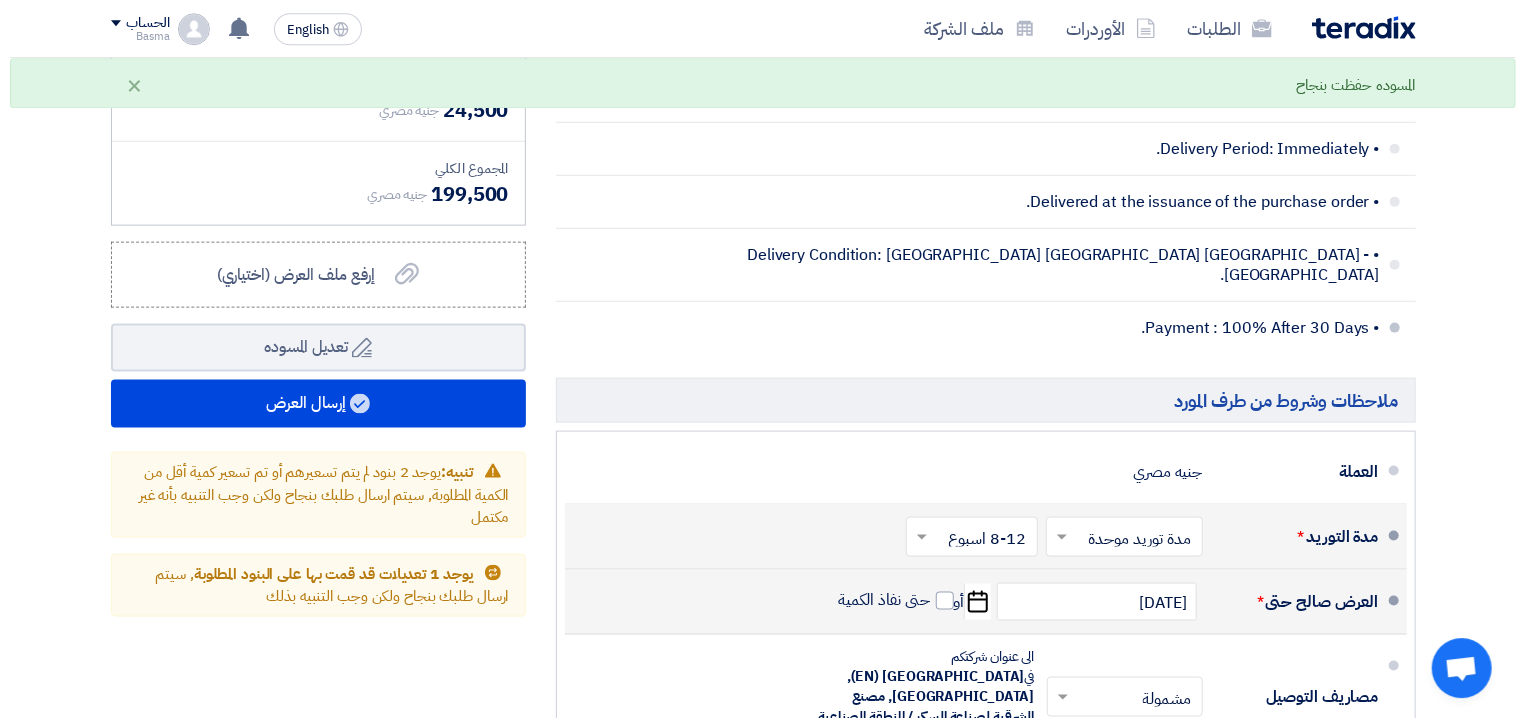 scroll, scrollTop: 1120, scrollLeft: 0, axis: vertical 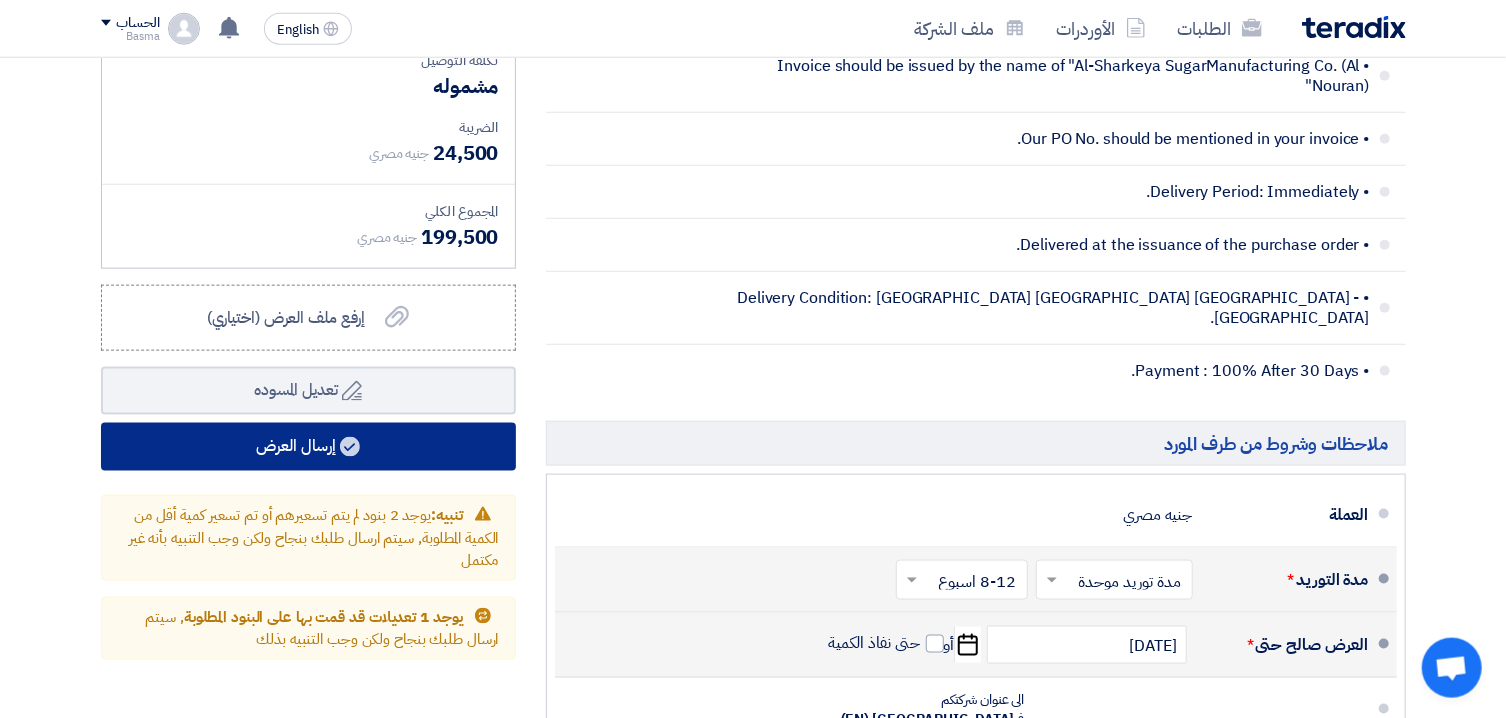 click on "إرسال العرض" 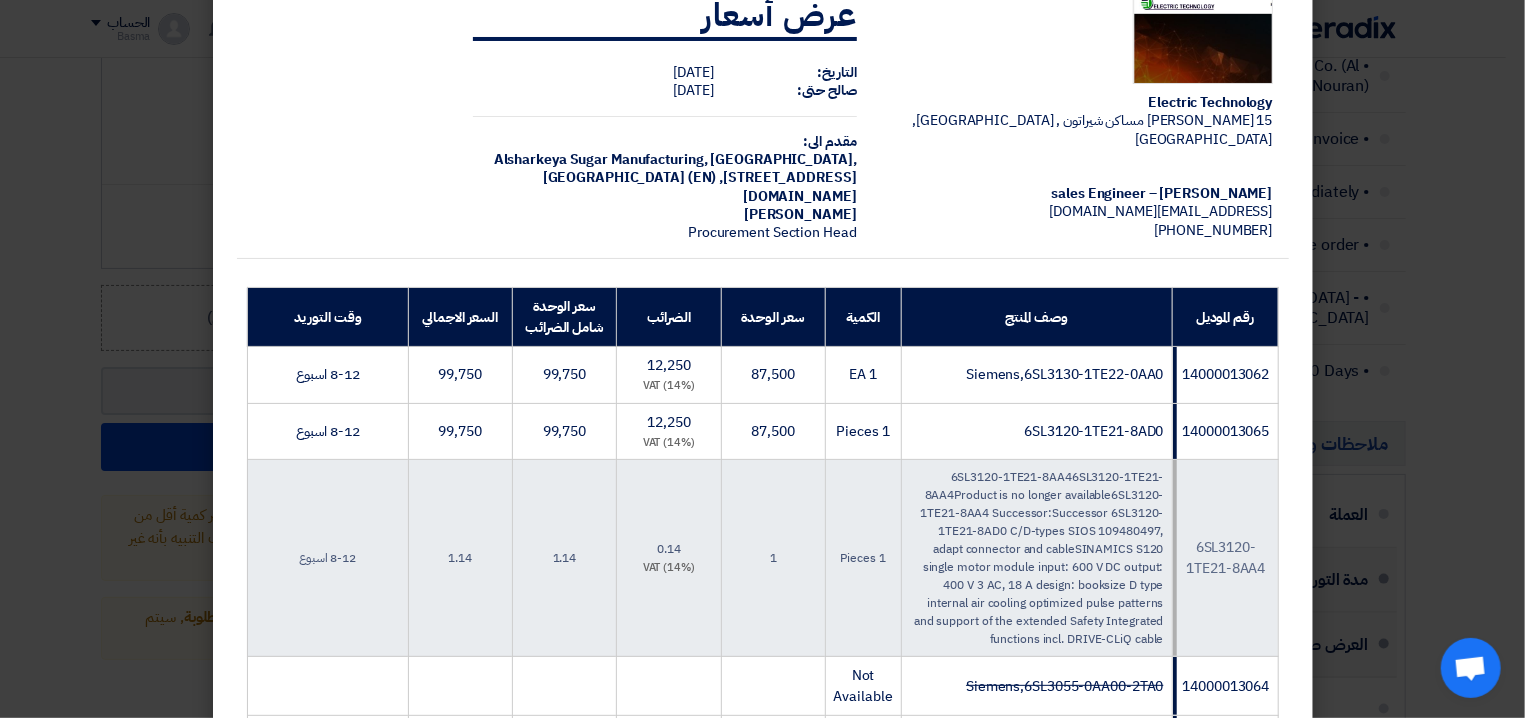 scroll, scrollTop: 0, scrollLeft: 0, axis: both 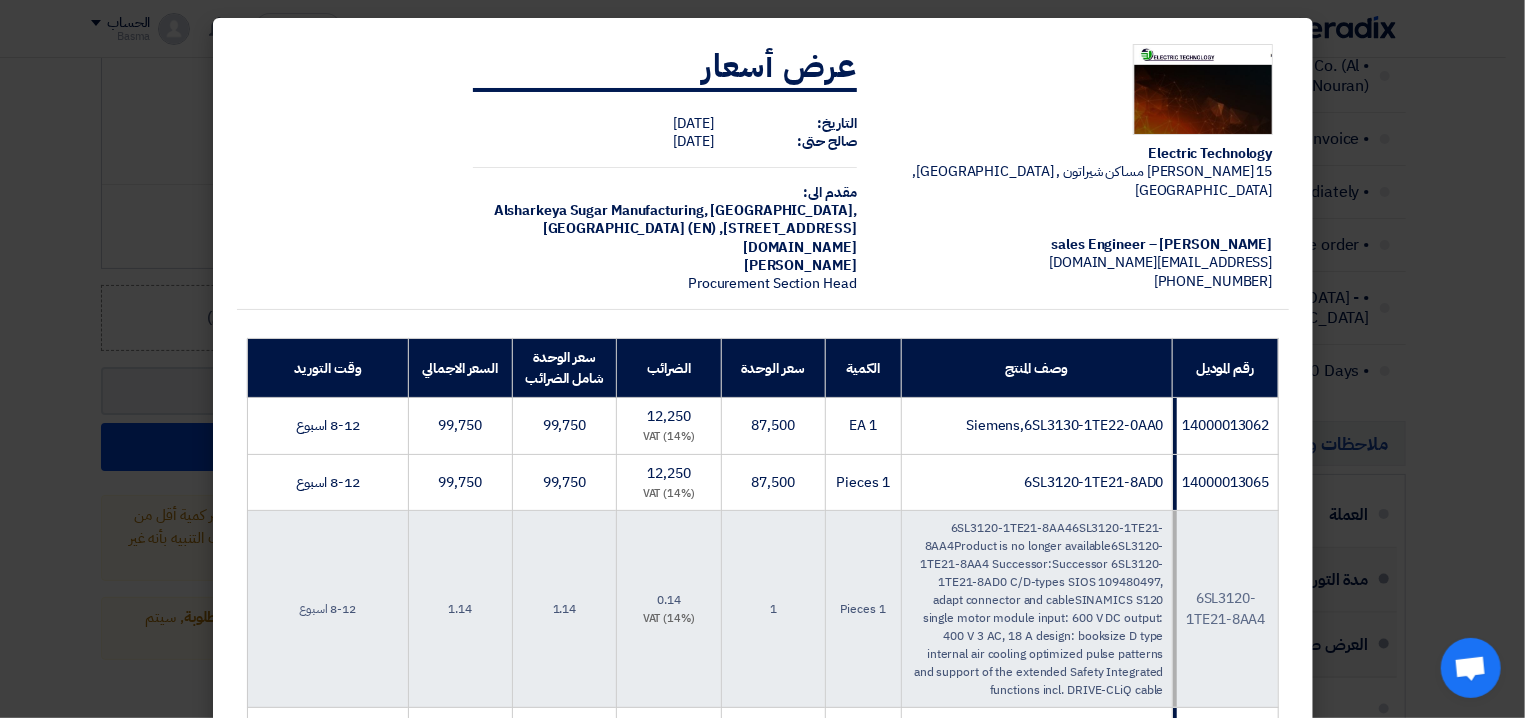 click on "Electric Technology
15 [PERSON_NAME] مساكن شيراتون , [GEOGRAPHIC_DATA], [GEOGRAPHIC_DATA]
[PERSON_NAME] – sales Engineer
[EMAIL_ADDRESS][DOMAIN_NAME]
[PHONE_NUMBER]
عرض أسعار
[DEMOGRAPHIC_DATA]:
[DATE]
[PERSON_NAME] حتى:
[DATE]
مقدم الى:
Alsharkeya Sugar Manufacturing,
[GEOGRAPHIC_DATA], [STREET_ADDRESS][DOMAIN_NAME]" 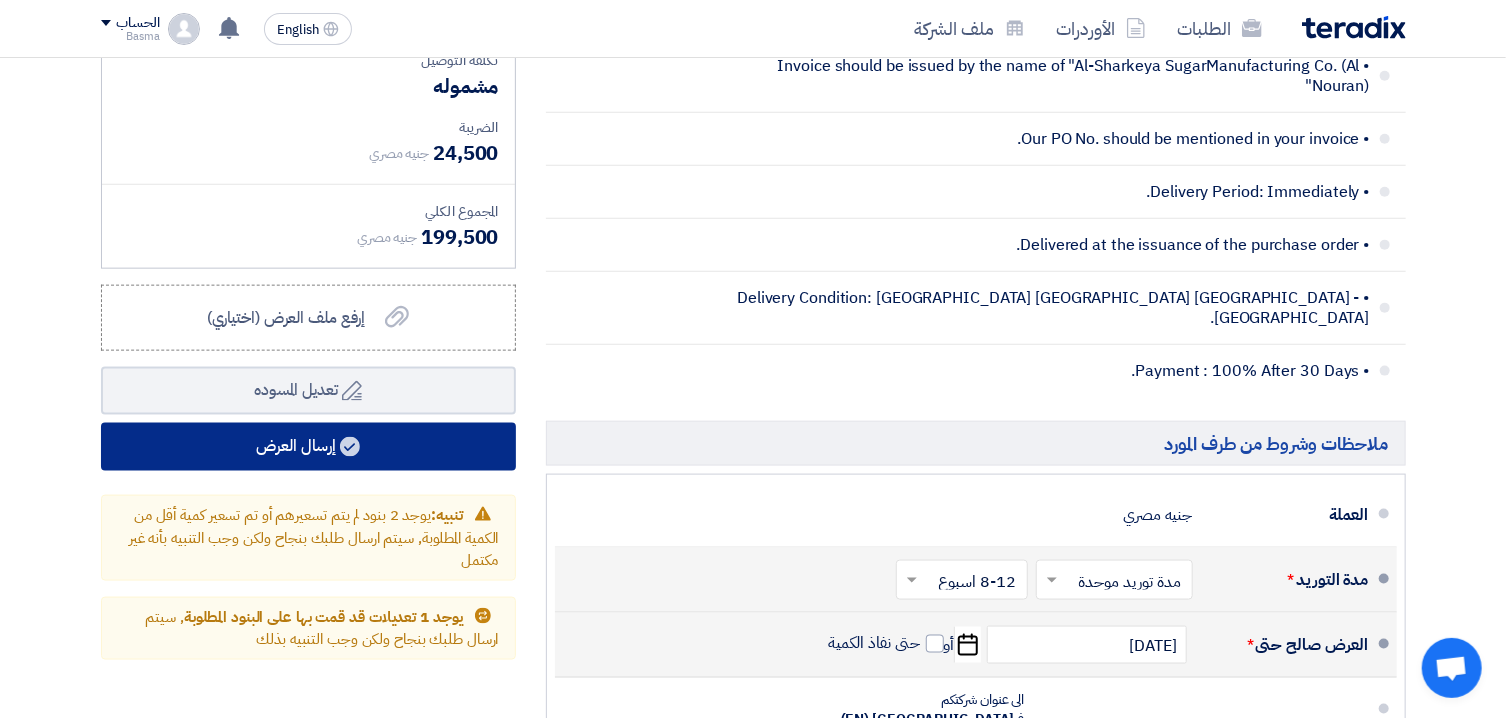 click on "إرسال العرض" 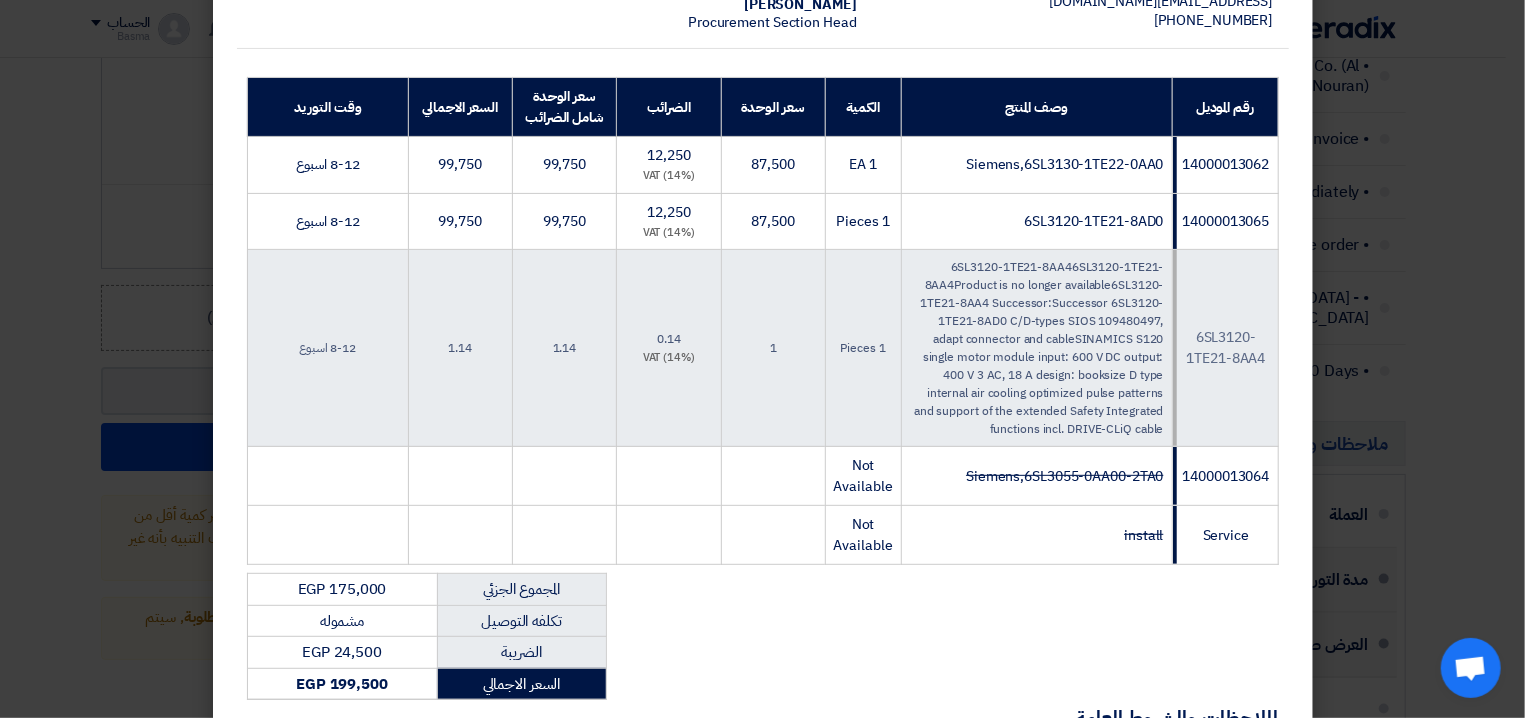 scroll, scrollTop: 413, scrollLeft: 0, axis: vertical 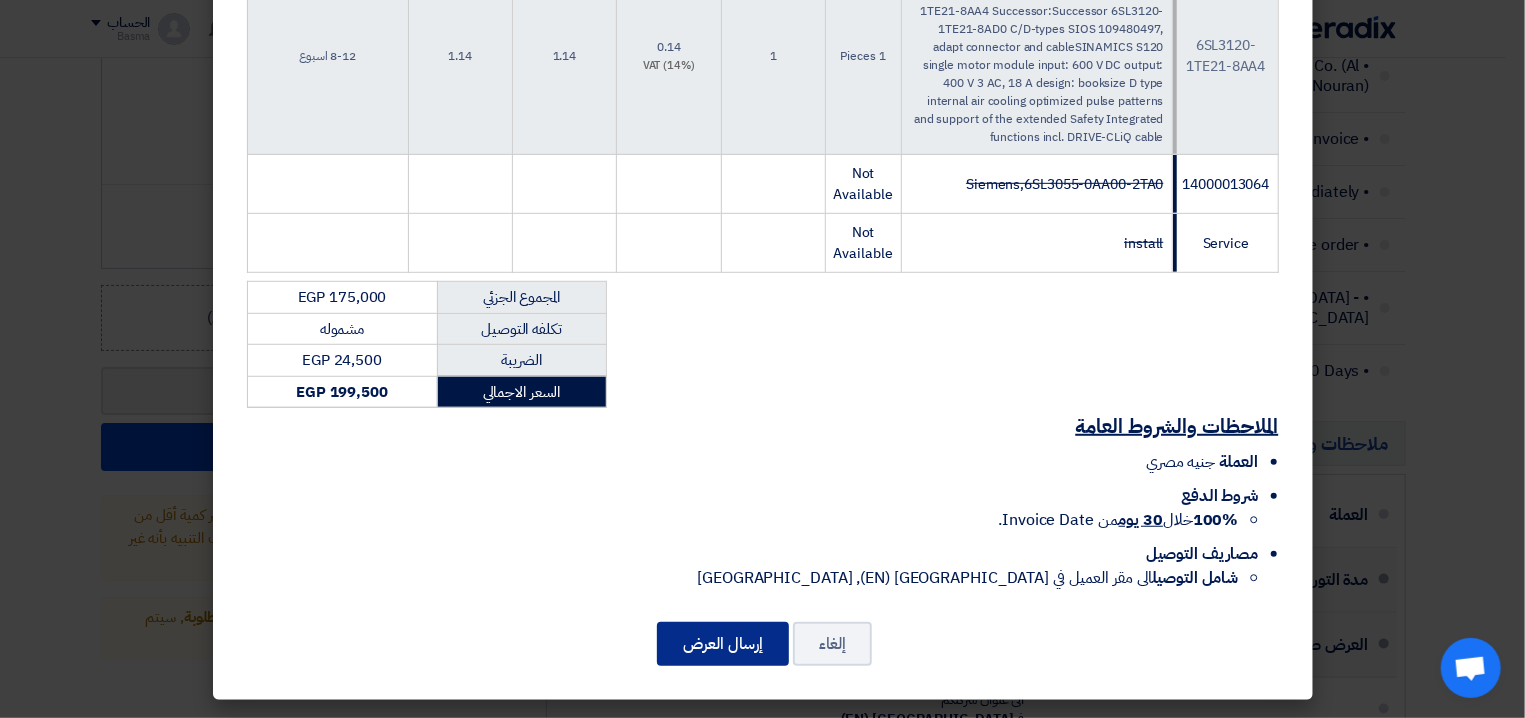click on "إرسال العرض" 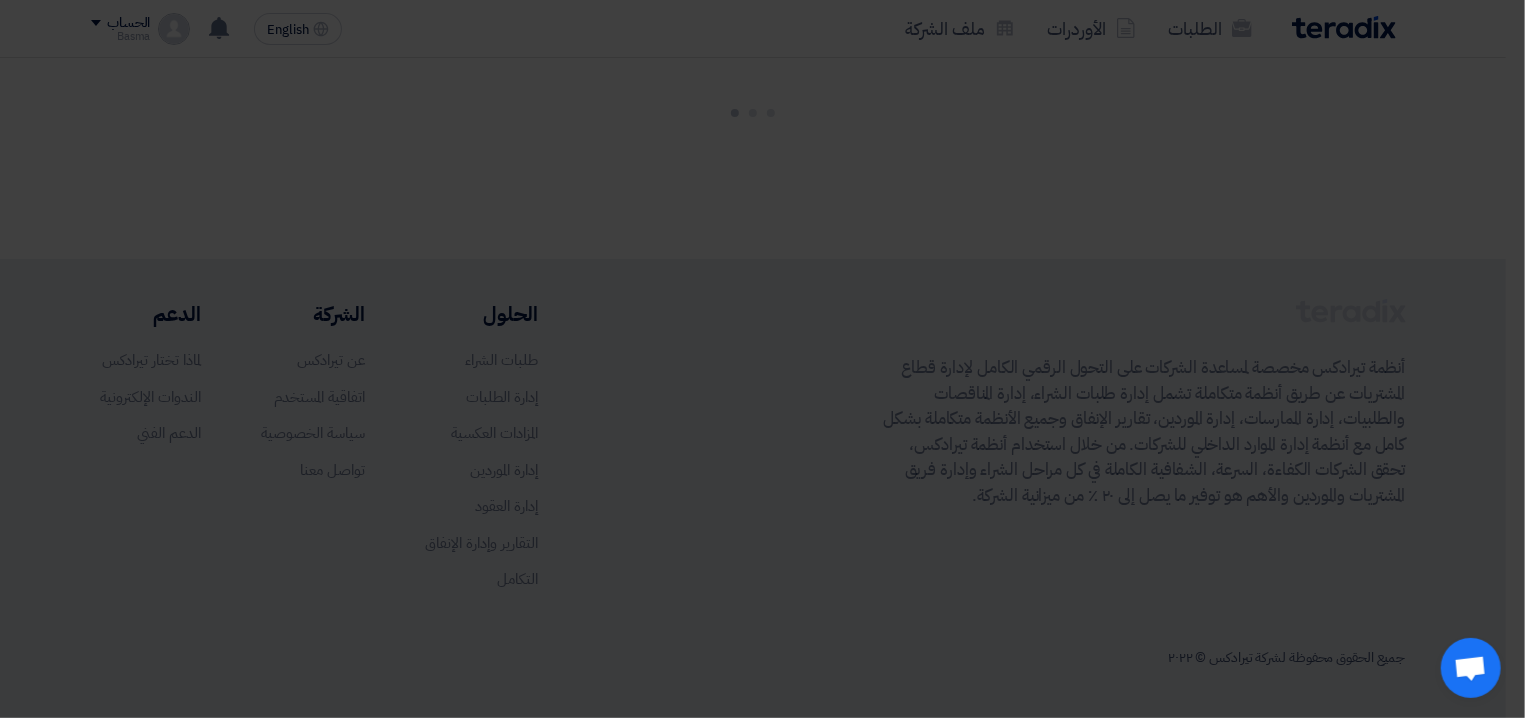 scroll, scrollTop: 98, scrollLeft: 0, axis: vertical 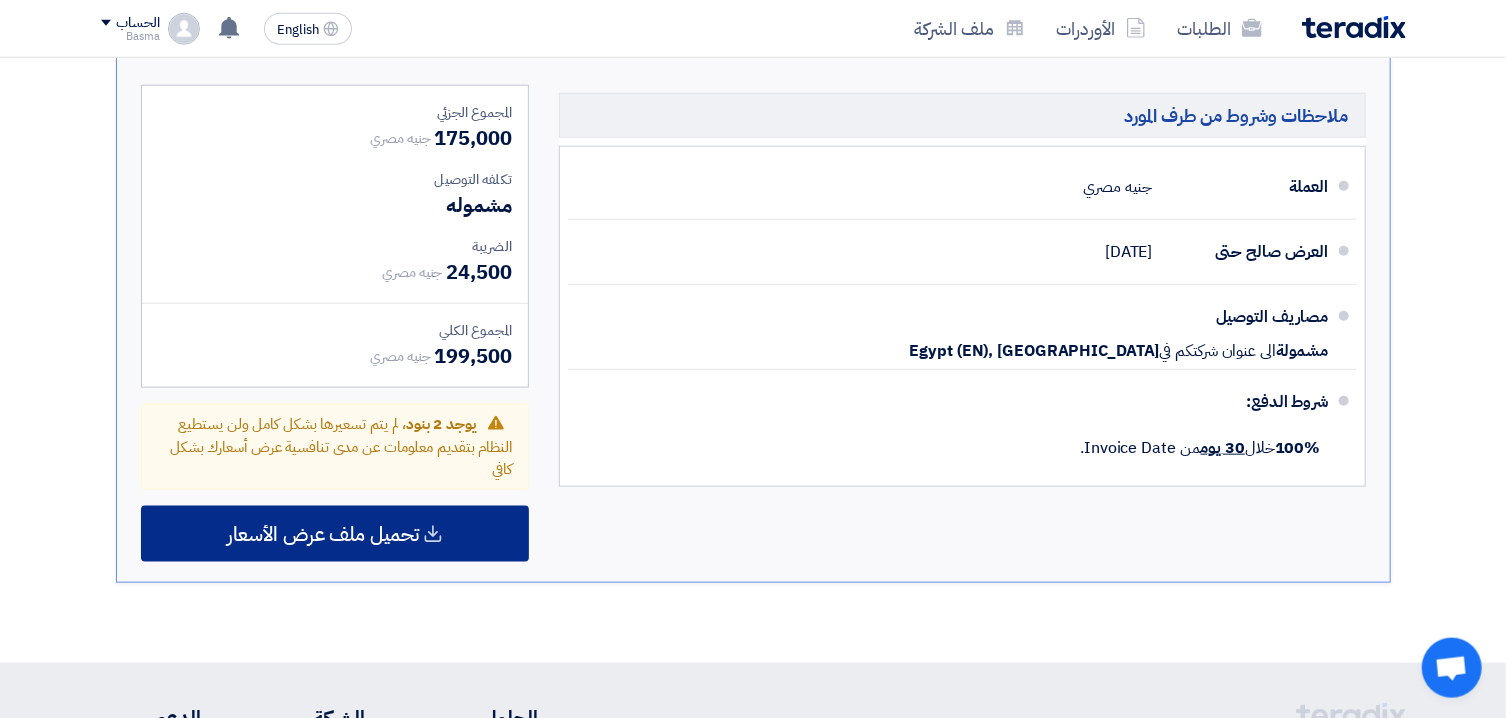 click on "تحميل ملف عرض الأسعار" at bounding box center (335, 534) 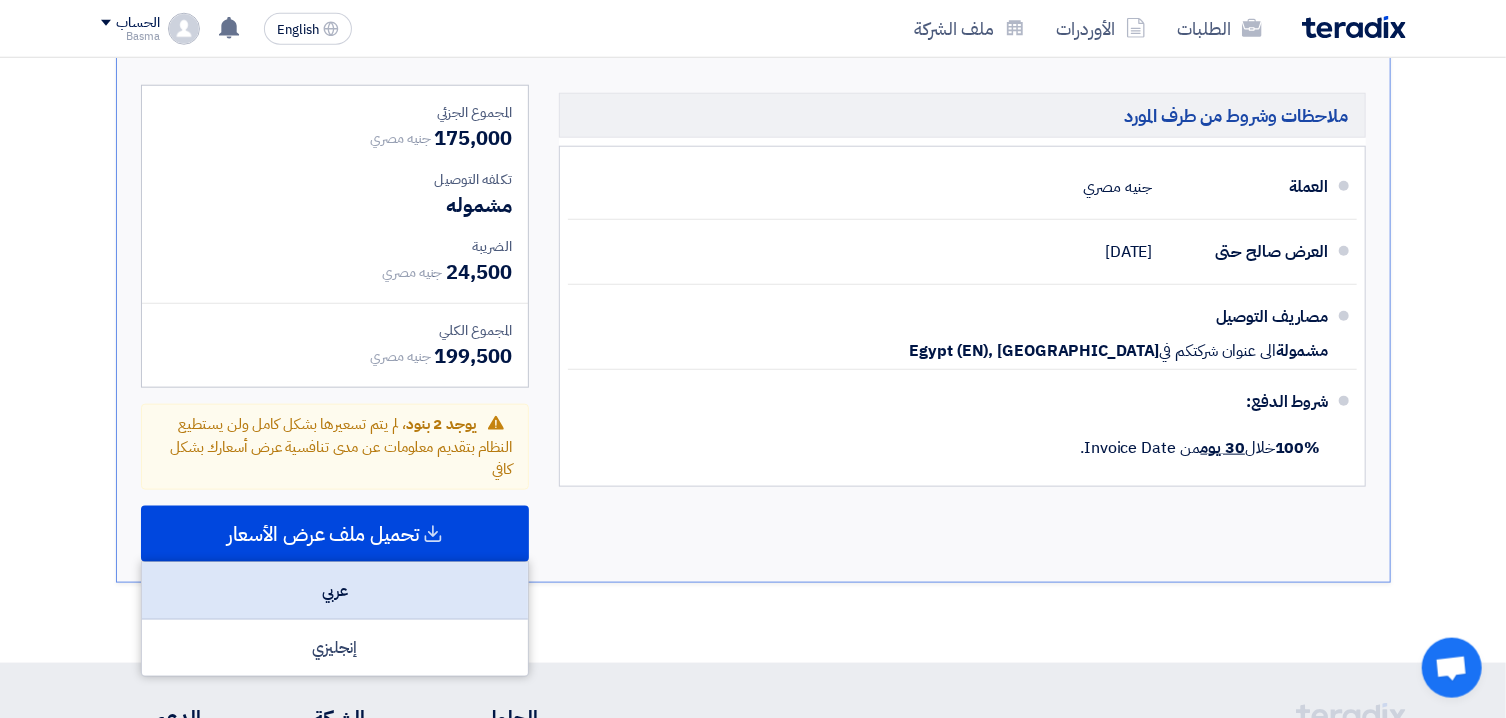 click on "عربي" at bounding box center [335, 591] 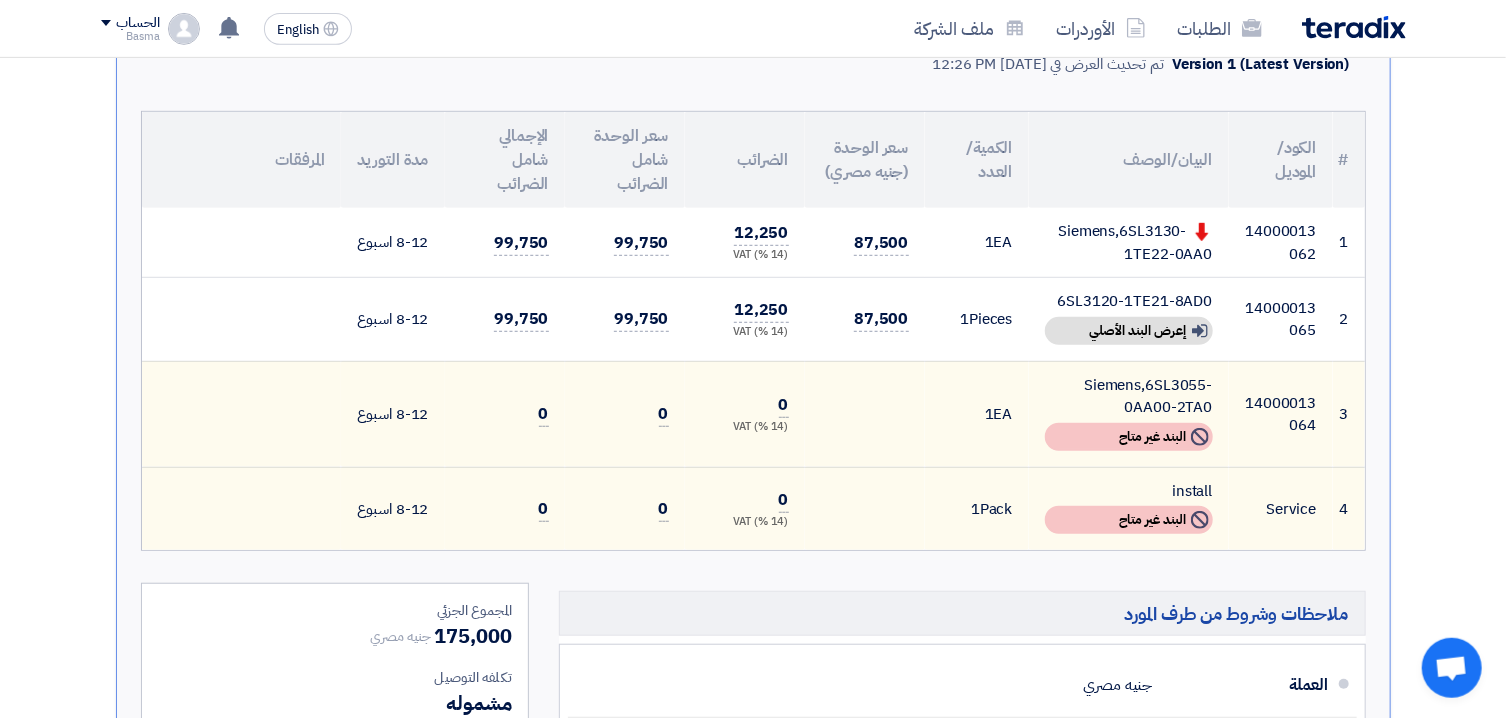 scroll, scrollTop: 562, scrollLeft: 0, axis: vertical 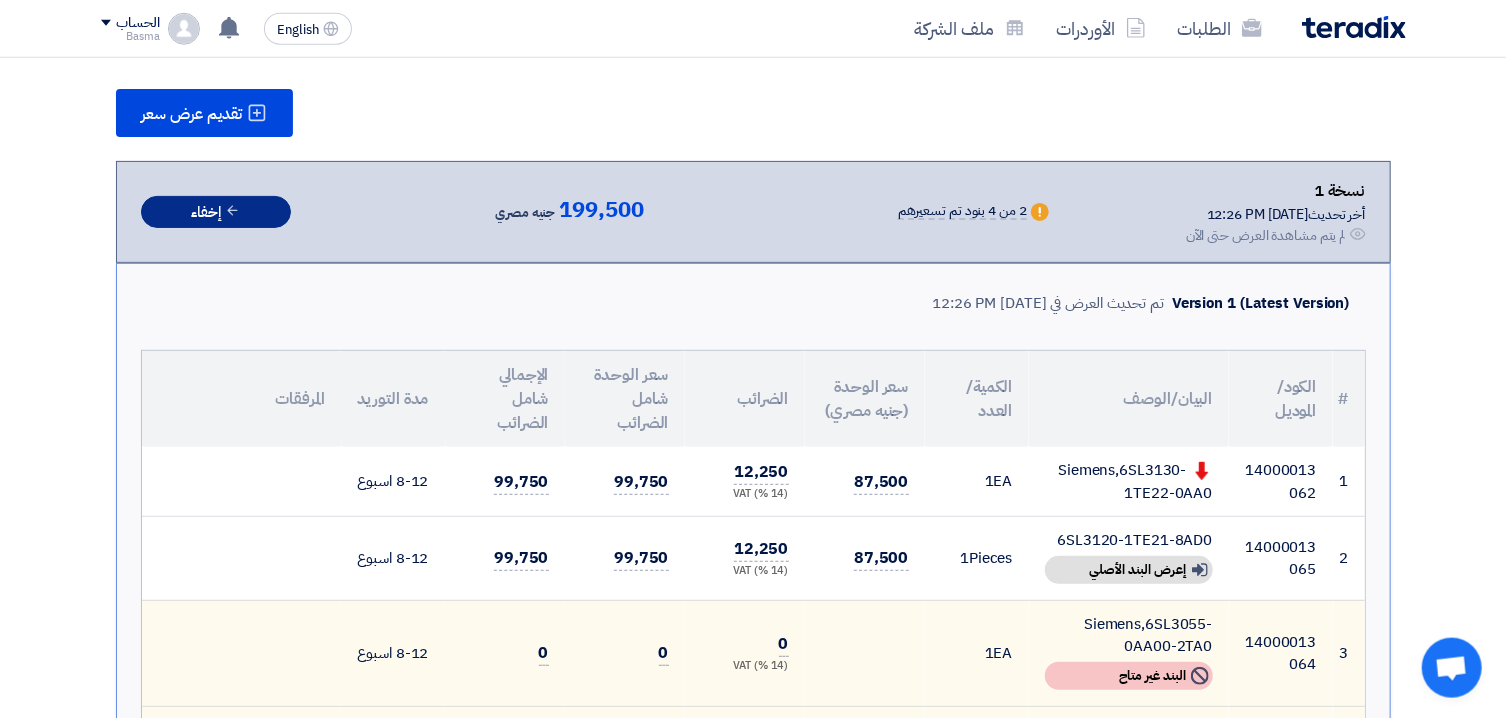 click 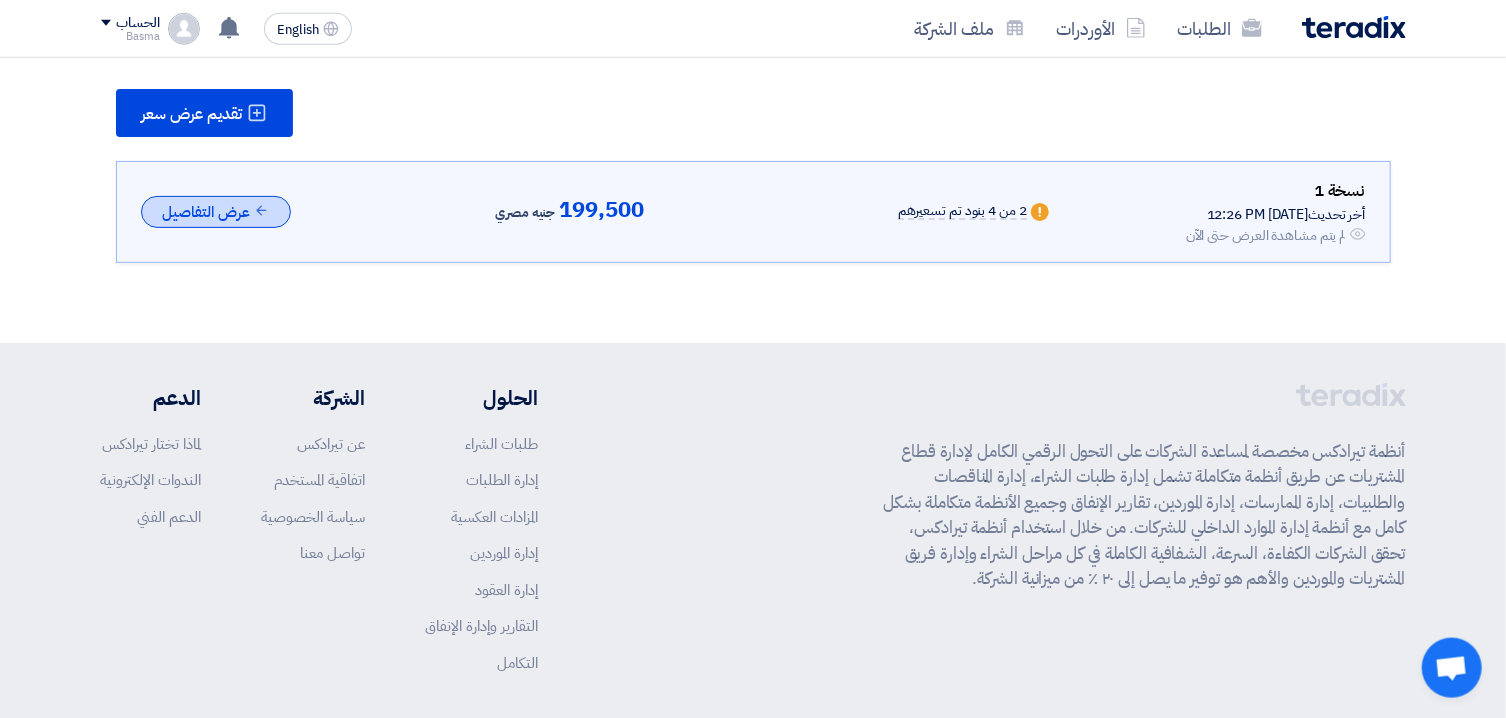 click on "عرض التفاصيل" at bounding box center (216, 212) 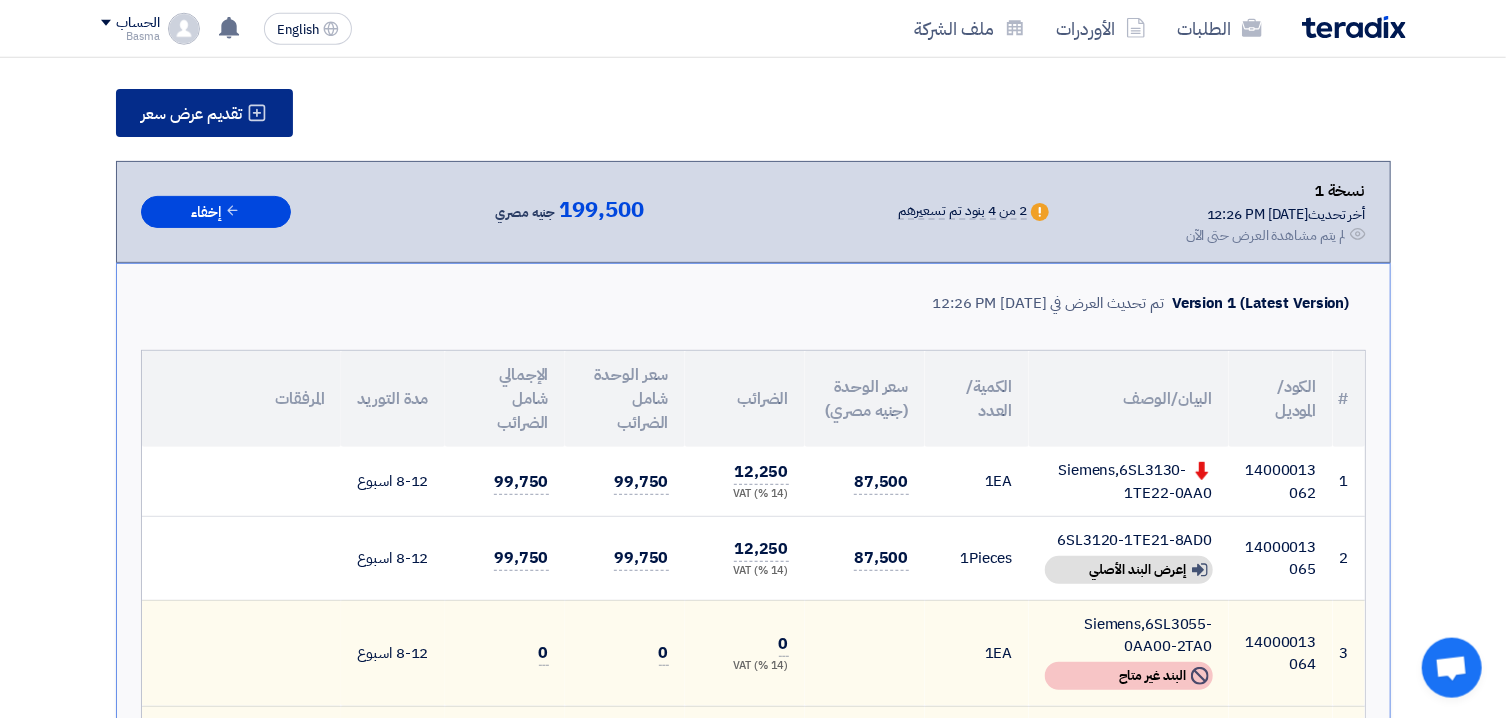 click on "تقديم عرض سعر" 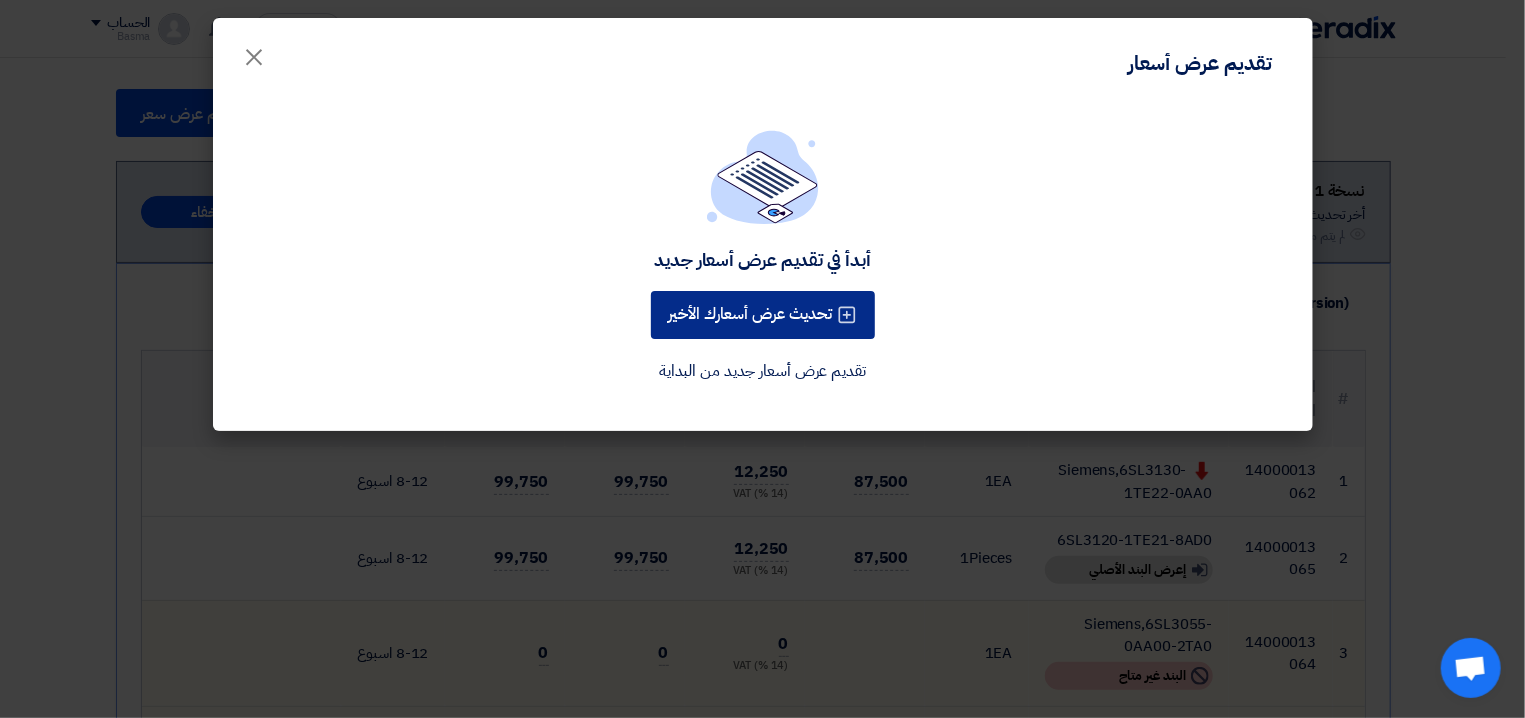 click on "تحديث عرض أسعارك الأخير" 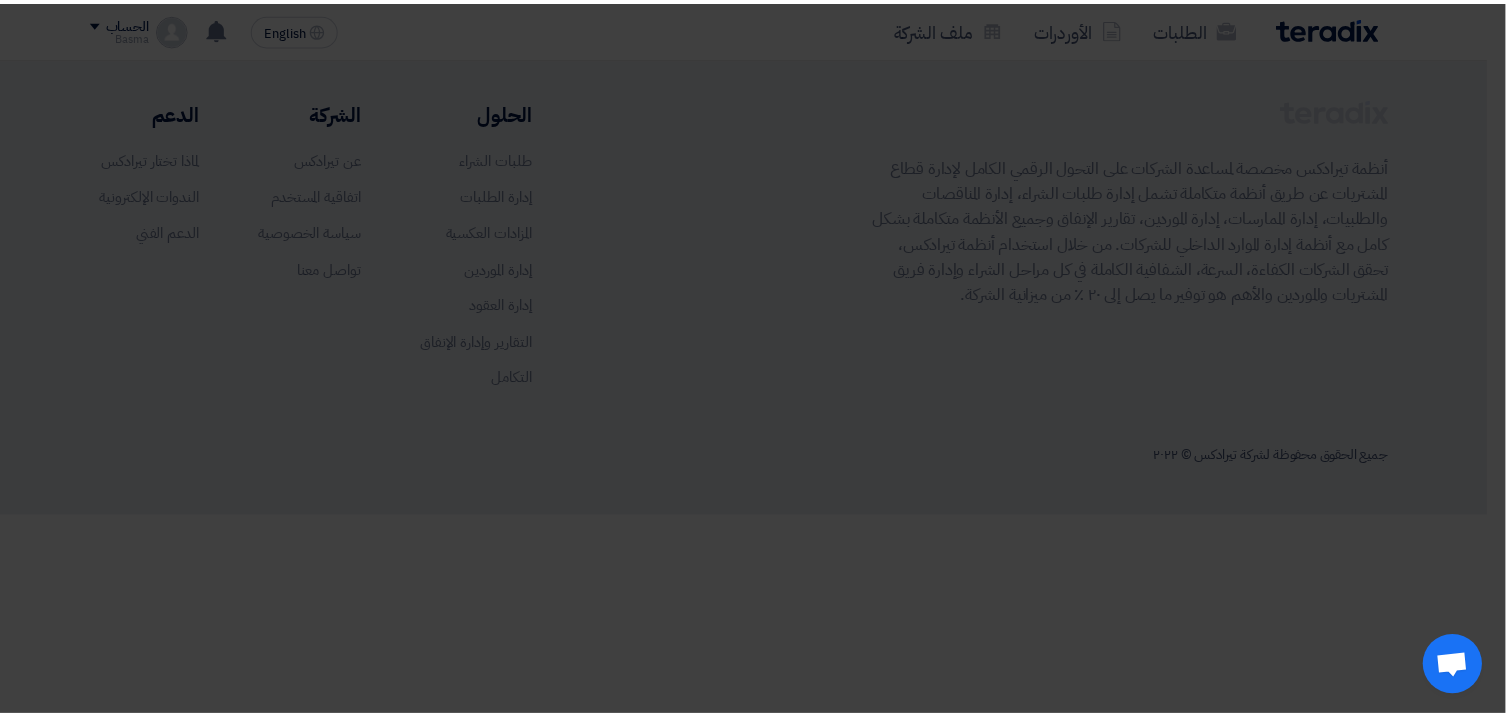 scroll, scrollTop: 0, scrollLeft: 0, axis: both 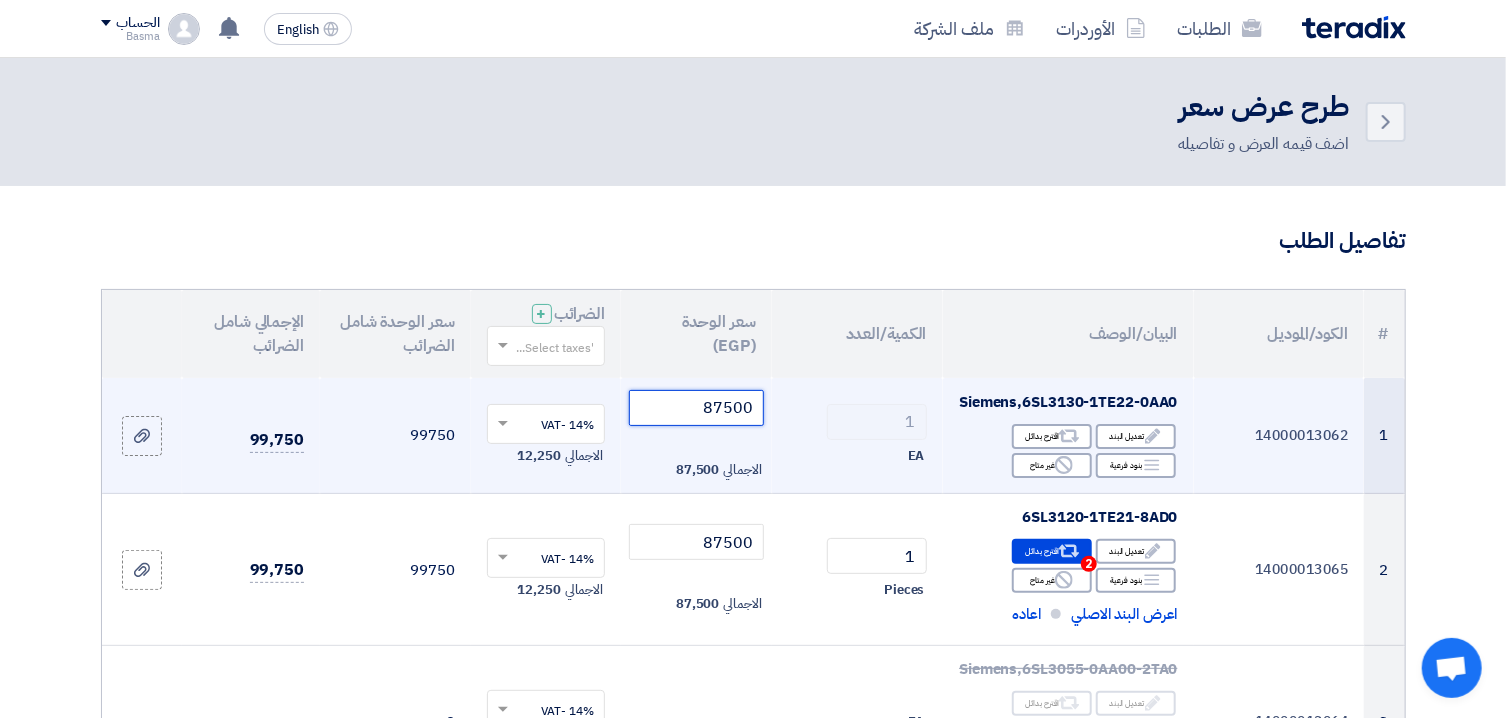click on "87500" 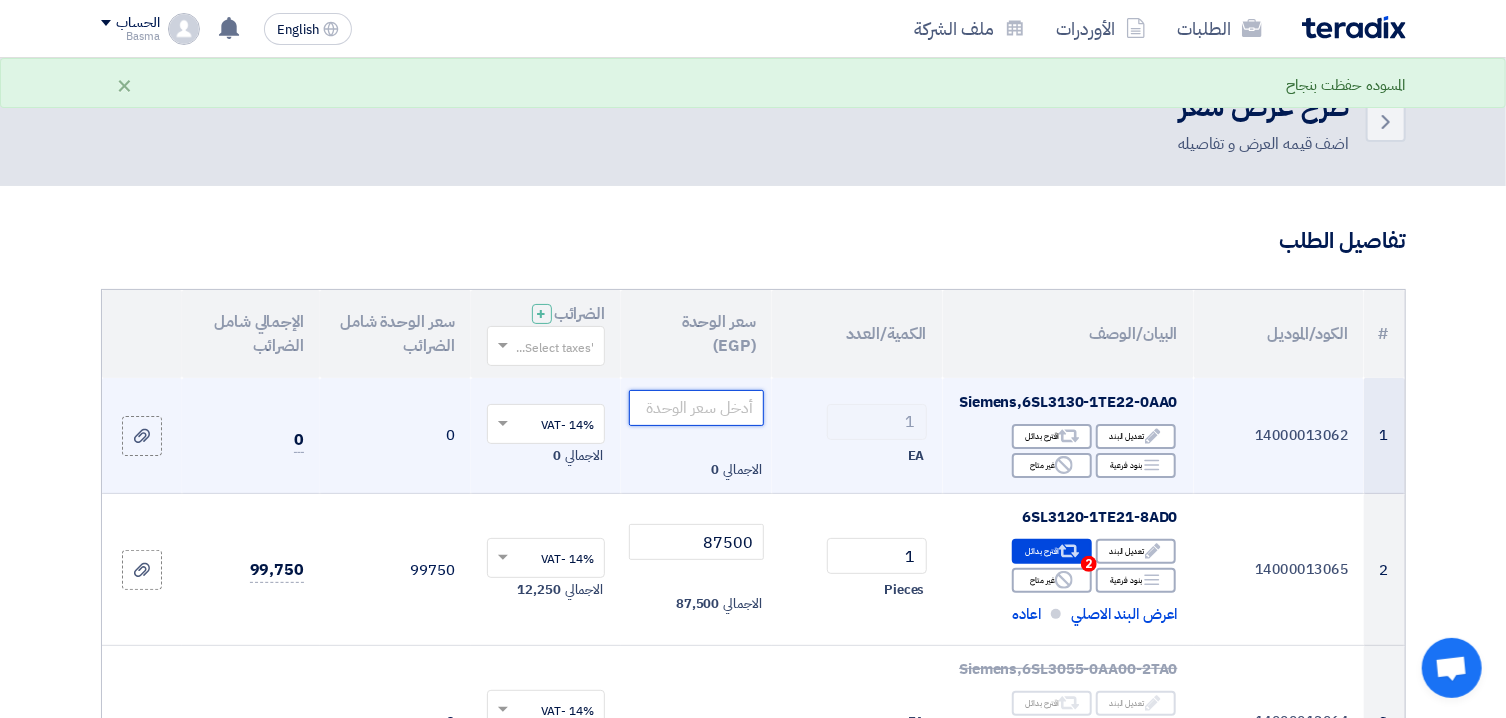 scroll, scrollTop: 0, scrollLeft: 0, axis: both 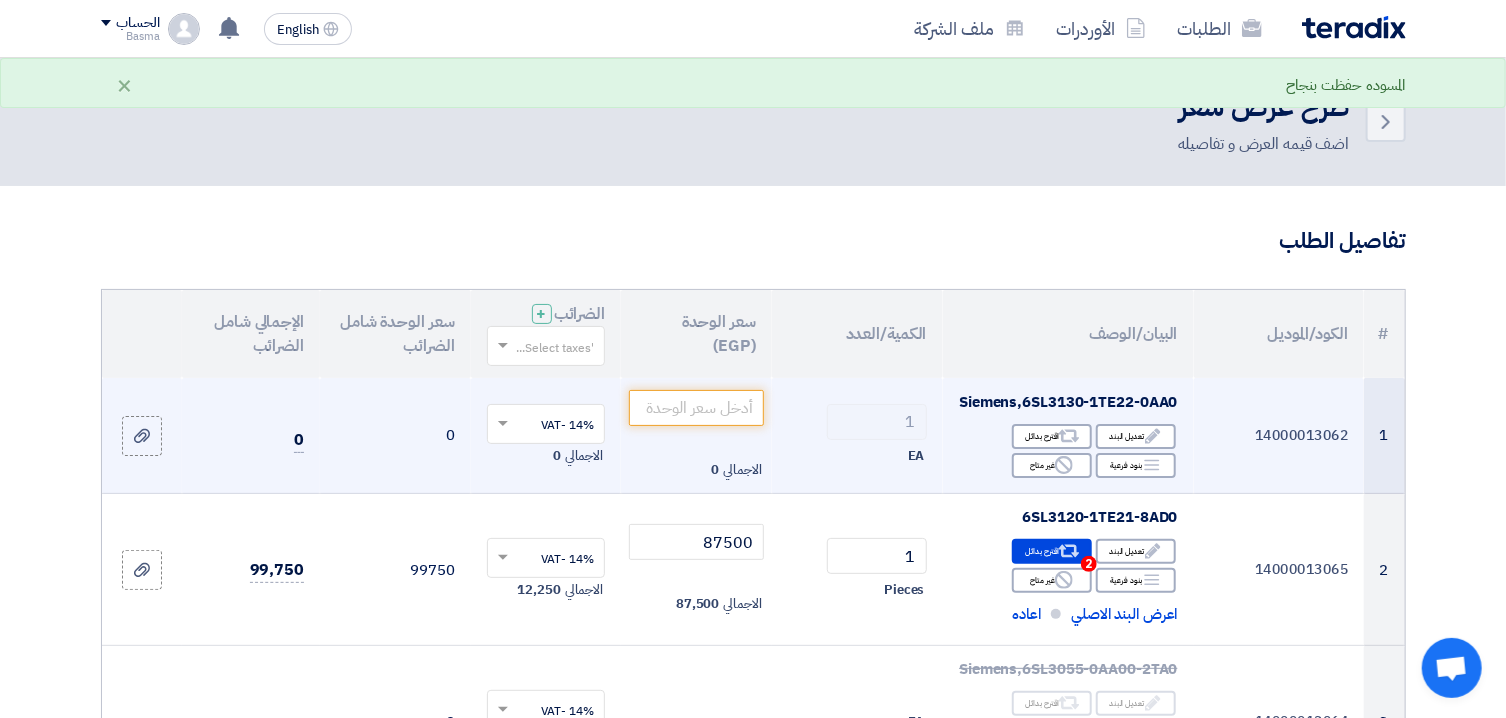 drag, startPoint x: 1064, startPoint y: 405, endPoint x: 1122, endPoint y: 442, distance: 68.7968 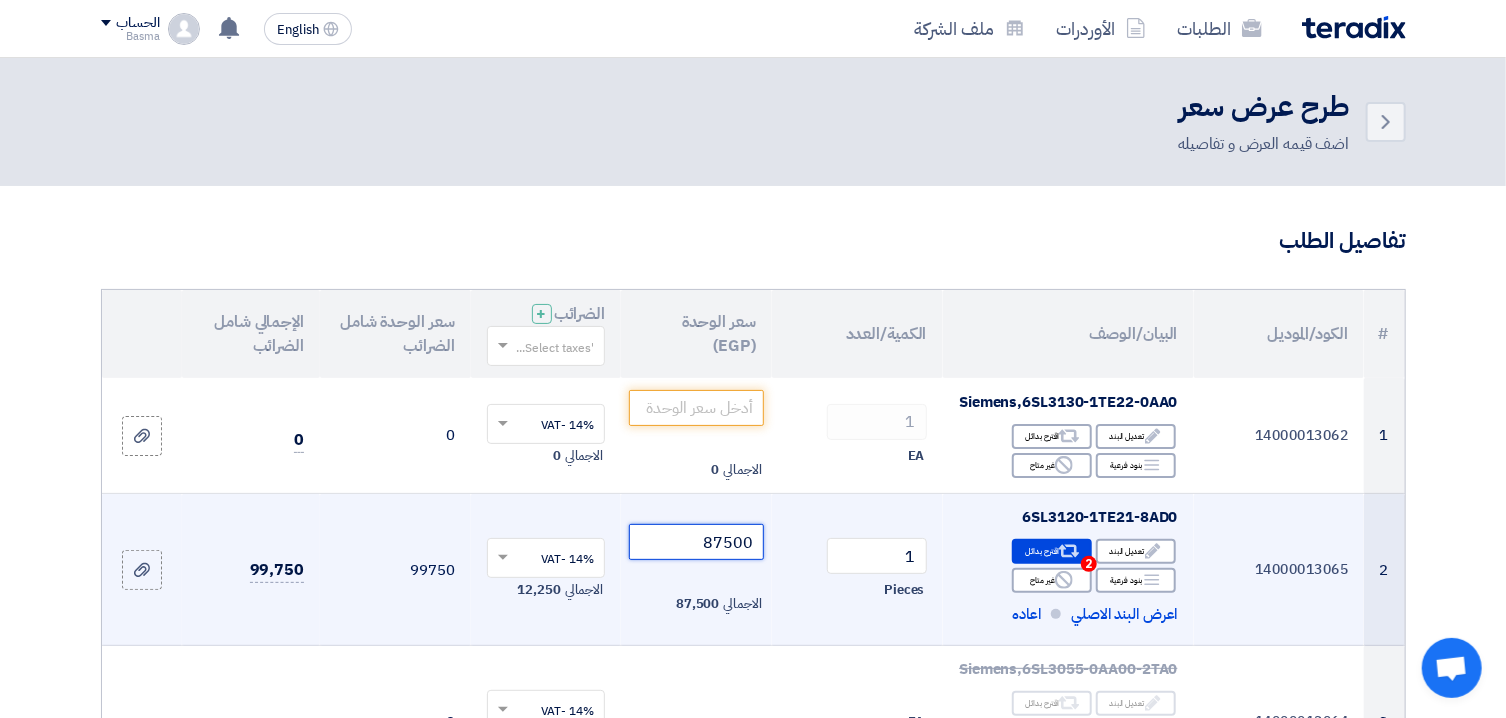 click on "87500" 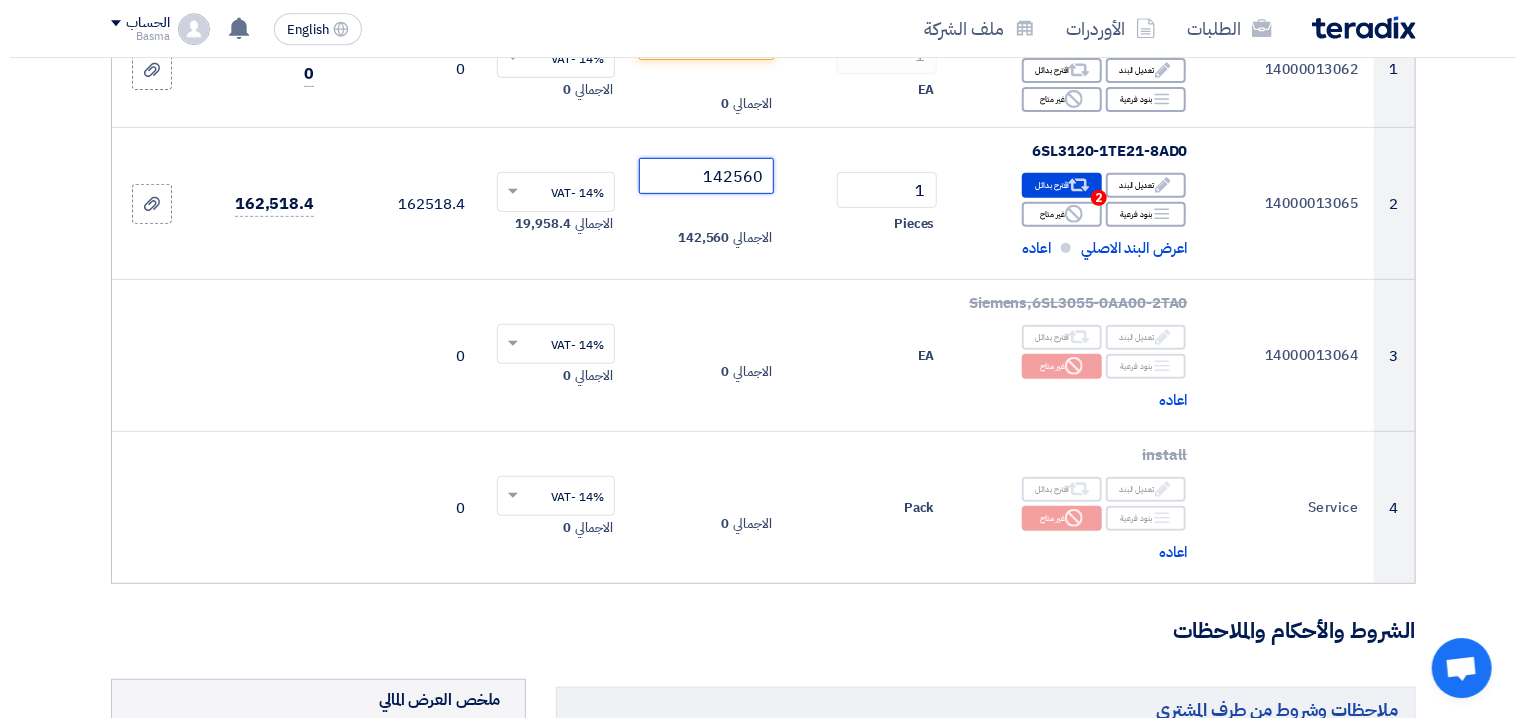 scroll, scrollTop: 361, scrollLeft: 0, axis: vertical 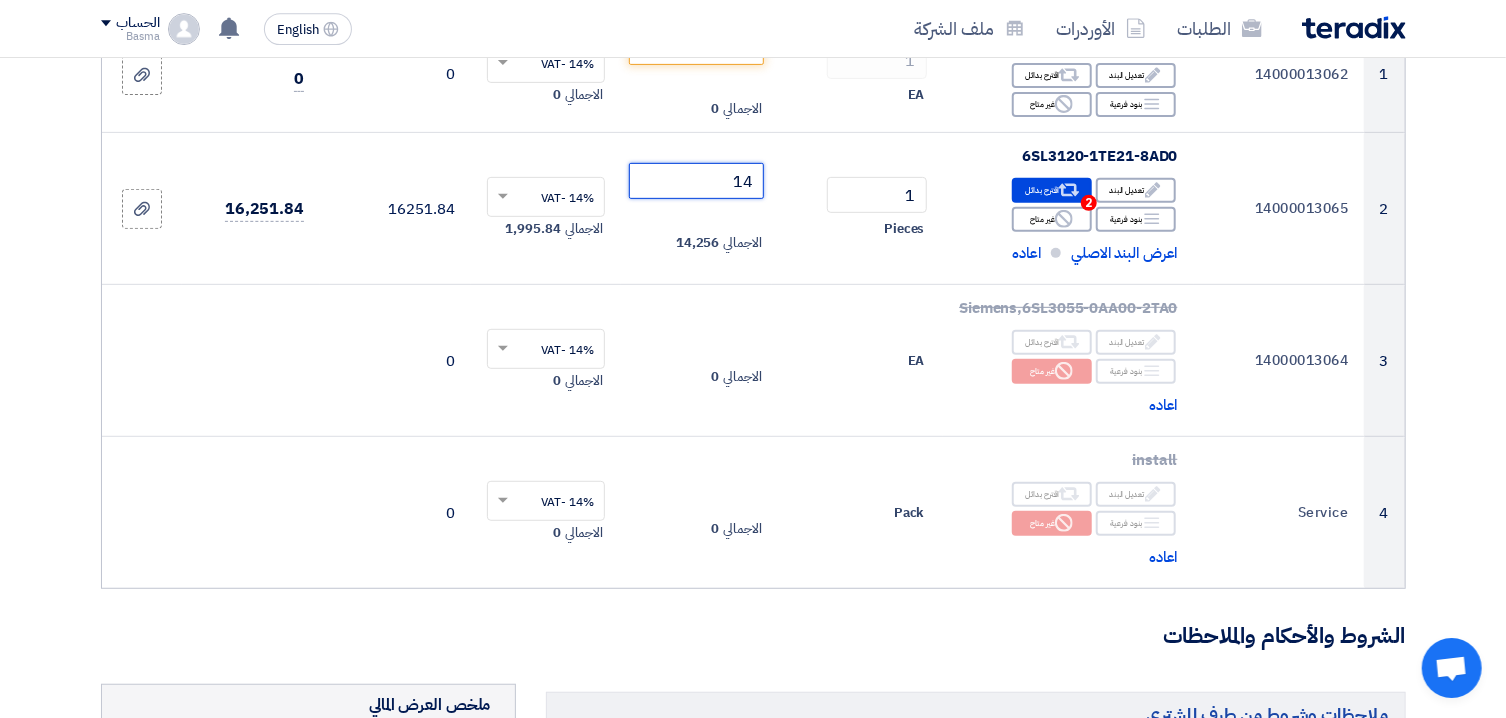 type on "1" 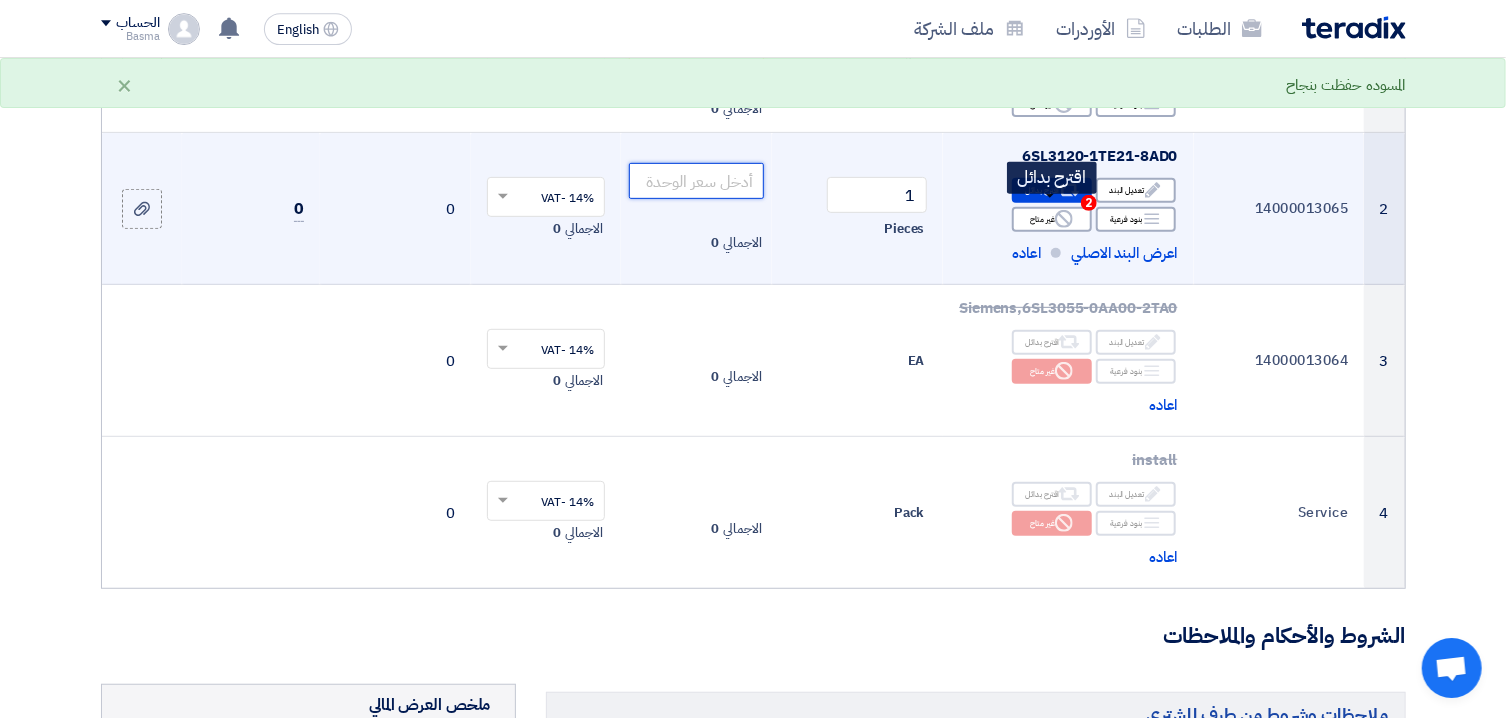 type 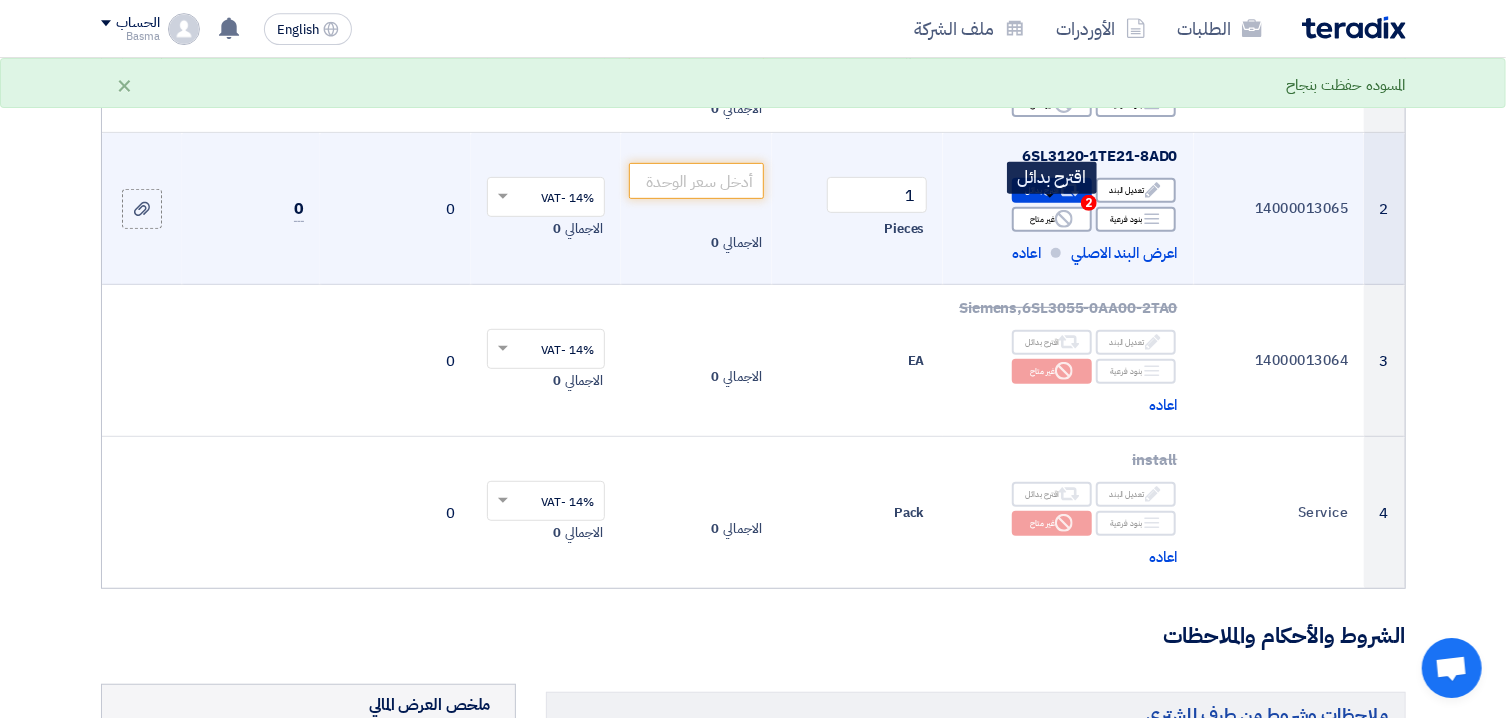 click on "Alternative" 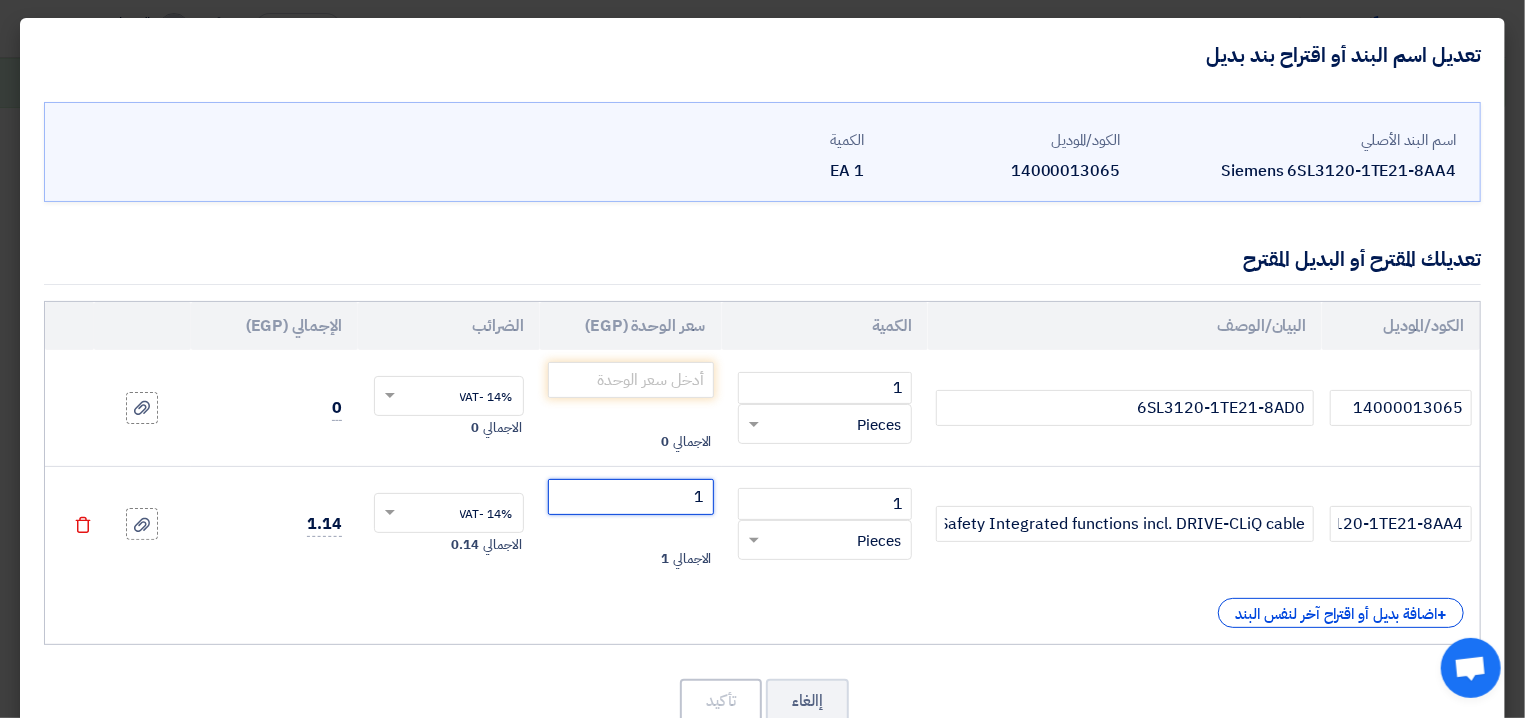 click on "1" 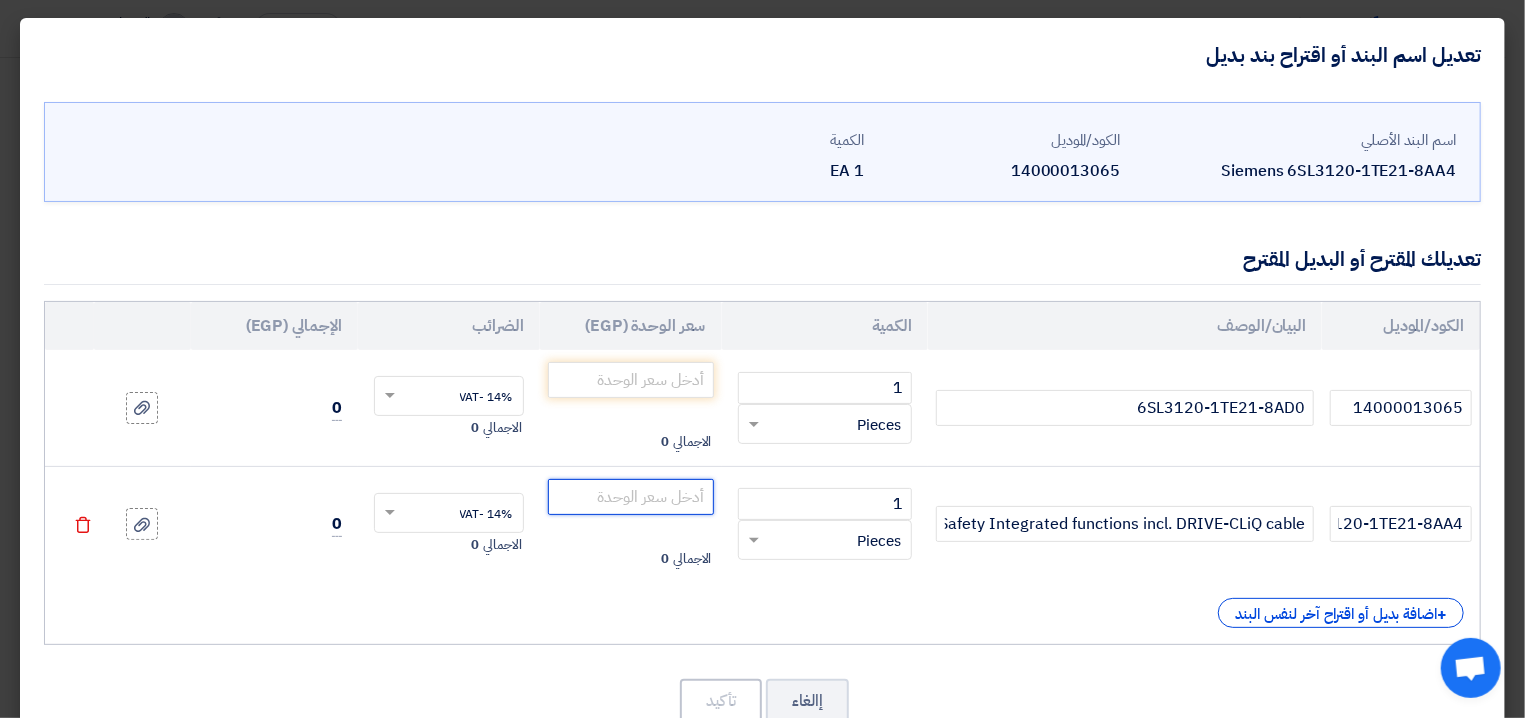 scroll, scrollTop: 0, scrollLeft: 0, axis: both 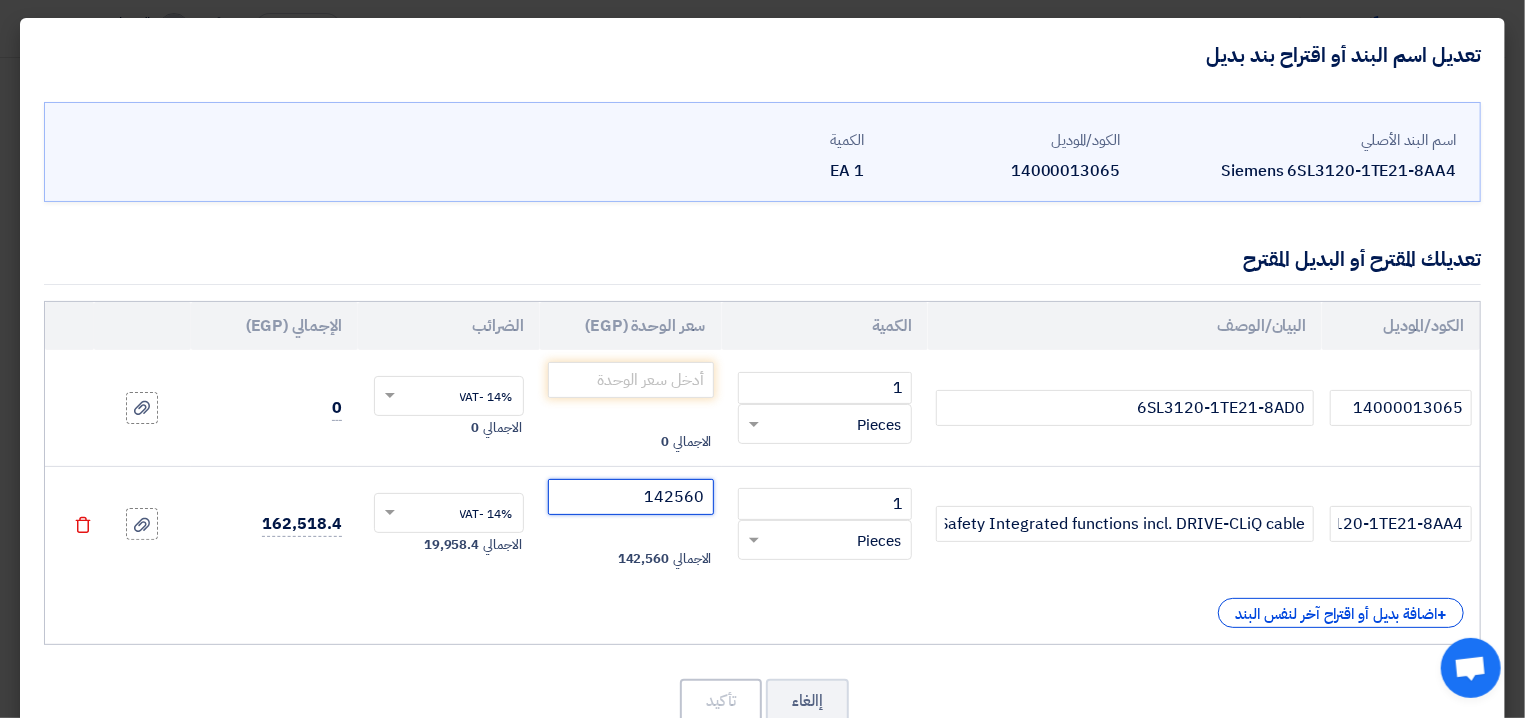 type on "142560" 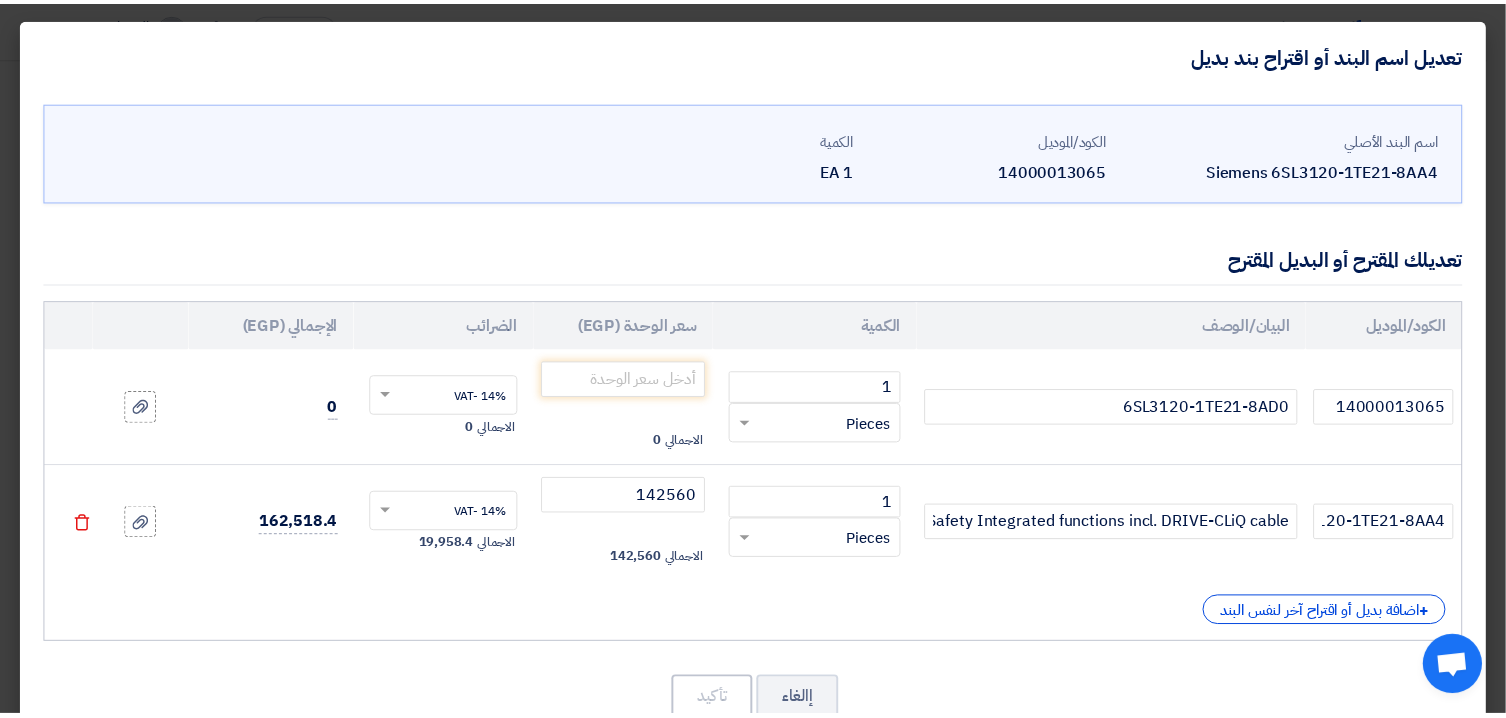 scroll, scrollTop: 56, scrollLeft: 0, axis: vertical 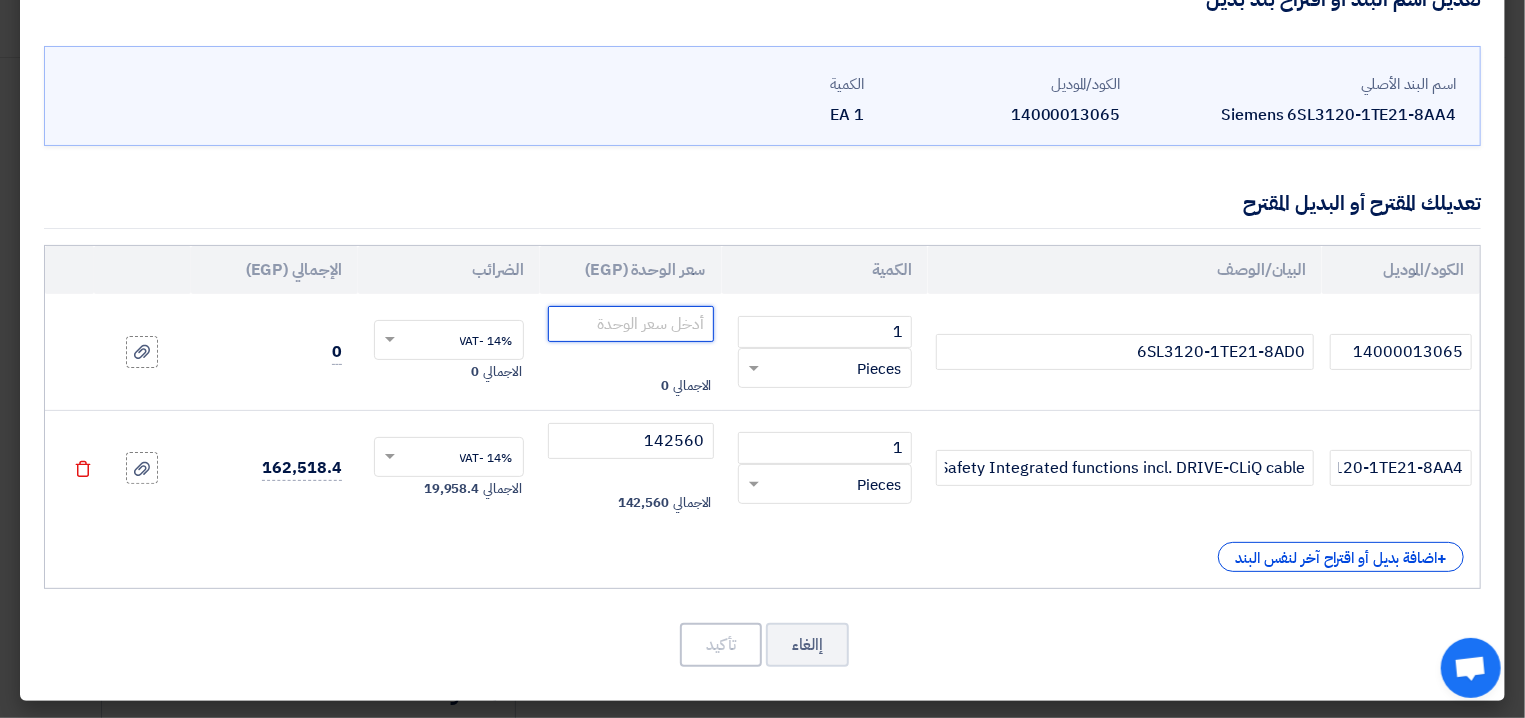 click 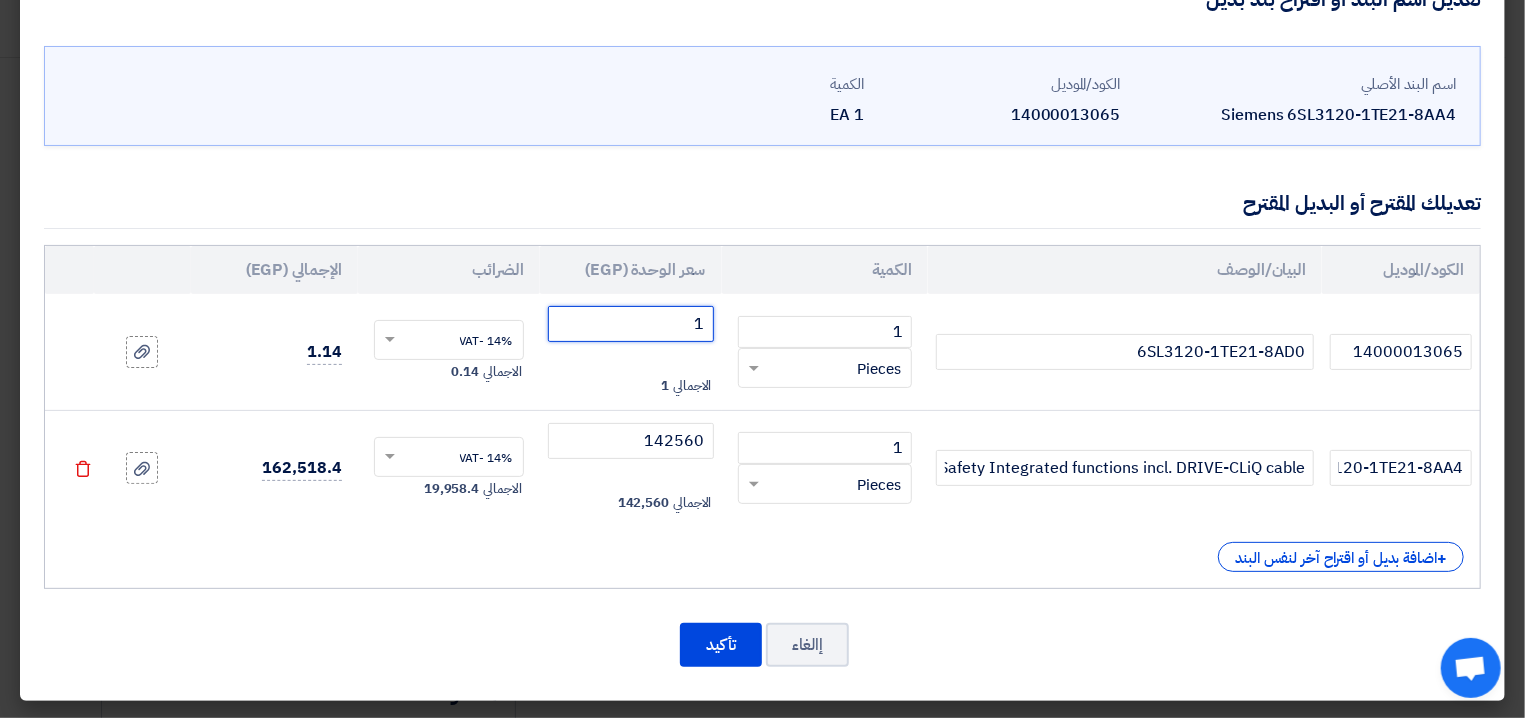 type on "1" 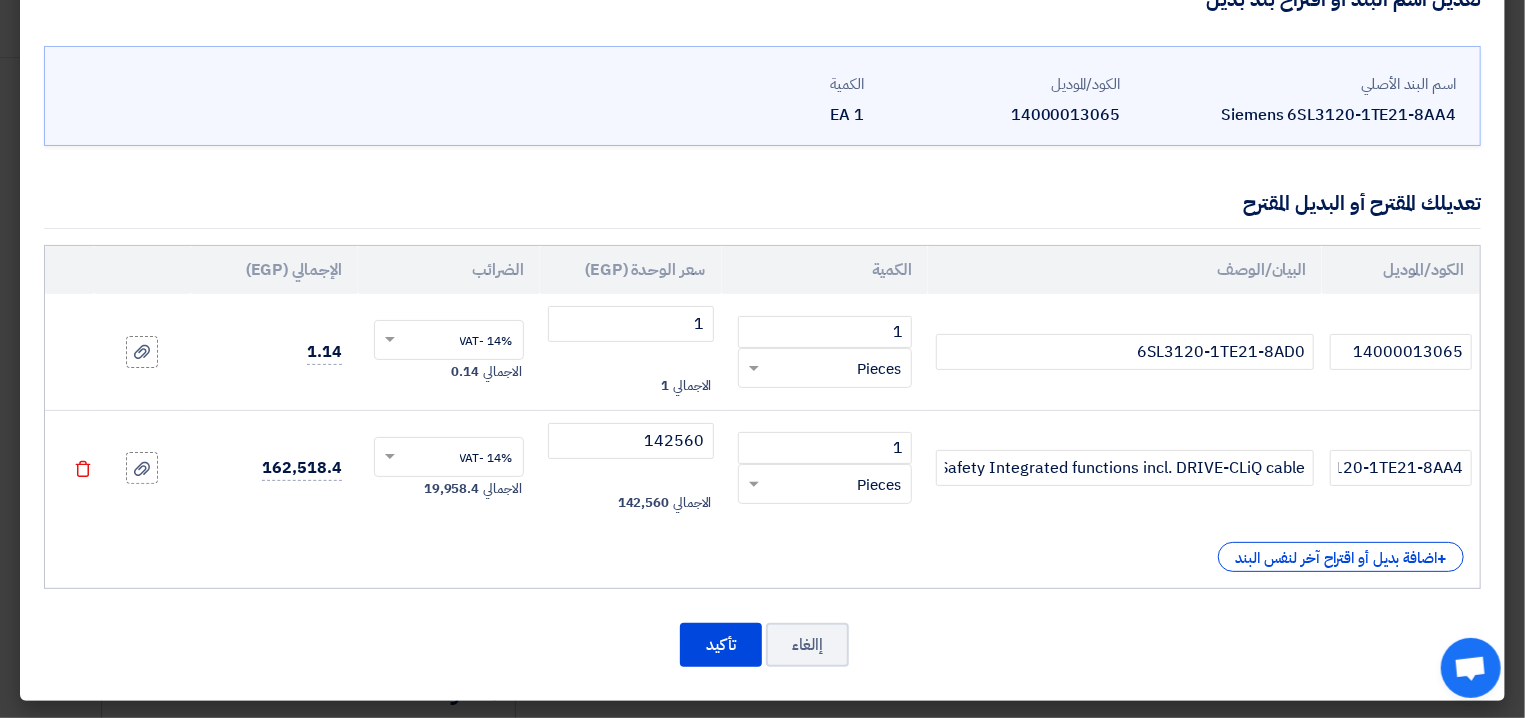 click on "إالغاء
تأكيد" 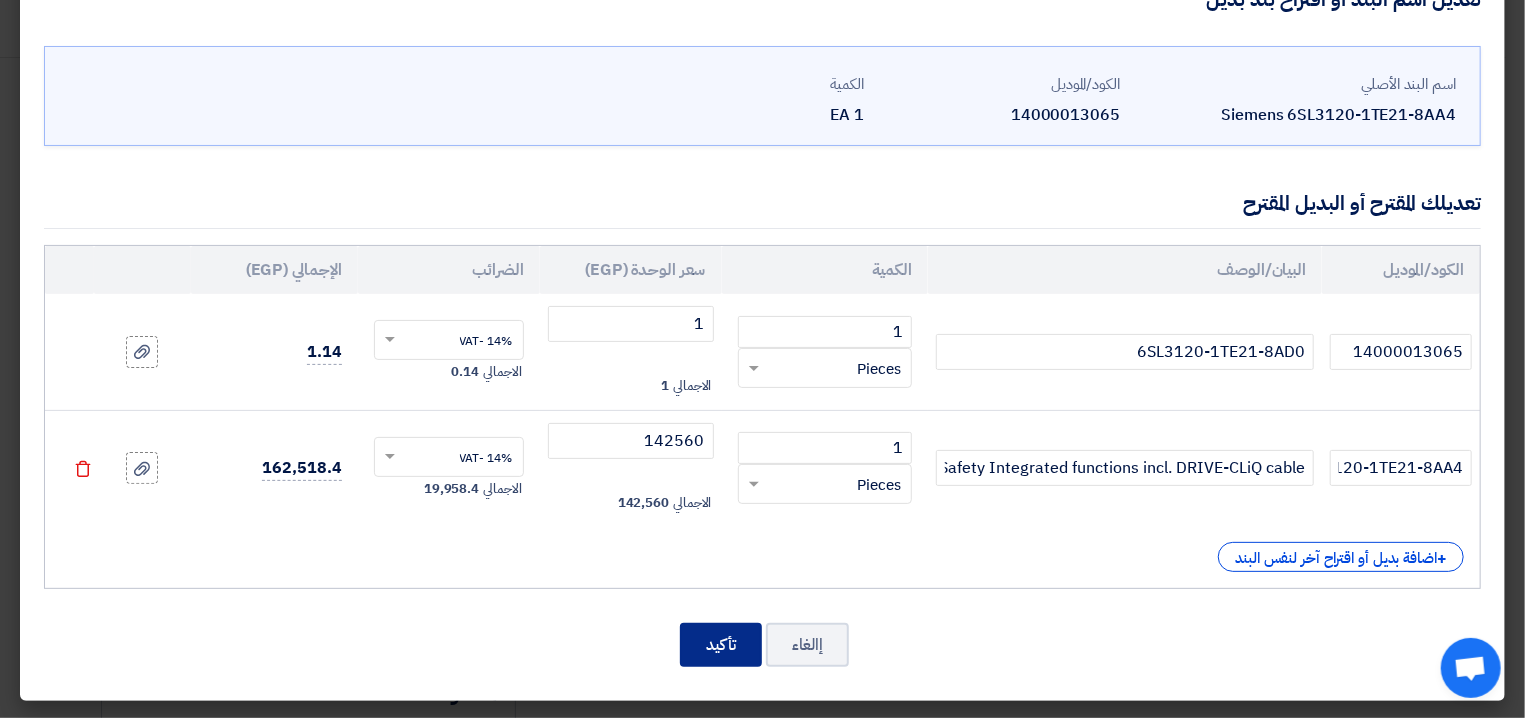 click on "تأكيد" 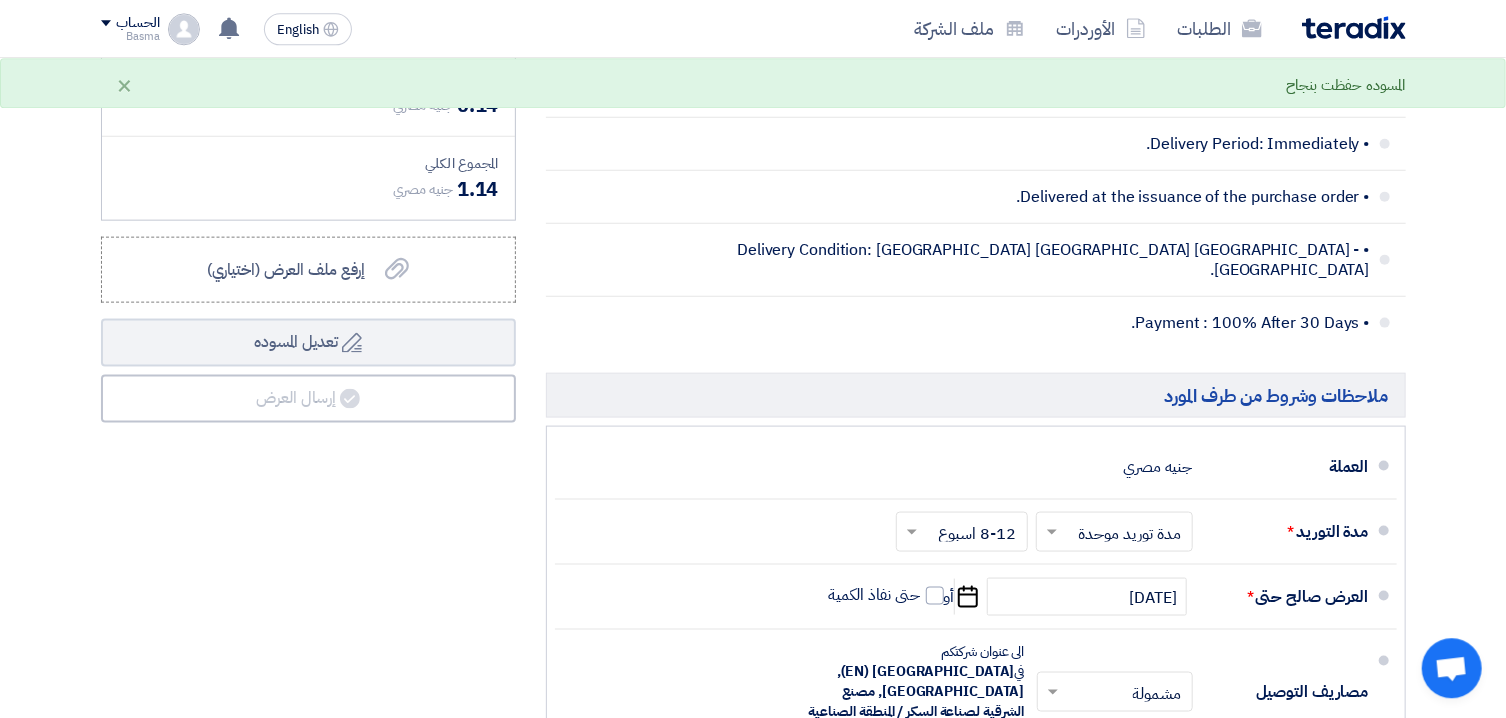 scroll, scrollTop: 1190, scrollLeft: 0, axis: vertical 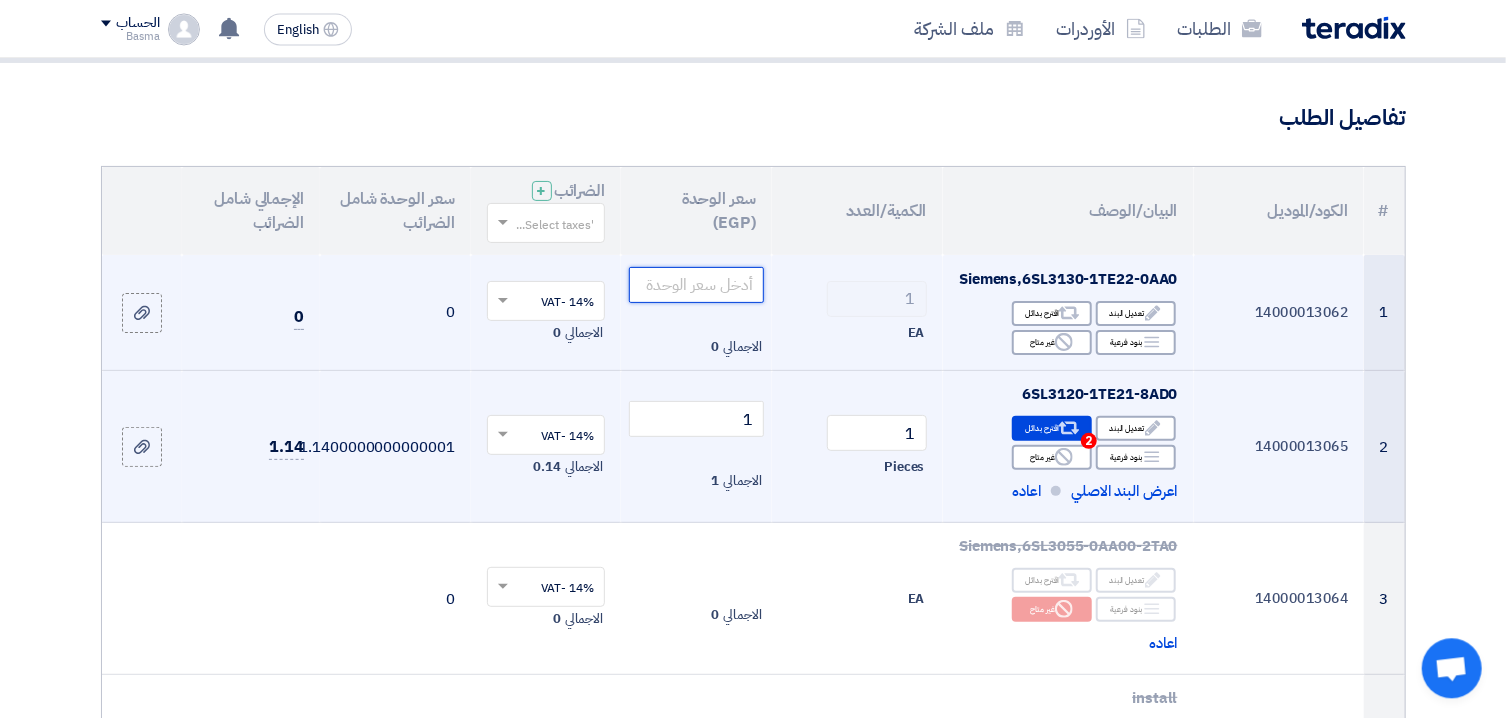 click 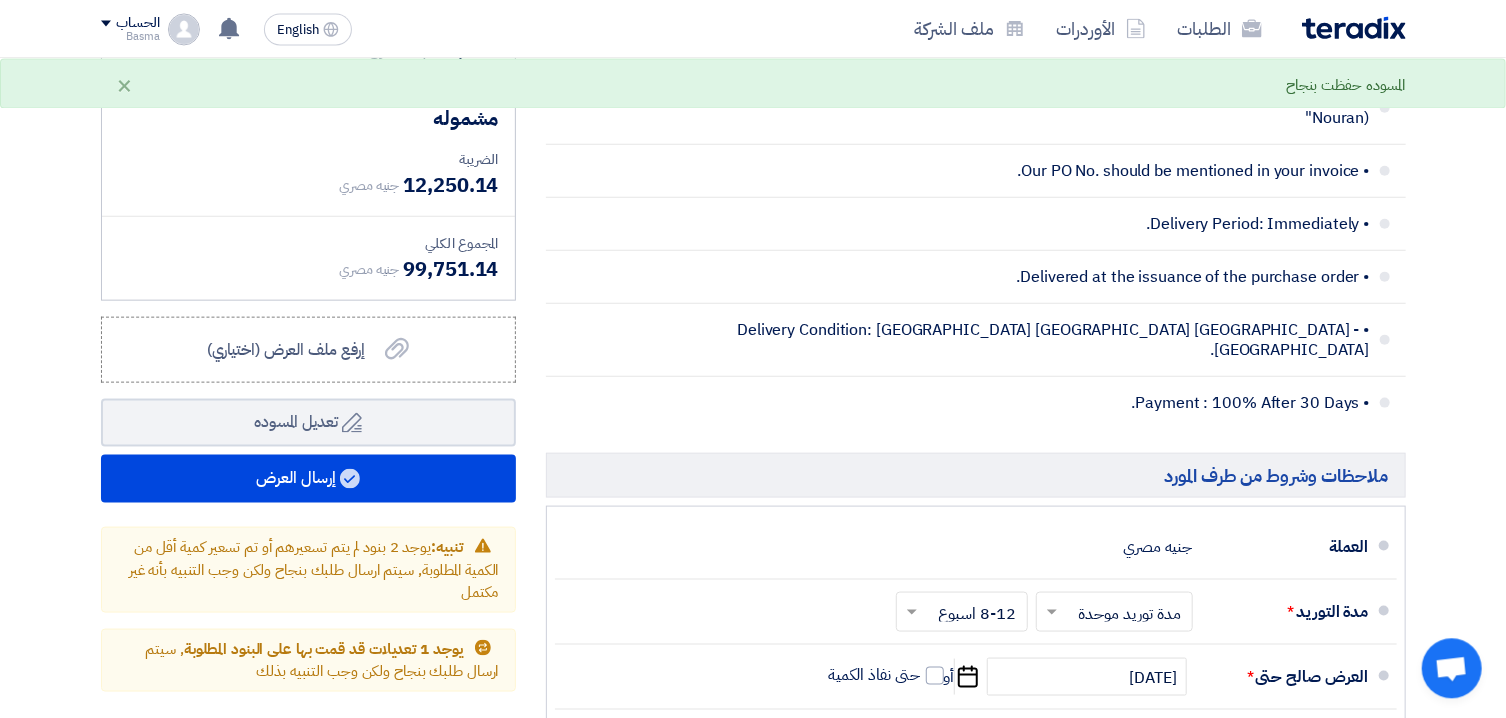 scroll, scrollTop: 1124, scrollLeft: 0, axis: vertical 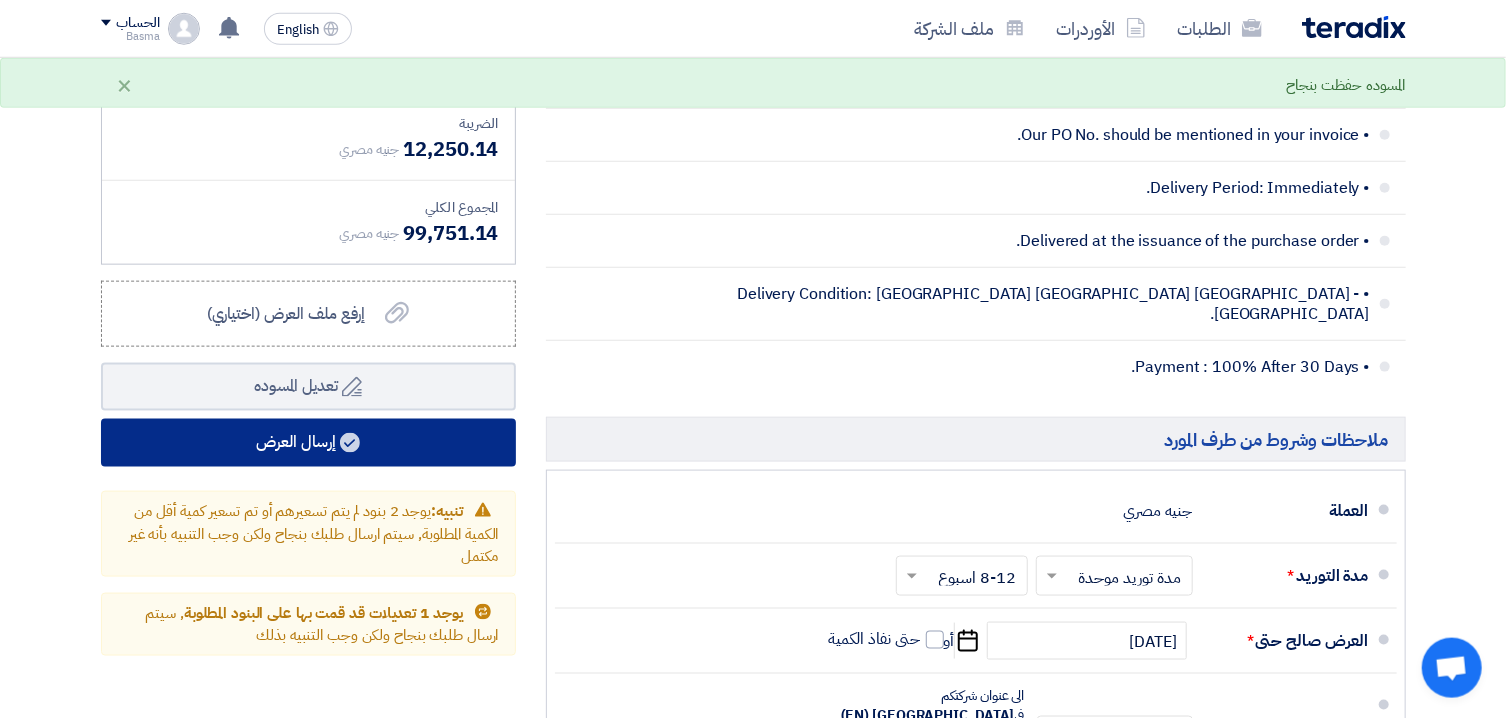 type on "87500" 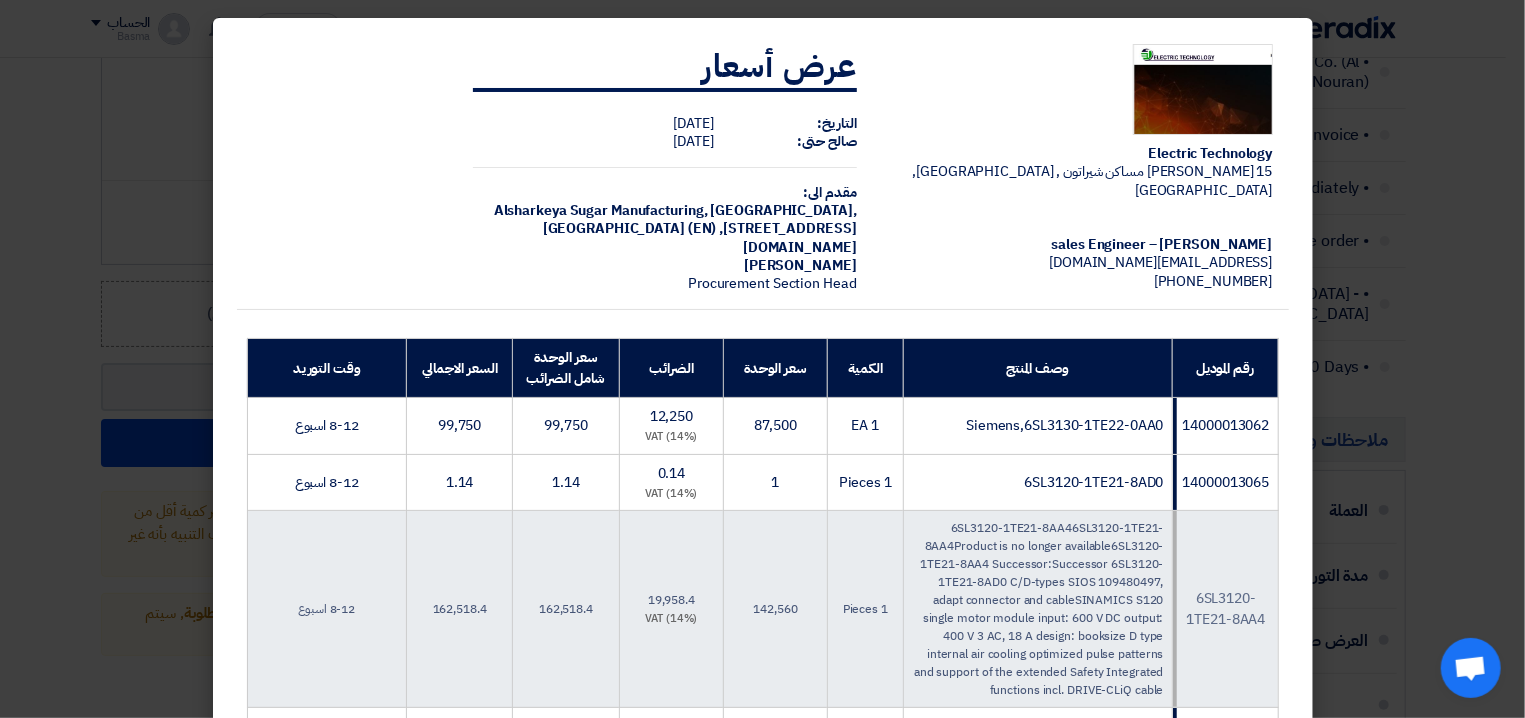 click on "Electric Technology
15 [PERSON_NAME] مساكن شيراتون , [GEOGRAPHIC_DATA], [GEOGRAPHIC_DATA]
[PERSON_NAME] – sales Engineer
[EMAIL_ADDRESS][DOMAIN_NAME]
[PHONE_NUMBER]
عرض أسعار
[DEMOGRAPHIC_DATA]:
[DATE]
[PERSON_NAME] حتى:
[DATE]
مقدم الى:
Alsharkeya Sugar Manufacturing,
[GEOGRAPHIC_DATA], [STREET_ADDRESS][DOMAIN_NAME]" 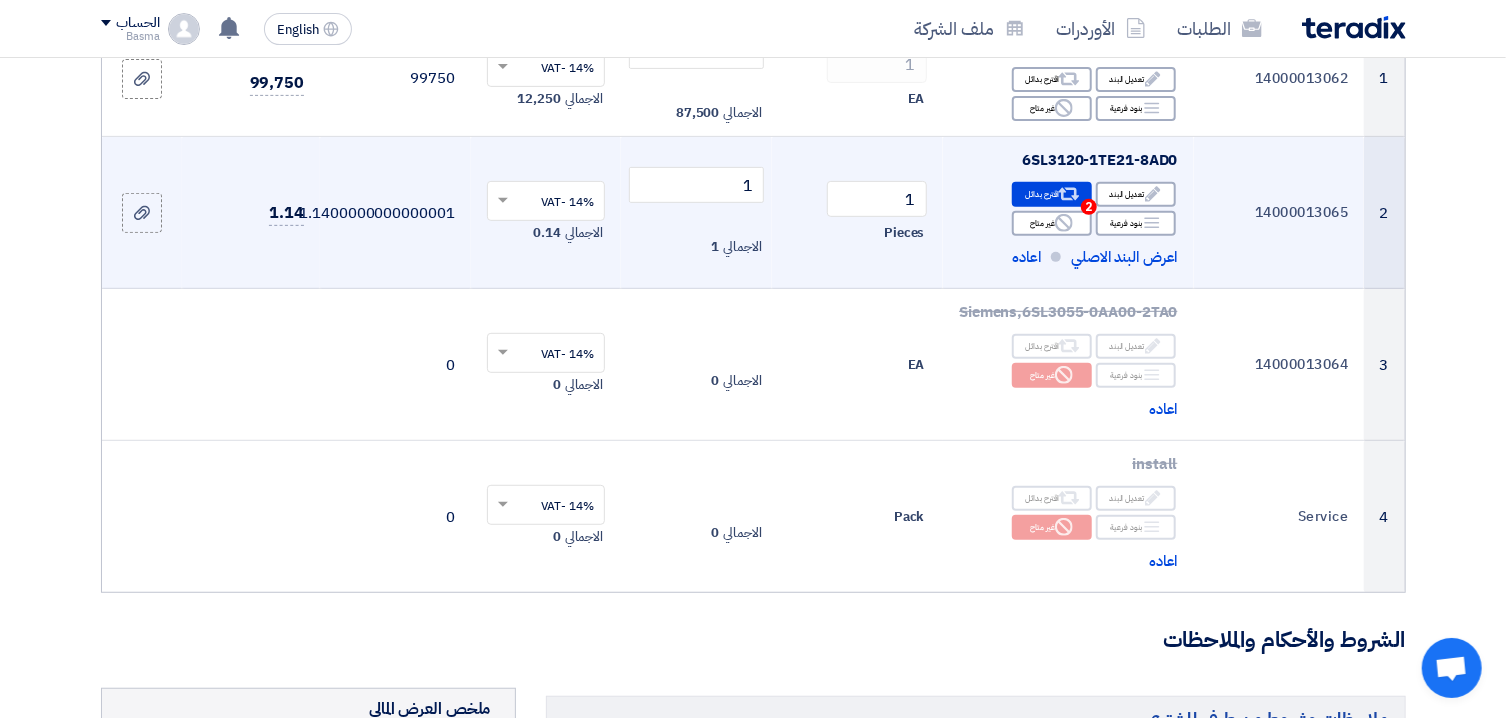 scroll, scrollTop: 339, scrollLeft: 0, axis: vertical 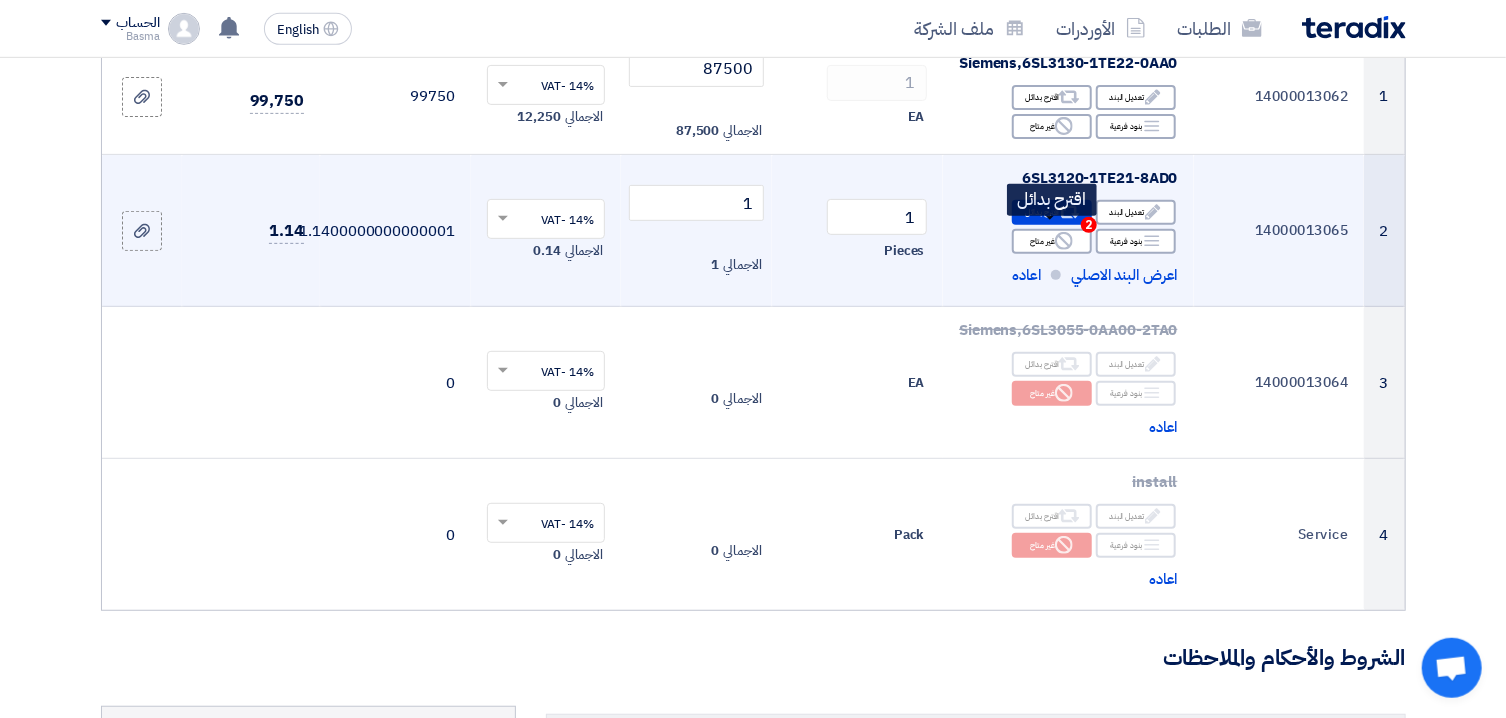 click on "Alternative
اقترح بدائل
2" 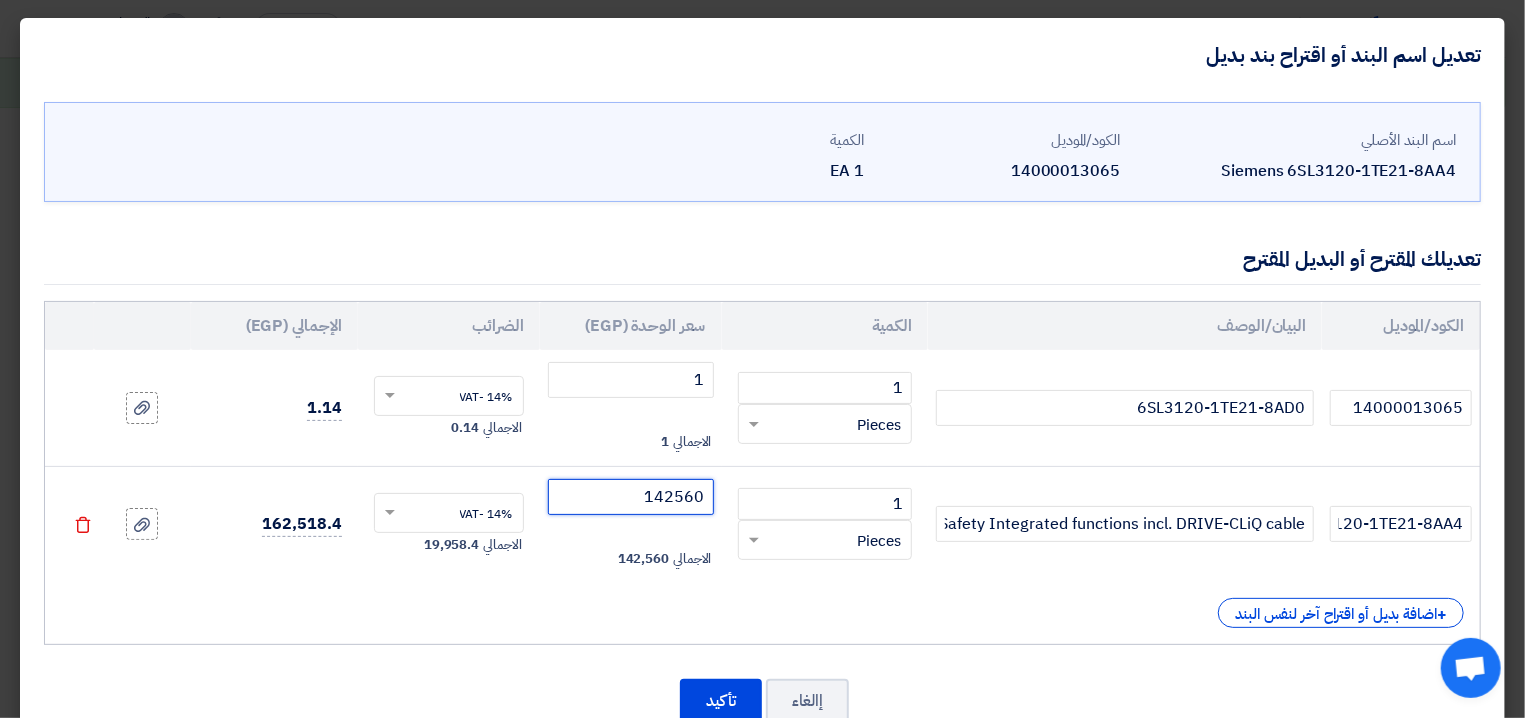 click on "142560" 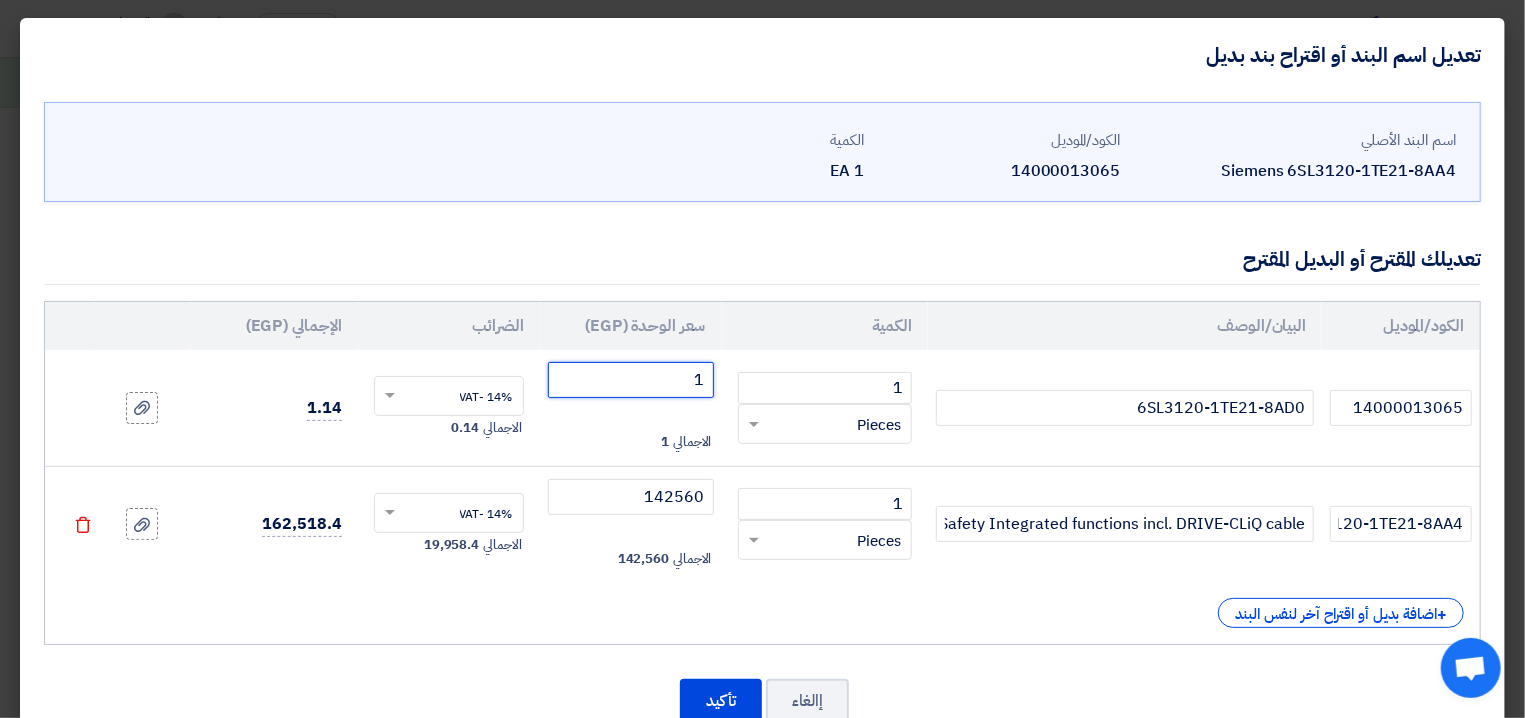 click on "1" 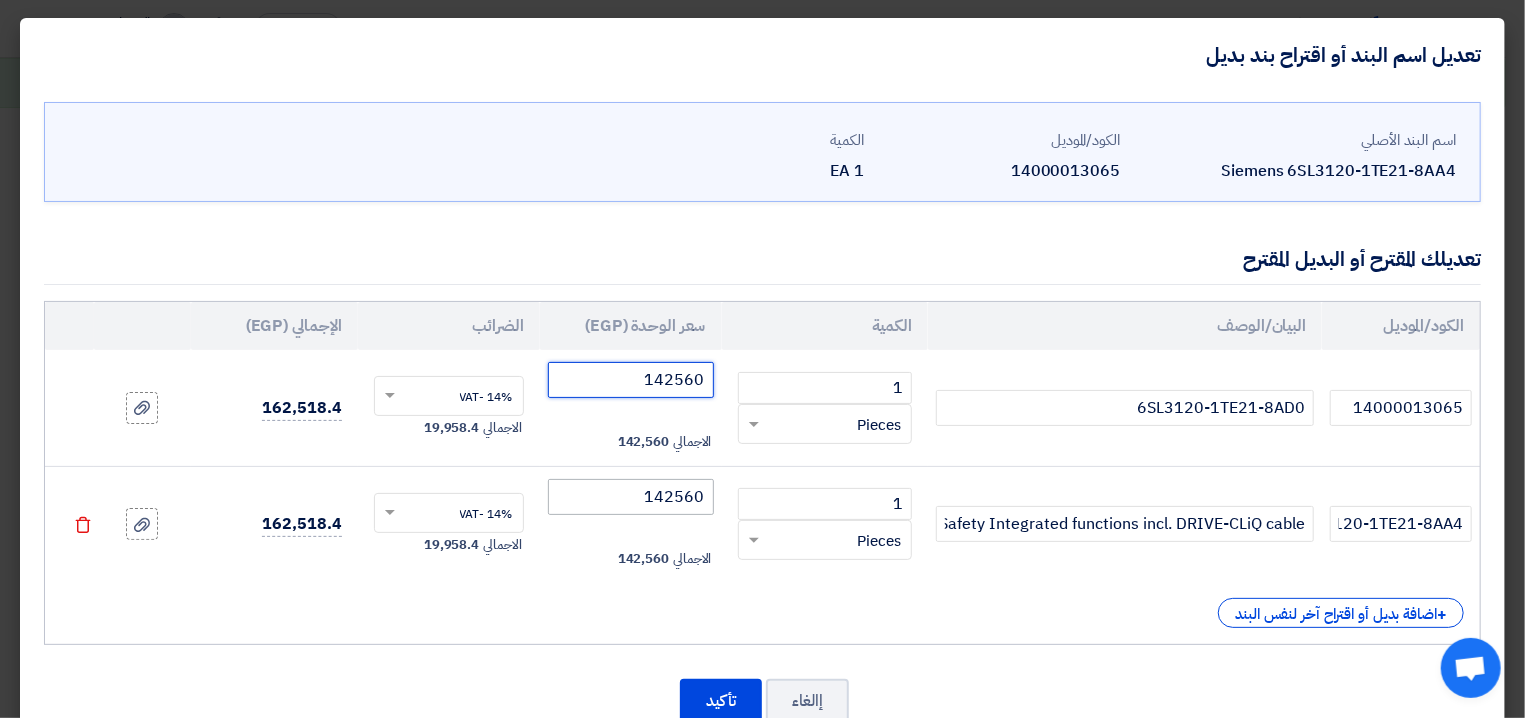 type on "142560" 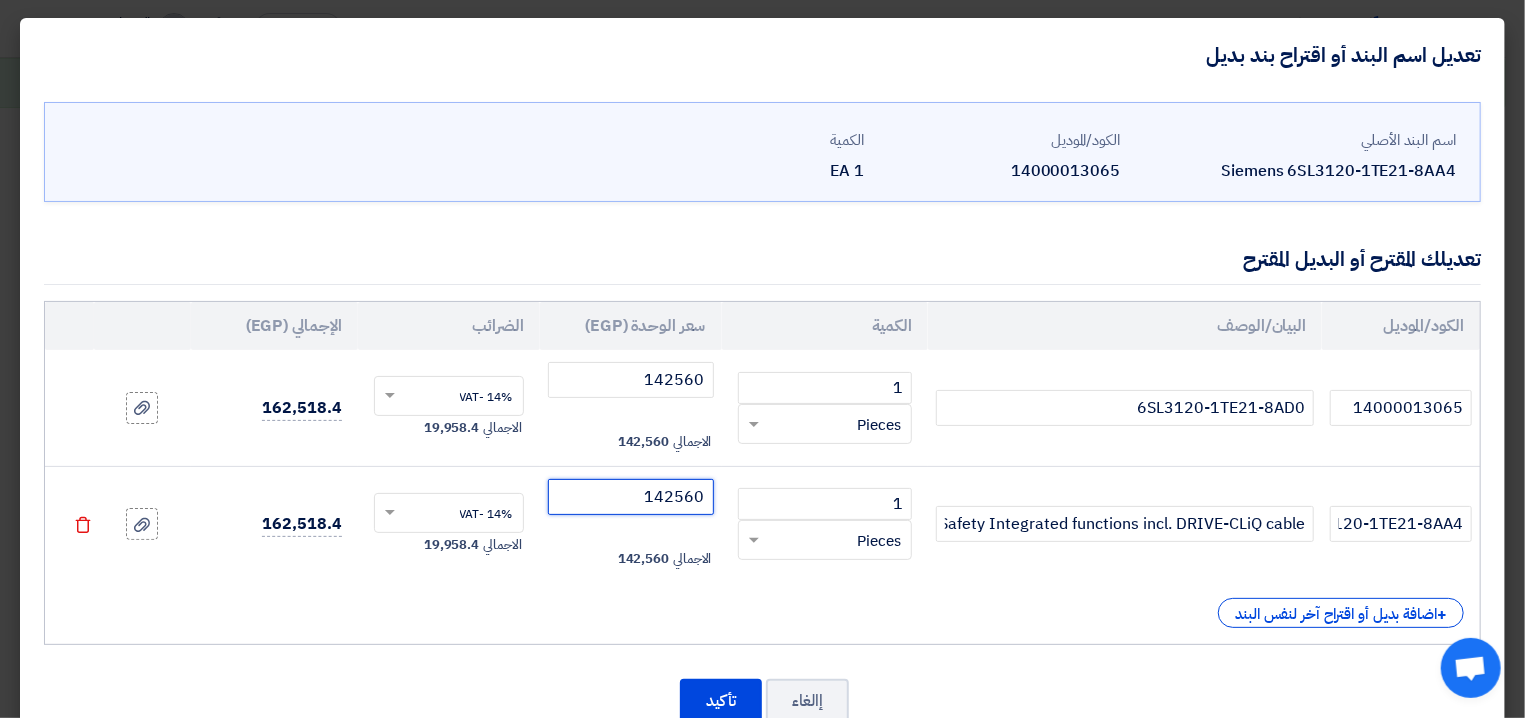 click on "142560" 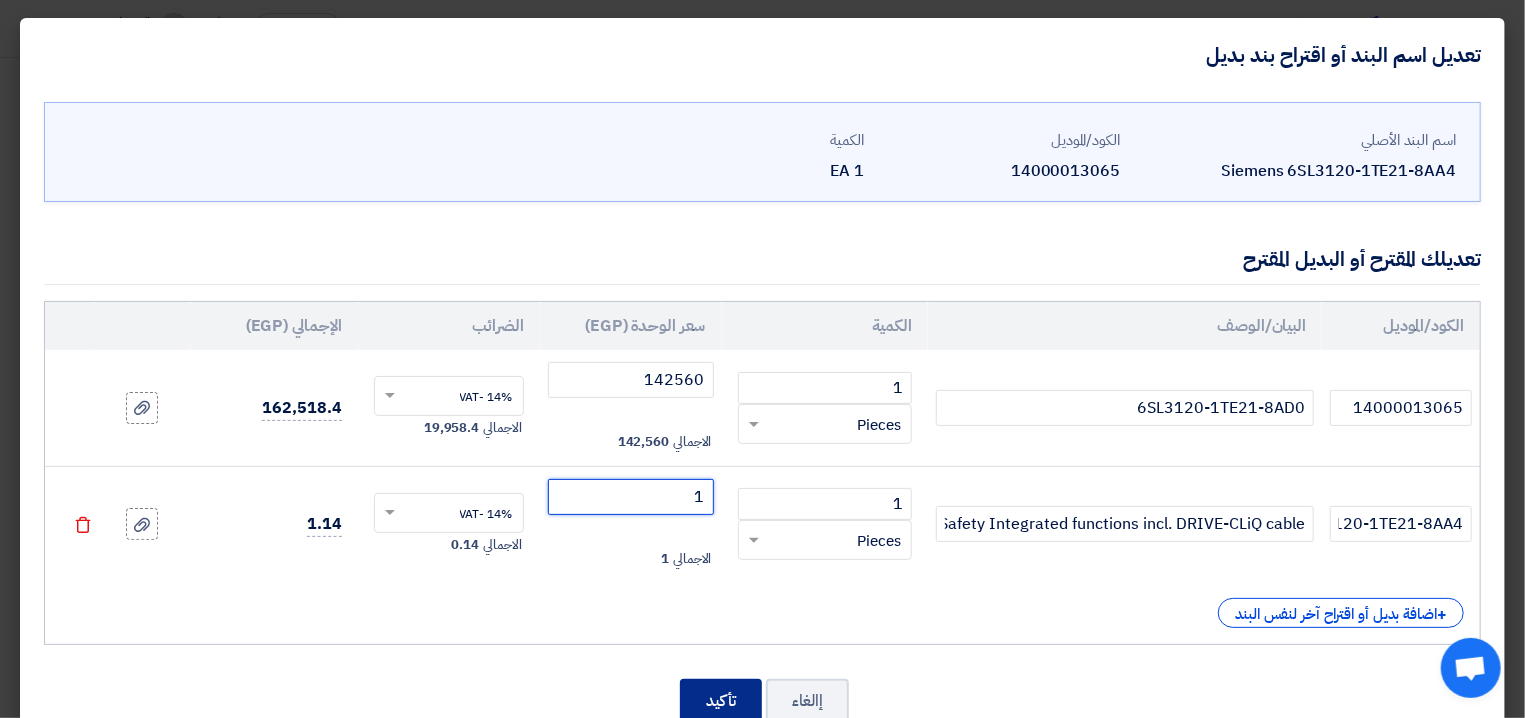 type on "1" 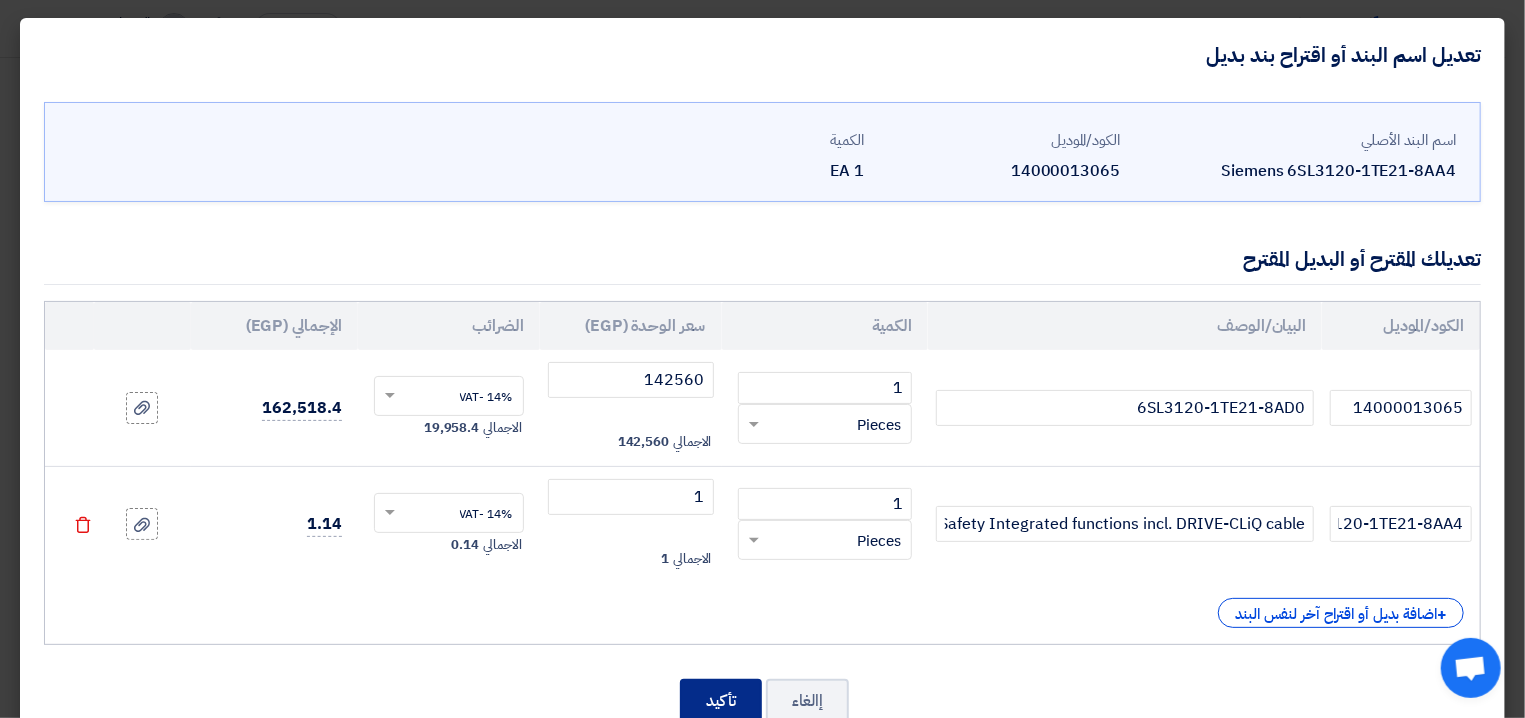 click on "تأكيد" 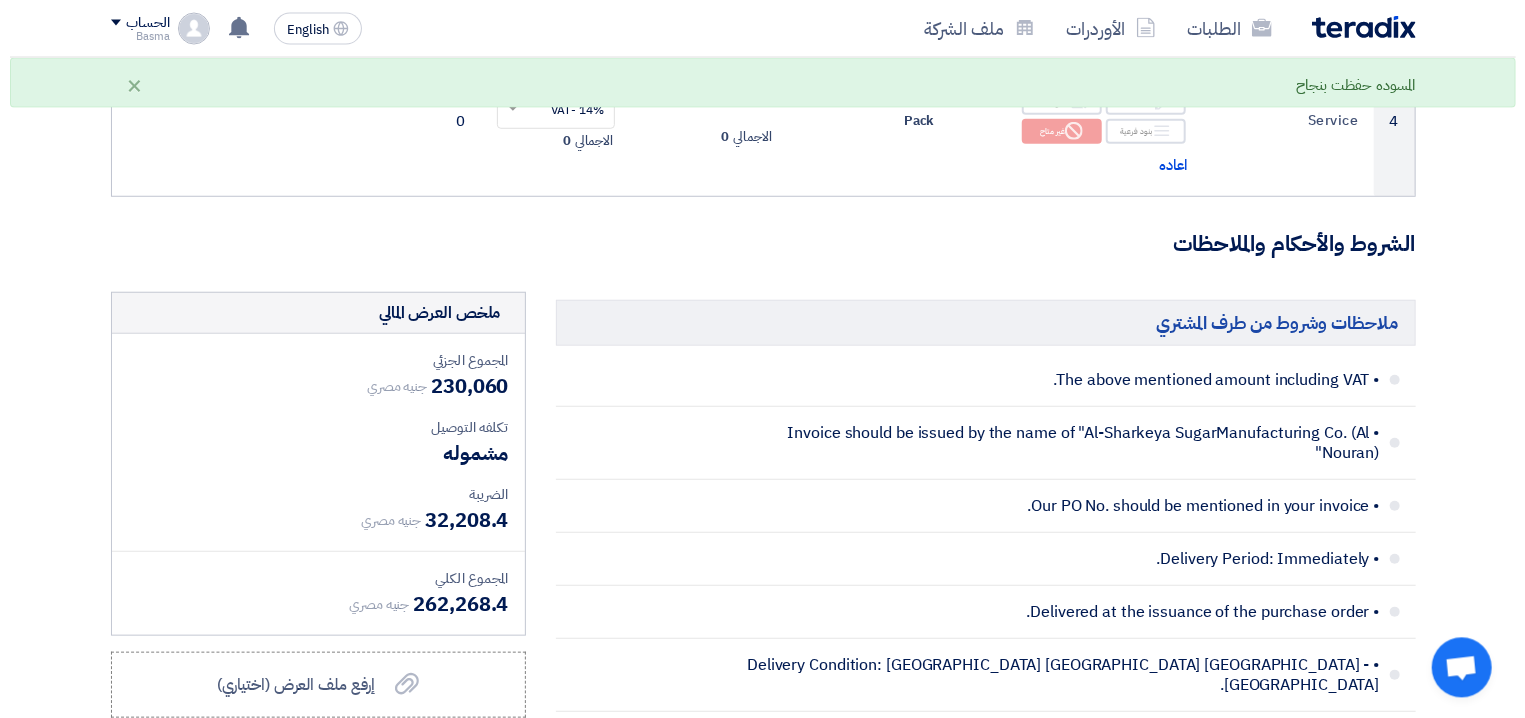 scroll, scrollTop: 1018, scrollLeft: 0, axis: vertical 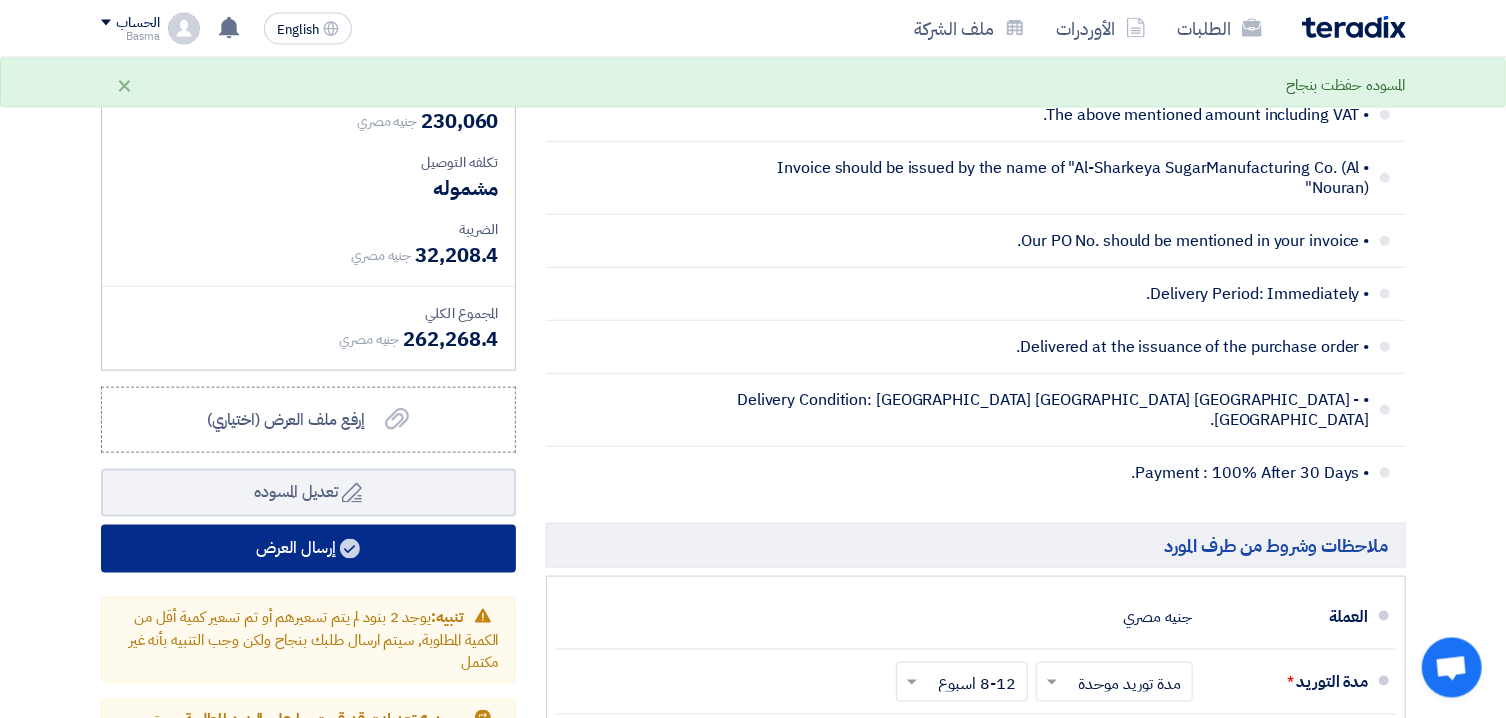 click on "إرسال العرض" 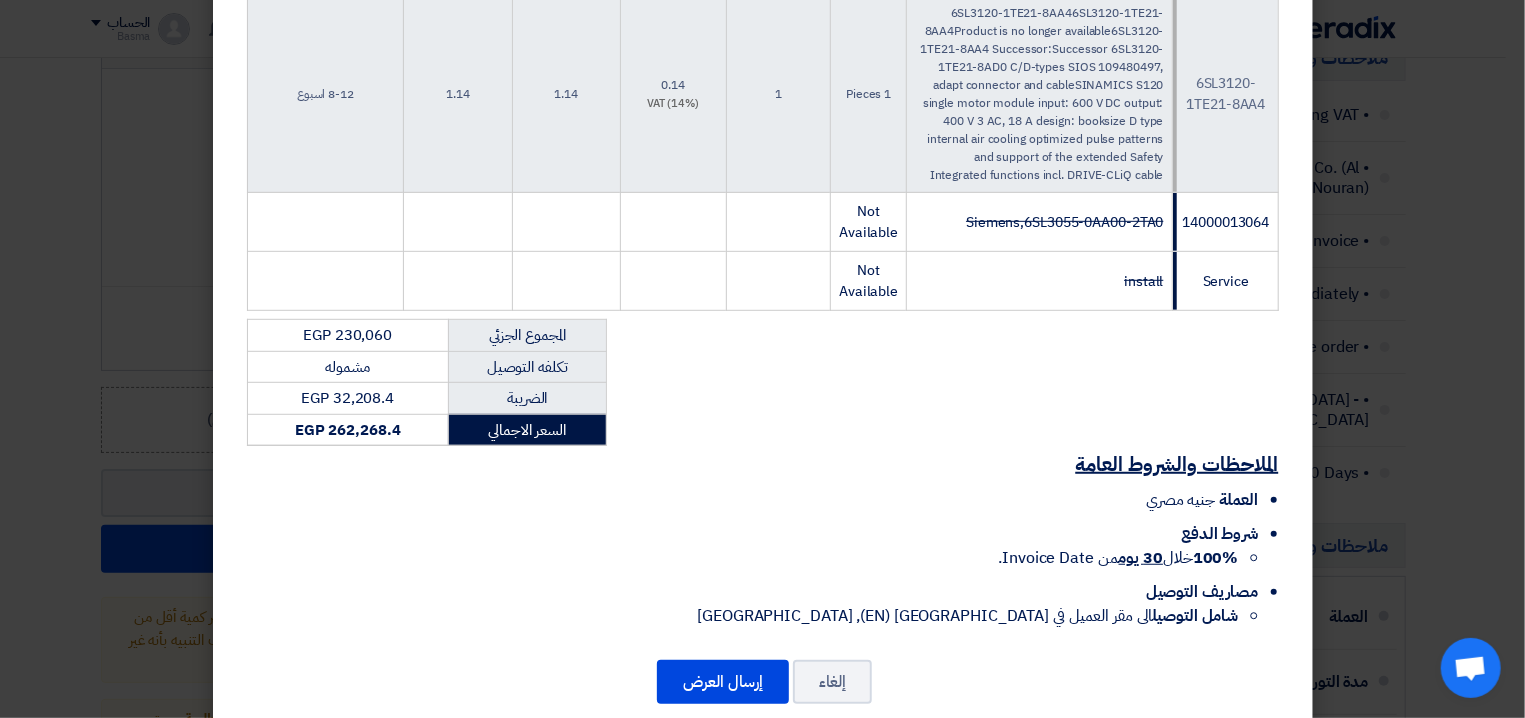 scroll, scrollTop: 534, scrollLeft: 0, axis: vertical 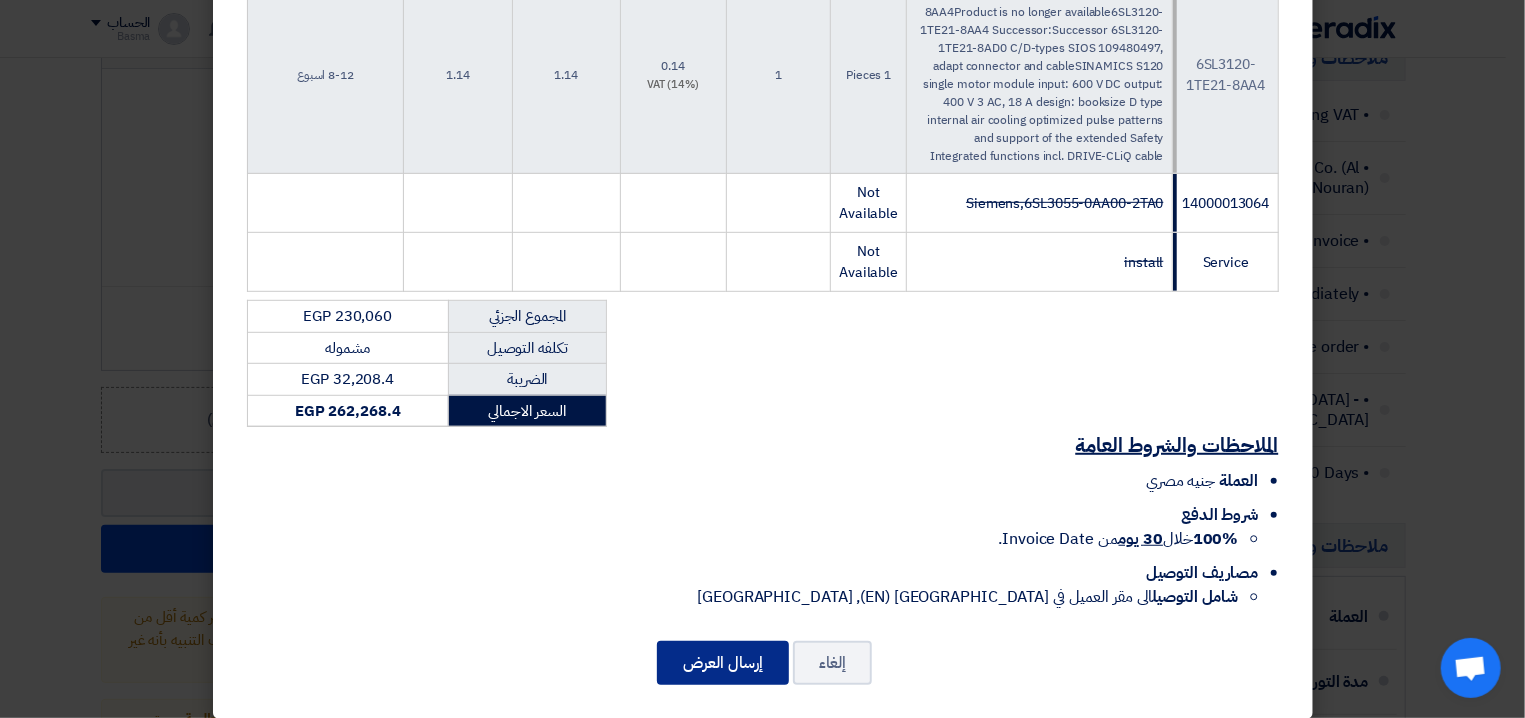 click on "إرسال العرض" 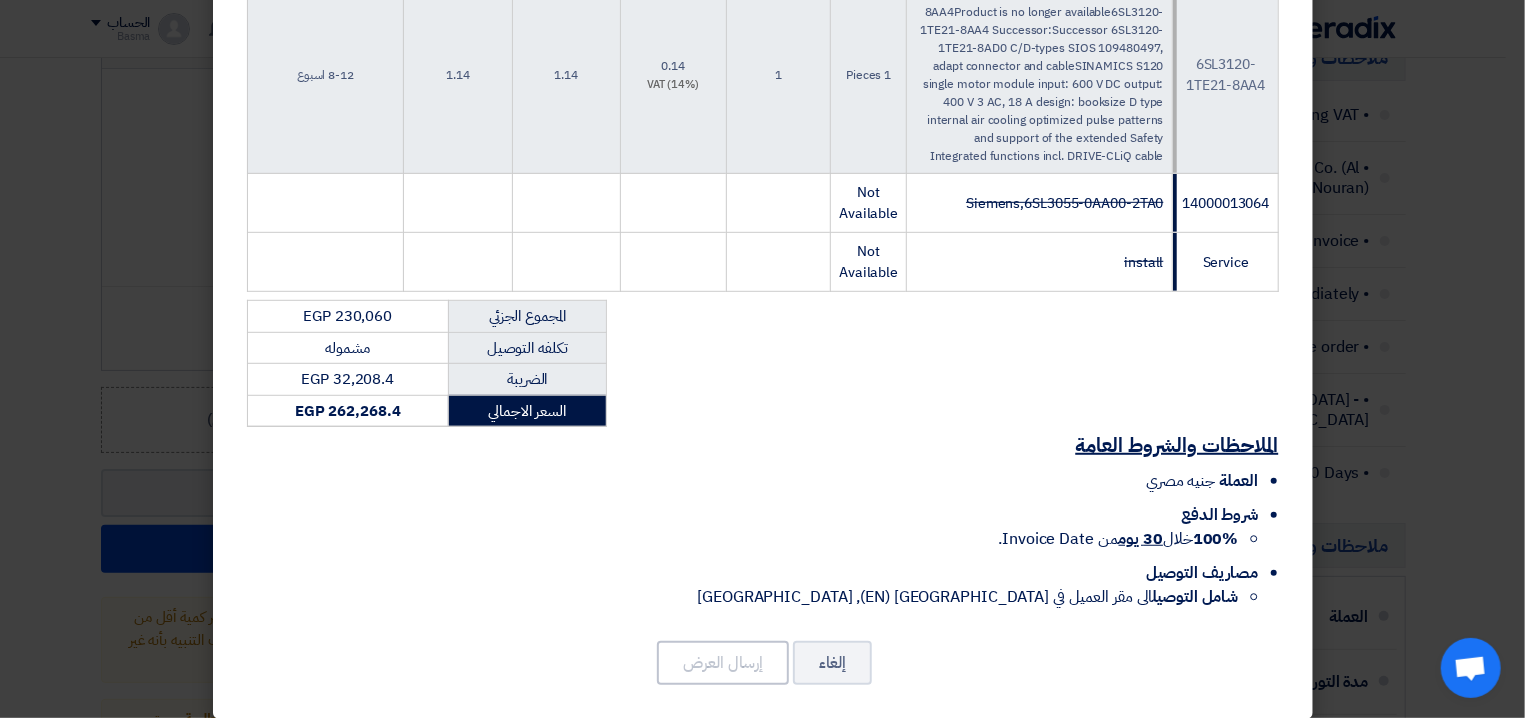 scroll, scrollTop: 98, scrollLeft: 0, axis: vertical 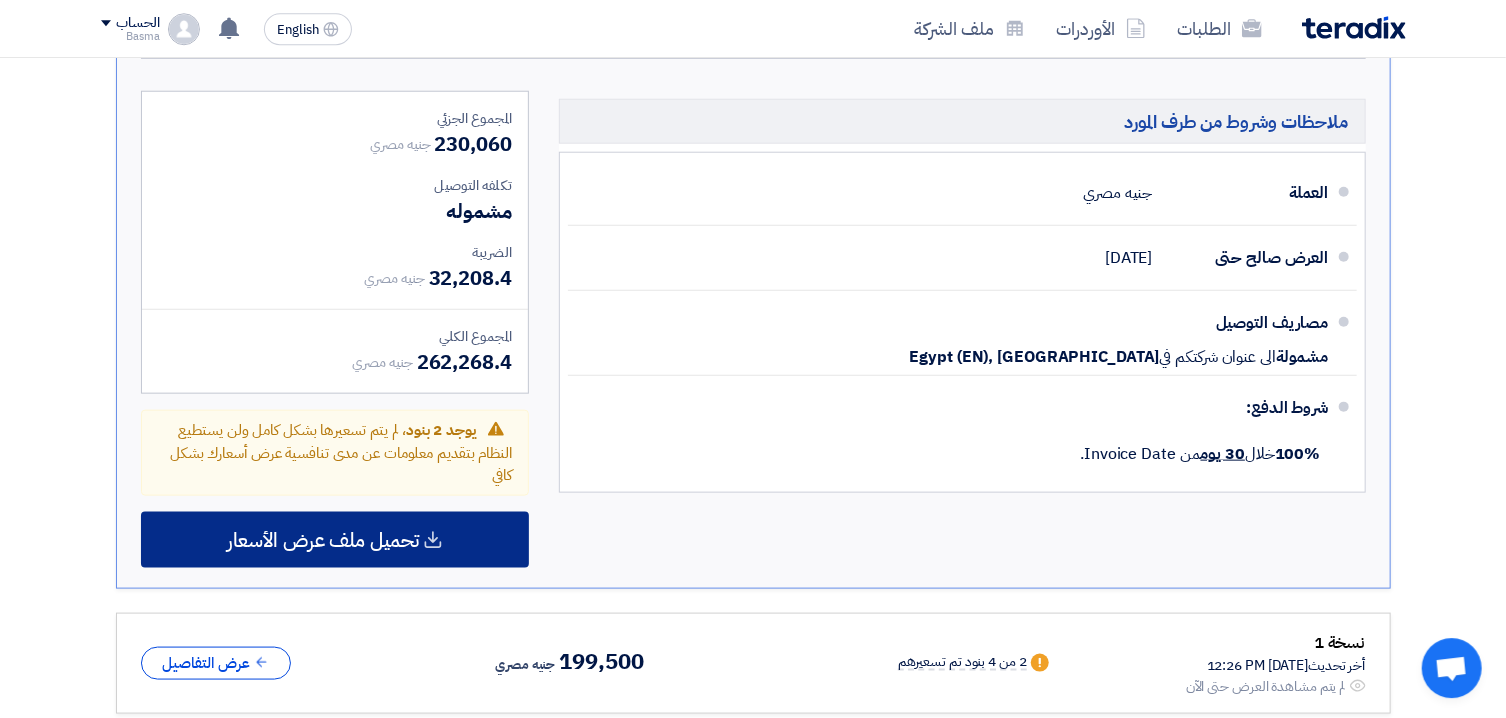 click on "تحميل ملف عرض الأسعار" at bounding box center (335, 539) 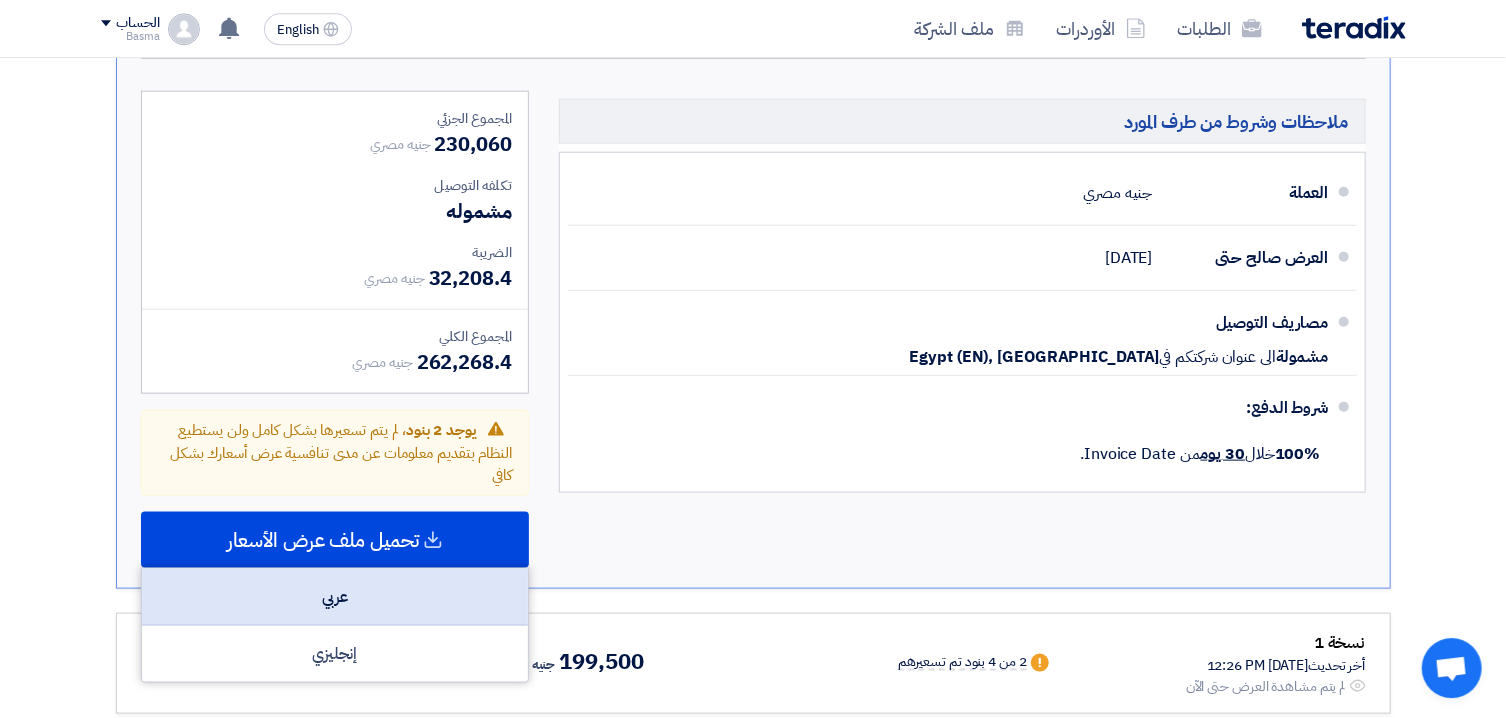 click on "عربي" at bounding box center [335, 596] 